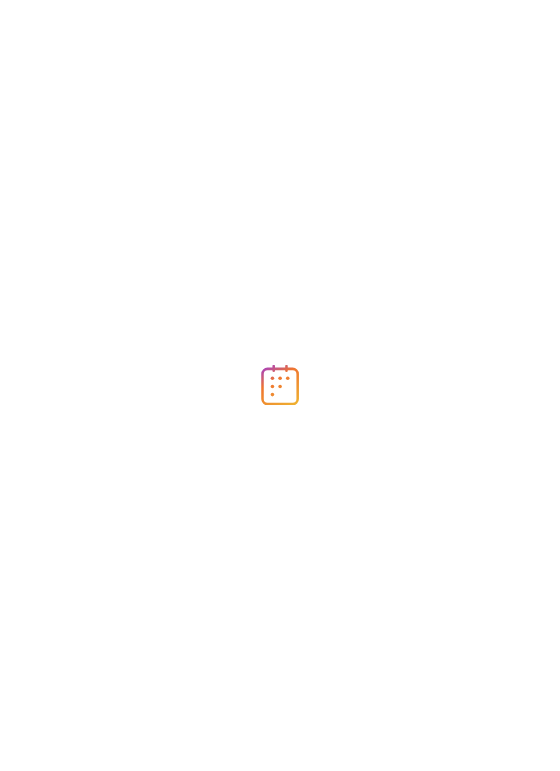 scroll, scrollTop: 0, scrollLeft: 0, axis: both 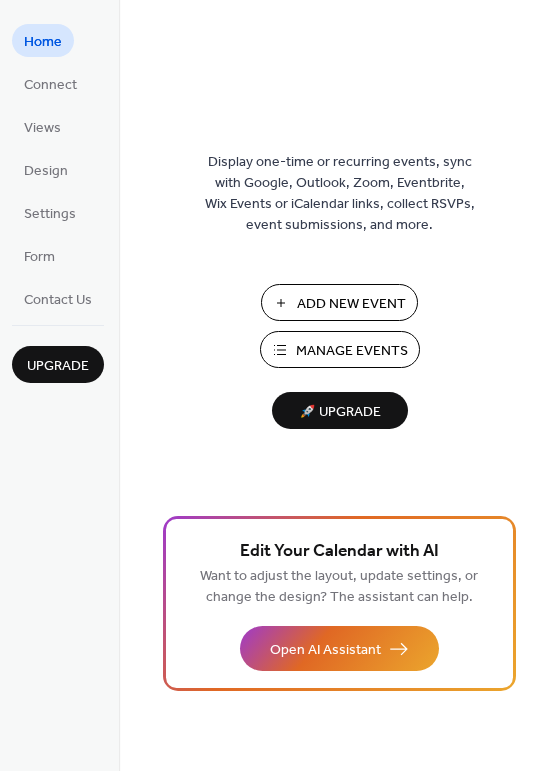 click on "Manage Events" at bounding box center [352, 351] 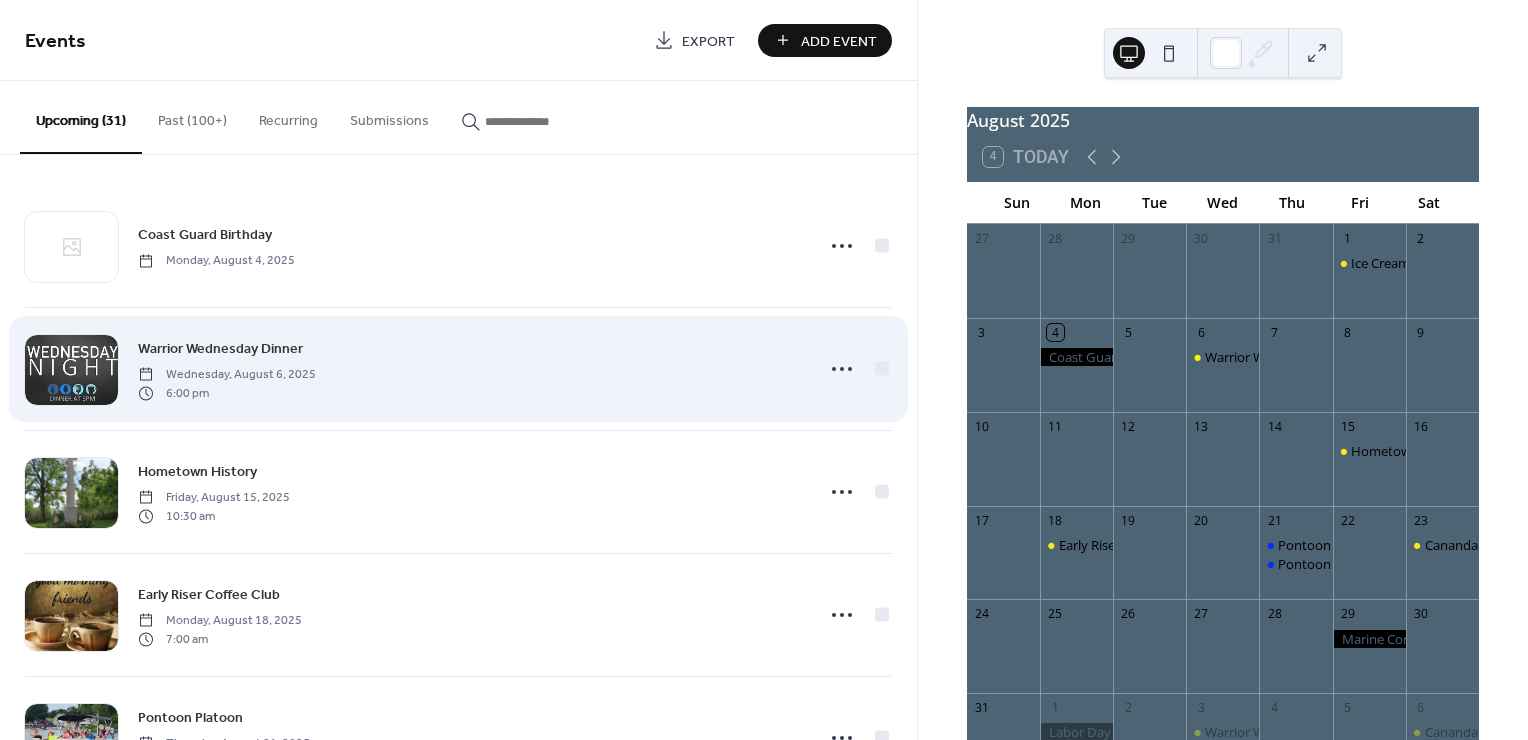 scroll, scrollTop: 0, scrollLeft: 0, axis: both 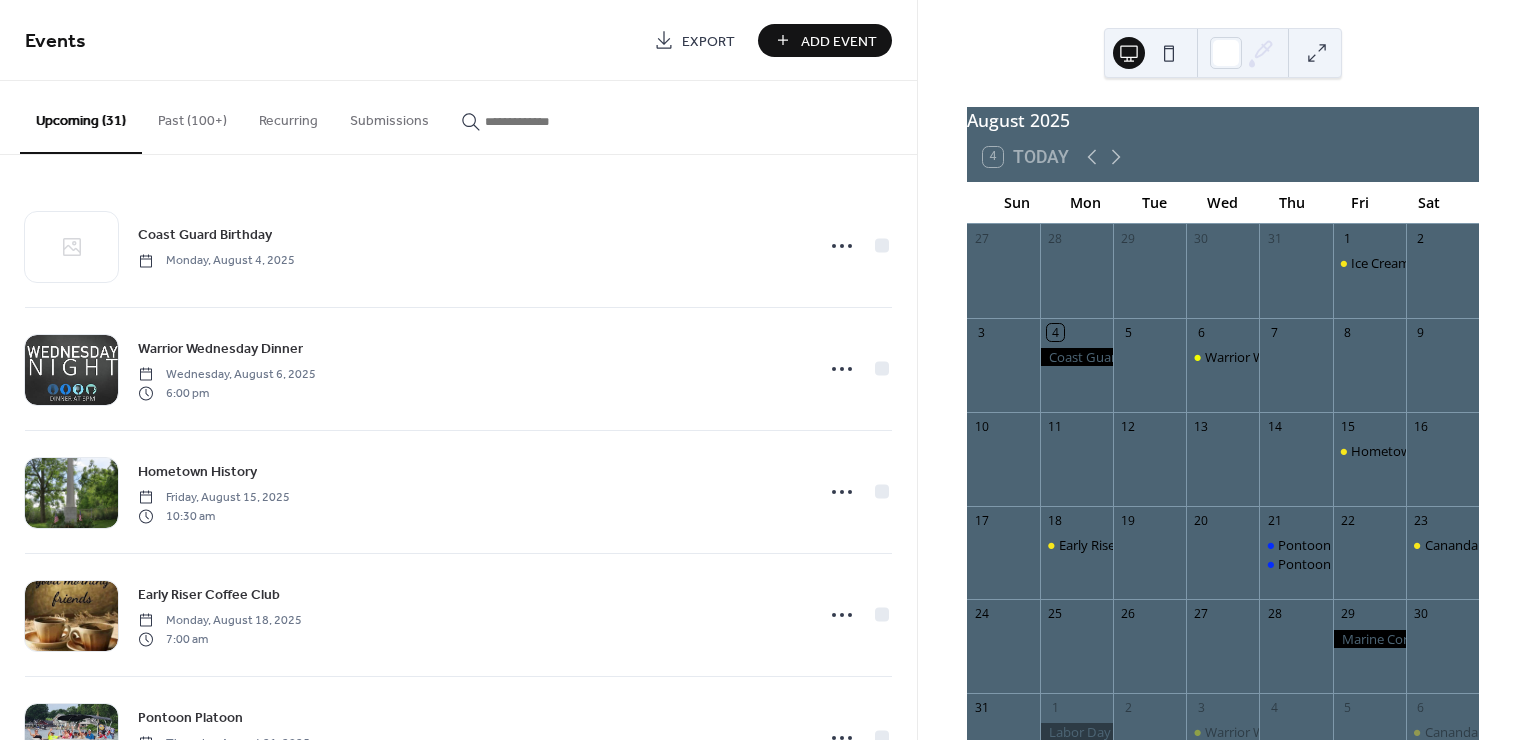 click on "Past (100+)" at bounding box center [192, 116] 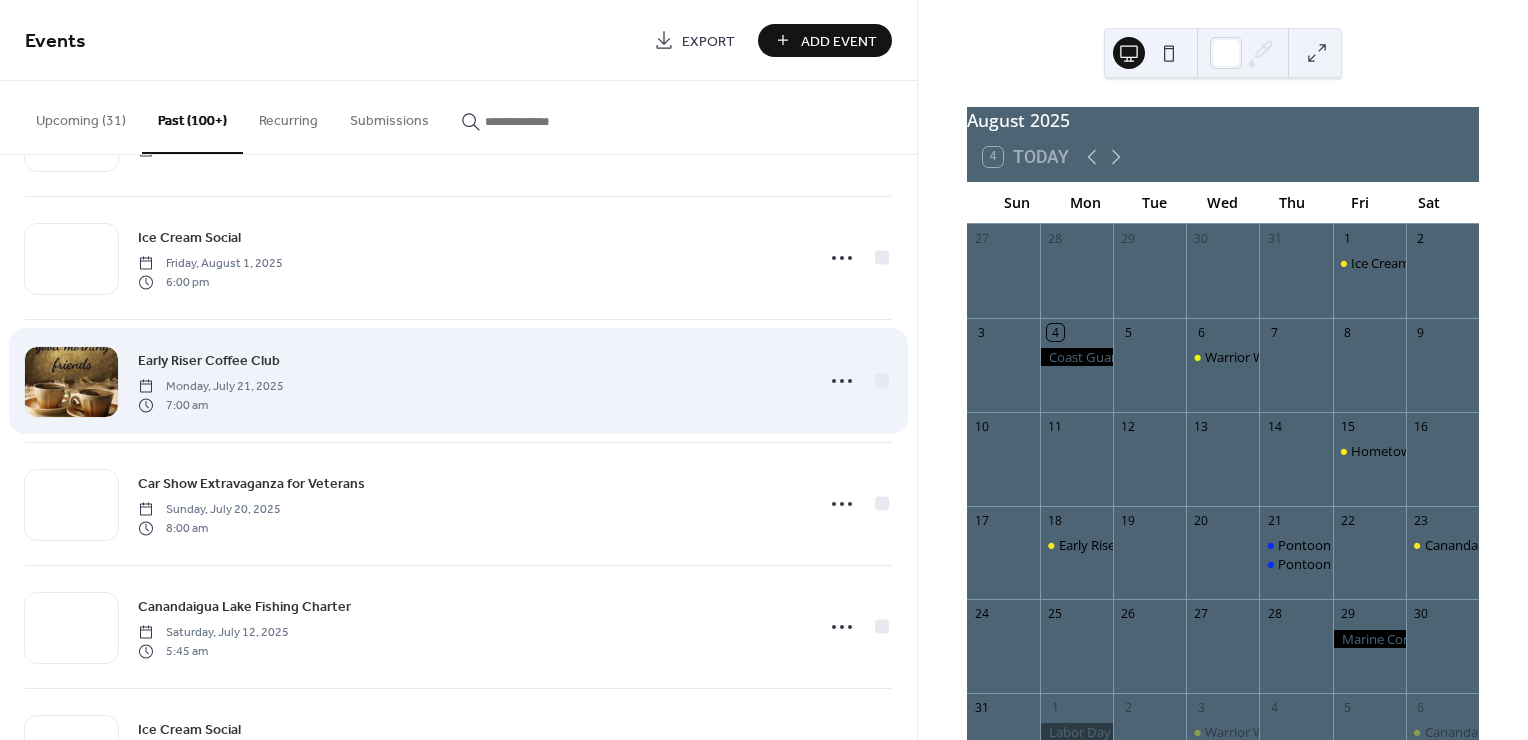 scroll, scrollTop: 0, scrollLeft: 0, axis: both 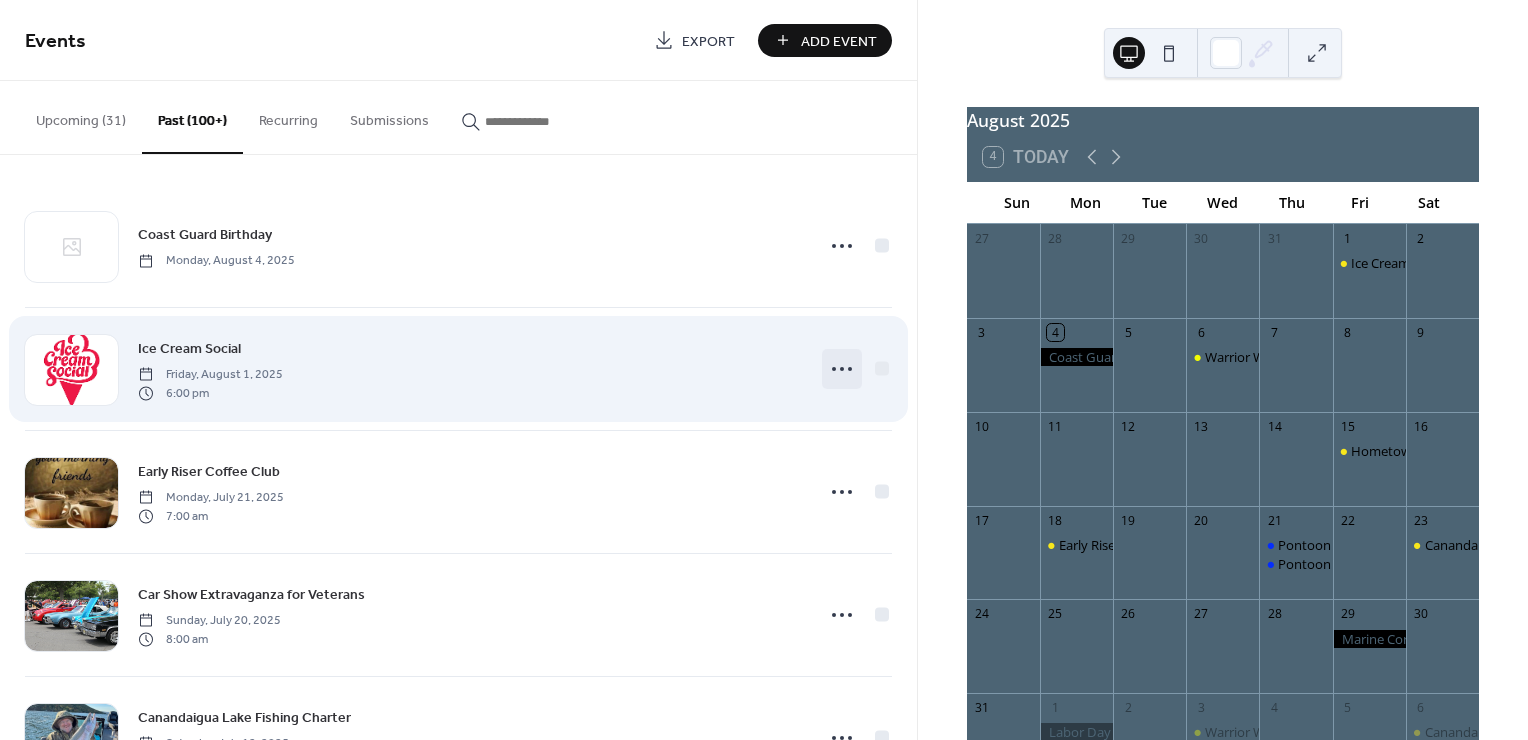 click 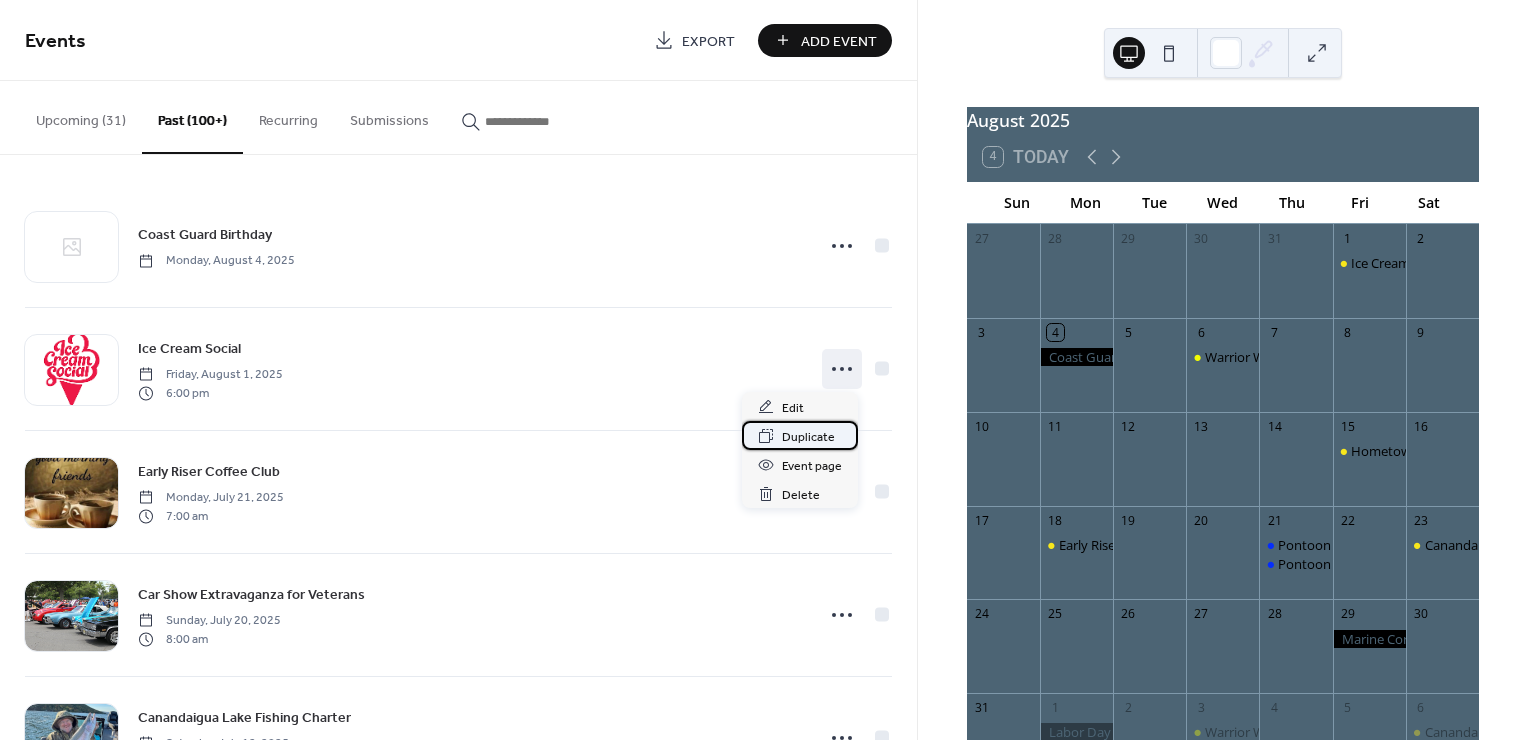 click on "Duplicate" at bounding box center (808, 437) 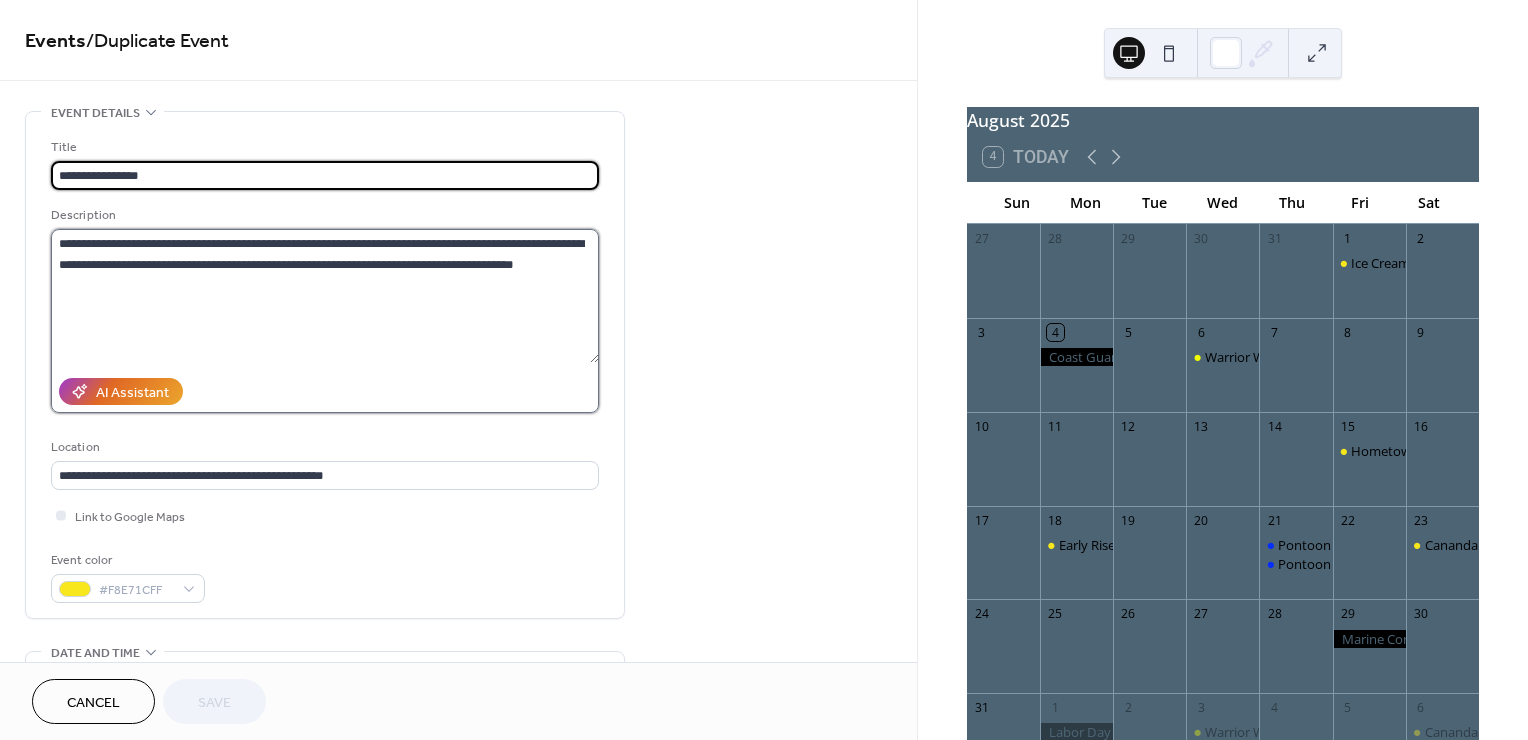 click on "**********" at bounding box center (325, 296) 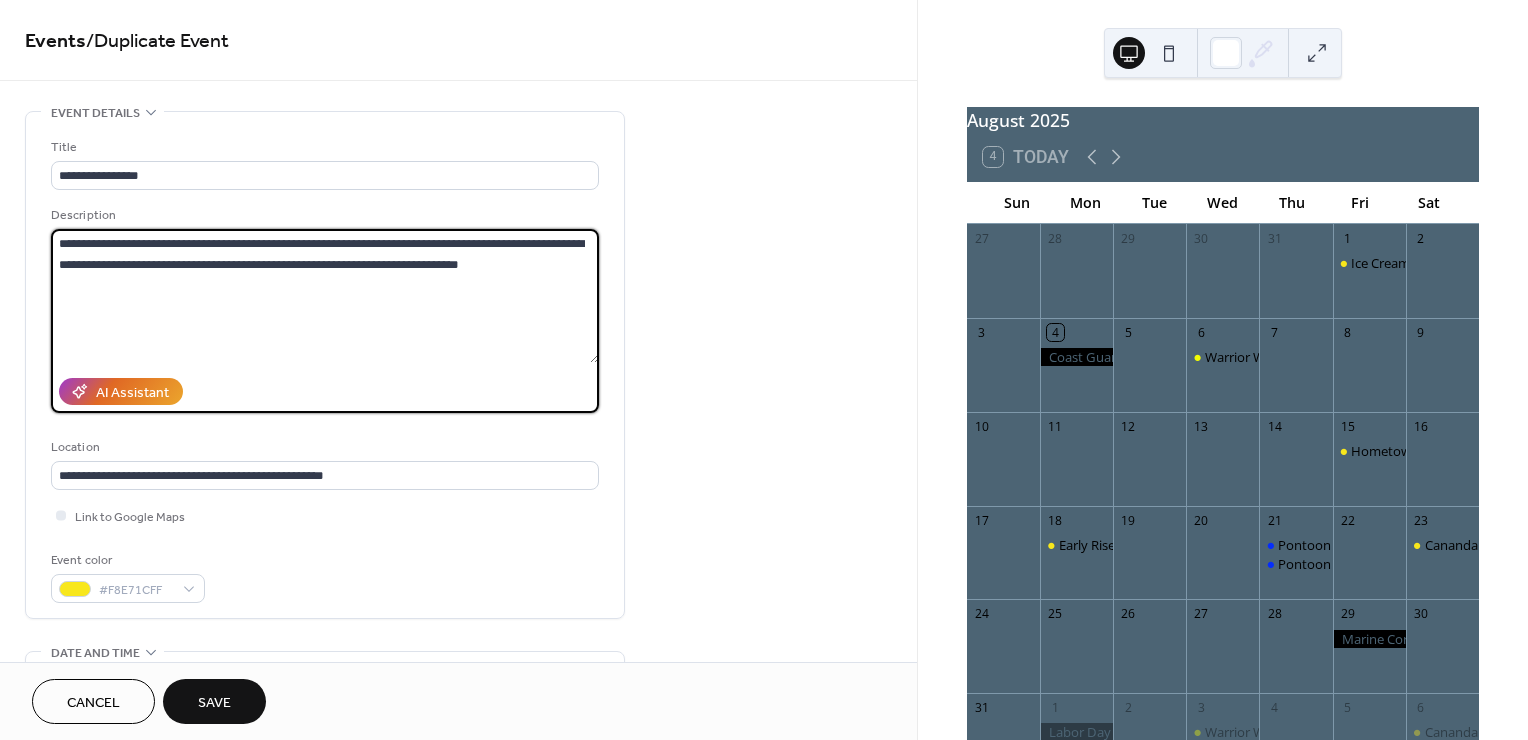 type on "**********" 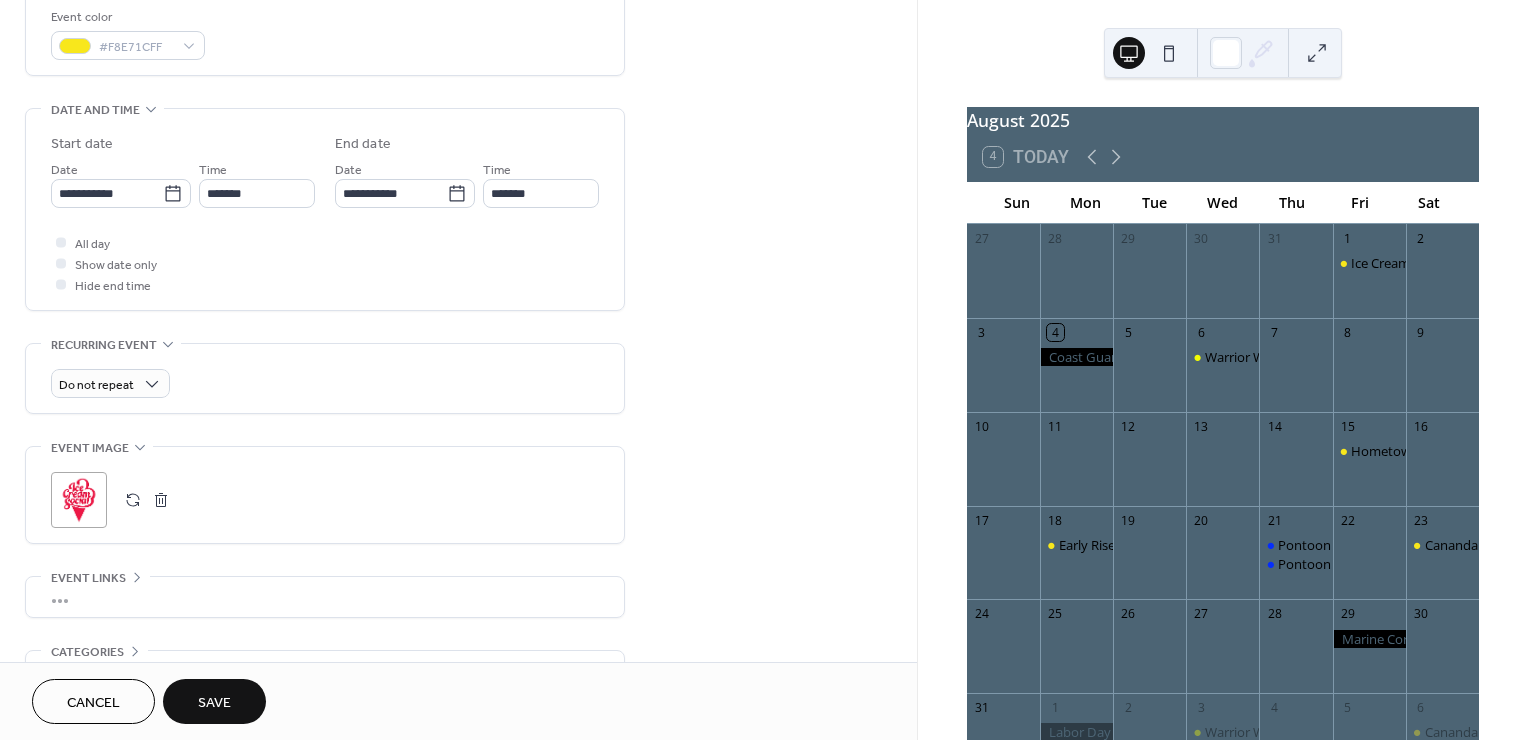 scroll, scrollTop: 664, scrollLeft: 0, axis: vertical 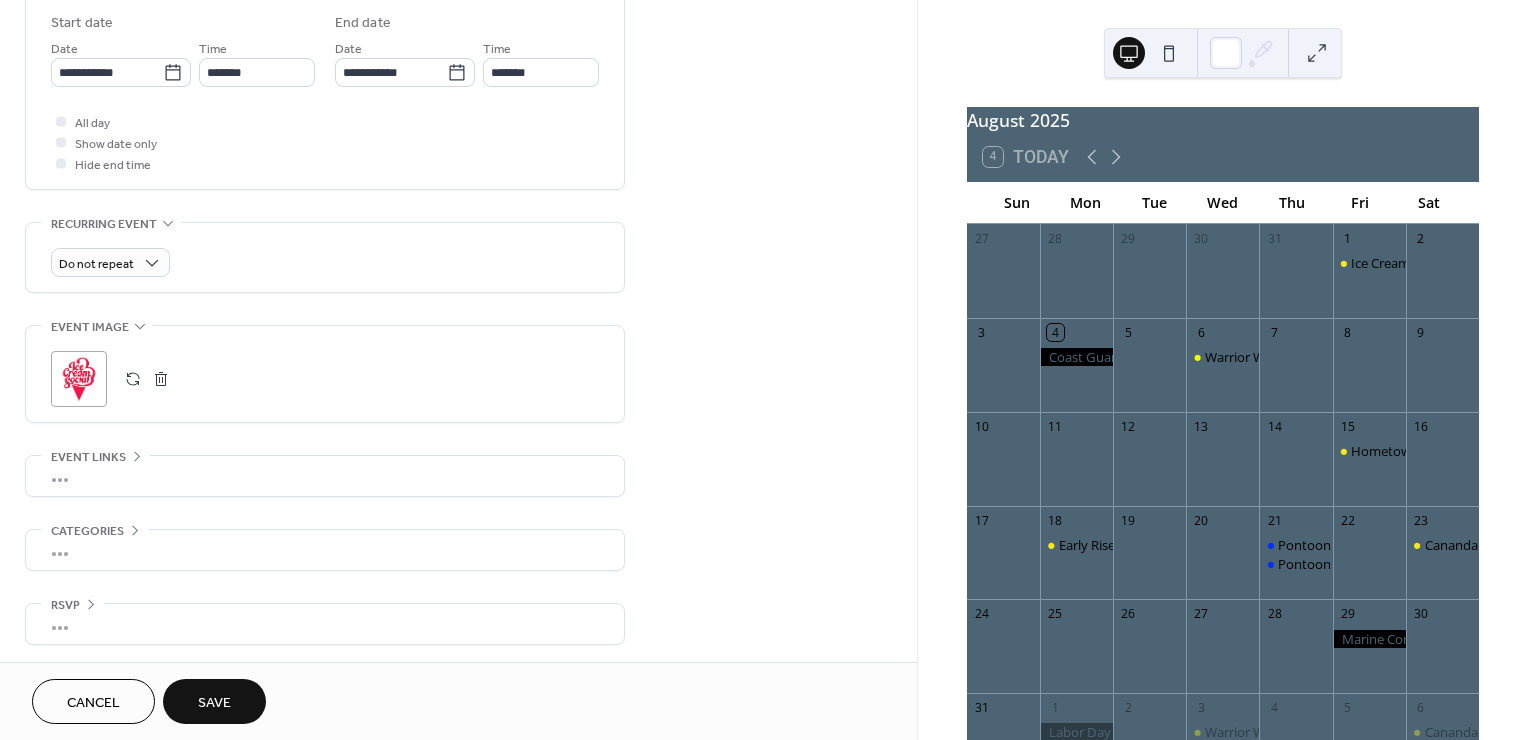 click on "•••" at bounding box center (325, 476) 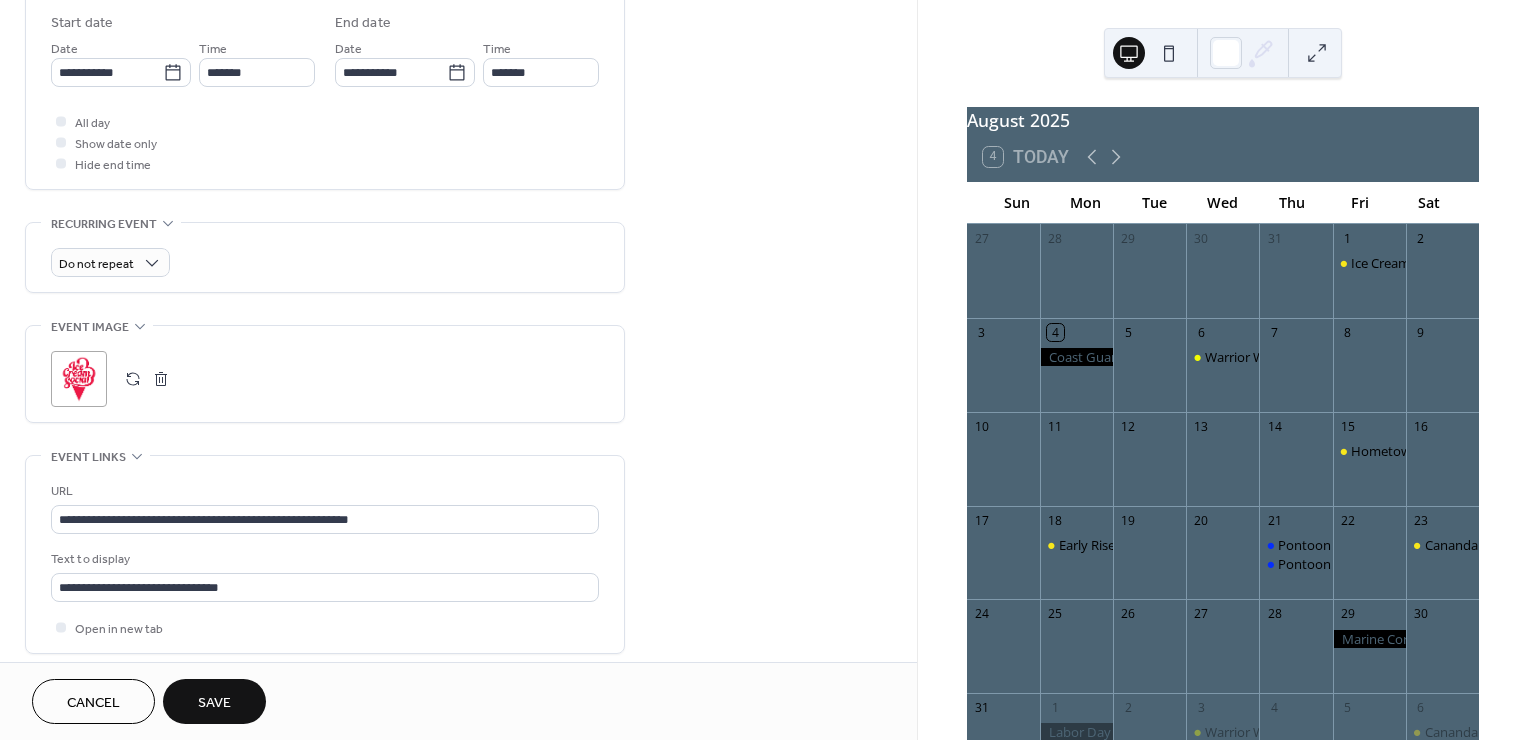scroll, scrollTop: 664, scrollLeft: 0, axis: vertical 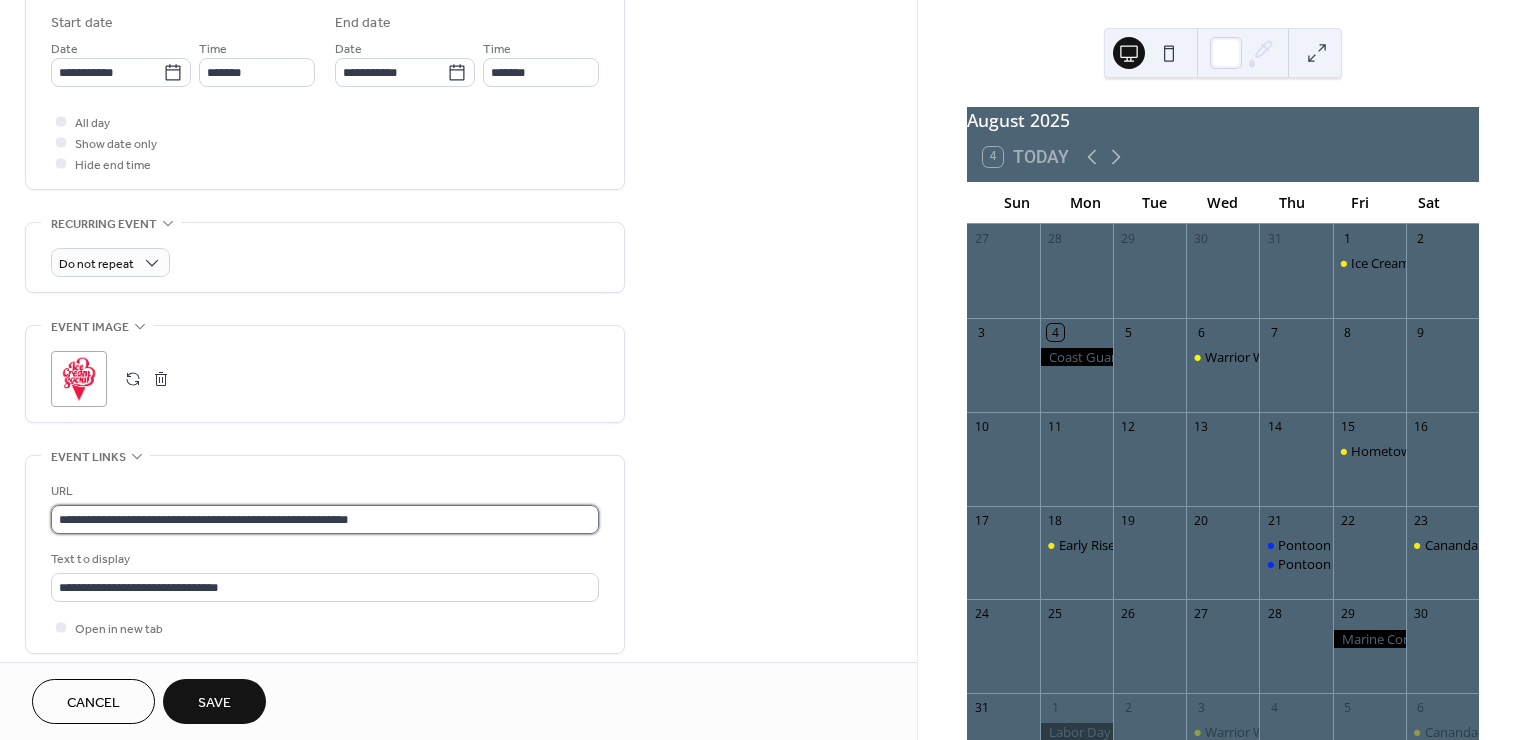 click on "**********" at bounding box center [325, 519] 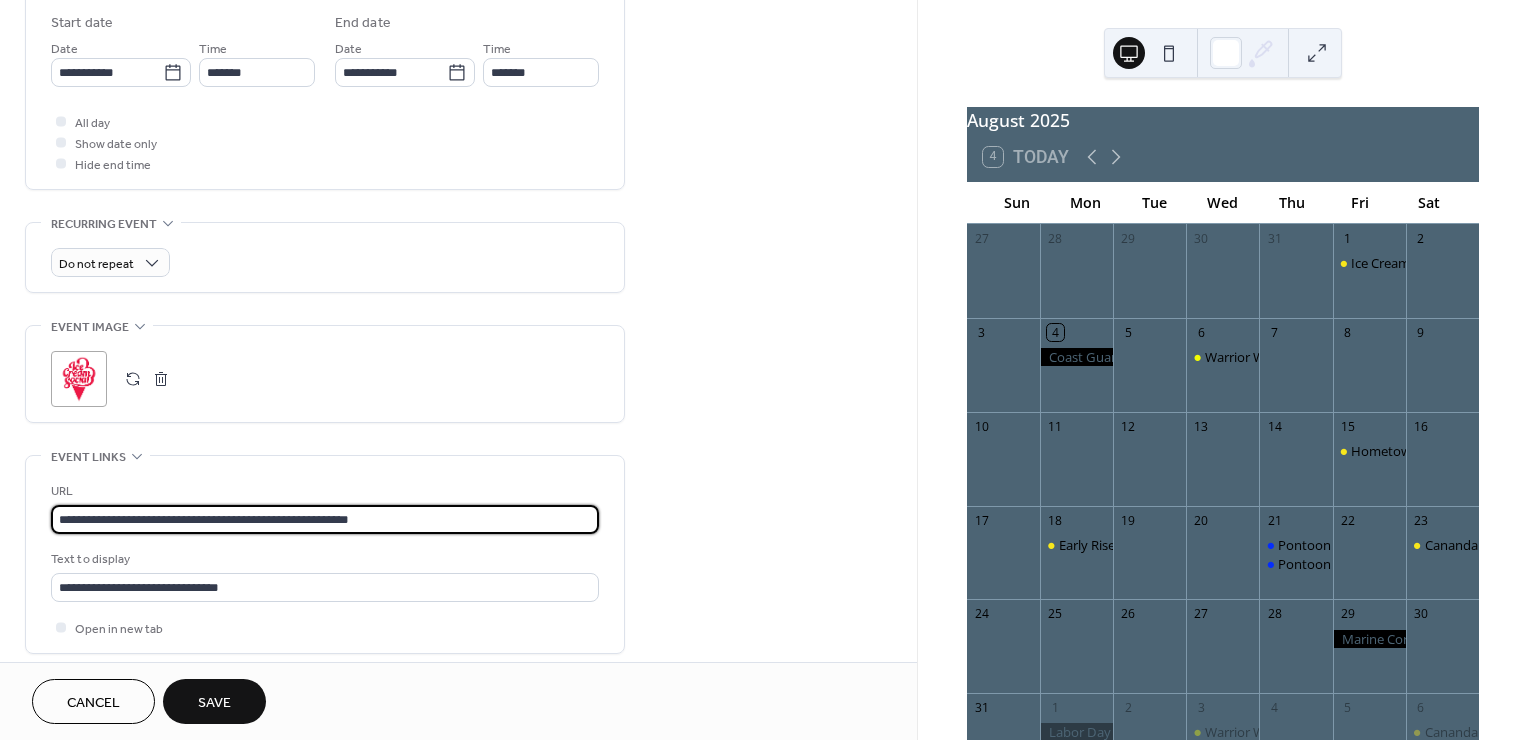 drag, startPoint x: 396, startPoint y: 514, endPoint x: 76, endPoint y: 505, distance: 320.12653 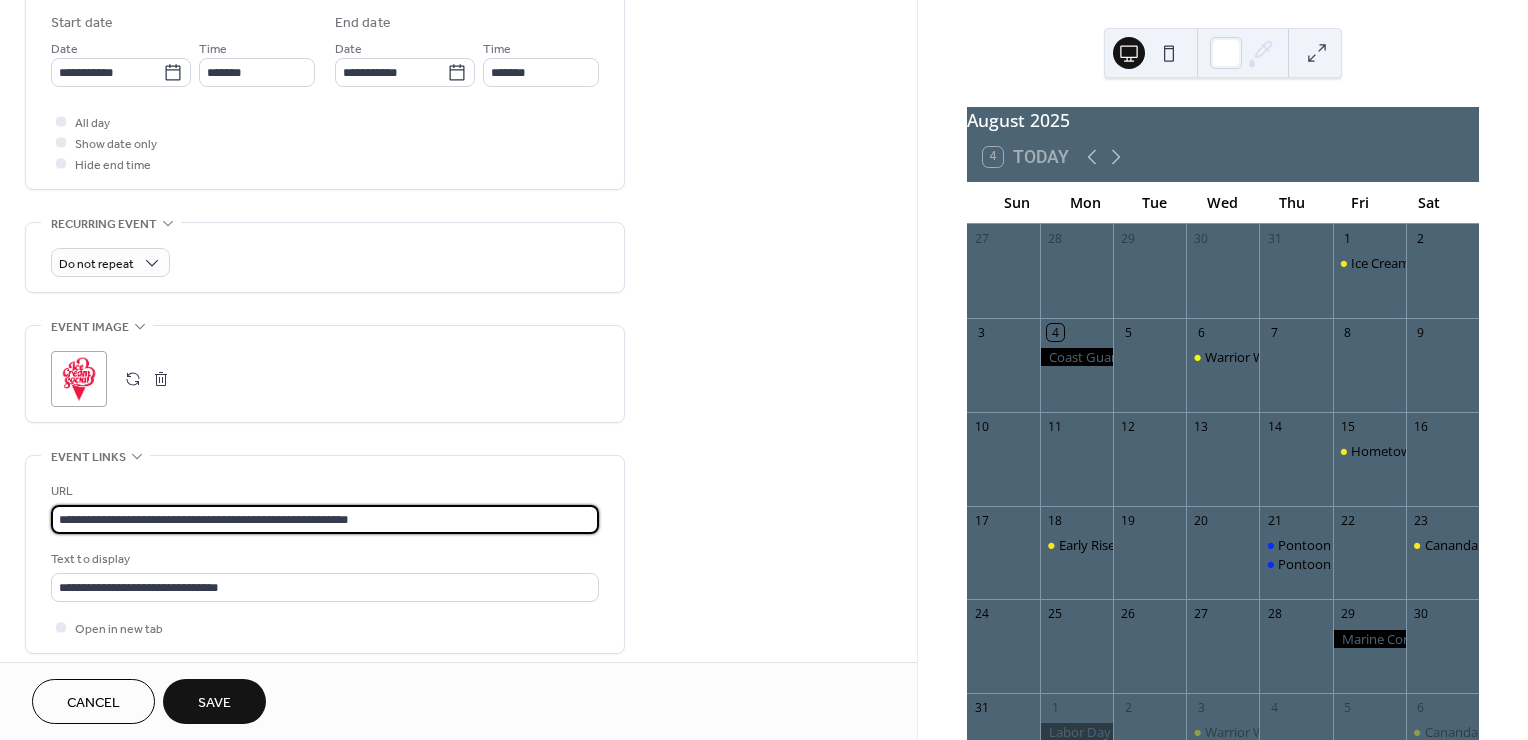 type on "**********" 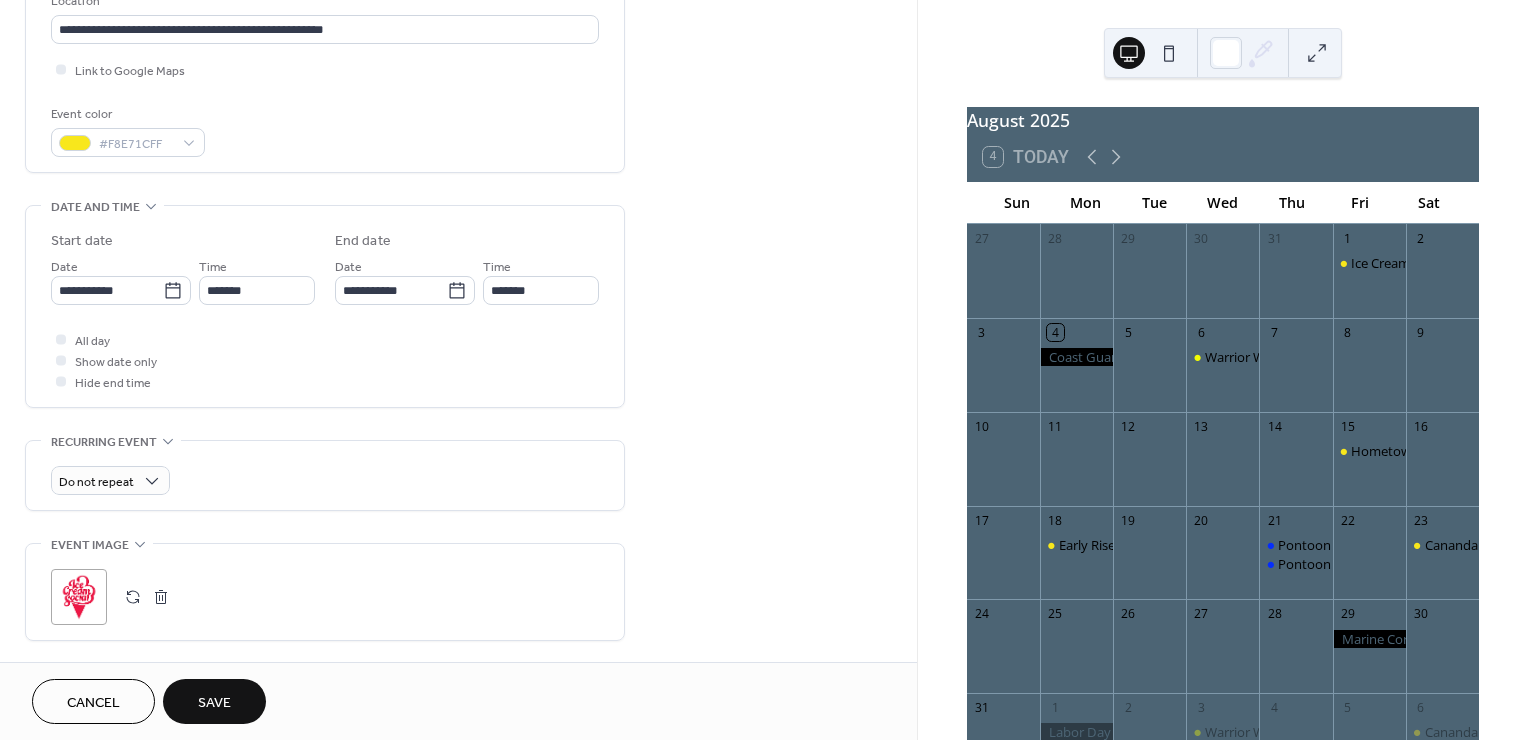 scroll, scrollTop: 442, scrollLeft: 0, axis: vertical 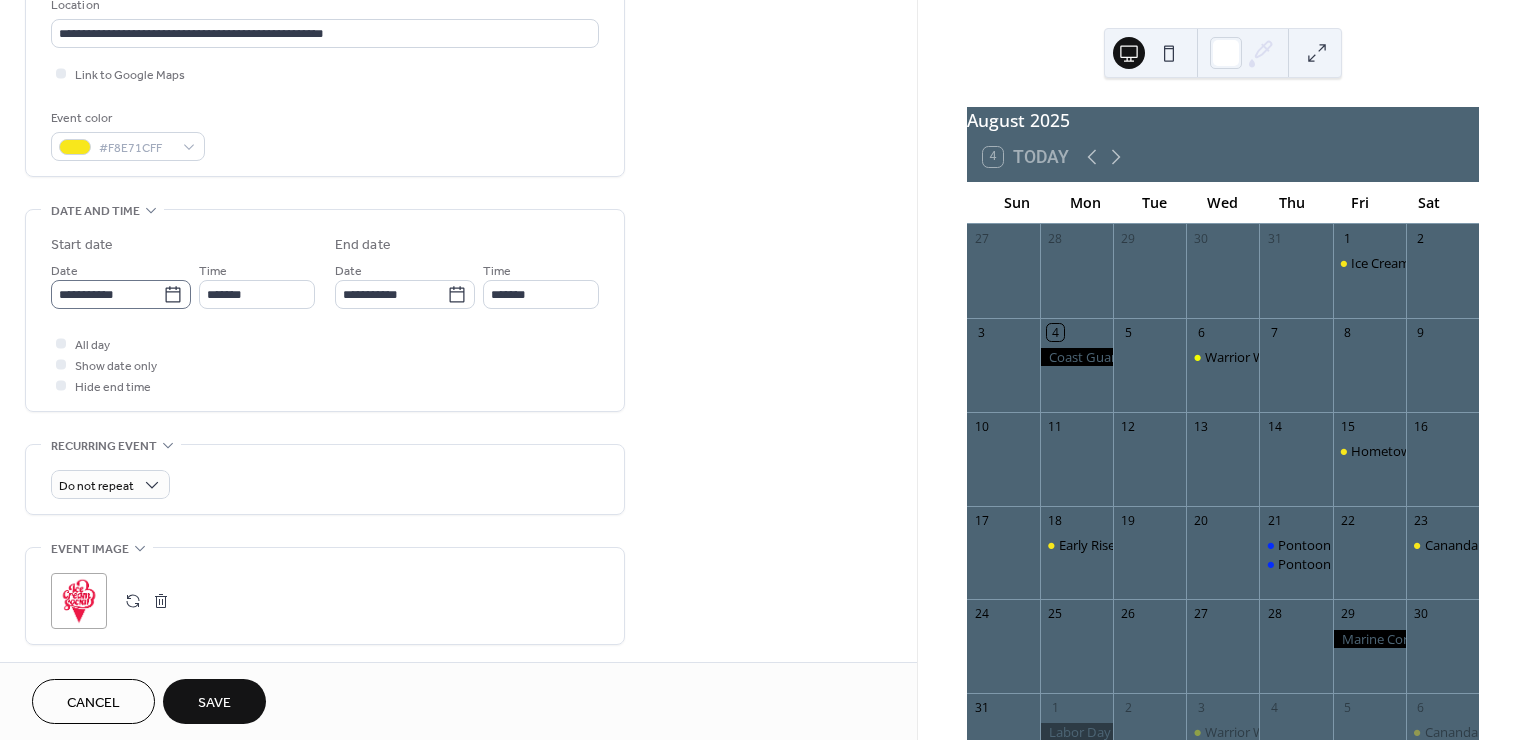 click 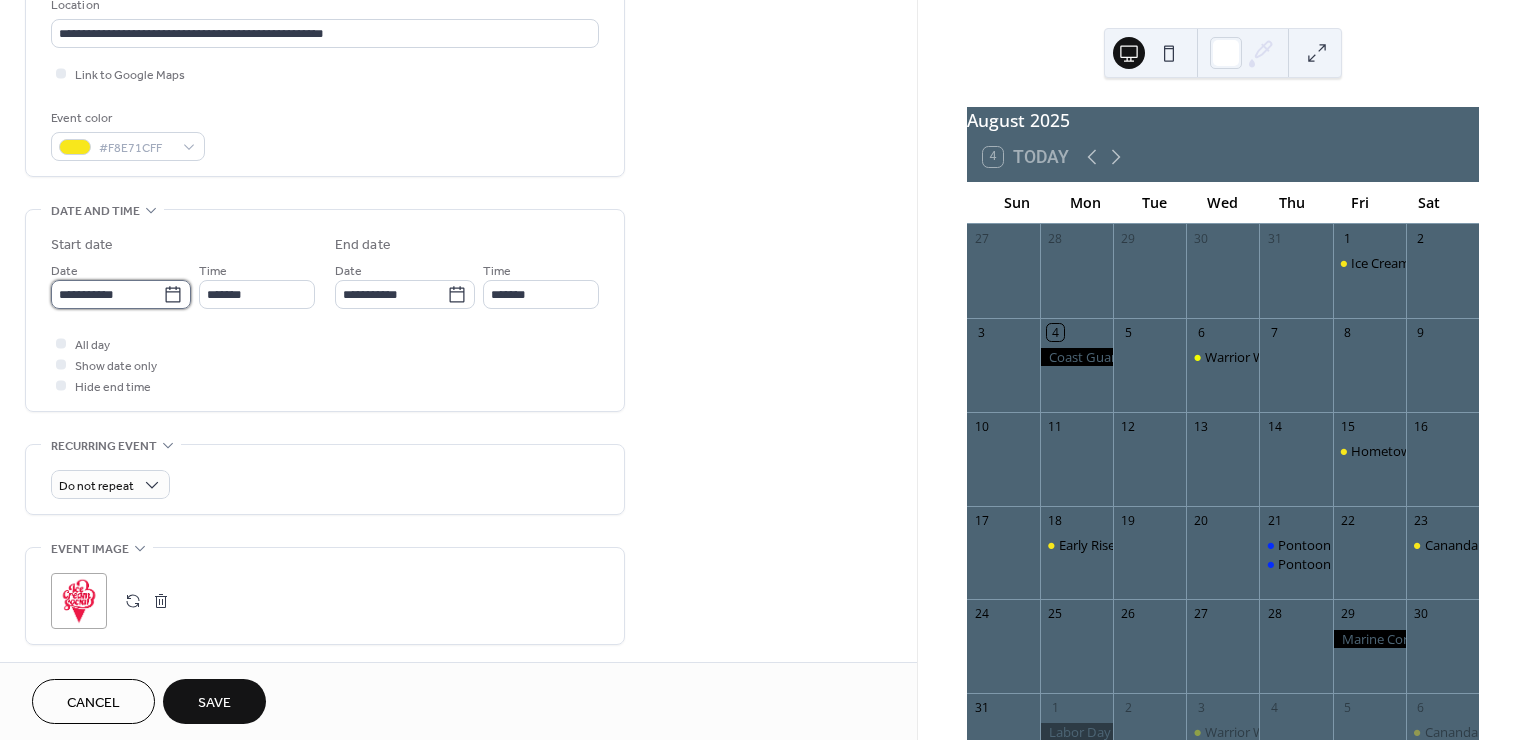 click on "**********" at bounding box center [107, 294] 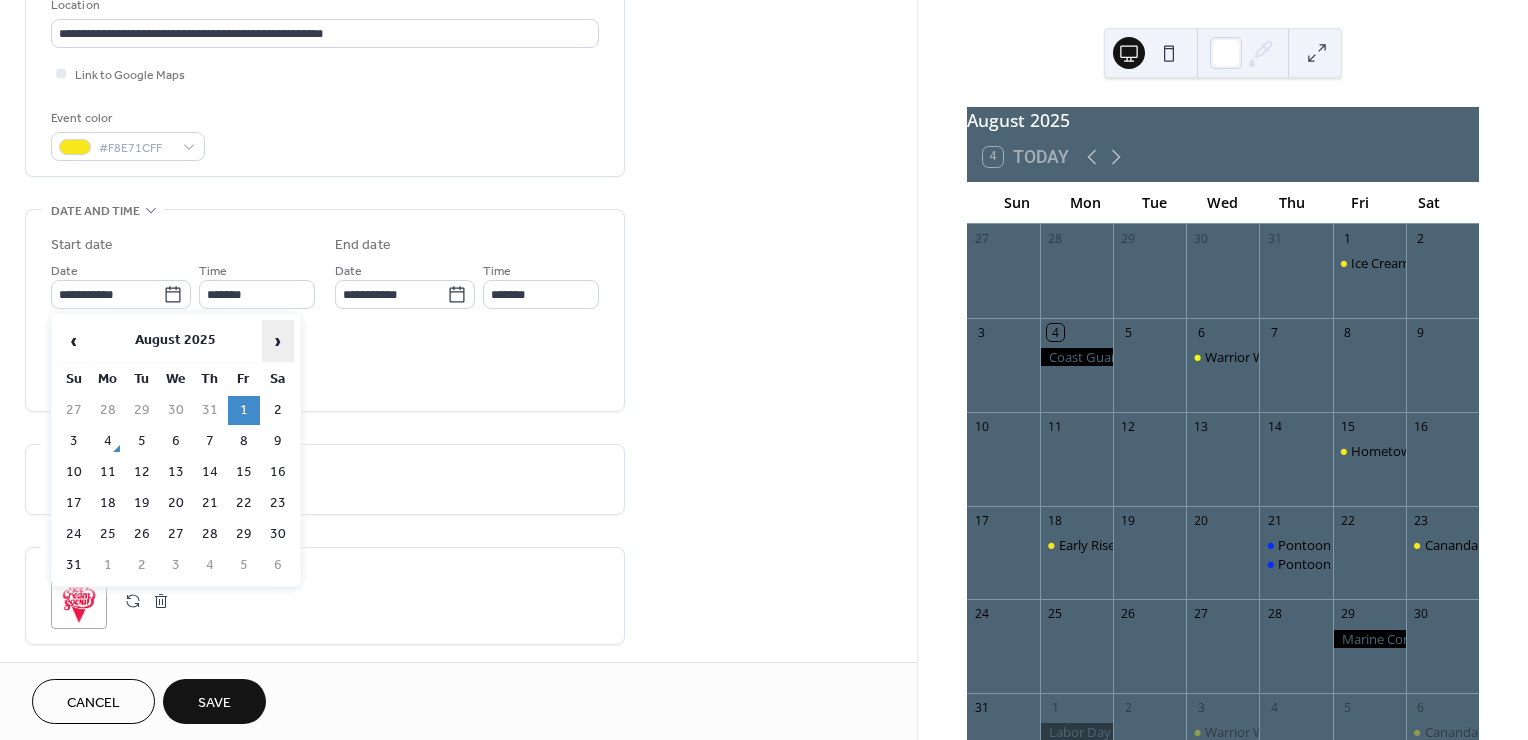 click on "›" at bounding box center [278, 341] 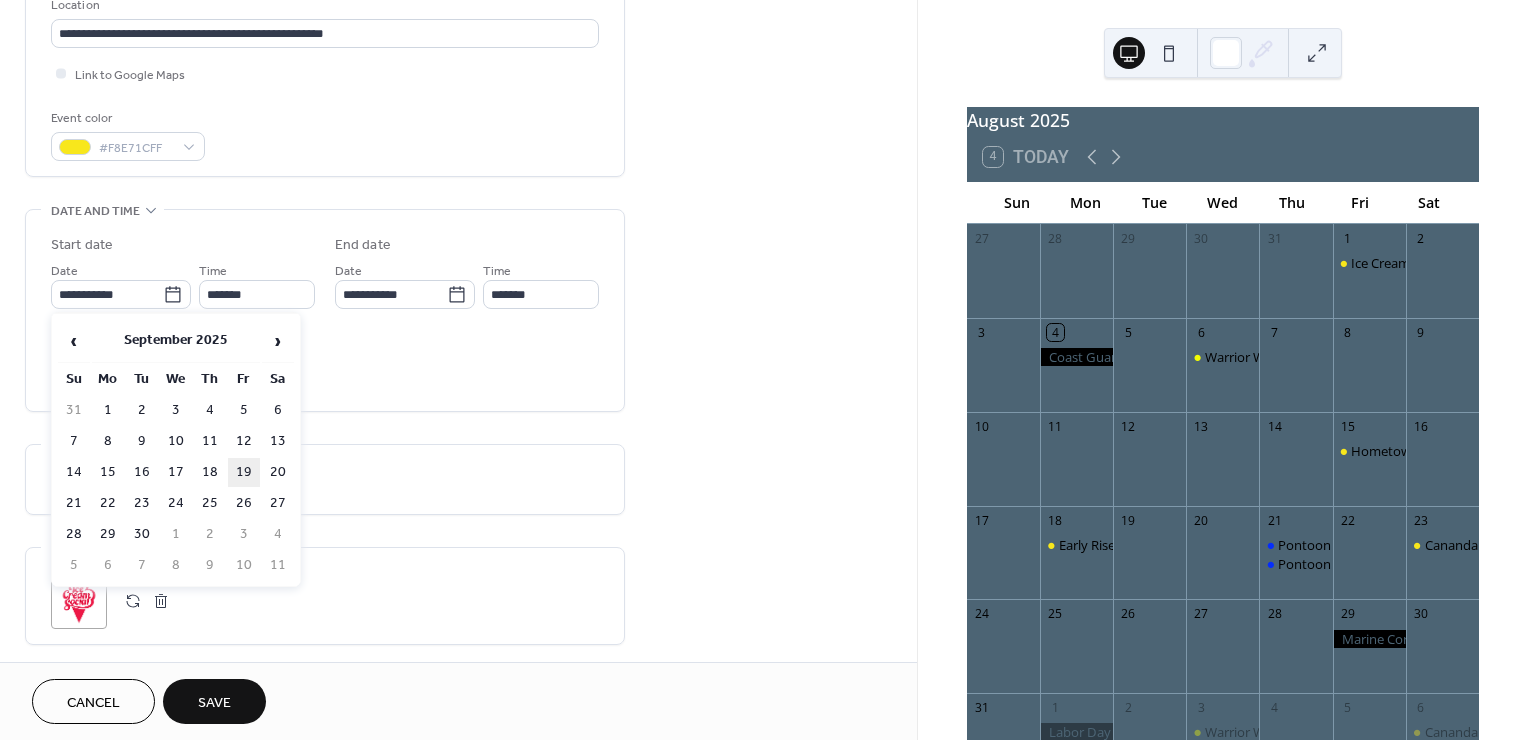 click on "19" at bounding box center [244, 472] 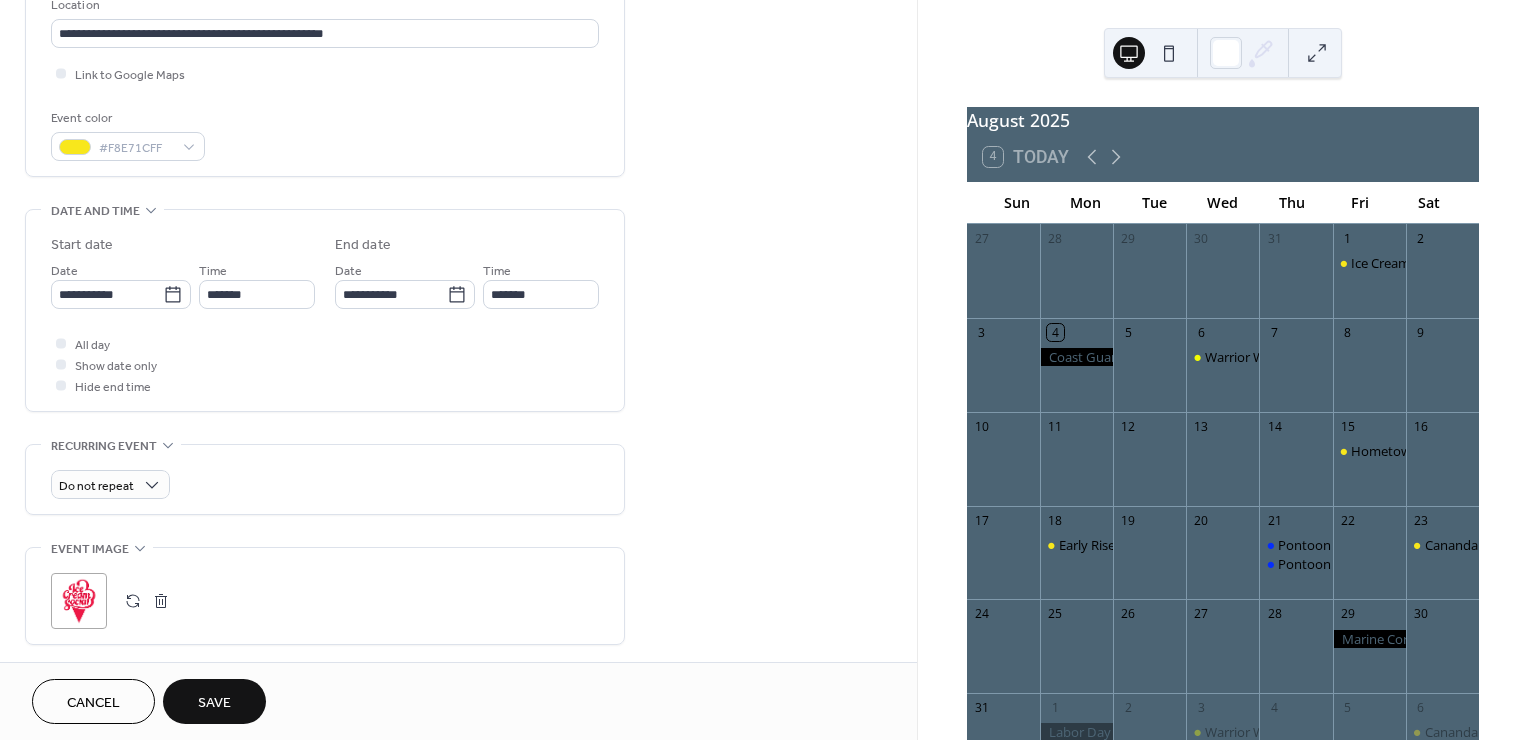 click on "**********" at bounding box center (458, 356) 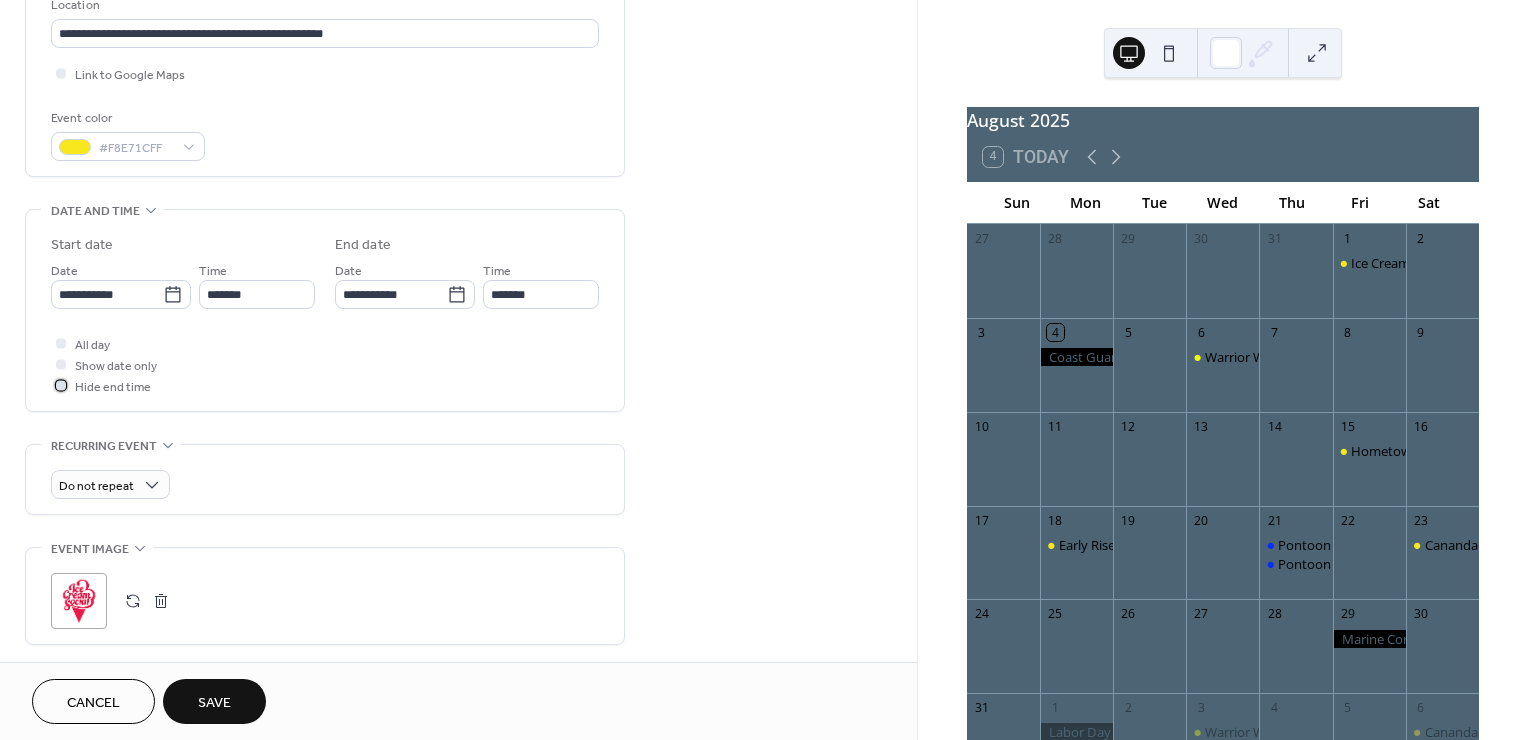 click at bounding box center (61, 385) 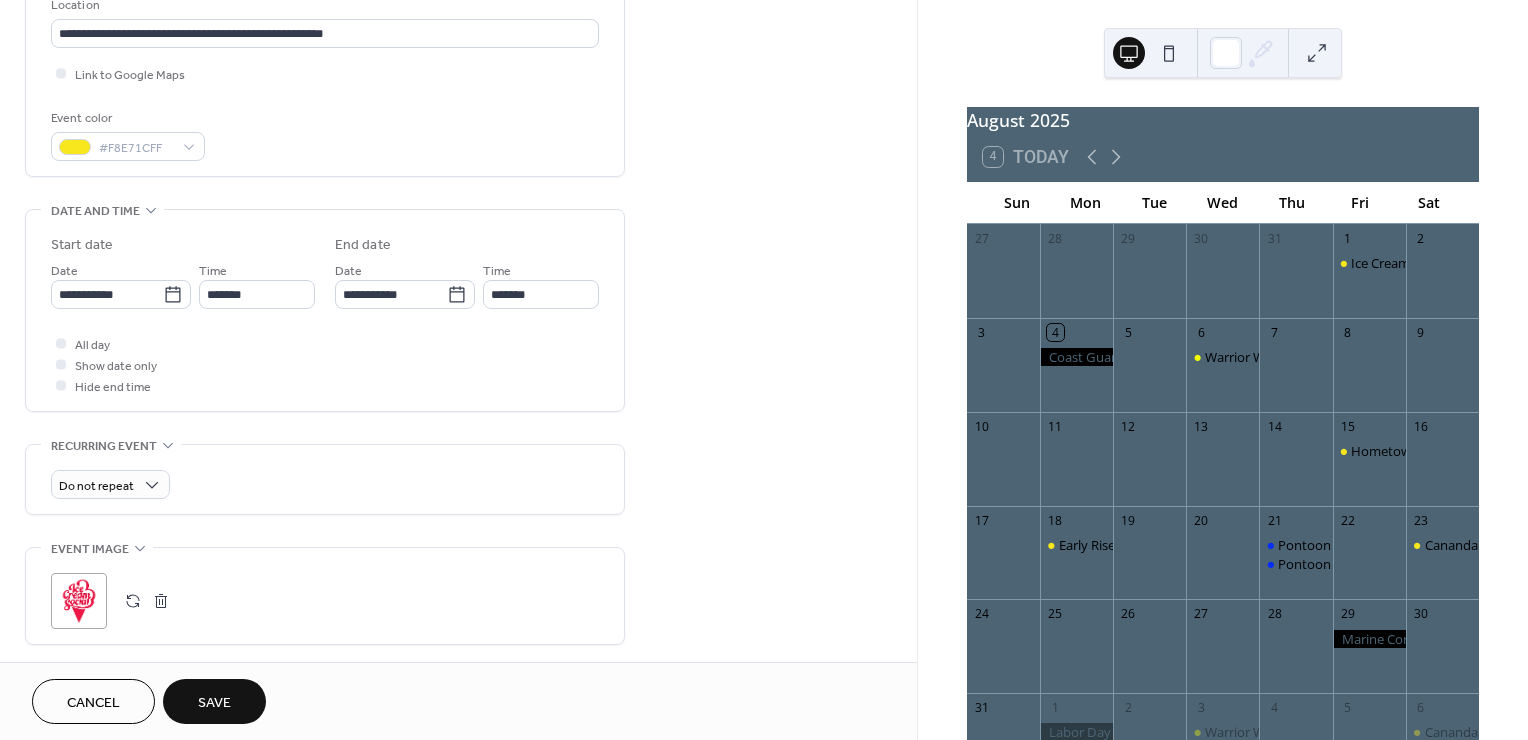 click on "**********" at bounding box center [458, 356] 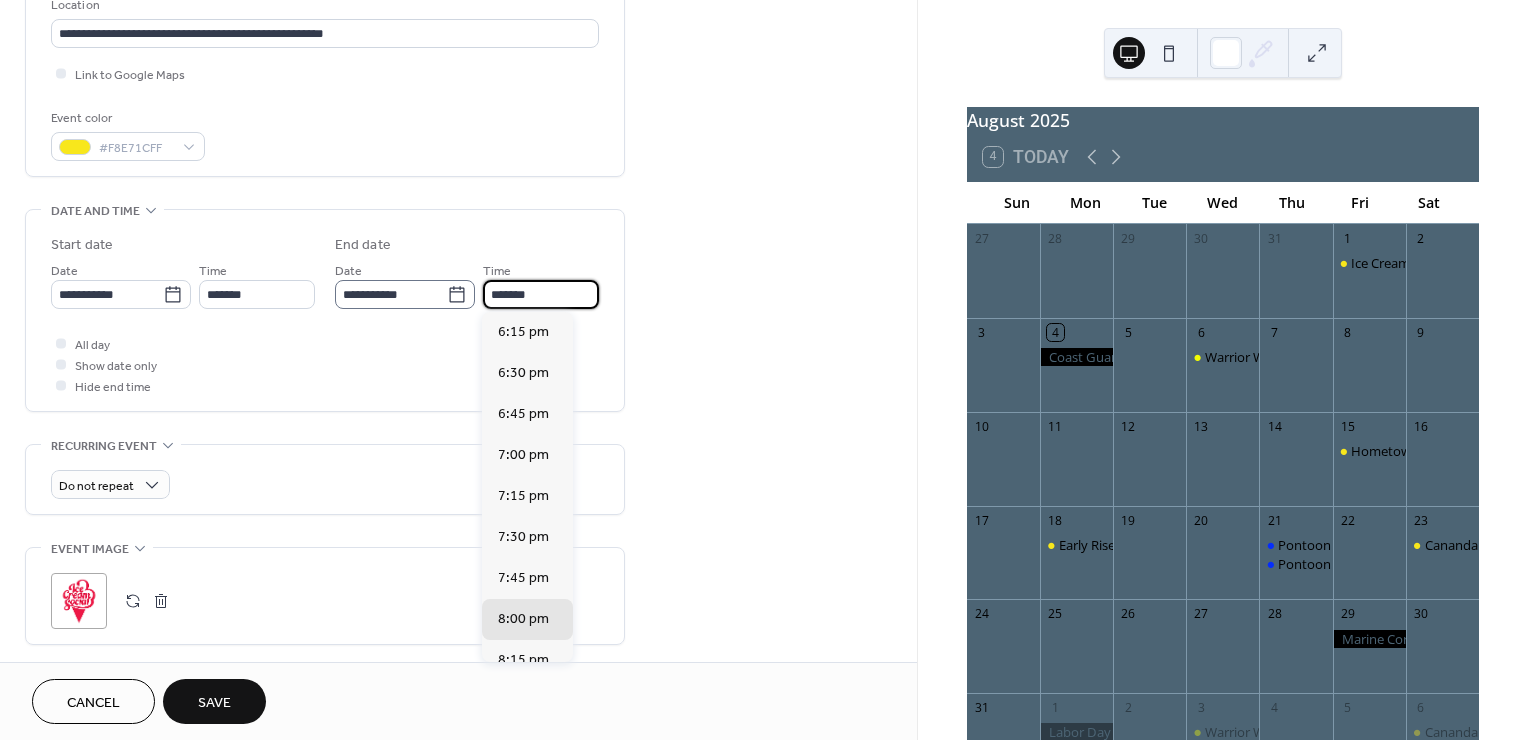 drag, startPoint x: 541, startPoint y: 294, endPoint x: 438, endPoint y: 292, distance: 103.01942 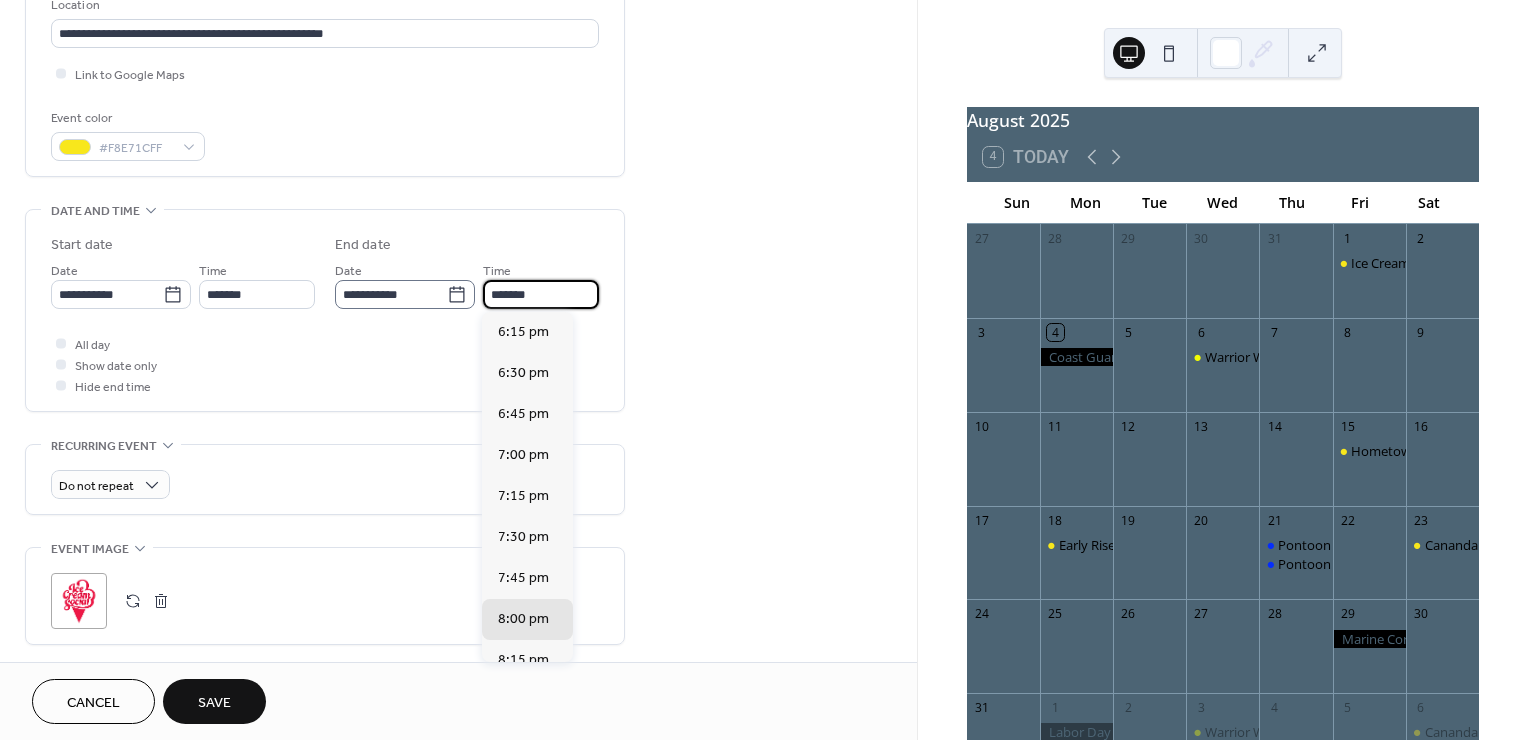 click on "**********" at bounding box center (467, 284) 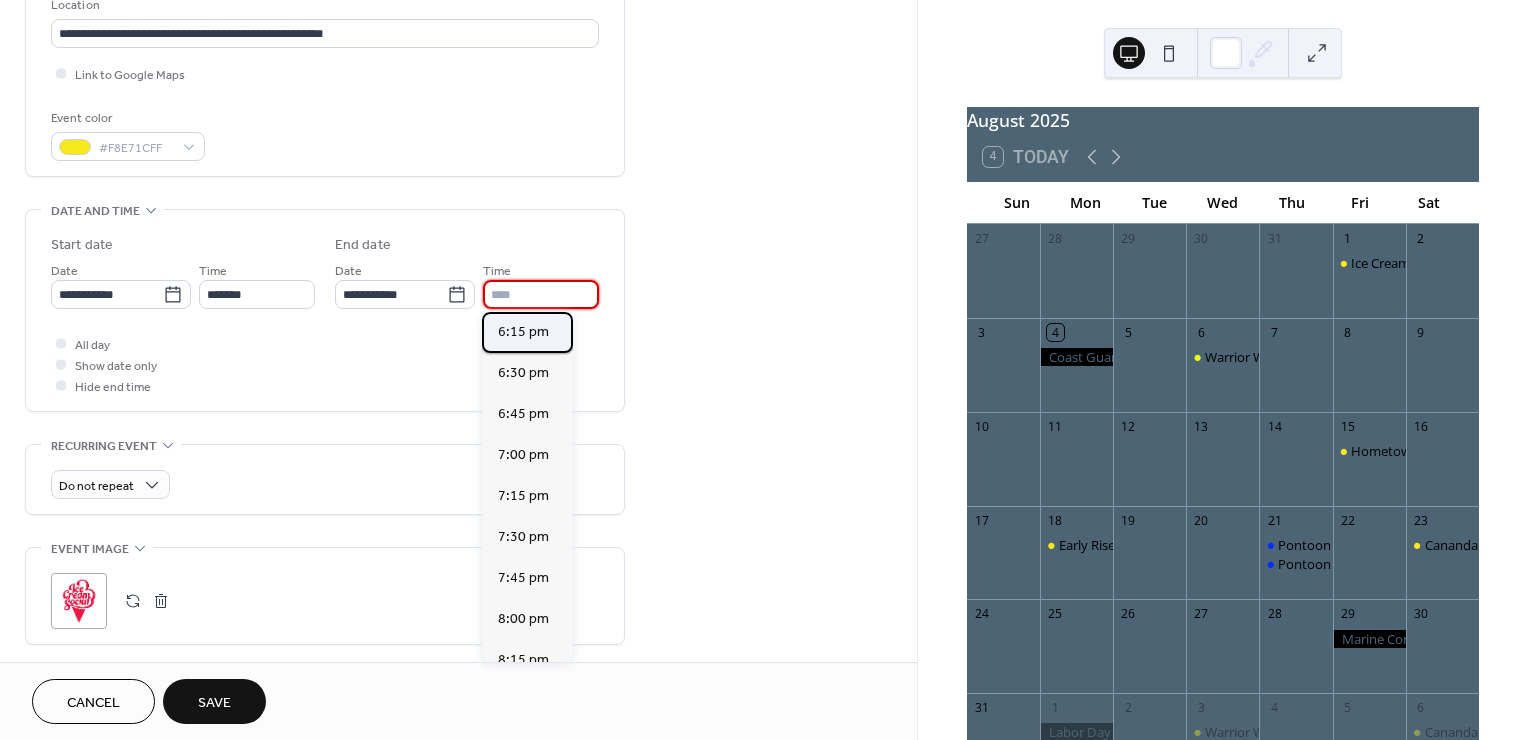 click on "6:15 pm" at bounding box center (523, 331) 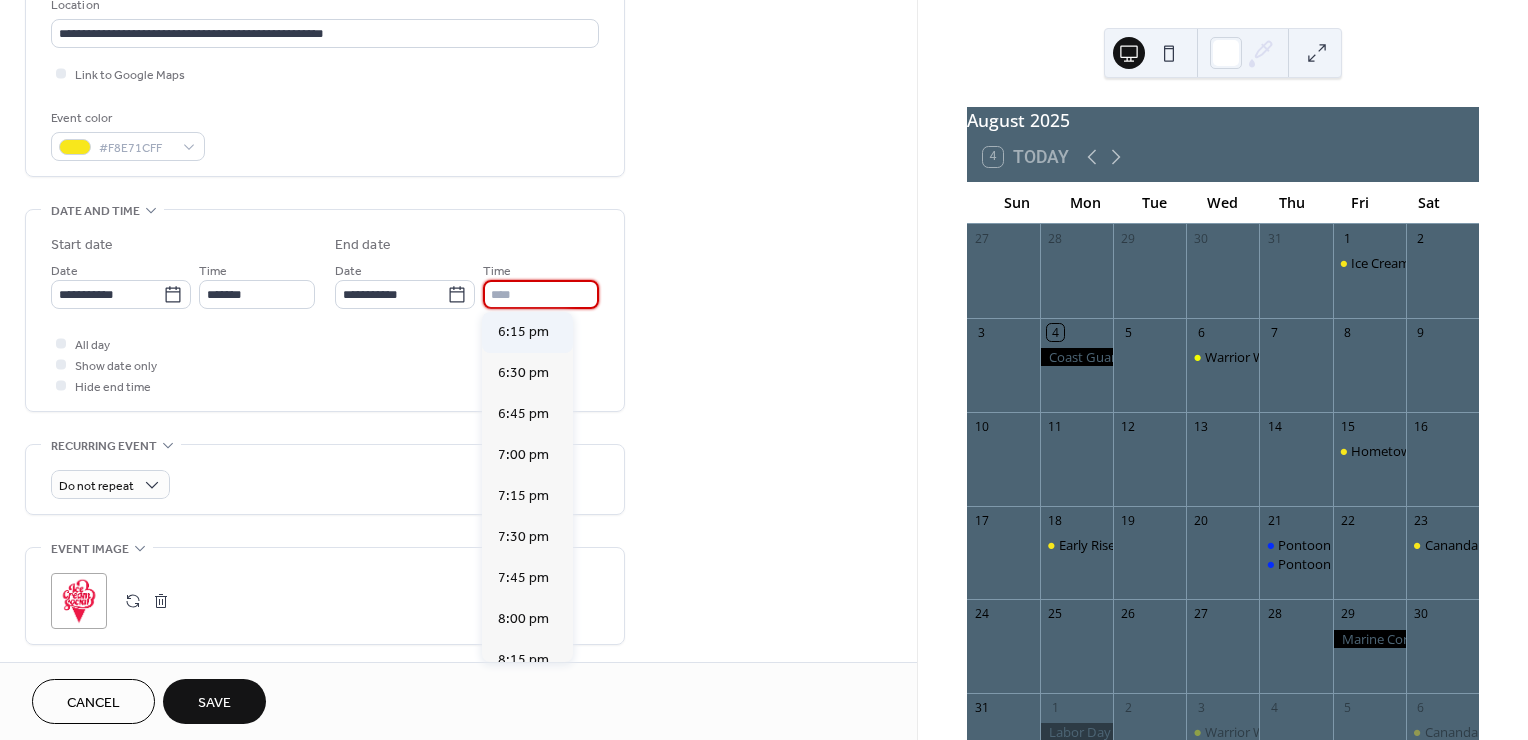 type on "*******" 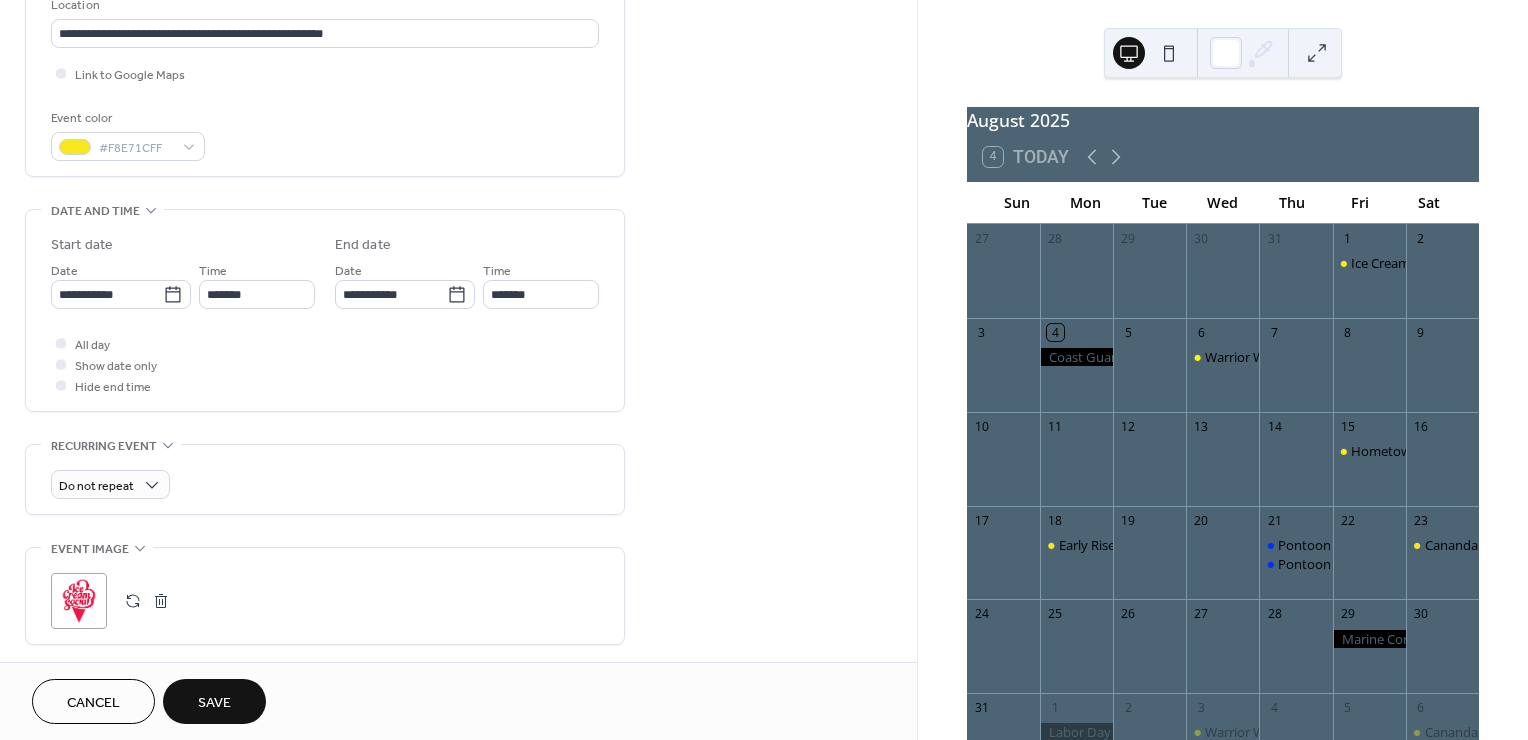 click on "**********" at bounding box center [458, 356] 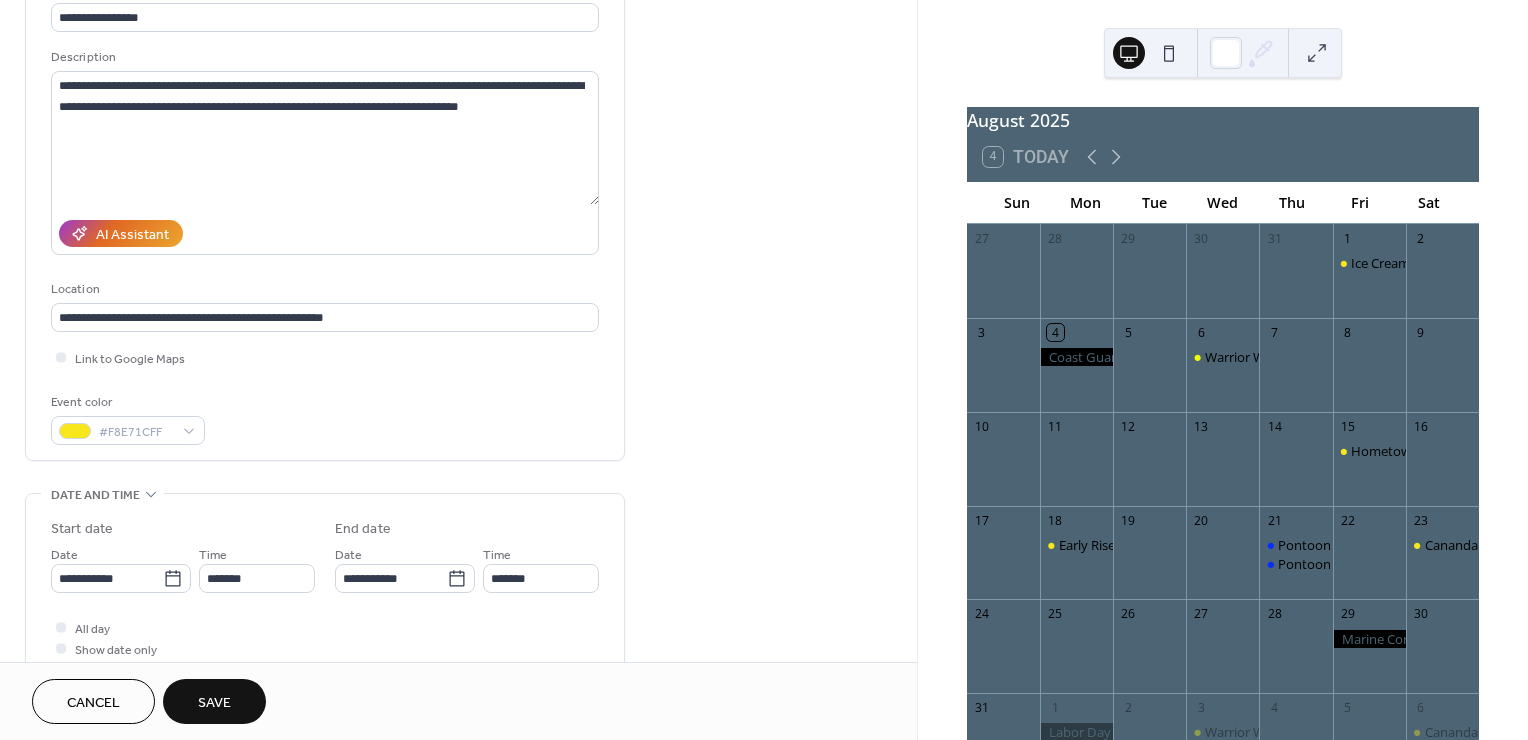 scroll, scrollTop: 154, scrollLeft: 0, axis: vertical 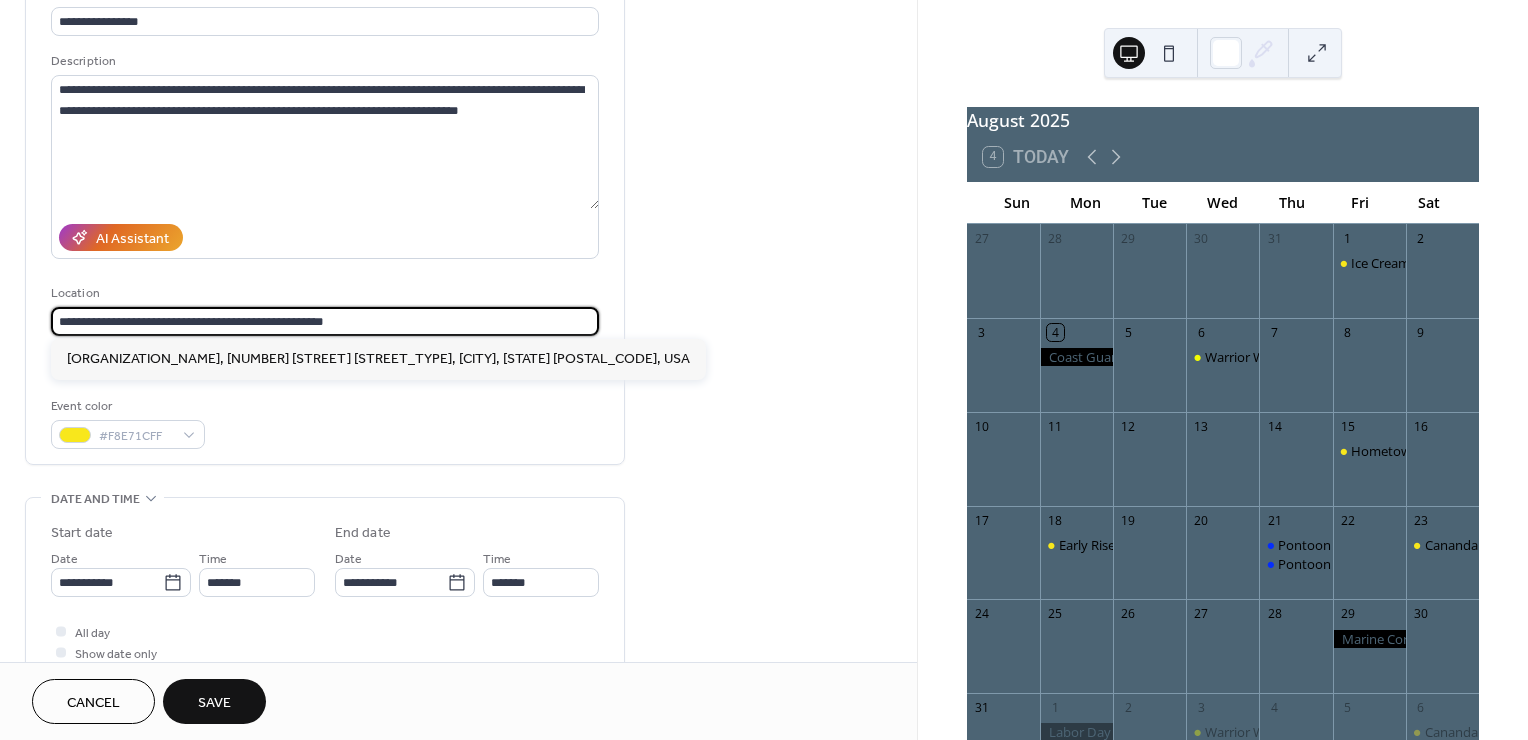 drag, startPoint x: 388, startPoint y: 316, endPoint x: 19, endPoint y: 304, distance: 369.19507 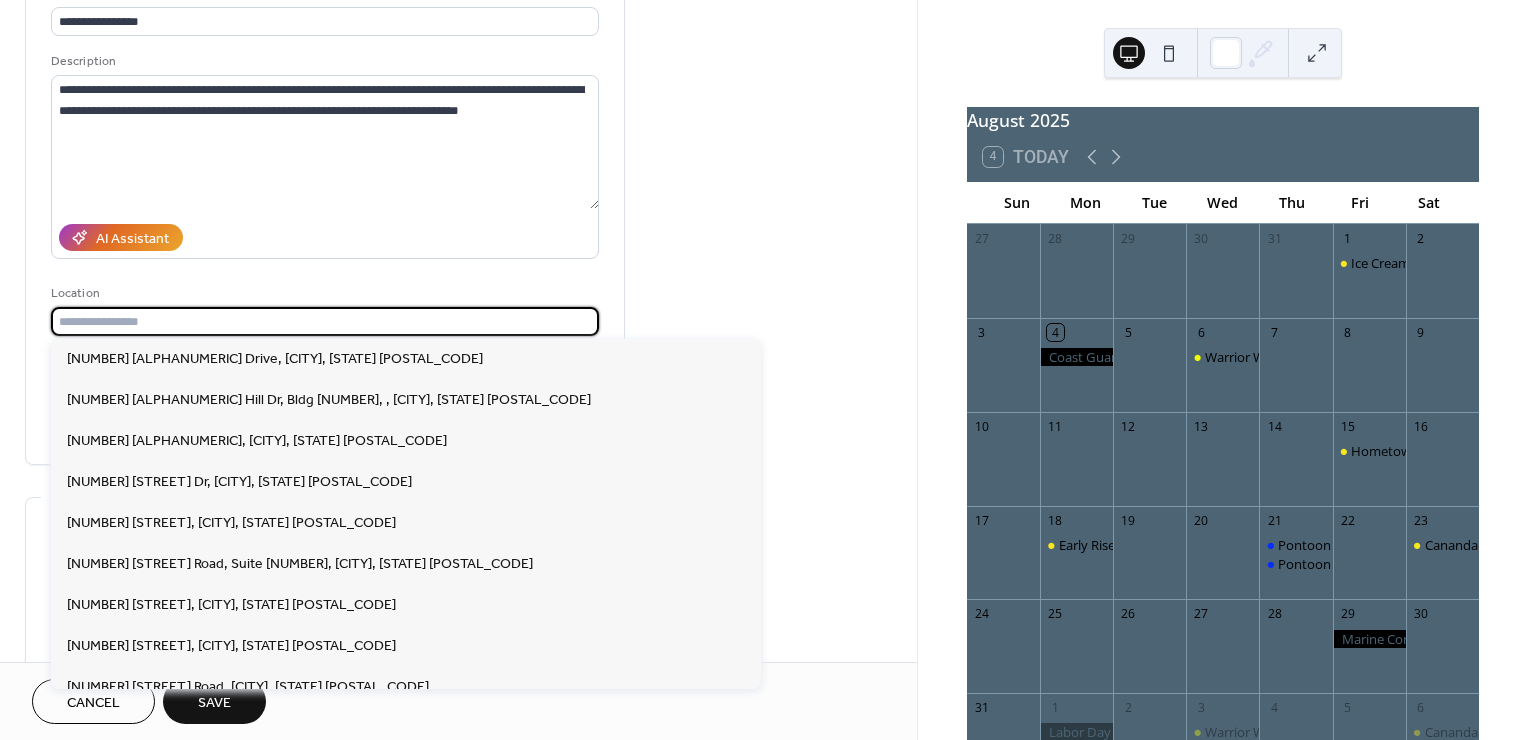 paste on "**********" 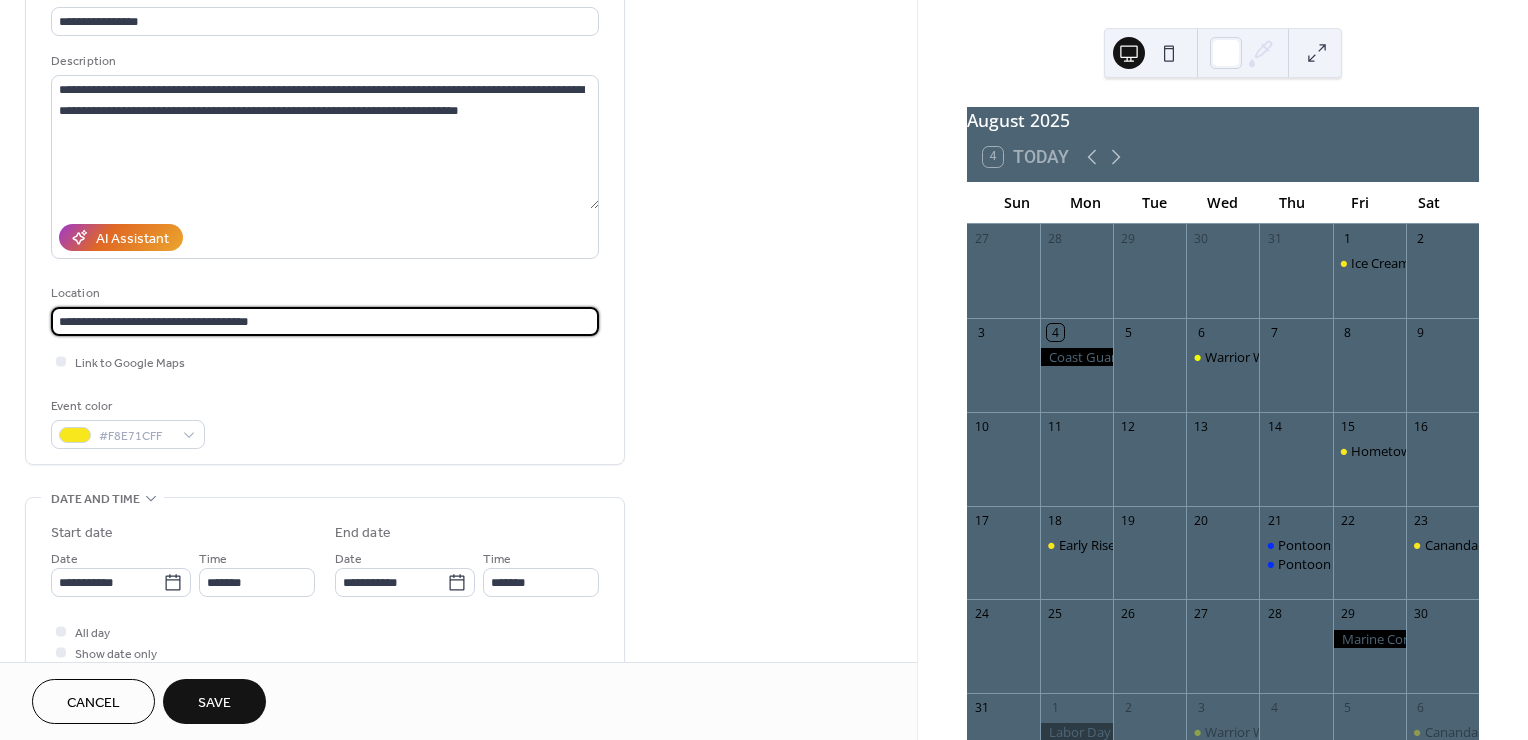 type on "**********" 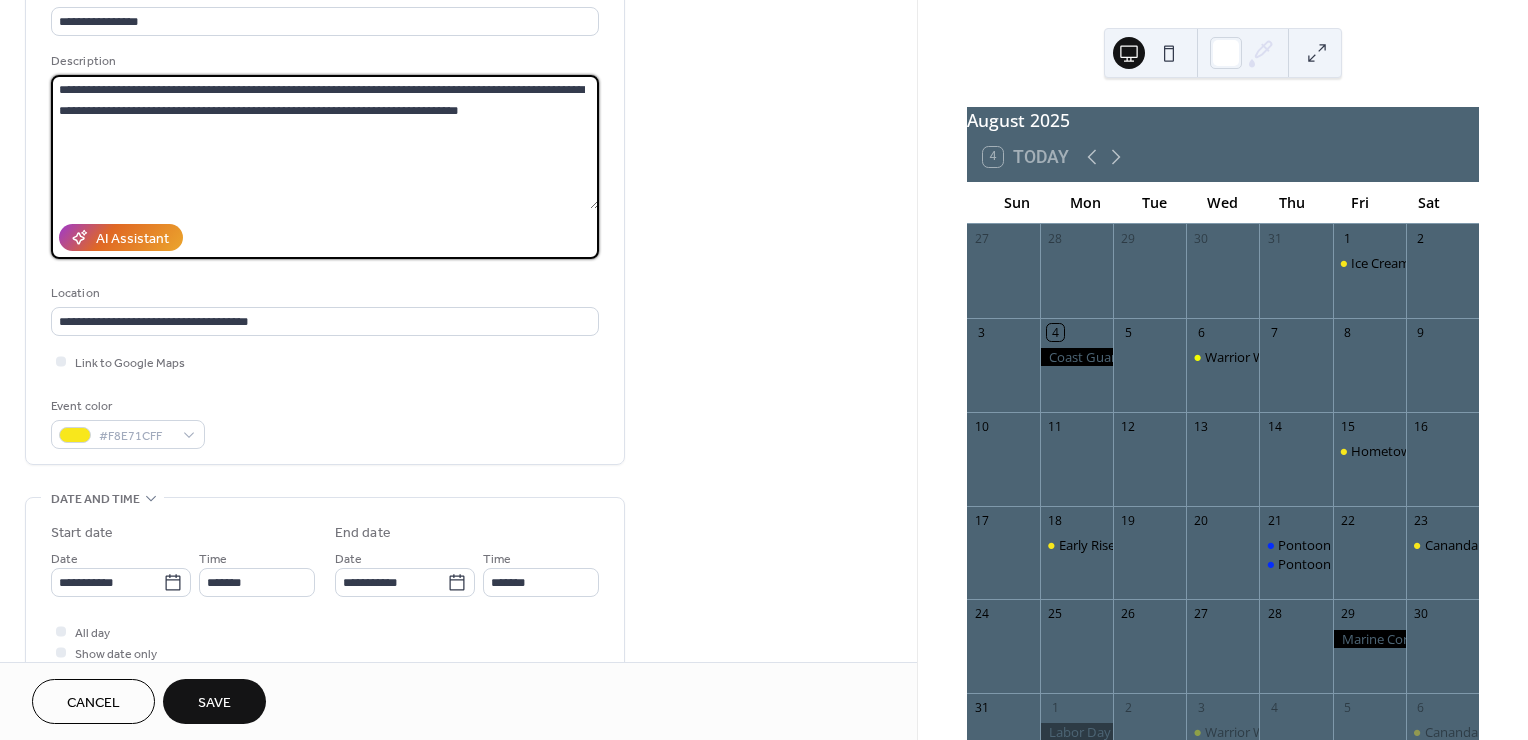 drag, startPoint x: 484, startPoint y: 107, endPoint x: 26, endPoint y: 86, distance: 458.4812 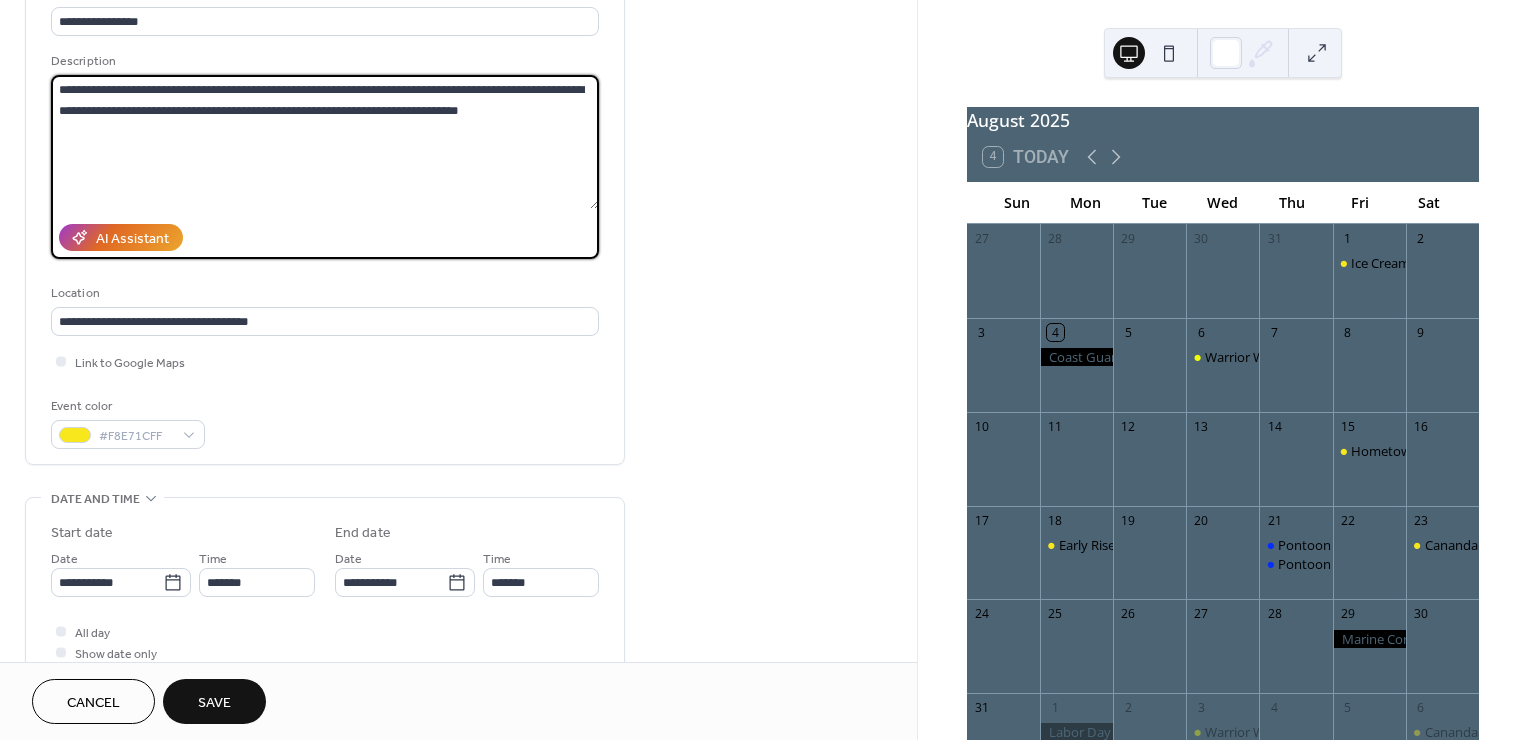 paste on "**********" 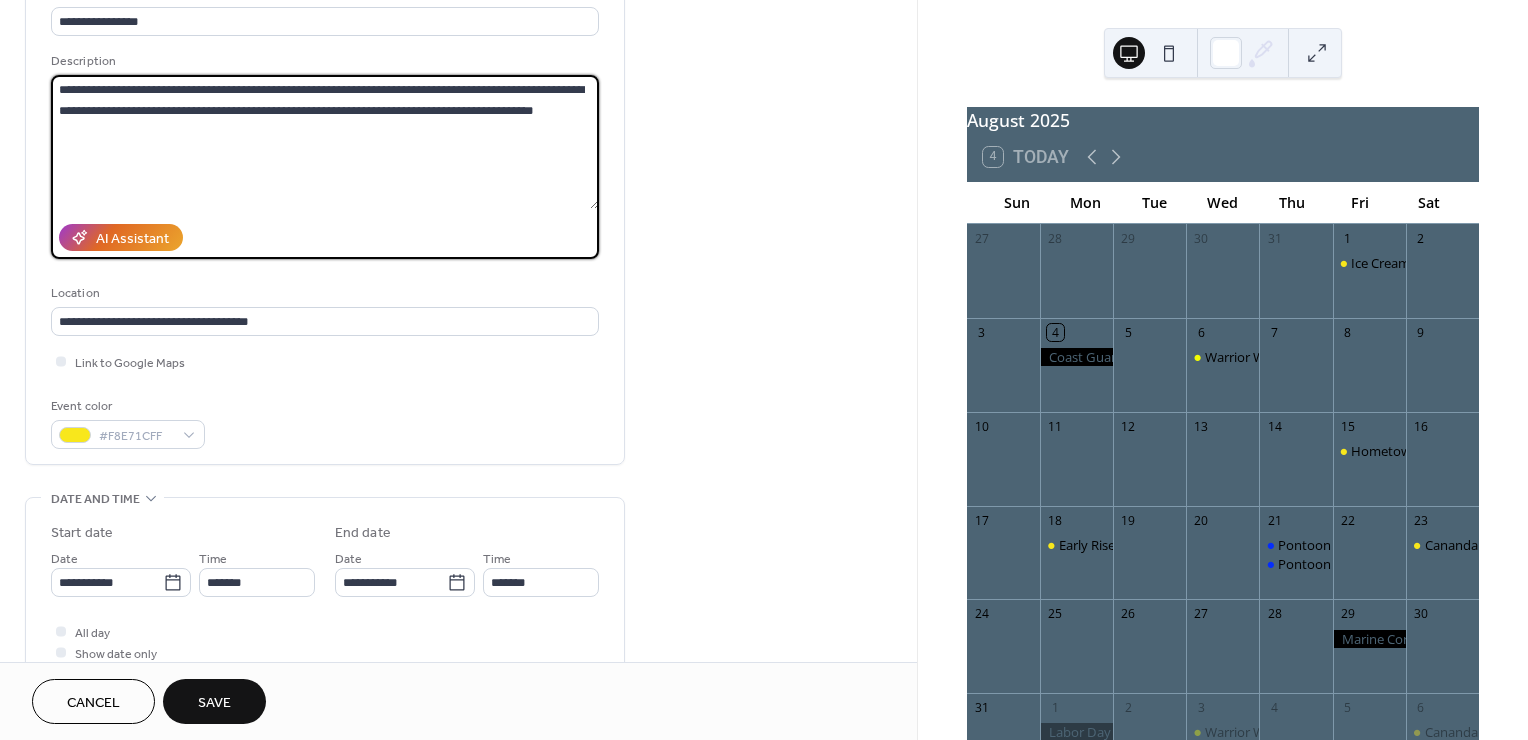 type on "**********" 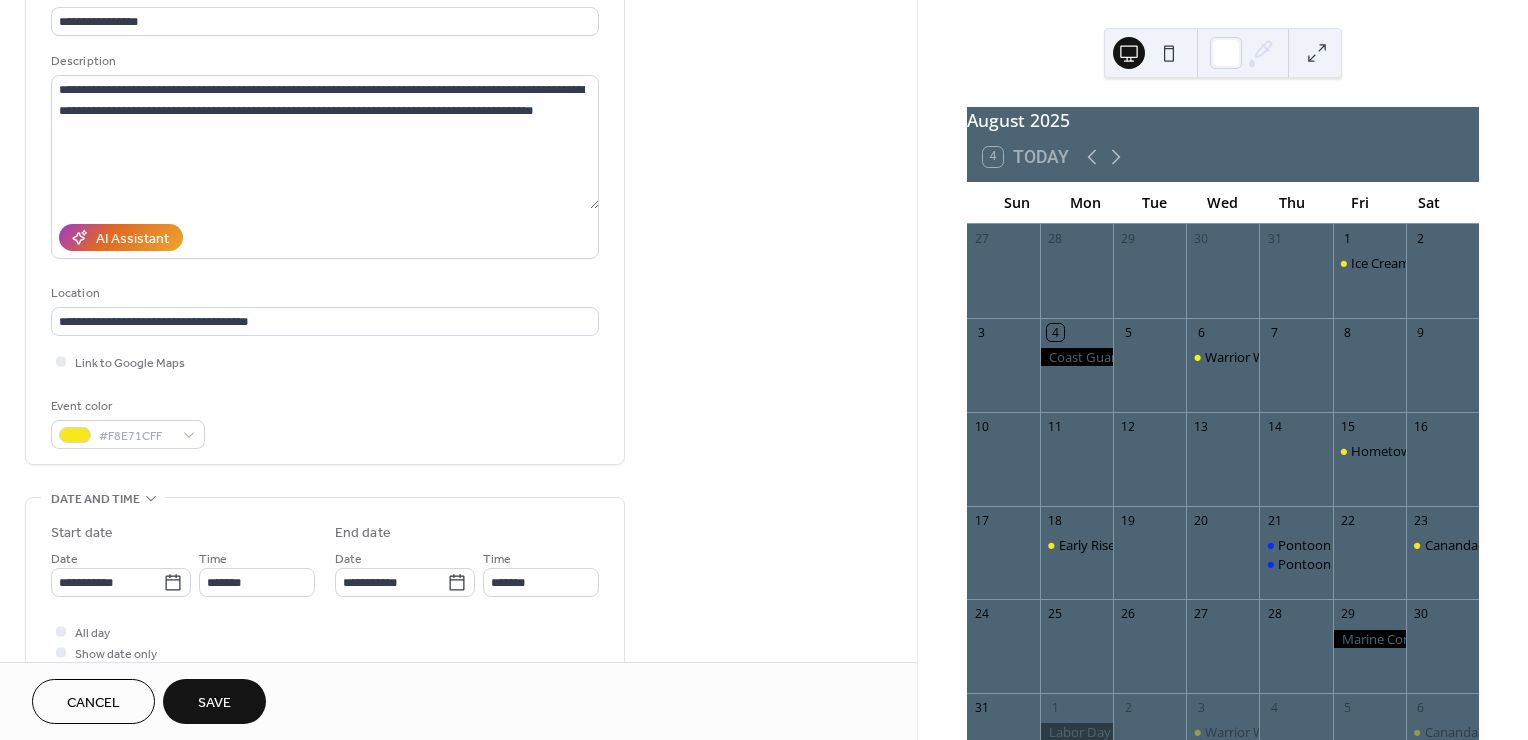 click on "Save" at bounding box center (214, 703) 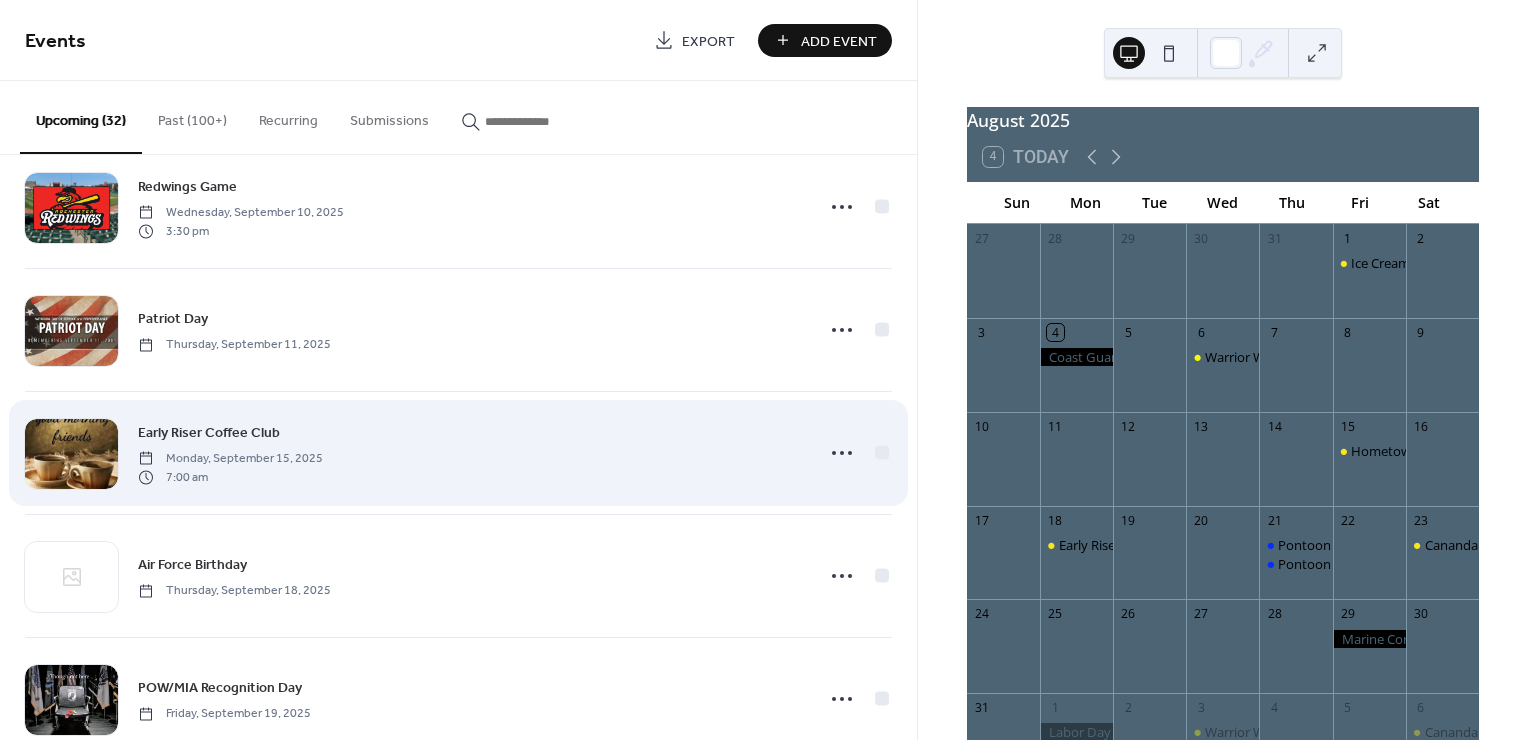 scroll, scrollTop: 1444, scrollLeft: 0, axis: vertical 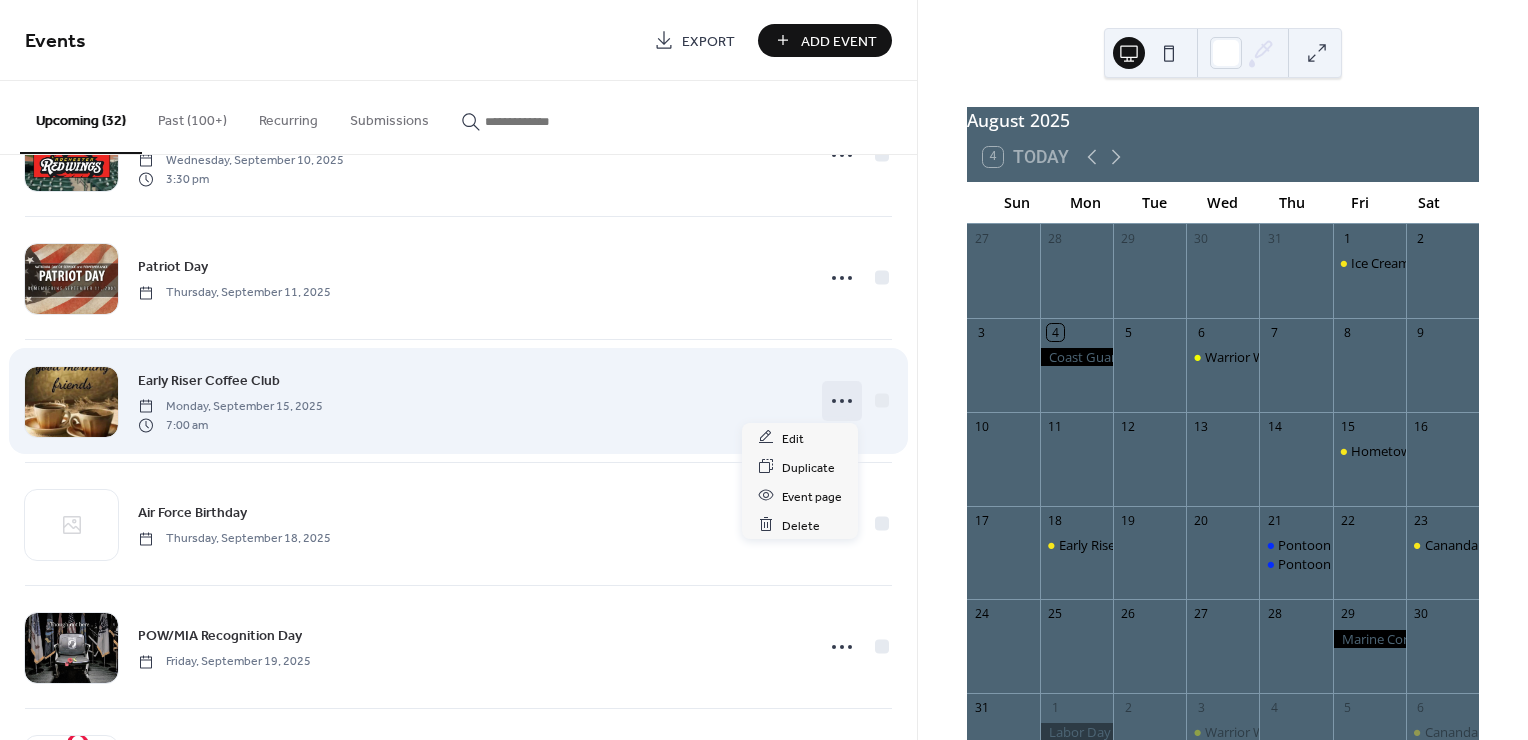 click 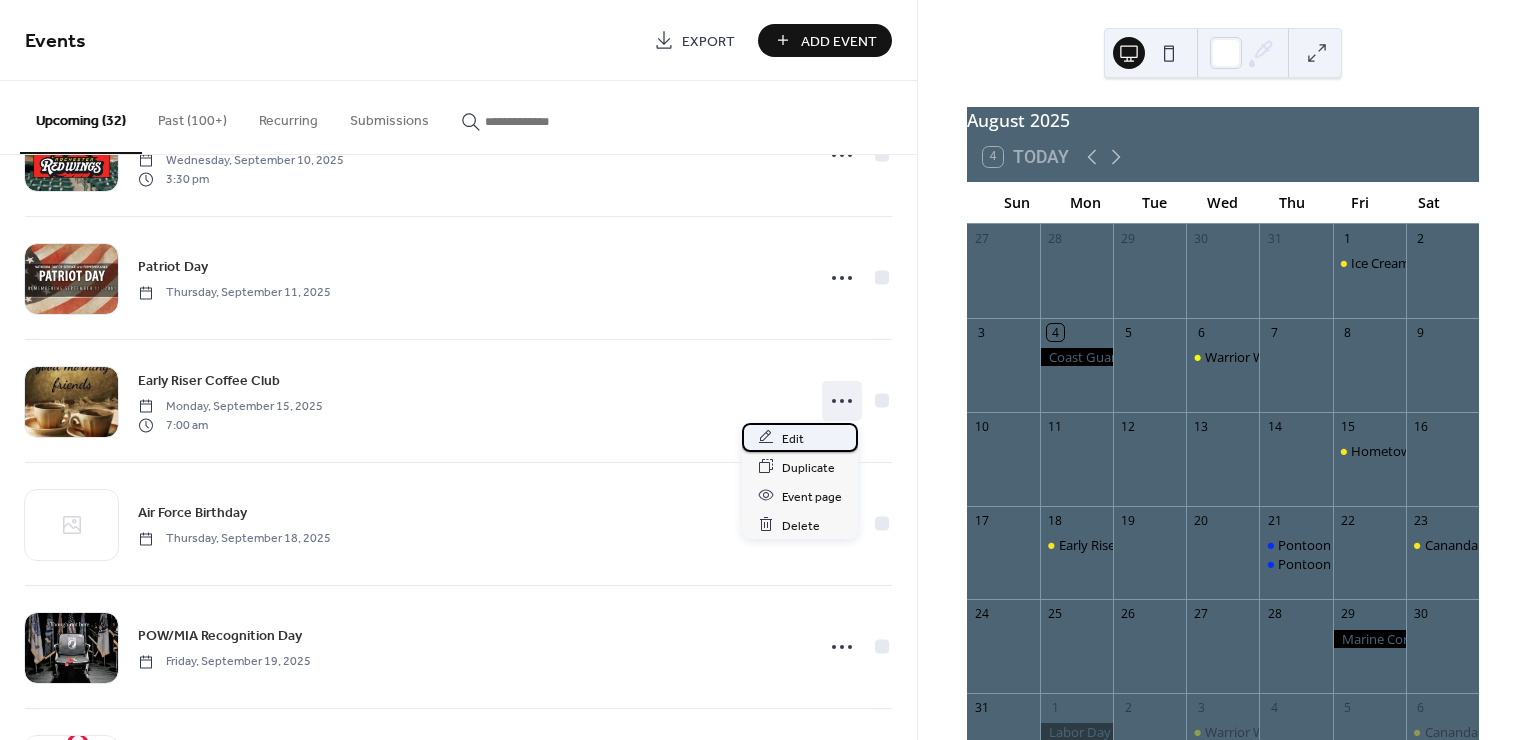 click on "Edit" at bounding box center [793, 438] 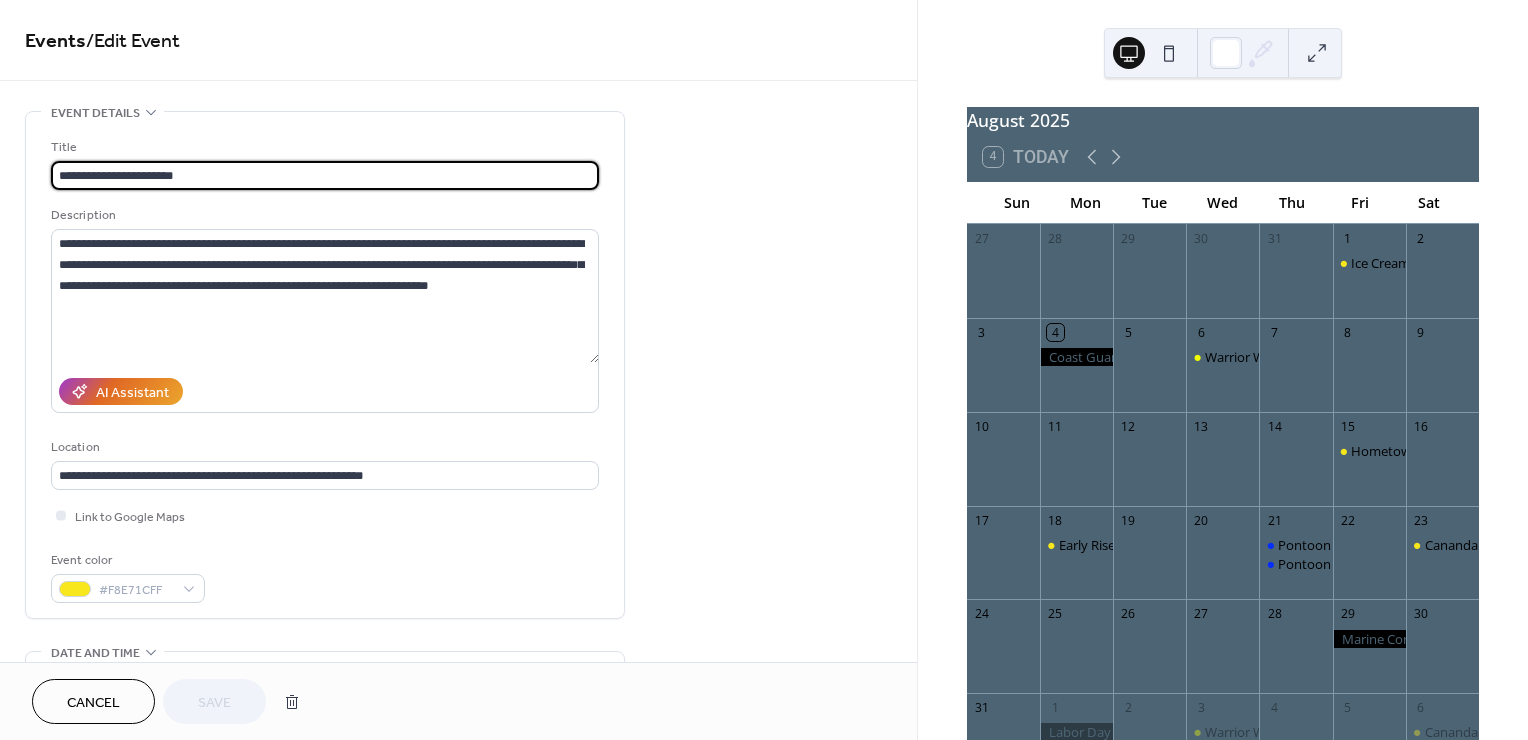 click on "**********" at bounding box center [325, 175] 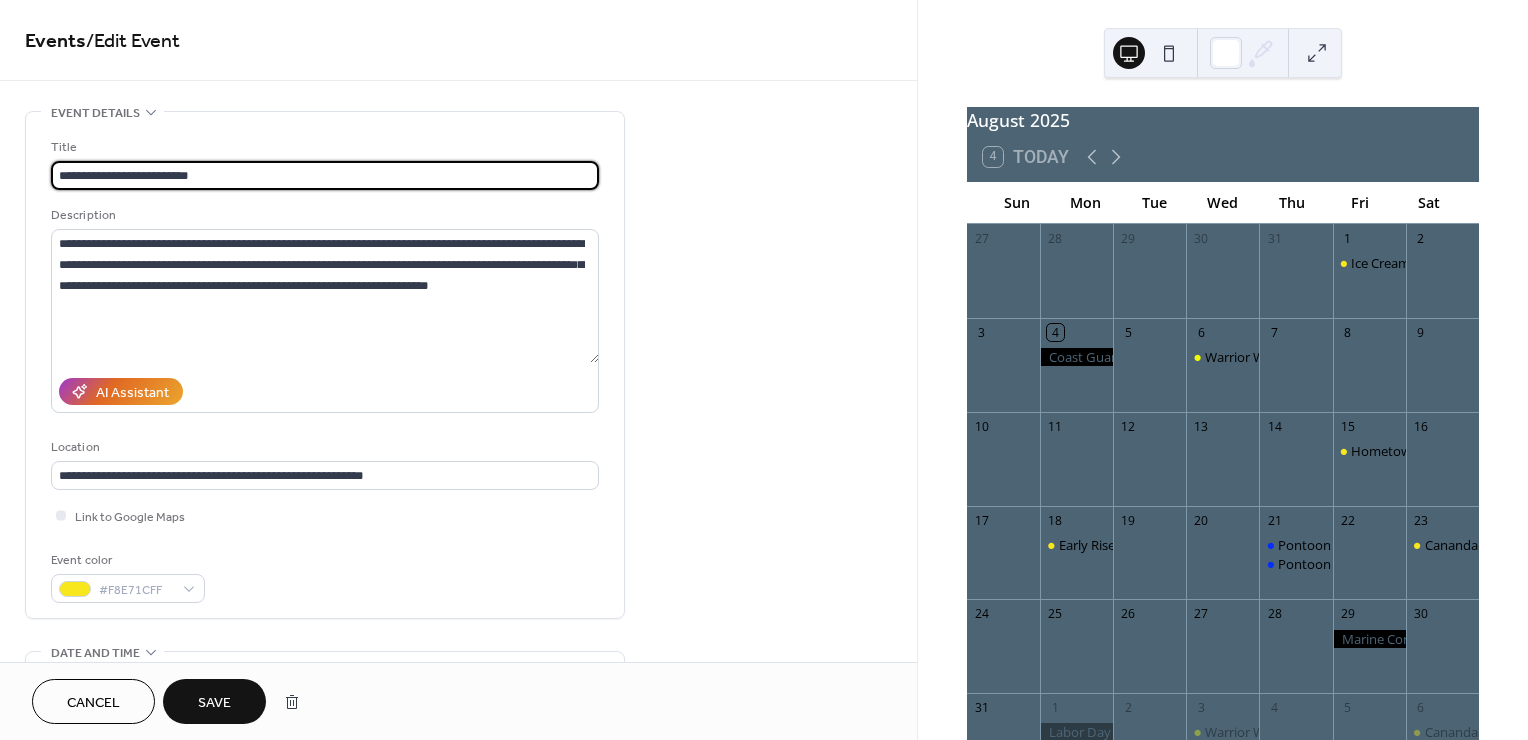 type on "**********" 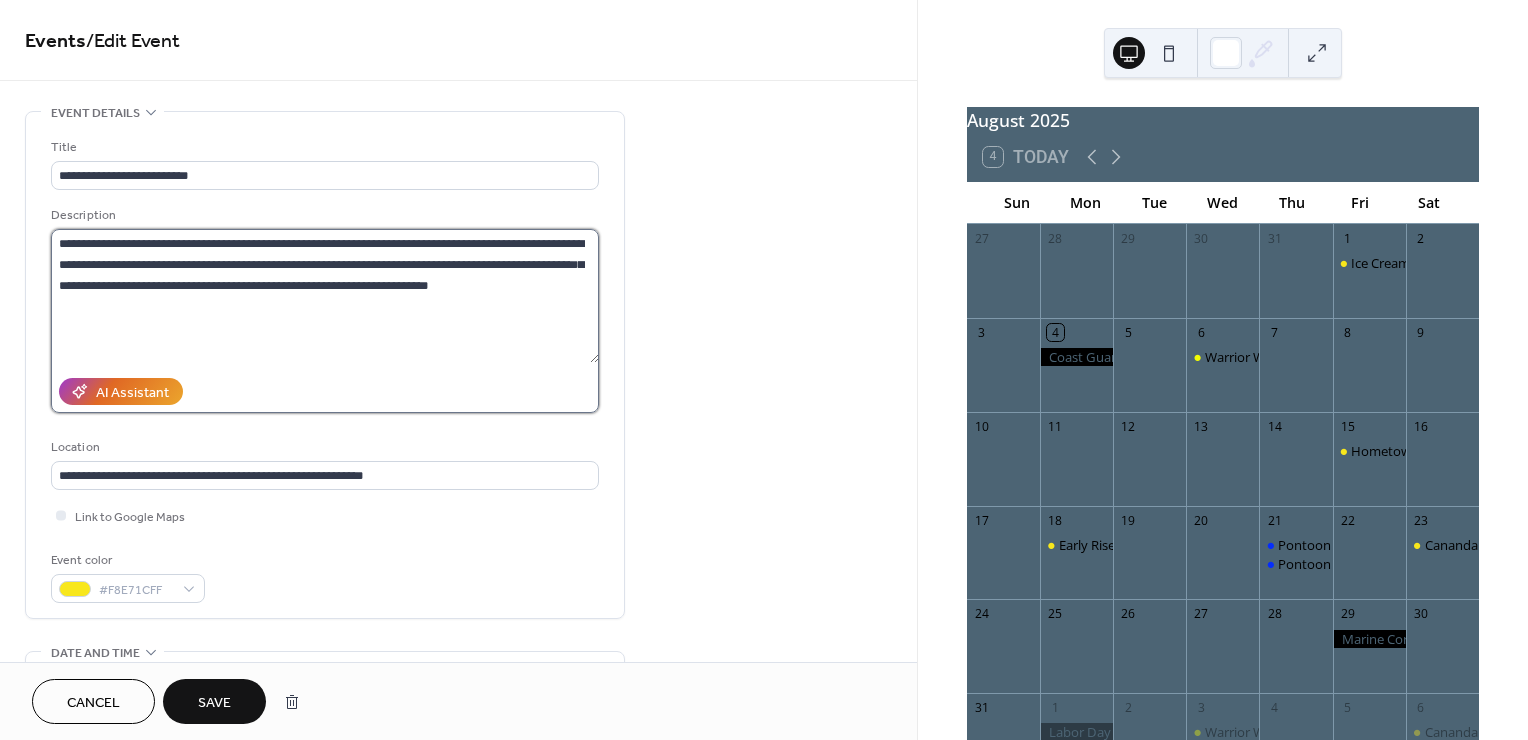 click on "**********" at bounding box center [325, 296] 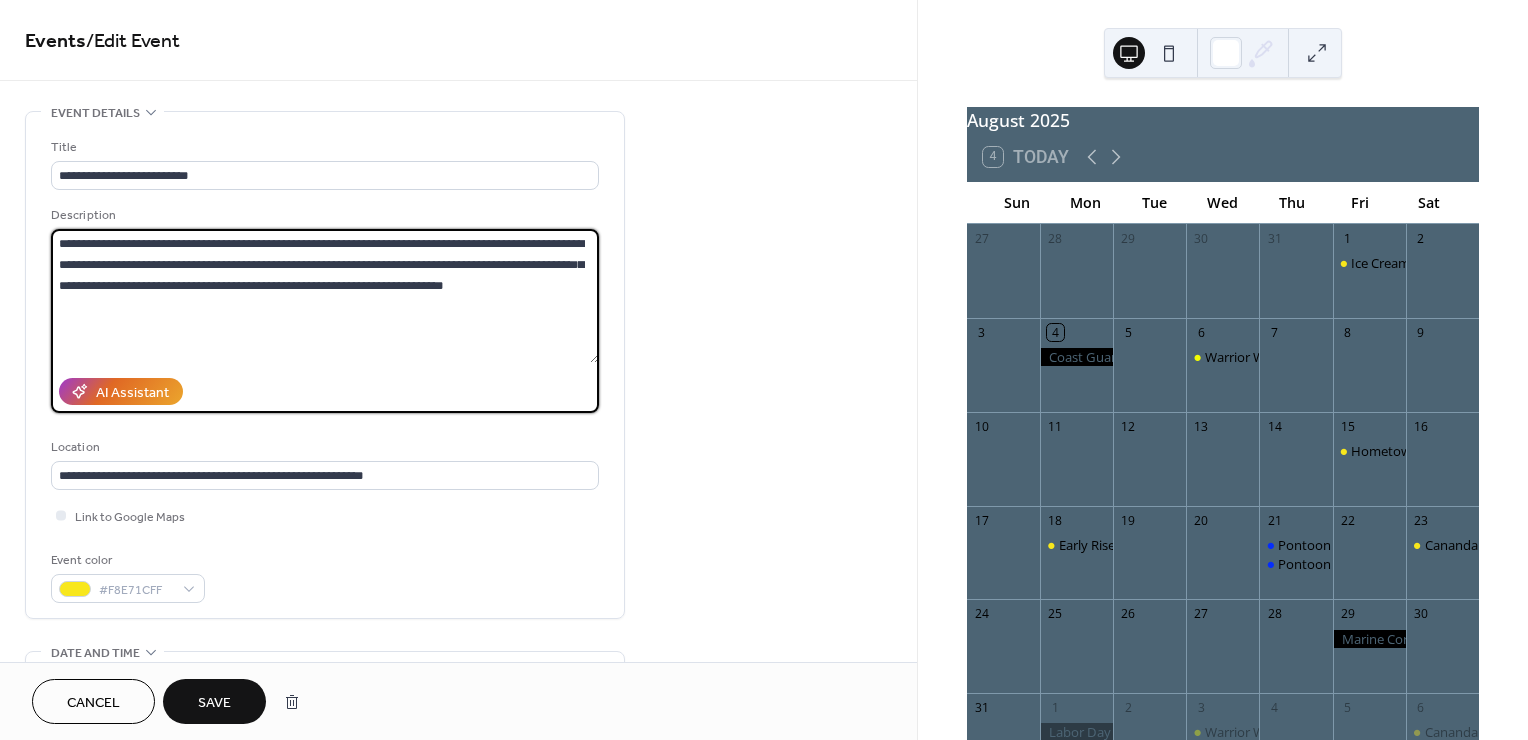 type on "**********" 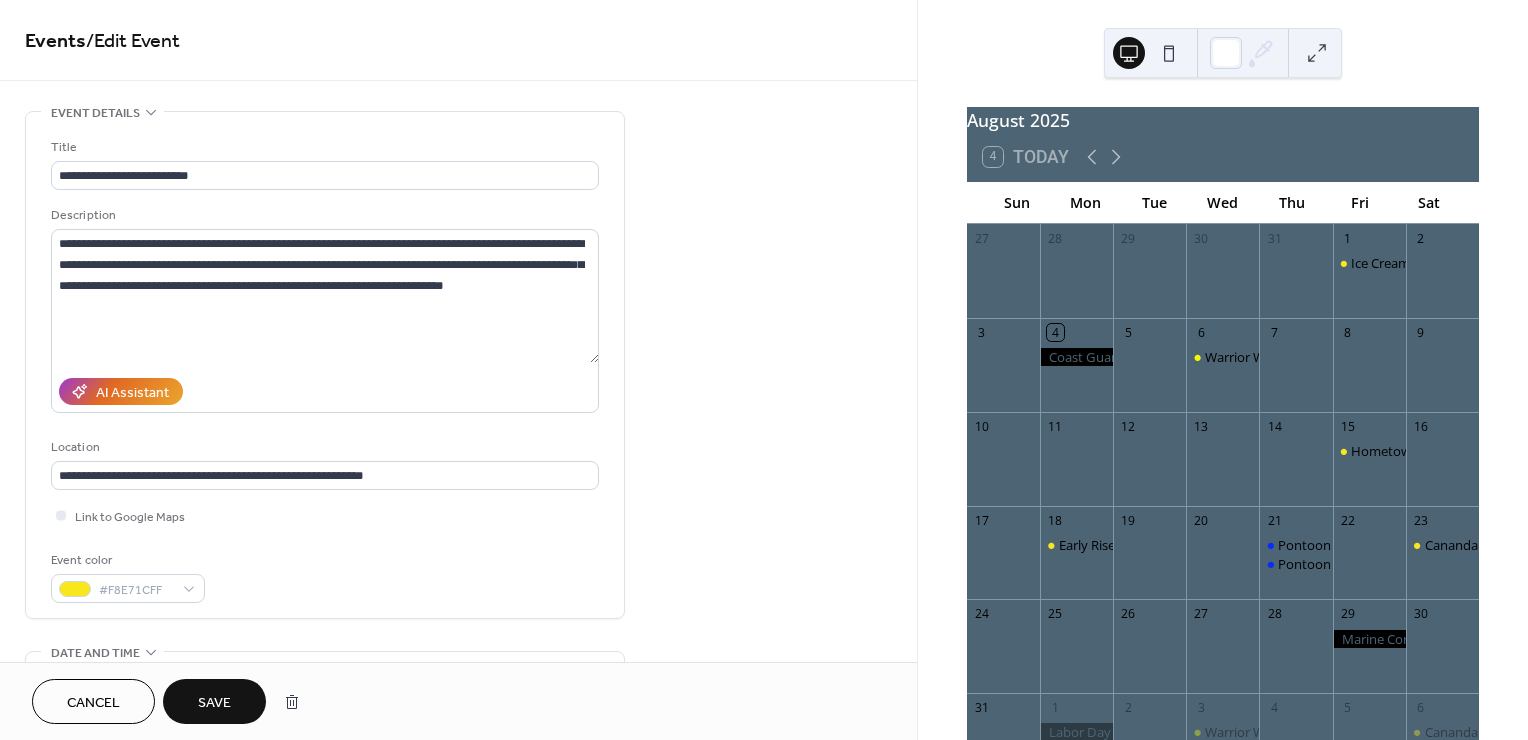 click on "Save" at bounding box center (214, 703) 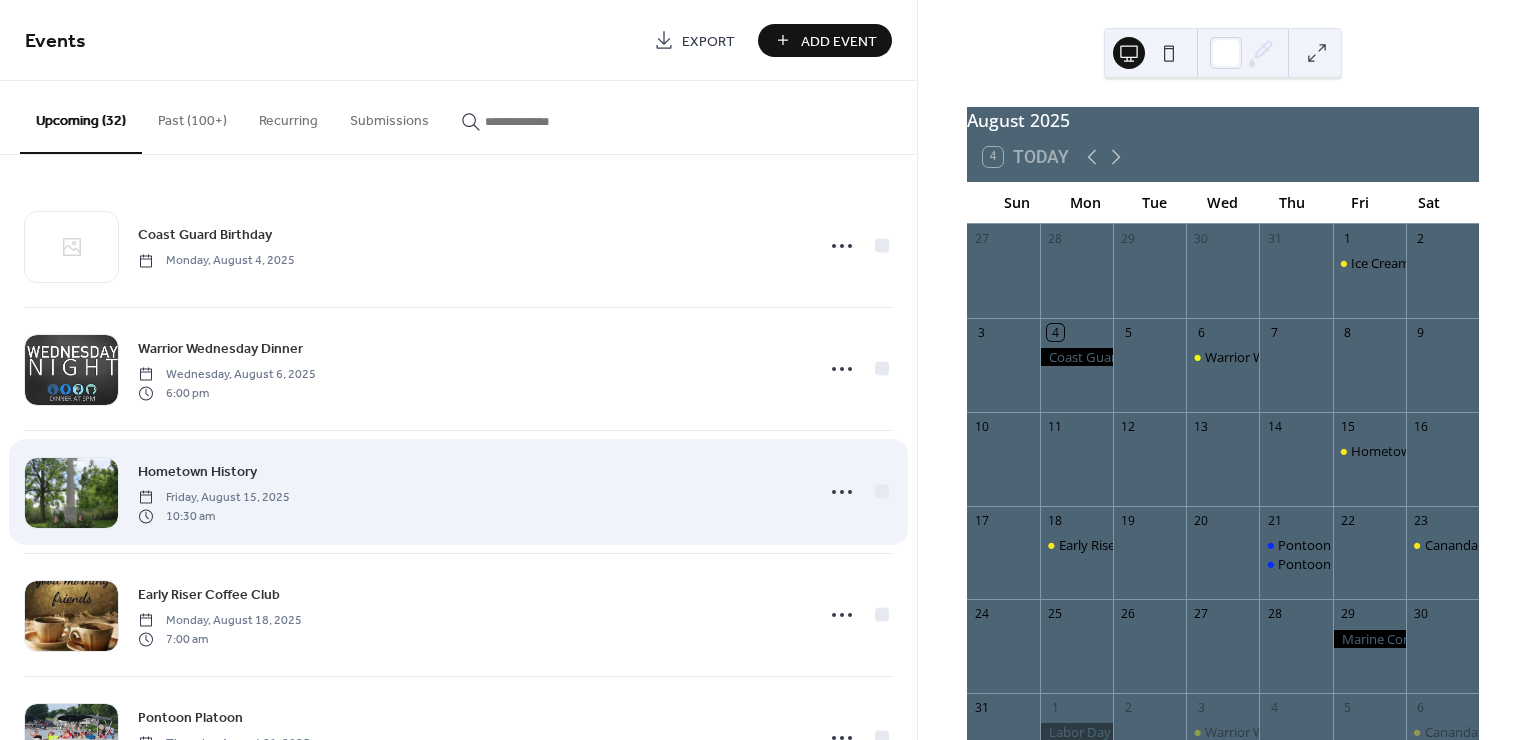 scroll, scrollTop: 111, scrollLeft: 0, axis: vertical 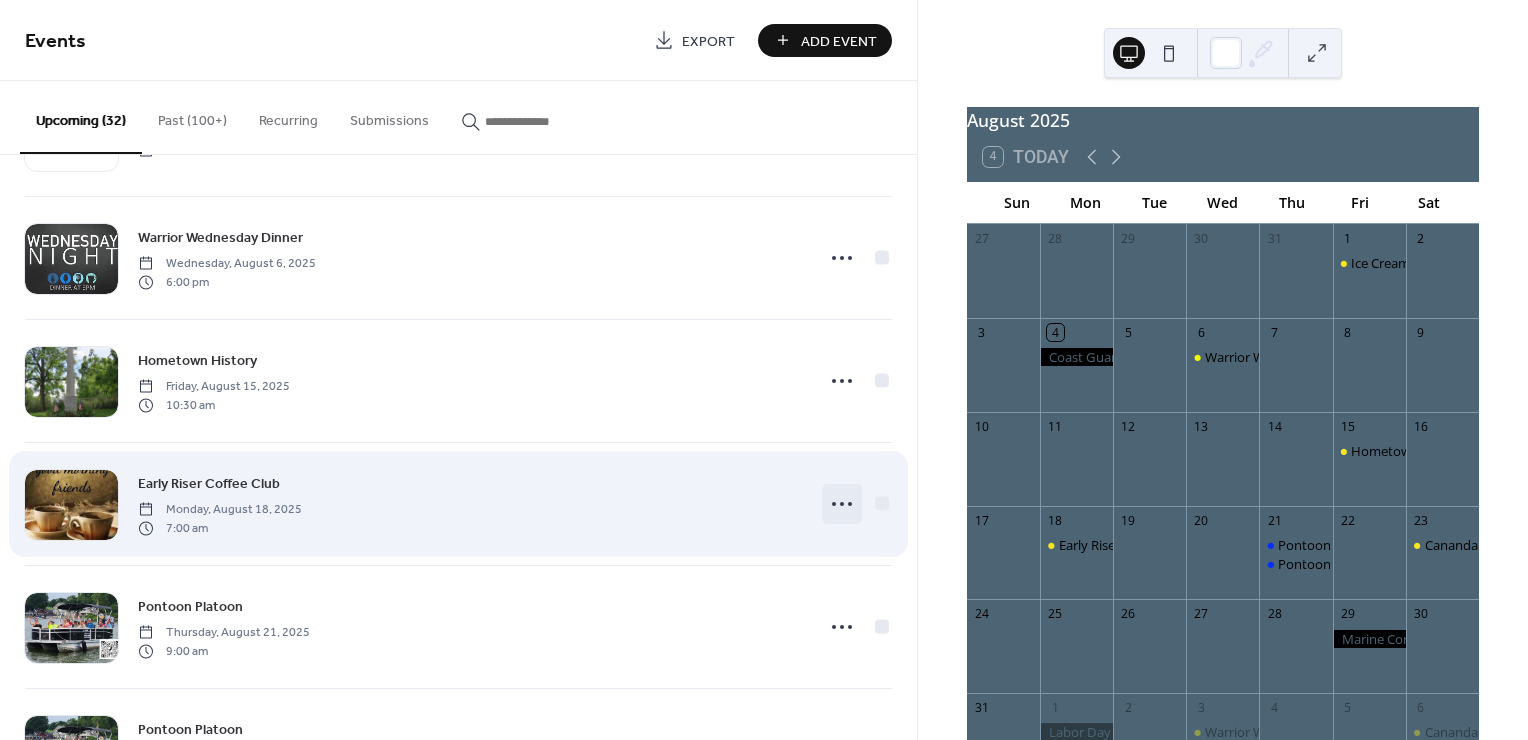 click 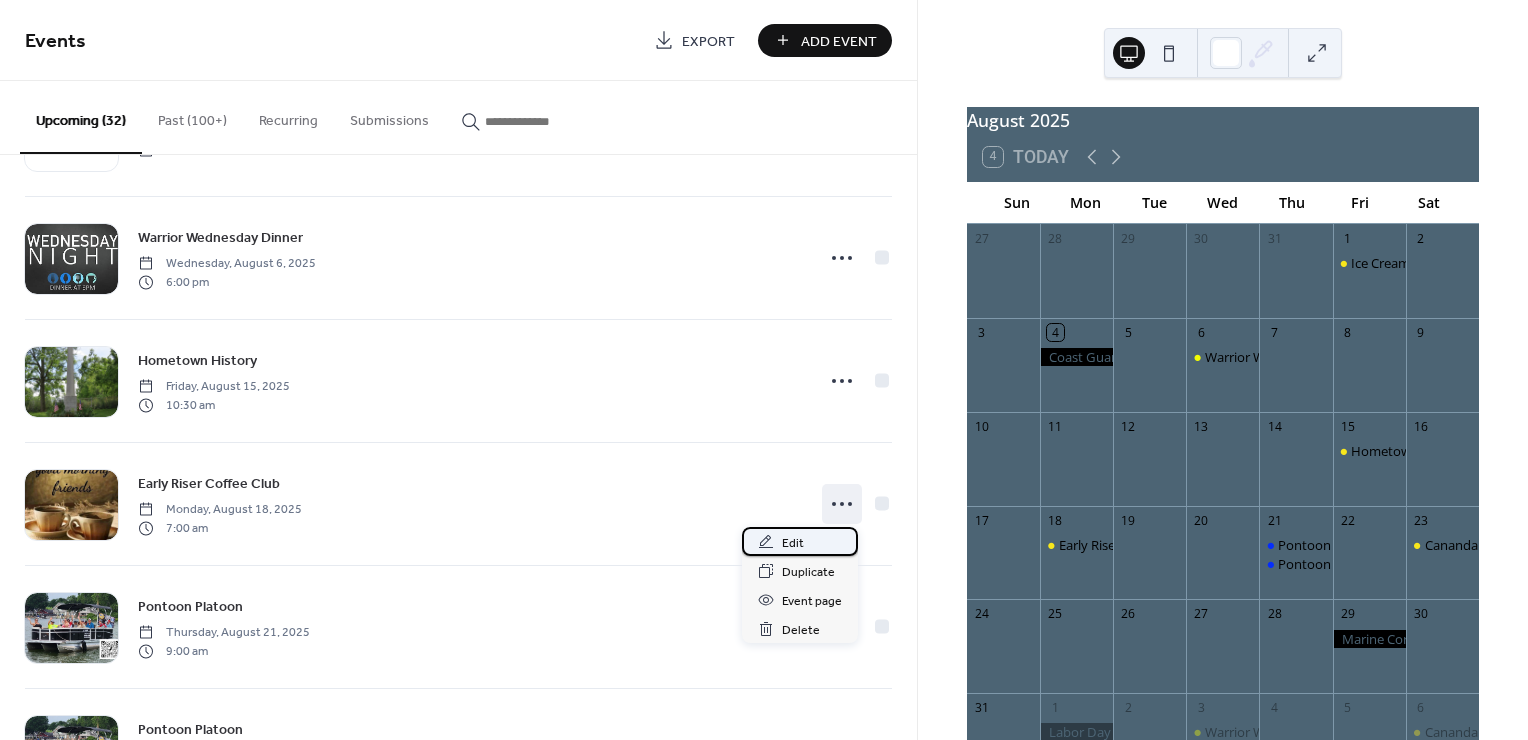 click on "Edit" at bounding box center [793, 543] 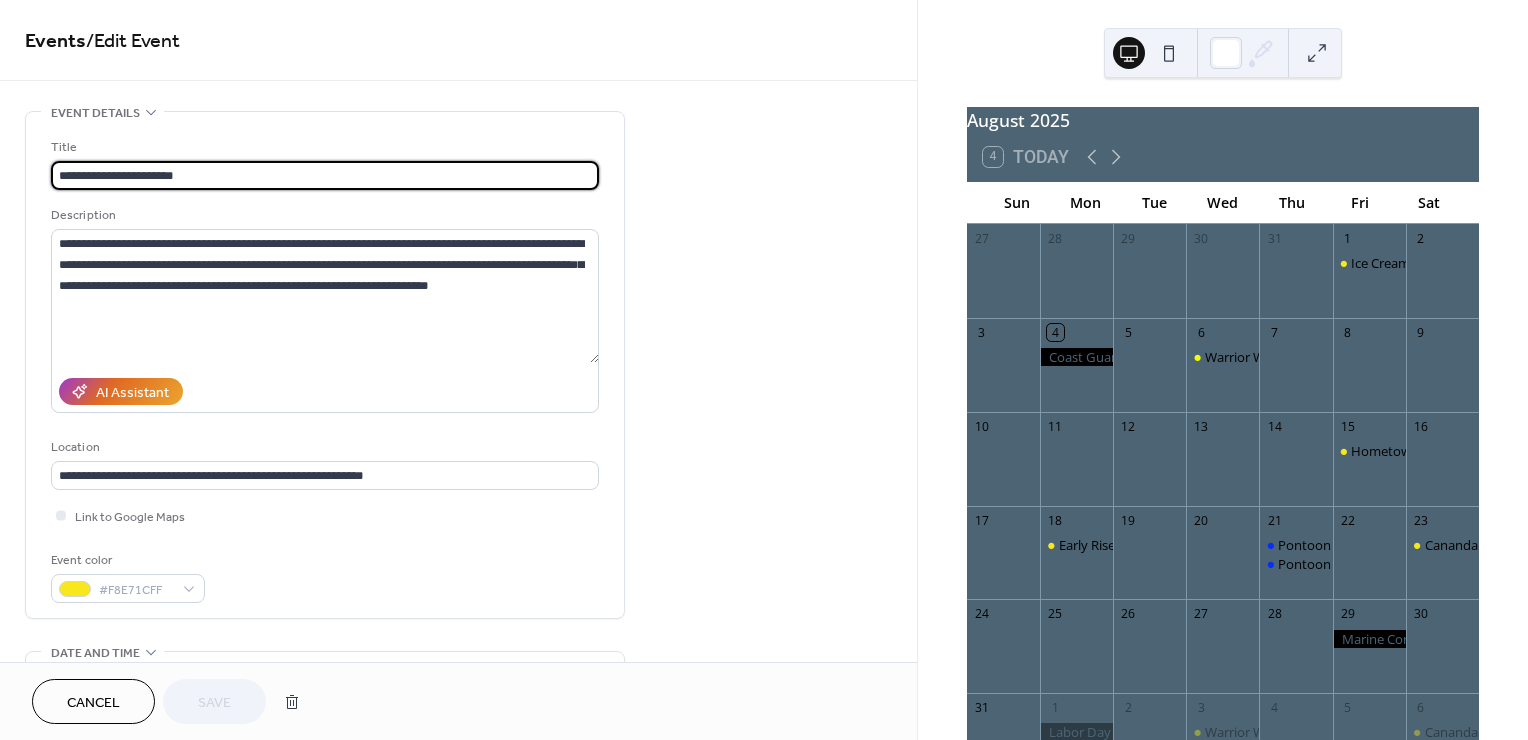 click on "**********" at bounding box center (325, 175) 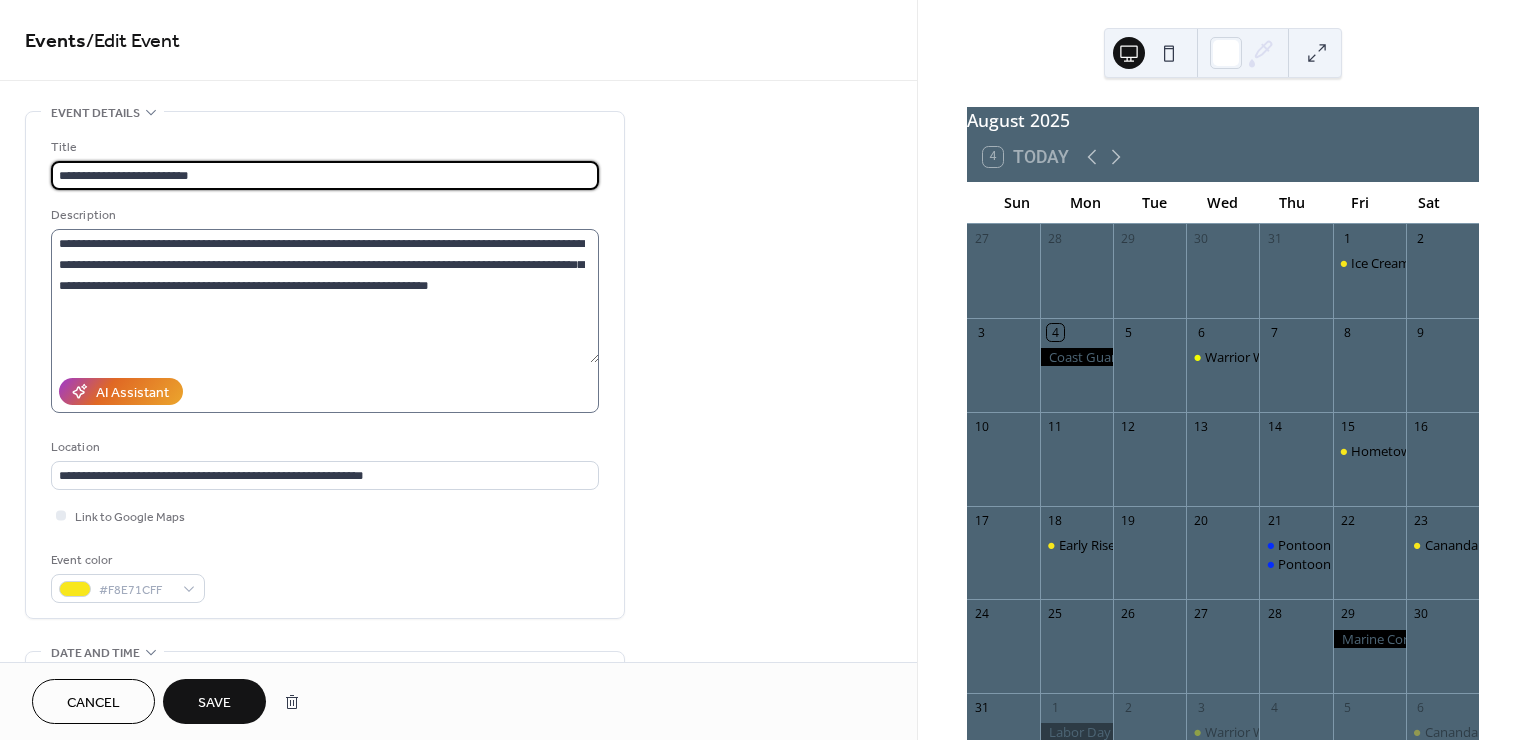 type on "**********" 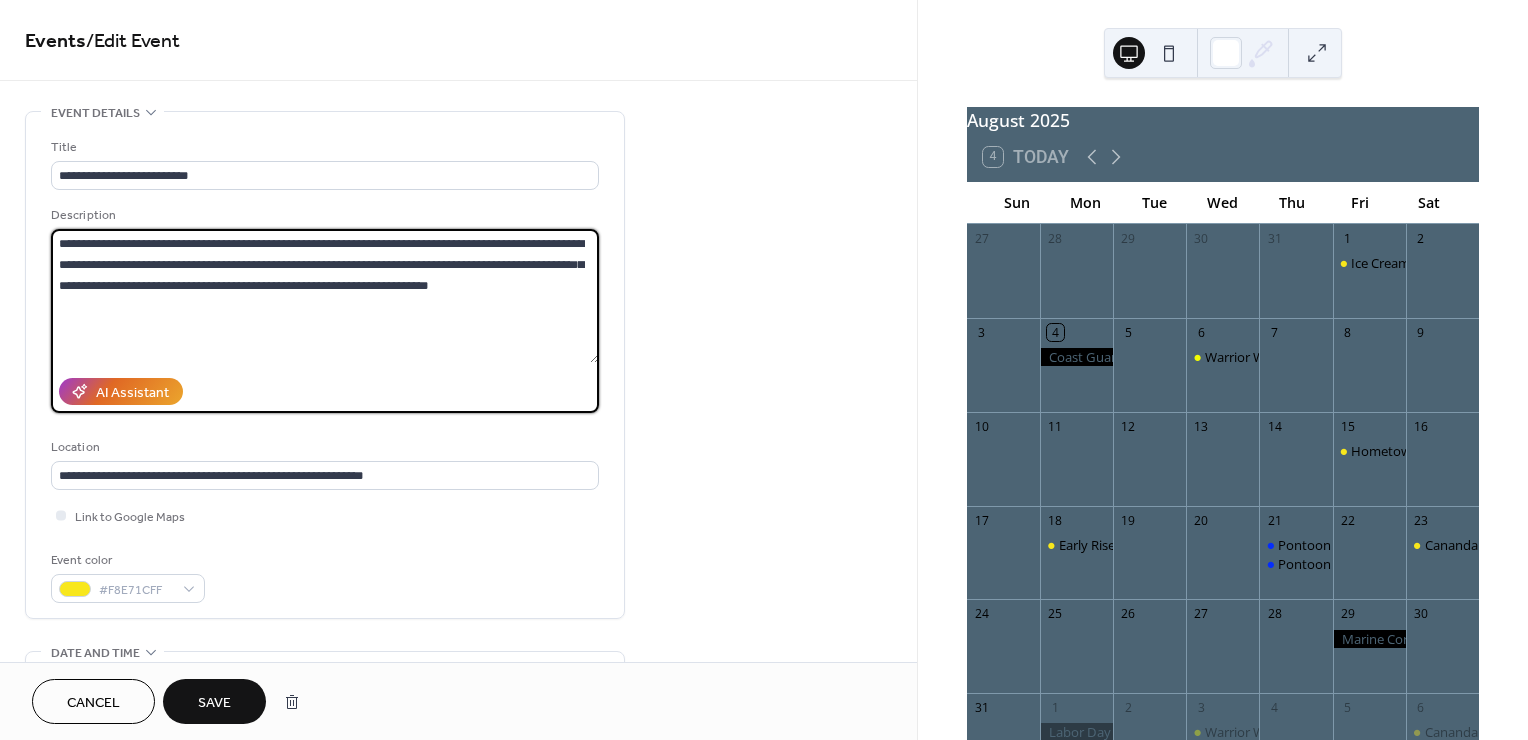 drag, startPoint x: 485, startPoint y: 239, endPoint x: 495, endPoint y: 234, distance: 11.18034 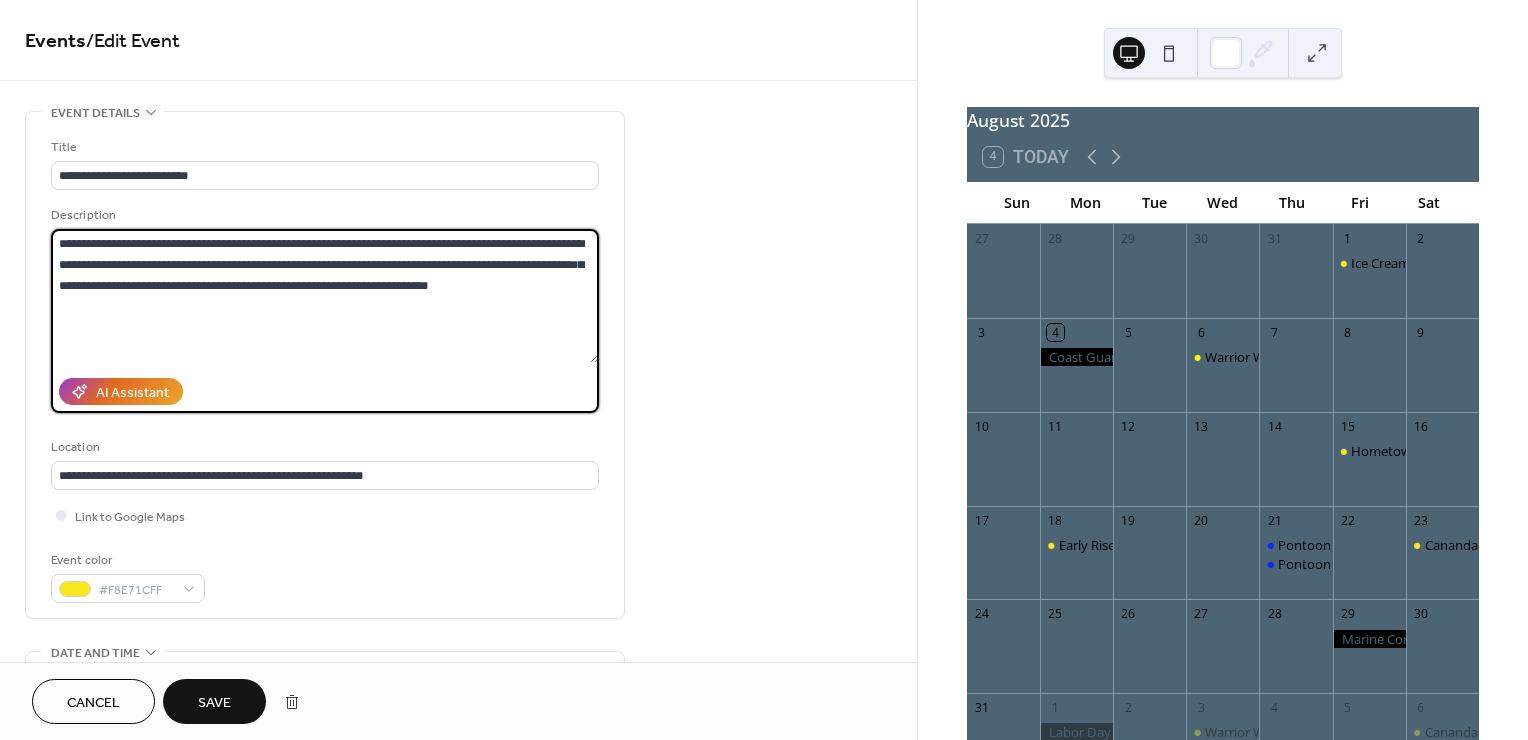 click on "**********" at bounding box center [325, 296] 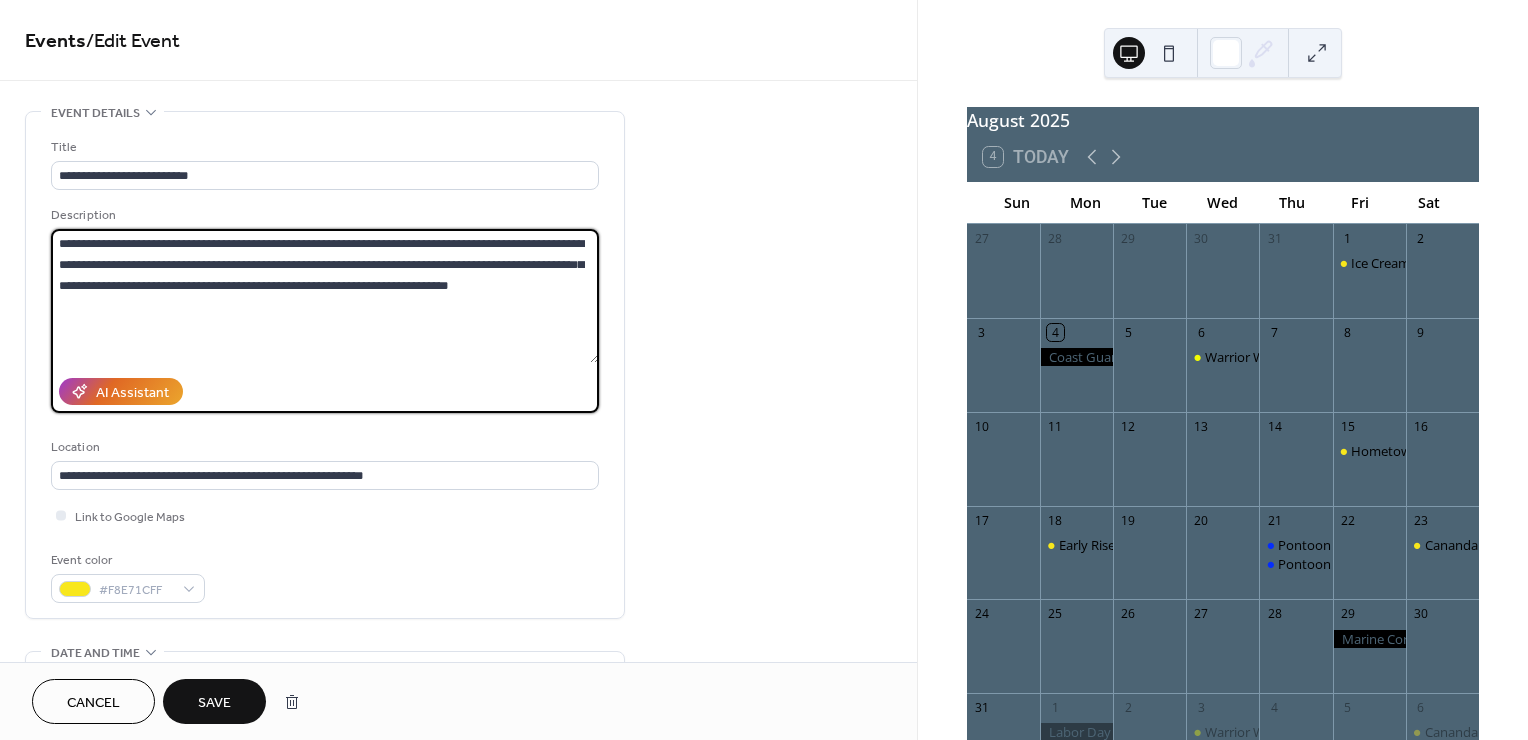 type on "**********" 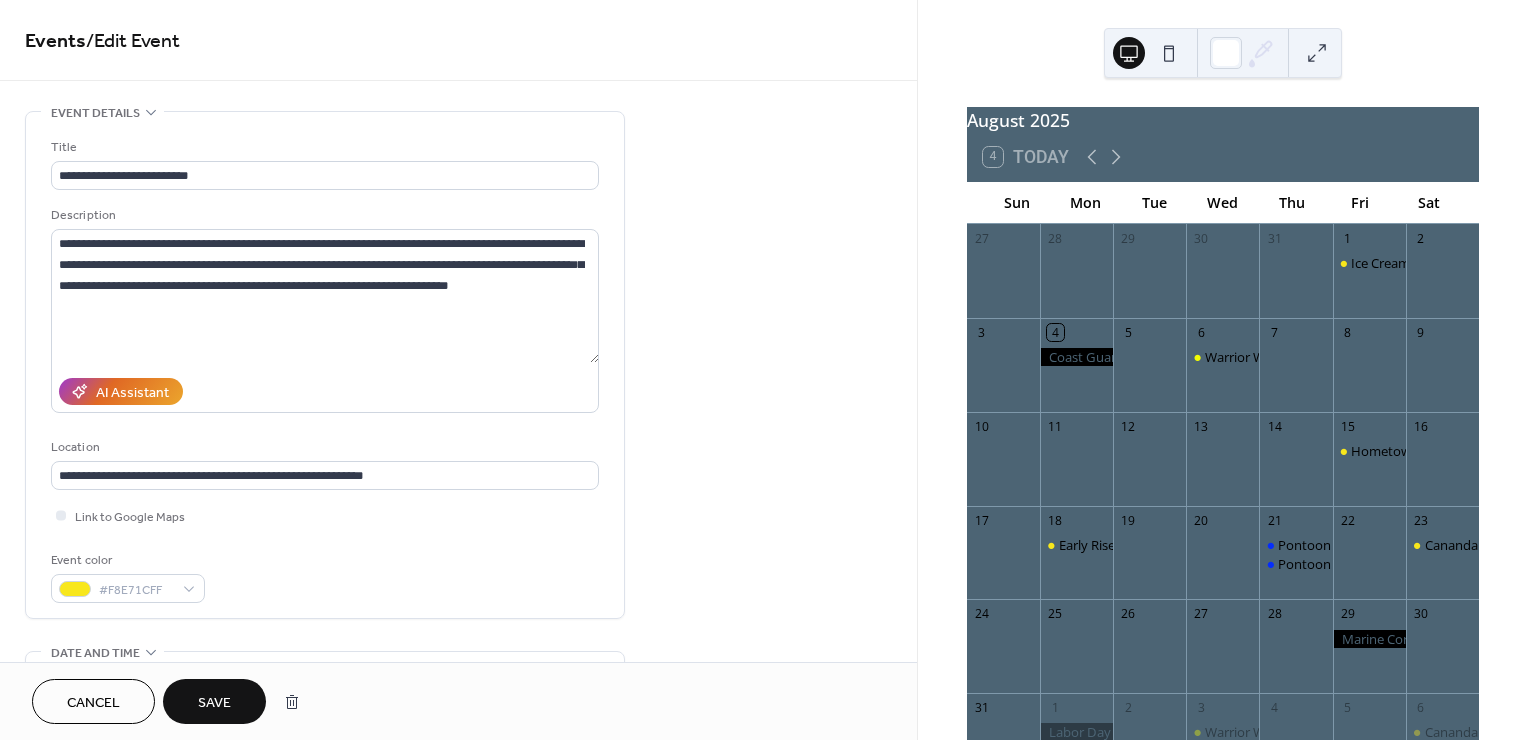 click on "Save" at bounding box center (214, 703) 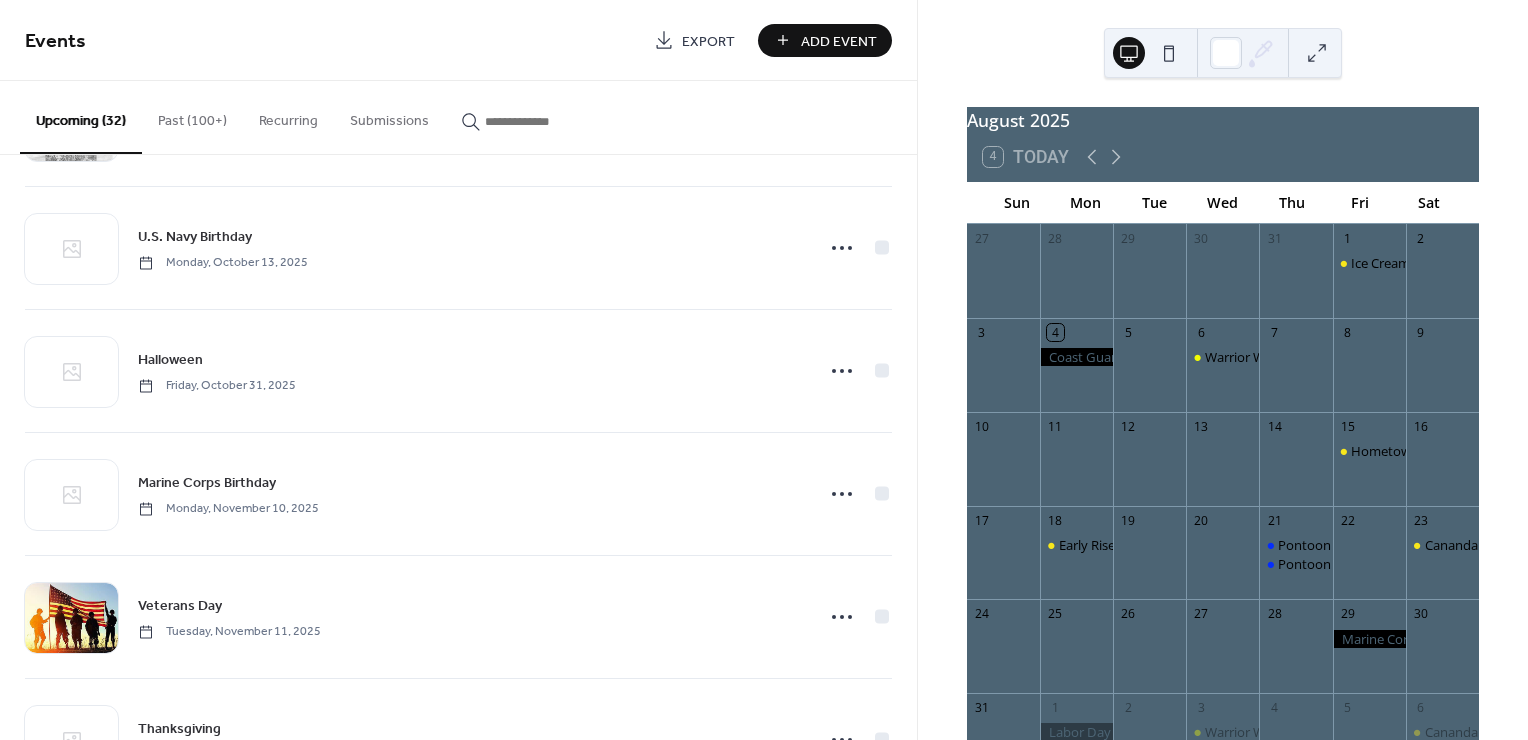 scroll, scrollTop: 2294, scrollLeft: 0, axis: vertical 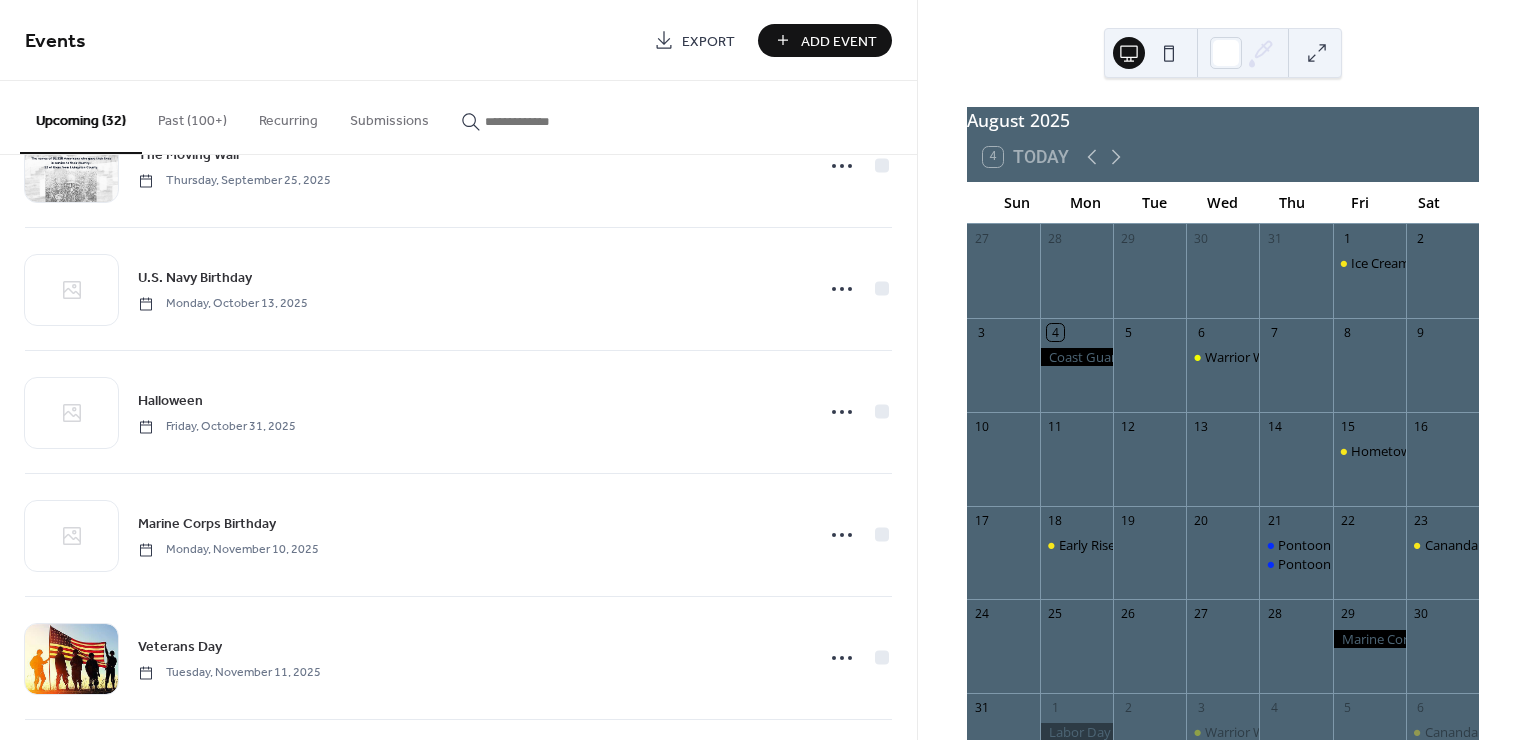 click on "Past (100+)" at bounding box center [192, 116] 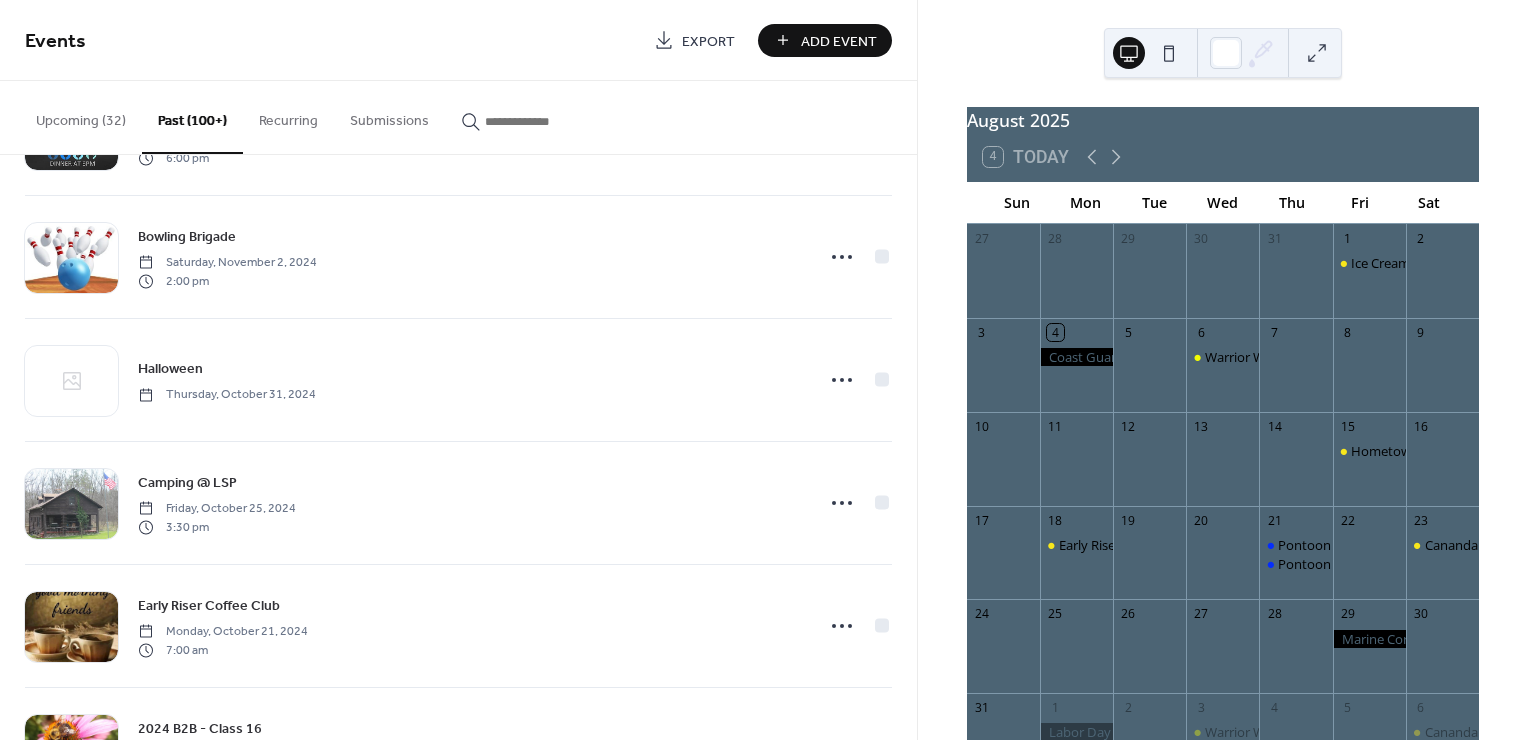 scroll, scrollTop: 10186, scrollLeft: 0, axis: vertical 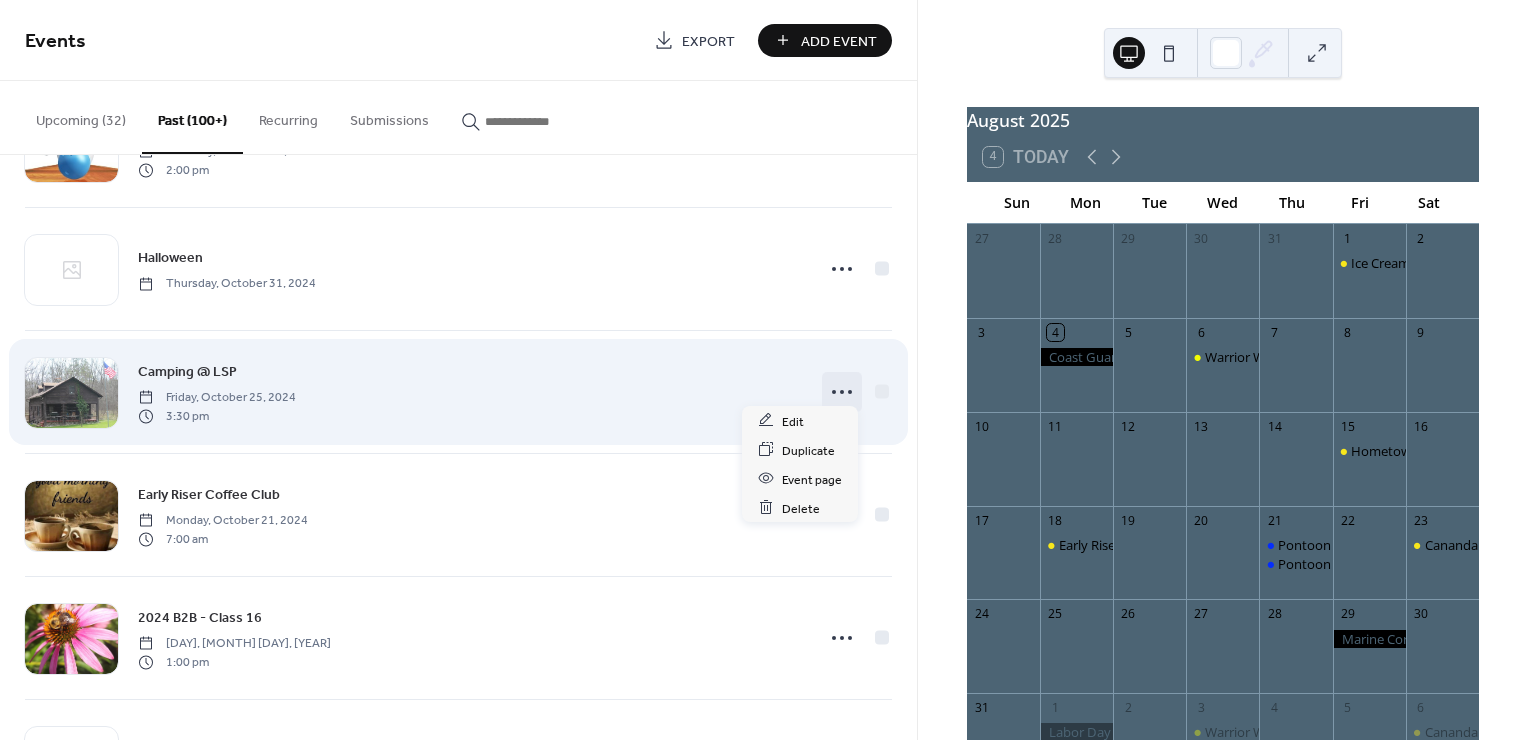 click 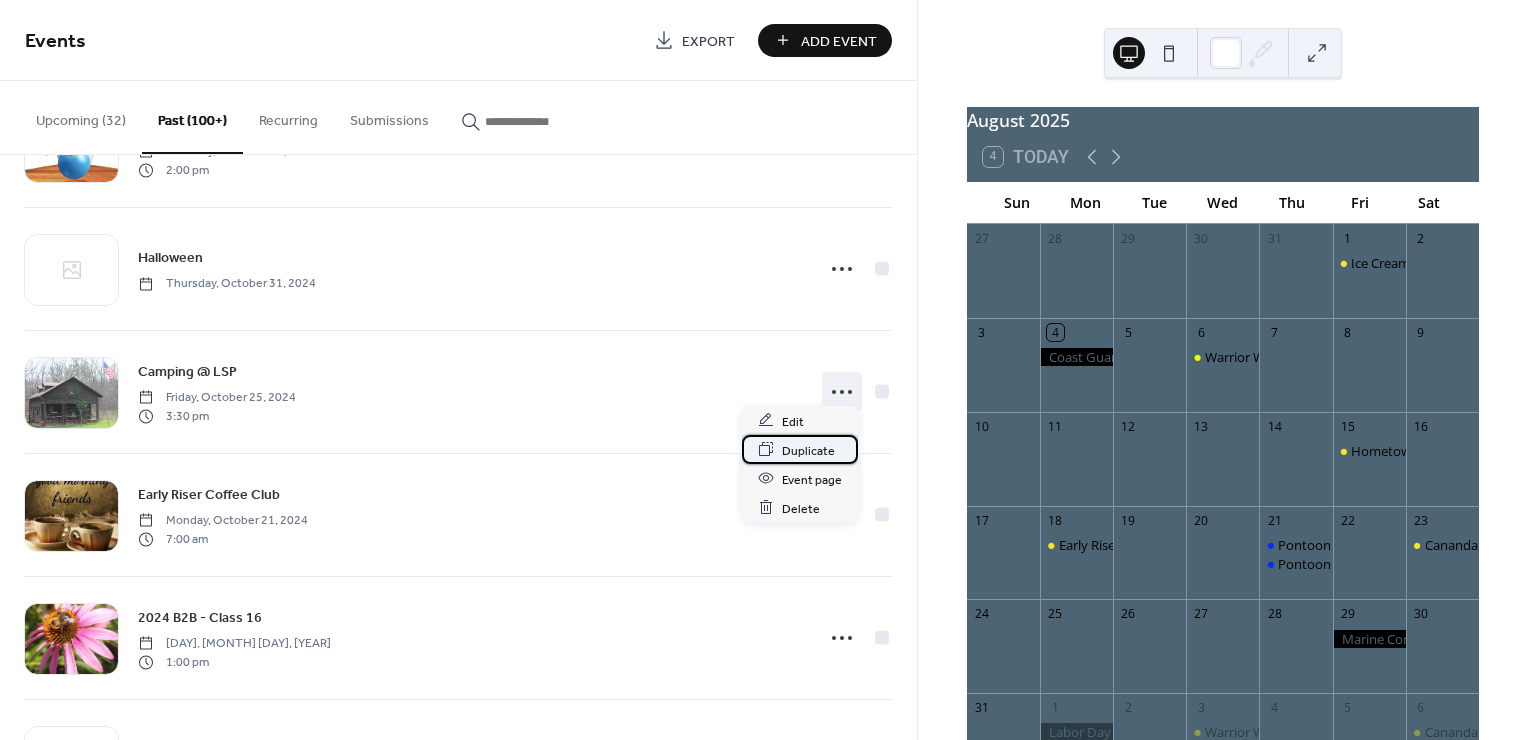 click on "Duplicate" at bounding box center (808, 450) 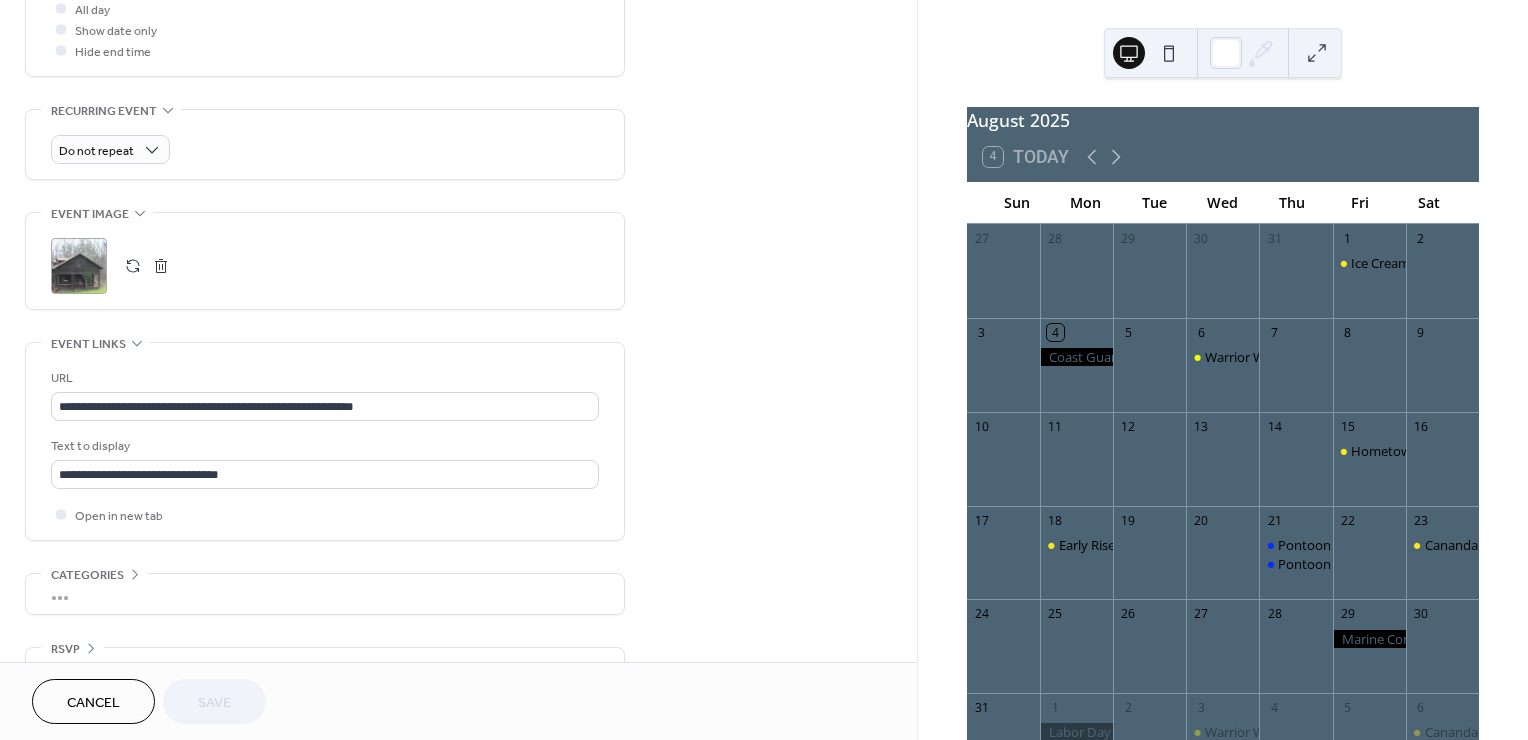 scroll, scrollTop: 821, scrollLeft: 0, axis: vertical 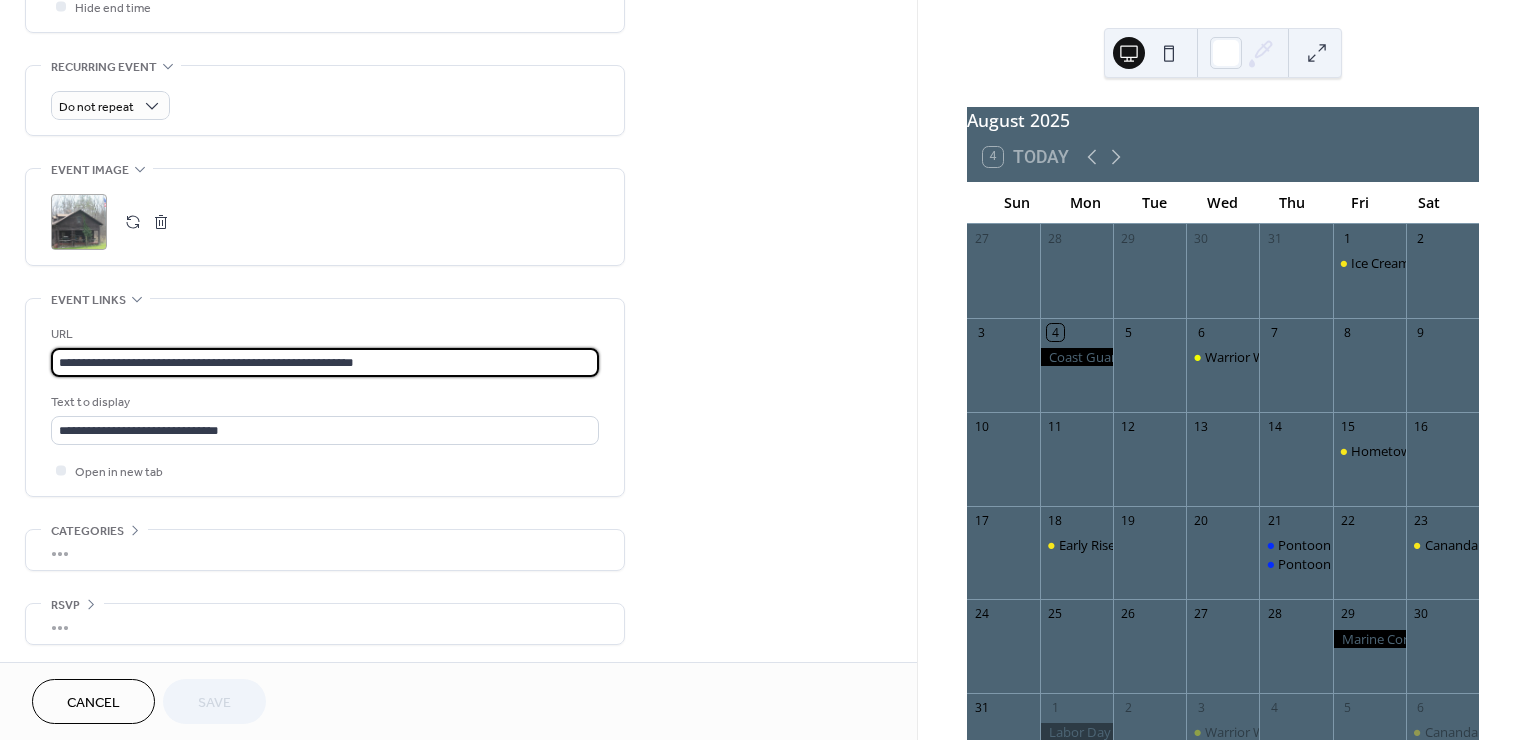drag, startPoint x: 428, startPoint y: 365, endPoint x: 40, endPoint y: 346, distance: 388.46494 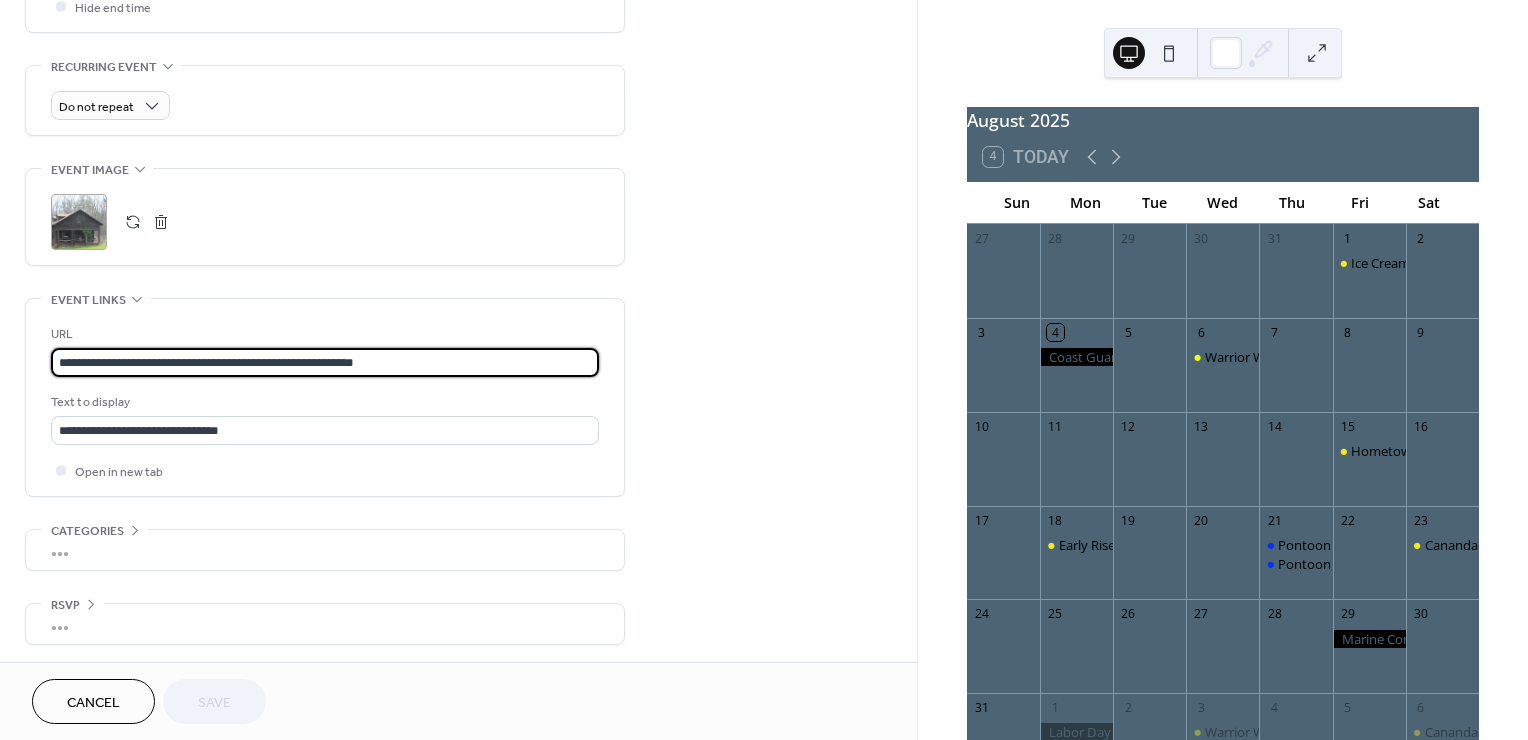 click on "**********" at bounding box center (325, 397) 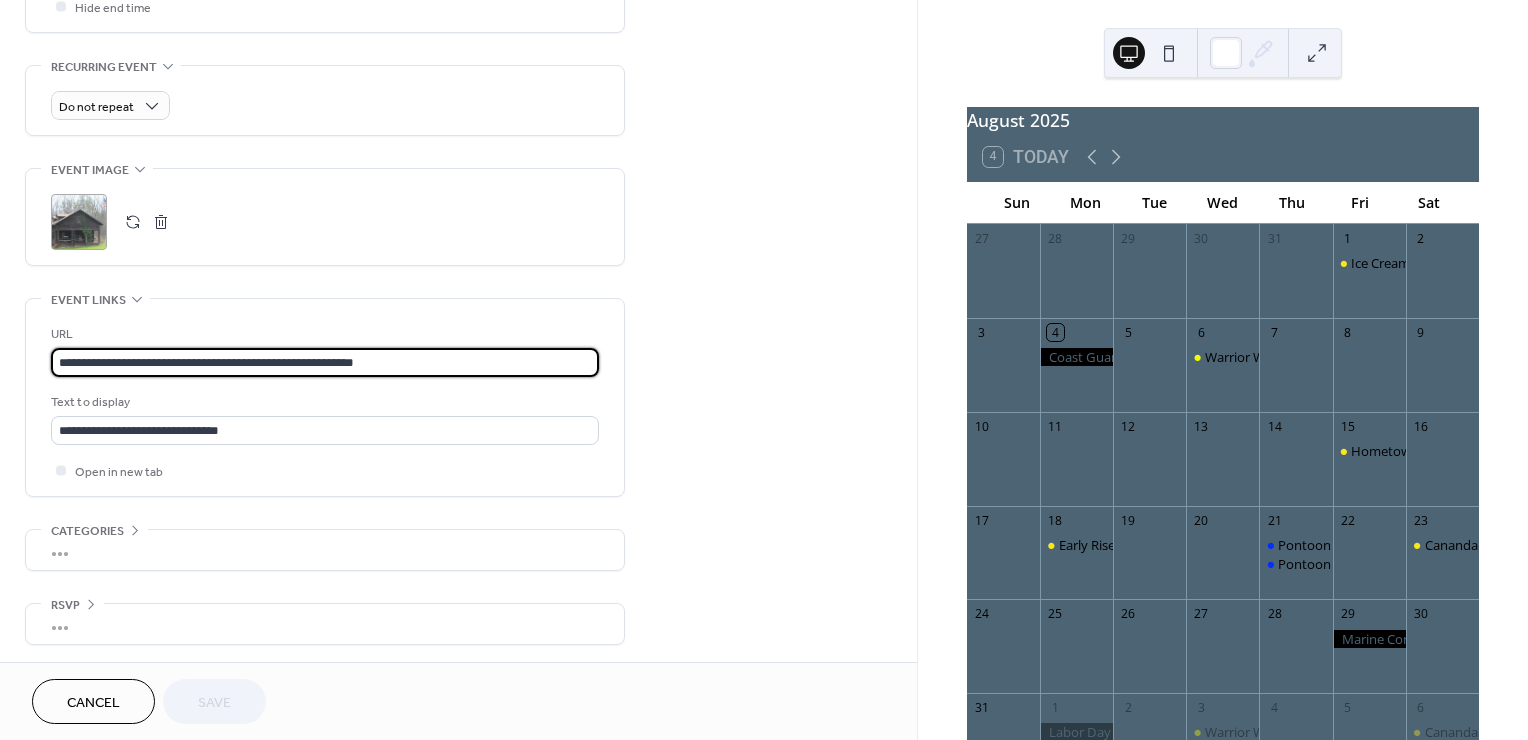 paste on "**" 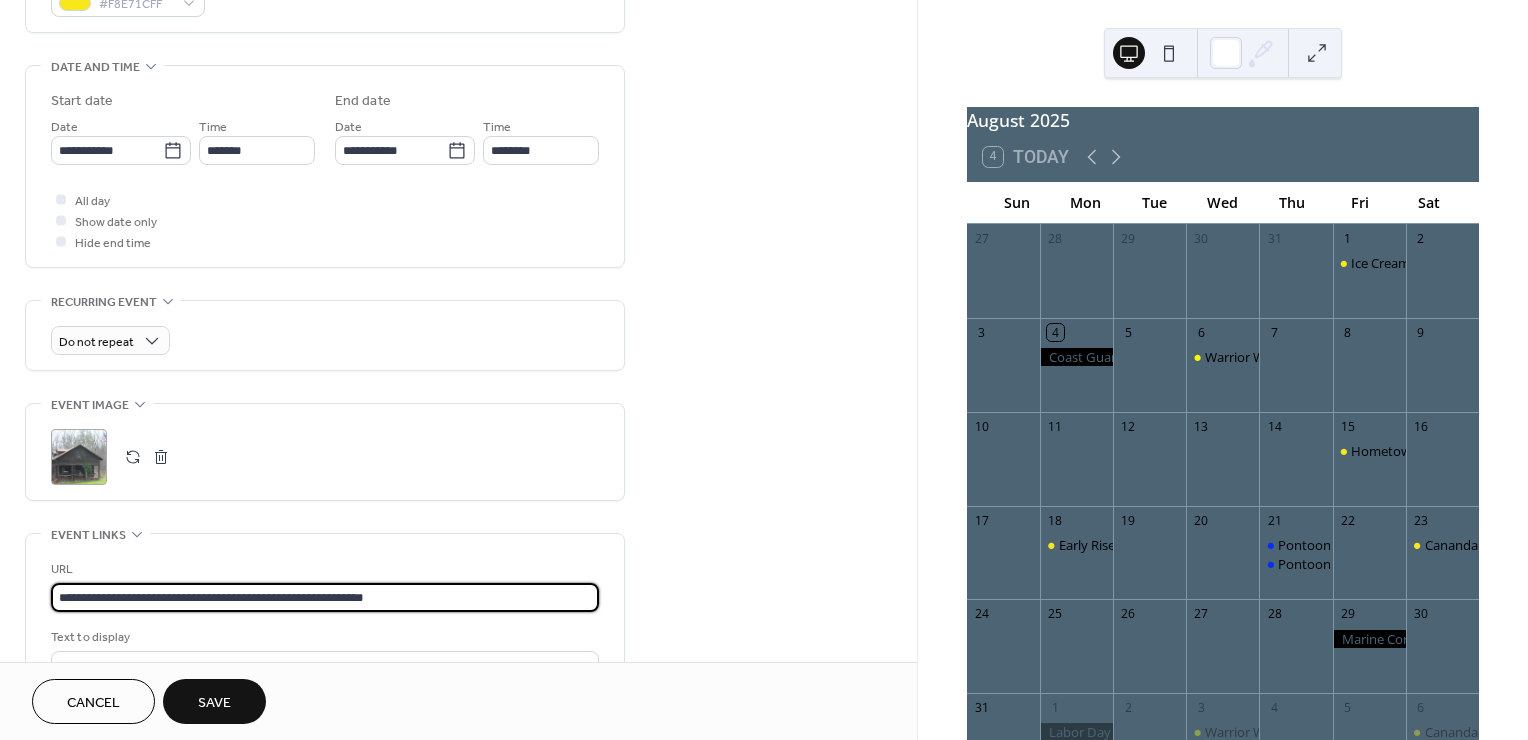 scroll, scrollTop: 488, scrollLeft: 0, axis: vertical 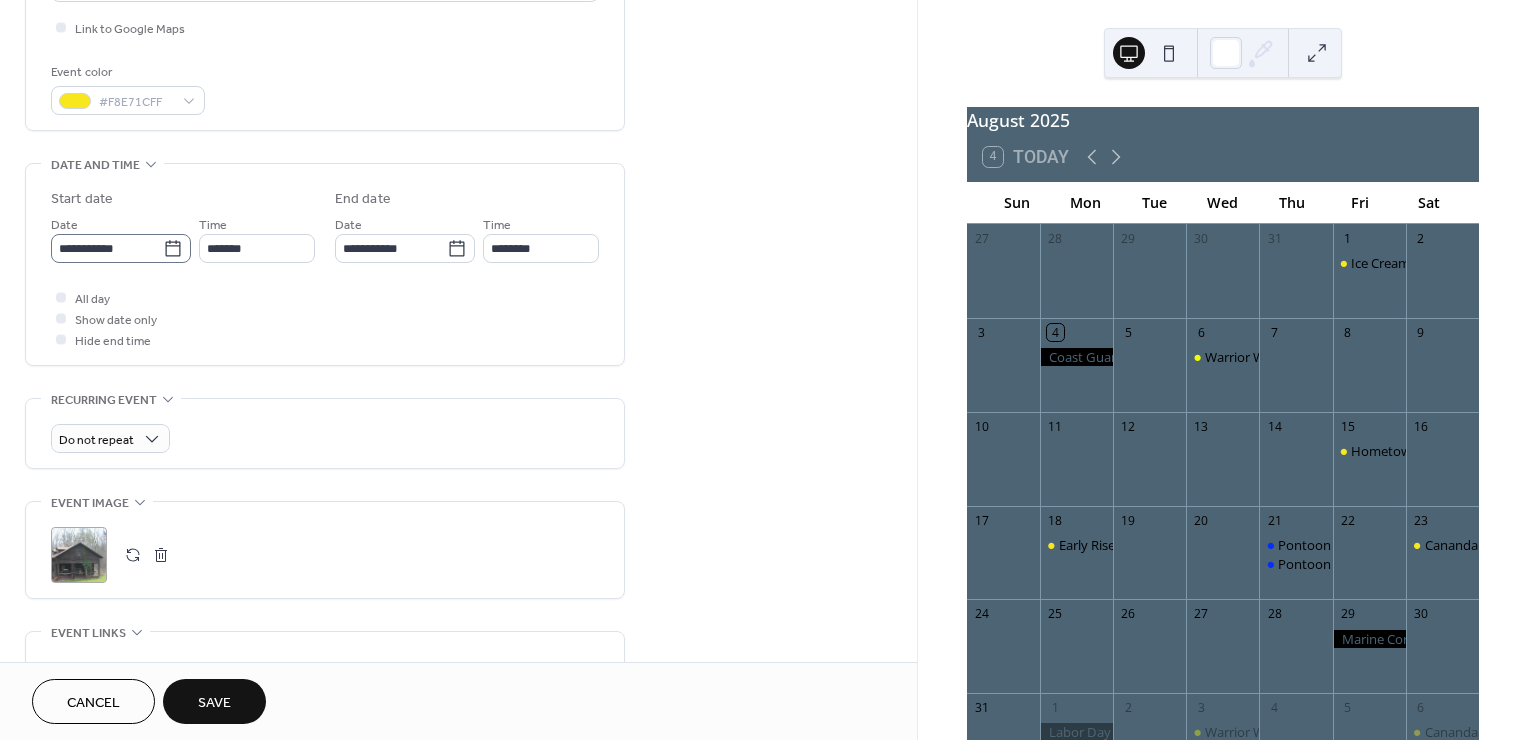 type on "**********" 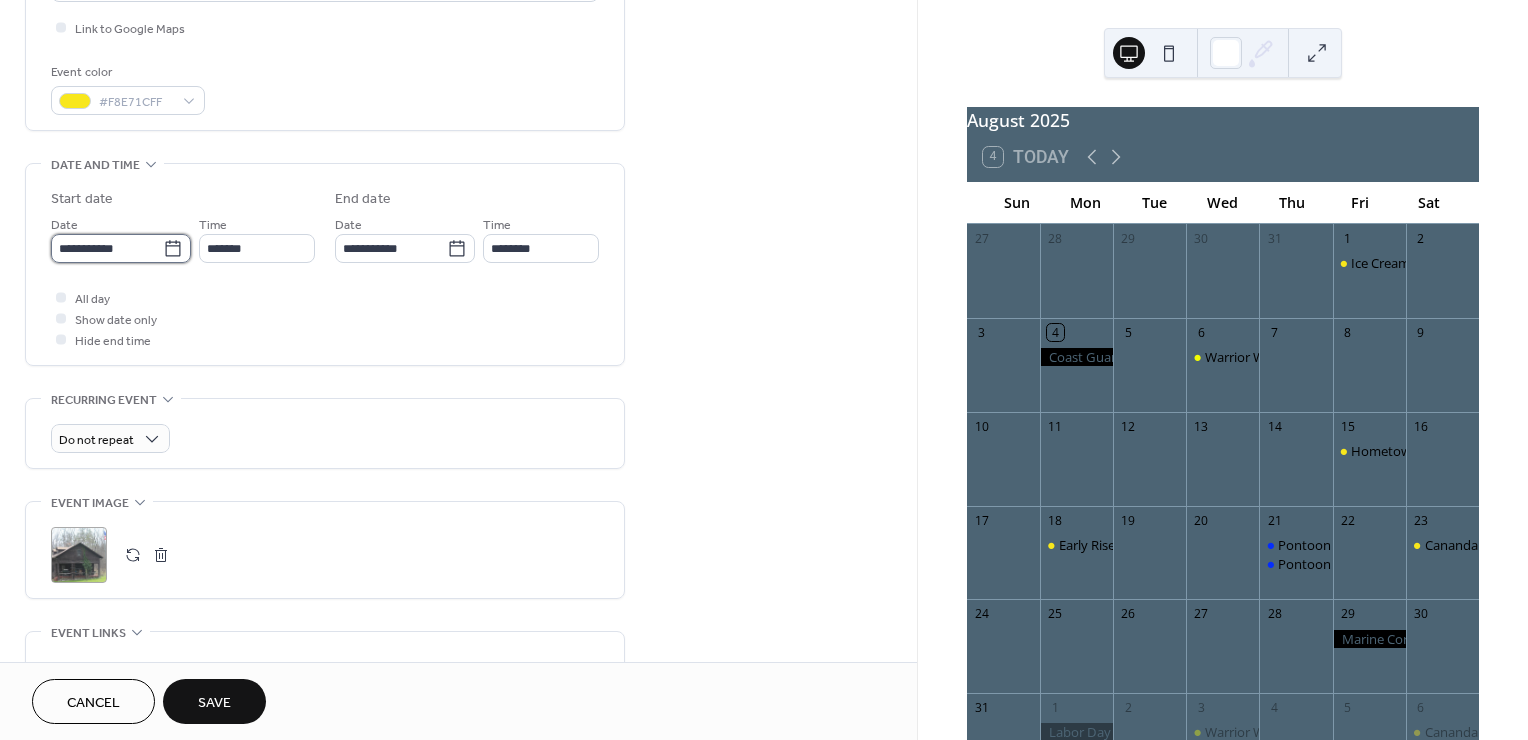 click on "**********" at bounding box center [107, 248] 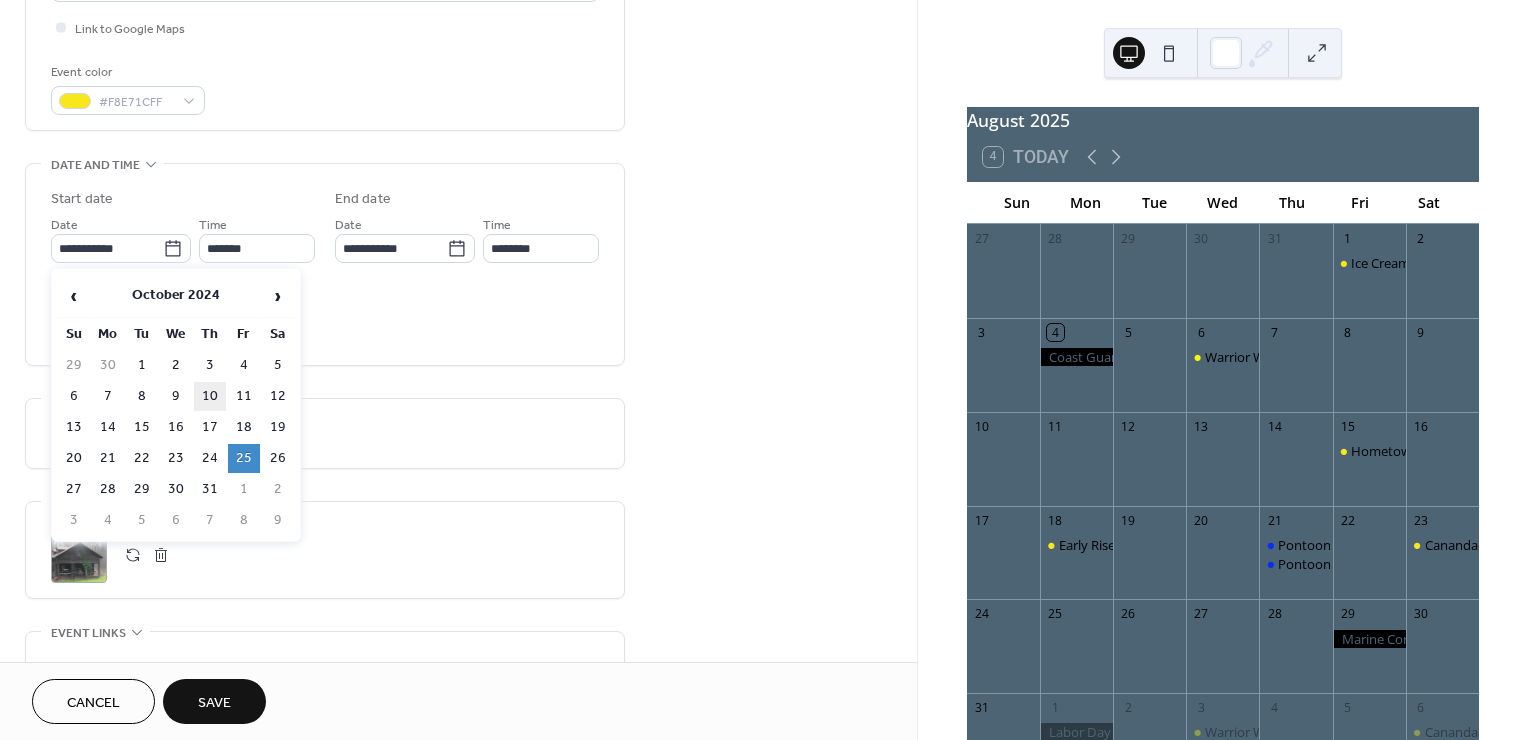 click on "10" at bounding box center [210, 396] 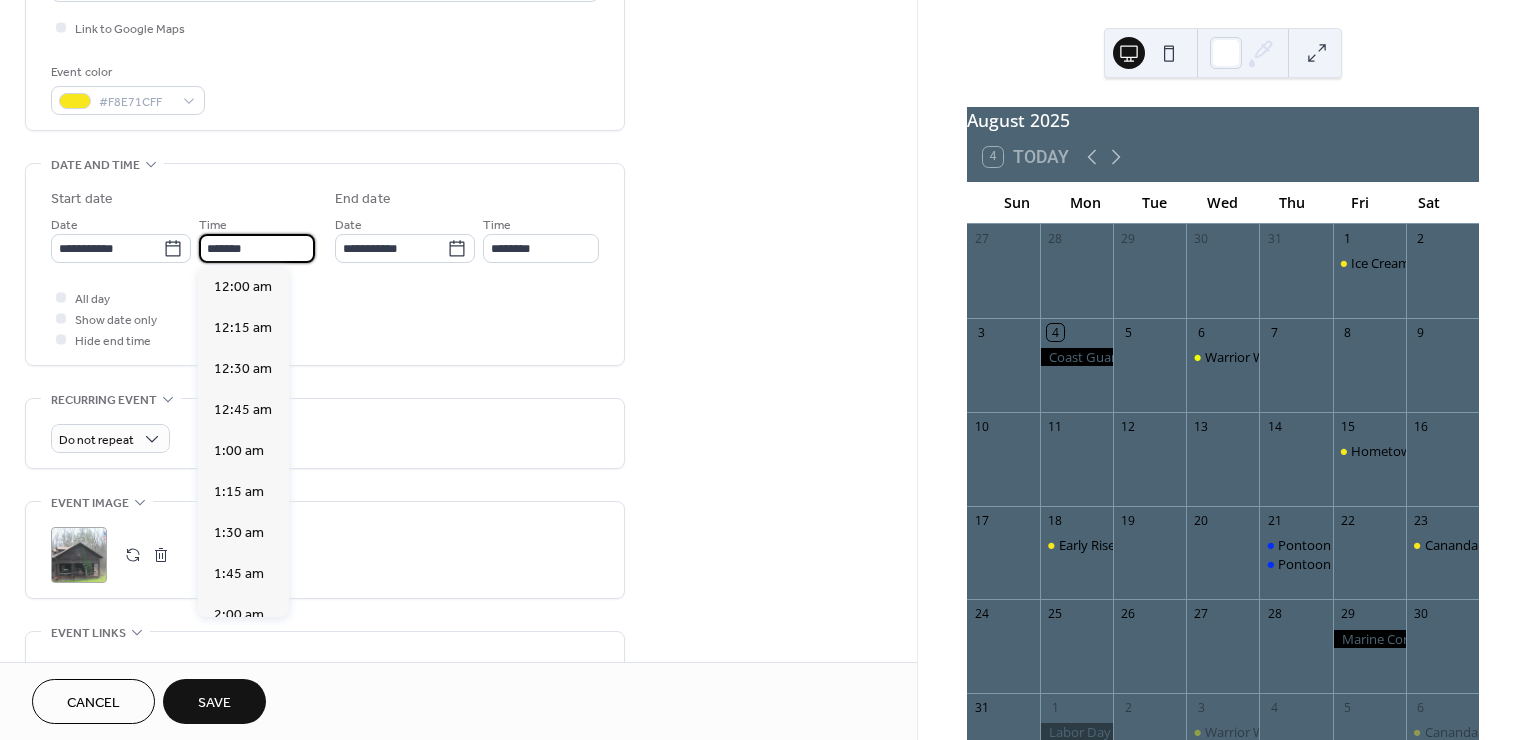 click on "*******" at bounding box center (257, 248) 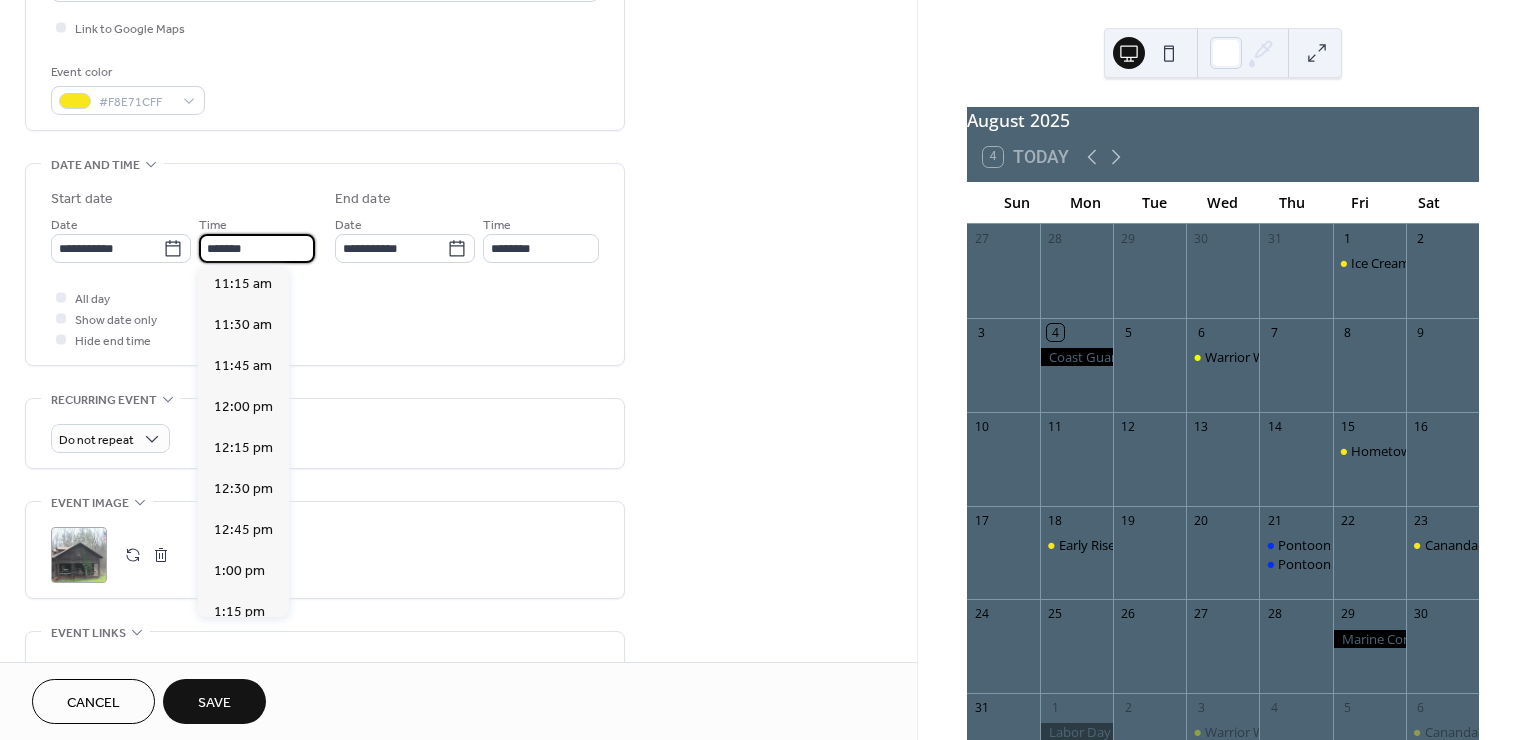 scroll, scrollTop: 1848, scrollLeft: 0, axis: vertical 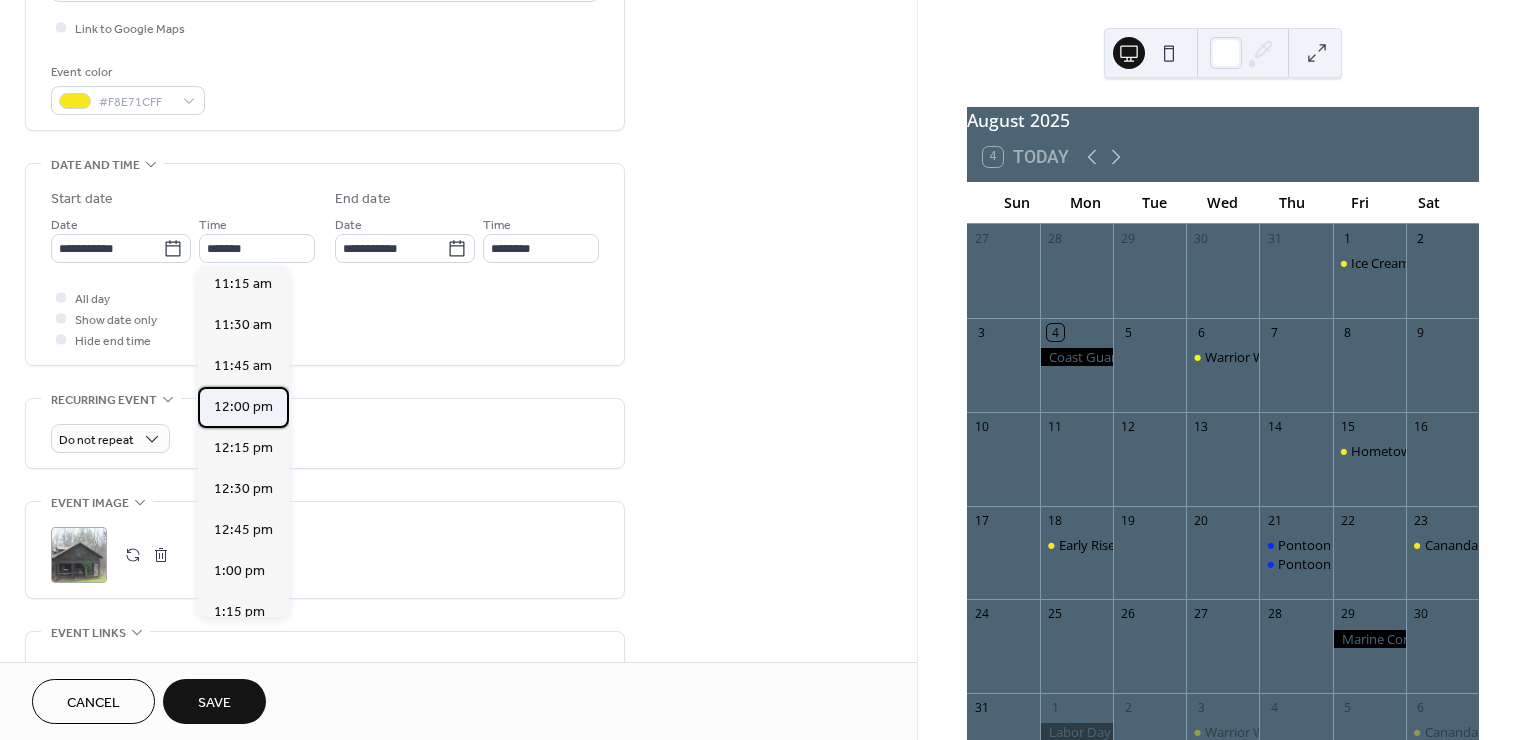 click on "12:00 pm" at bounding box center (243, 406) 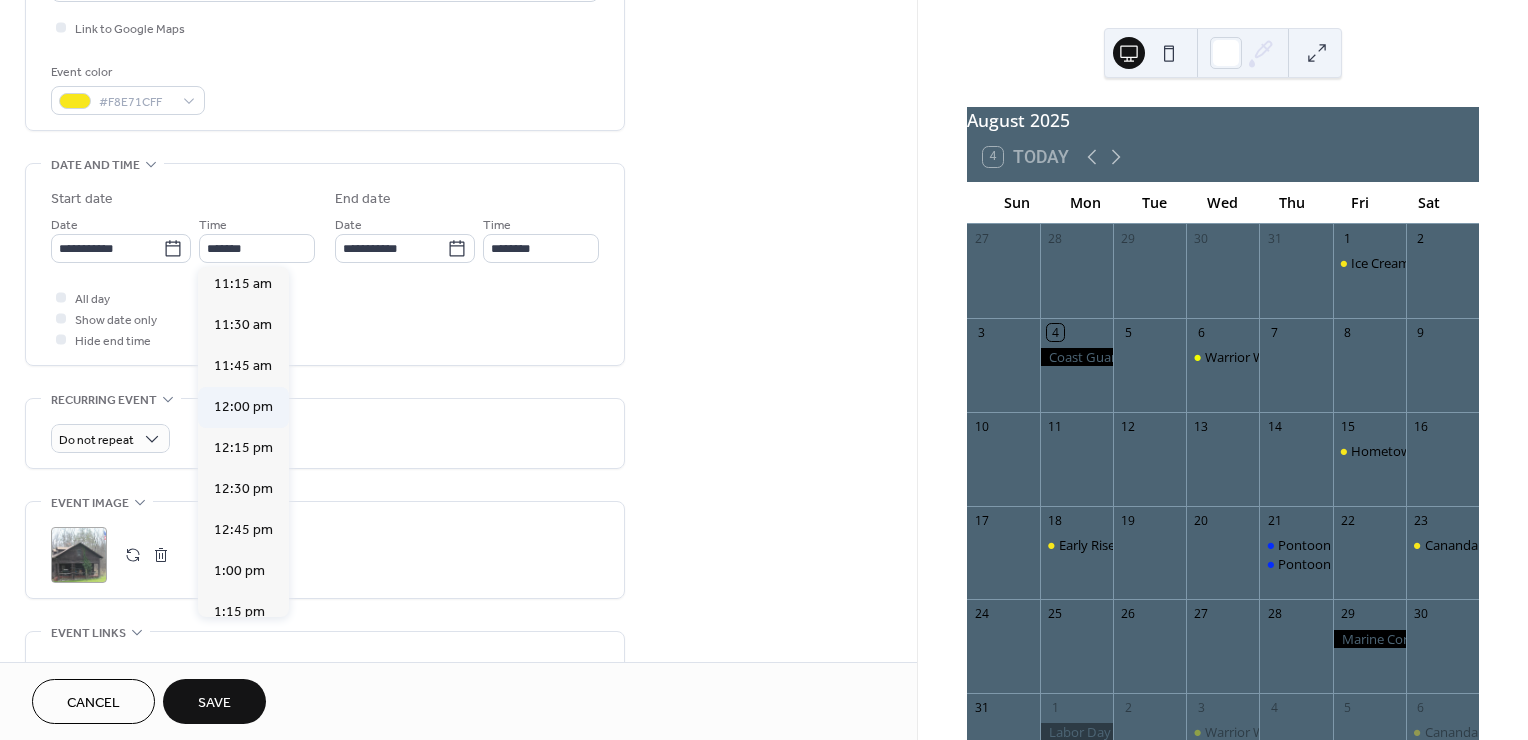 type on "********" 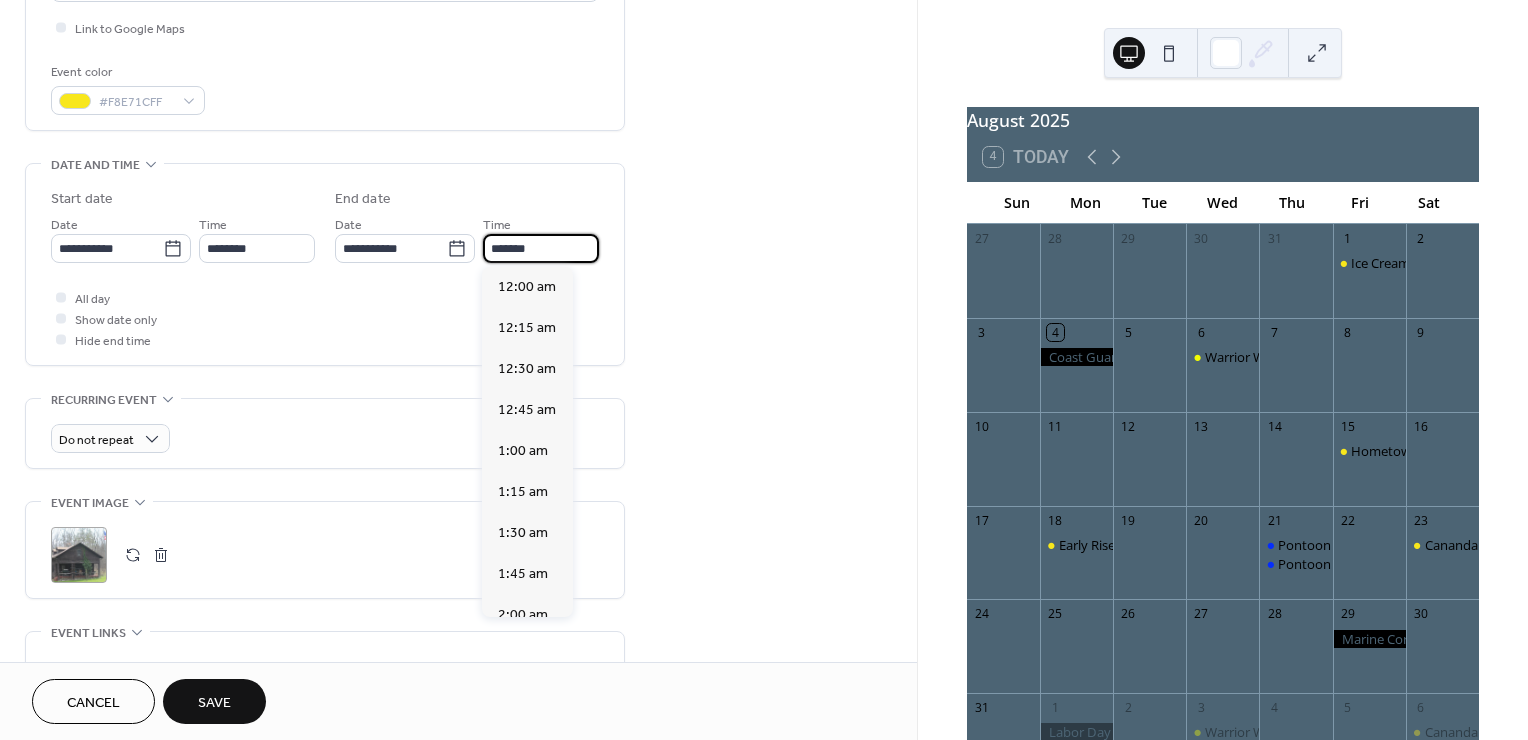 click on "*******" at bounding box center (541, 248) 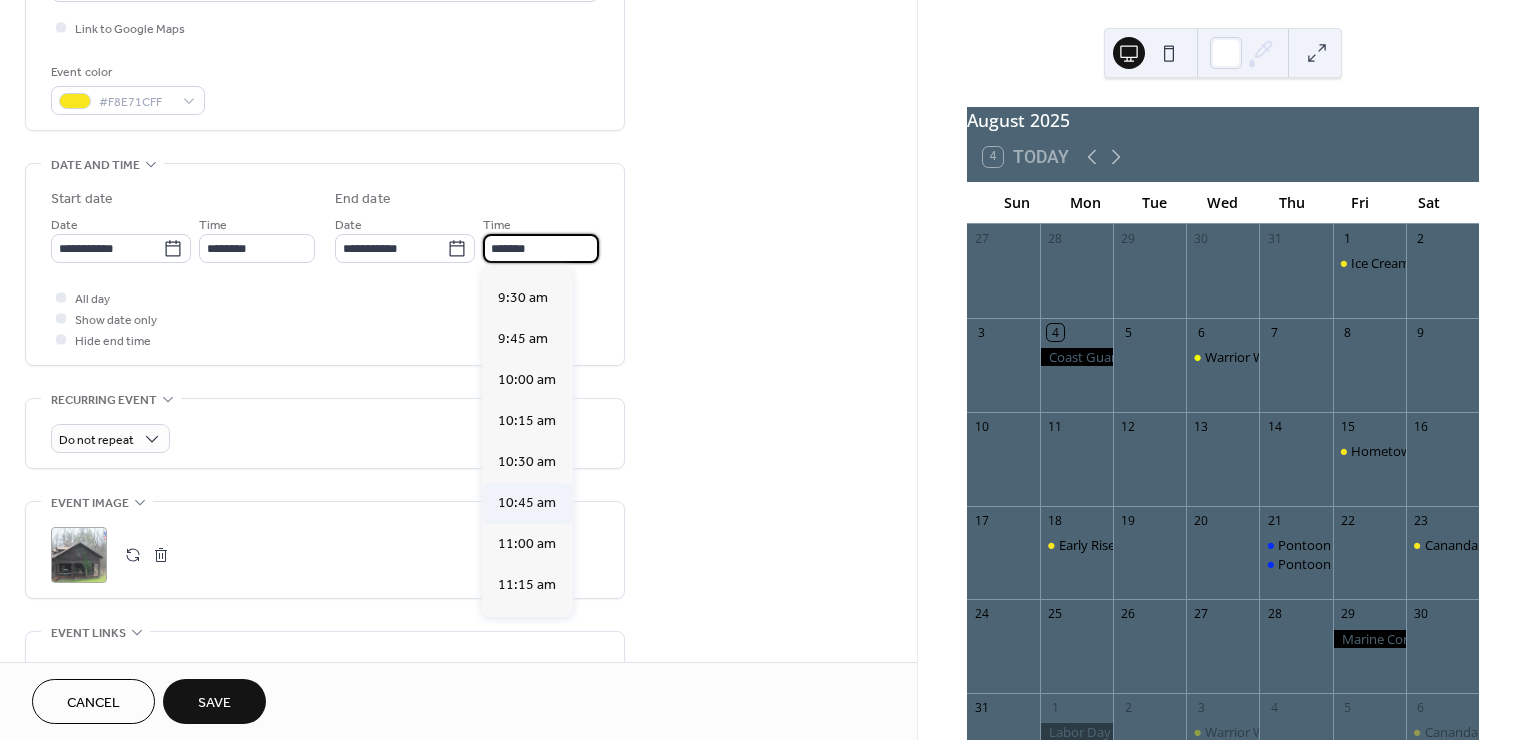 scroll, scrollTop: 1550, scrollLeft: 0, axis: vertical 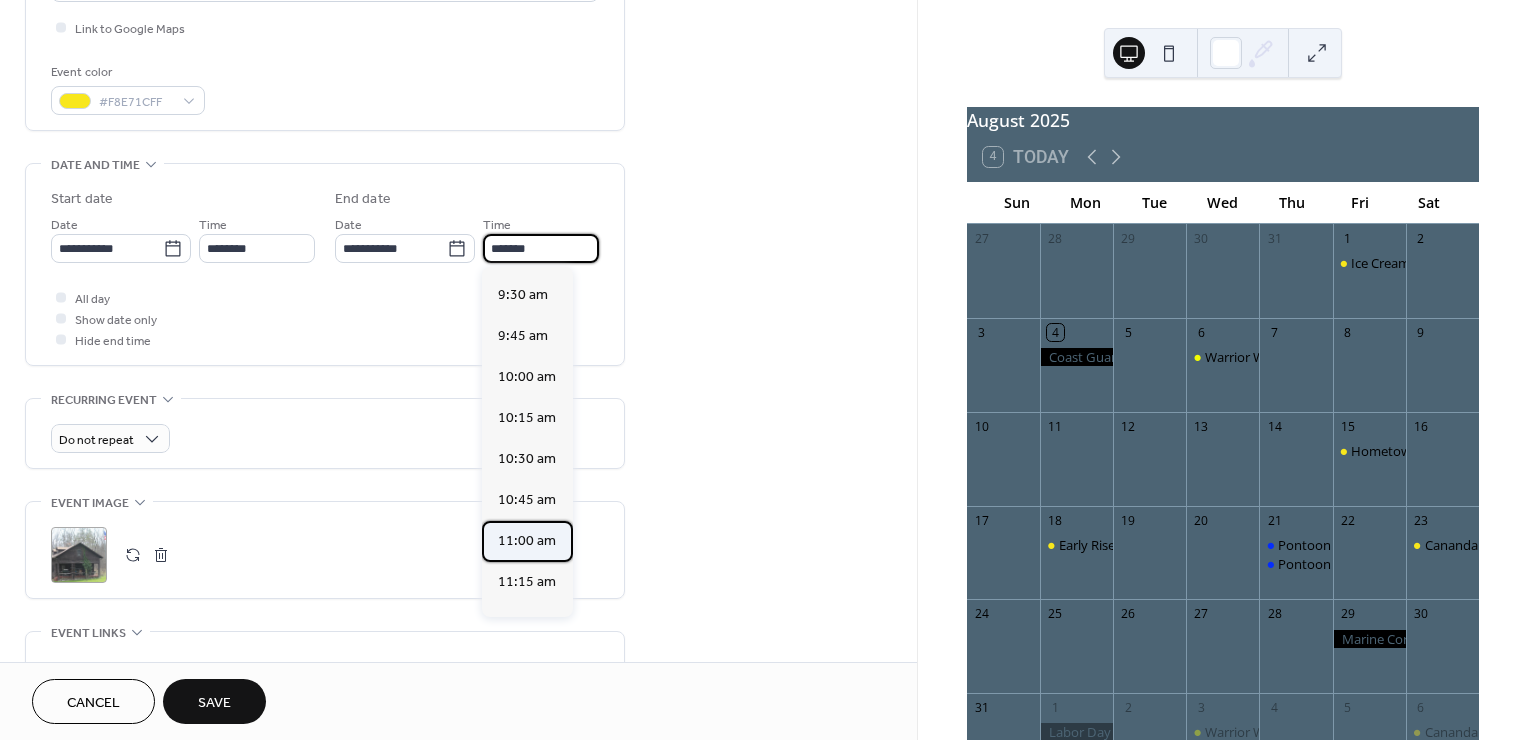 click on "11:00 am" at bounding box center (527, 540) 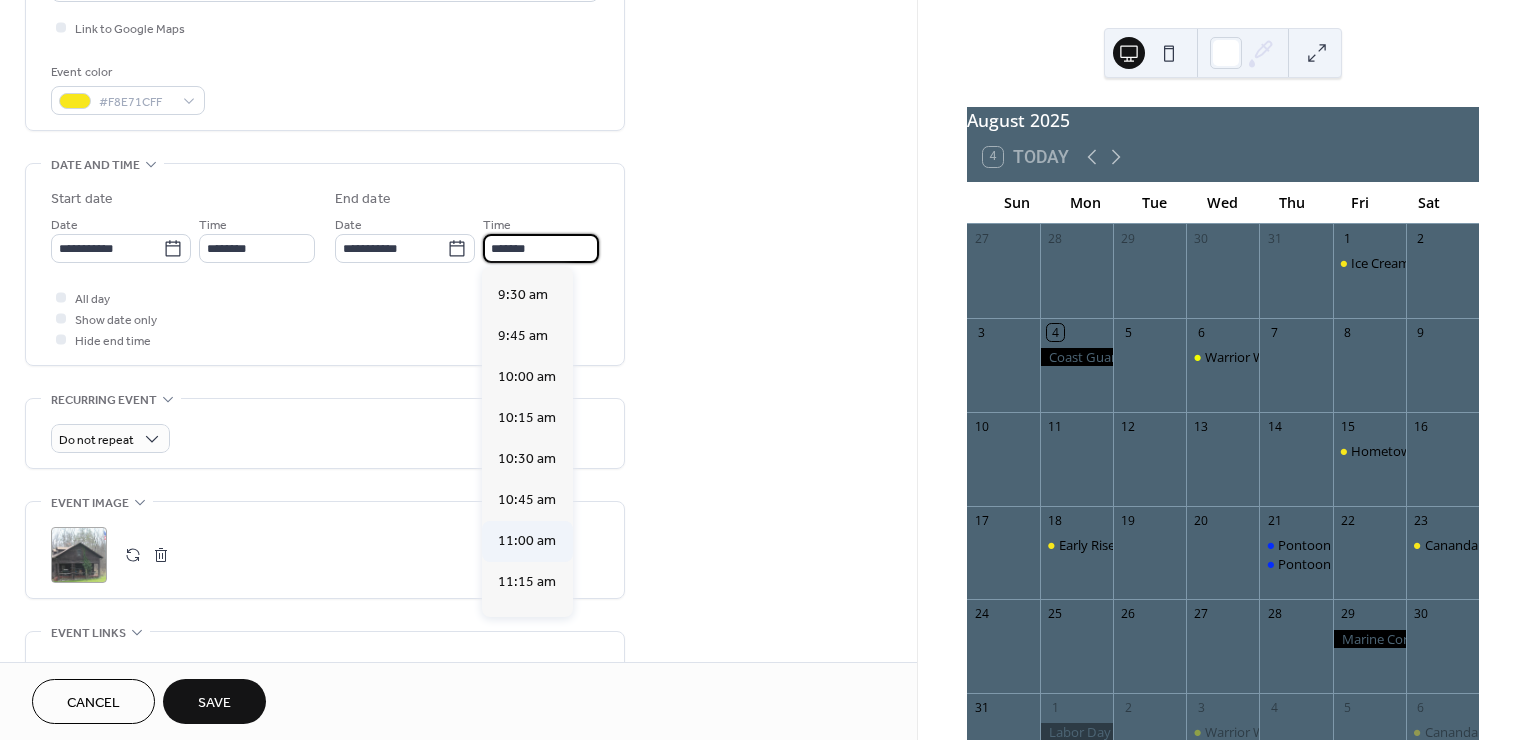 type on "********" 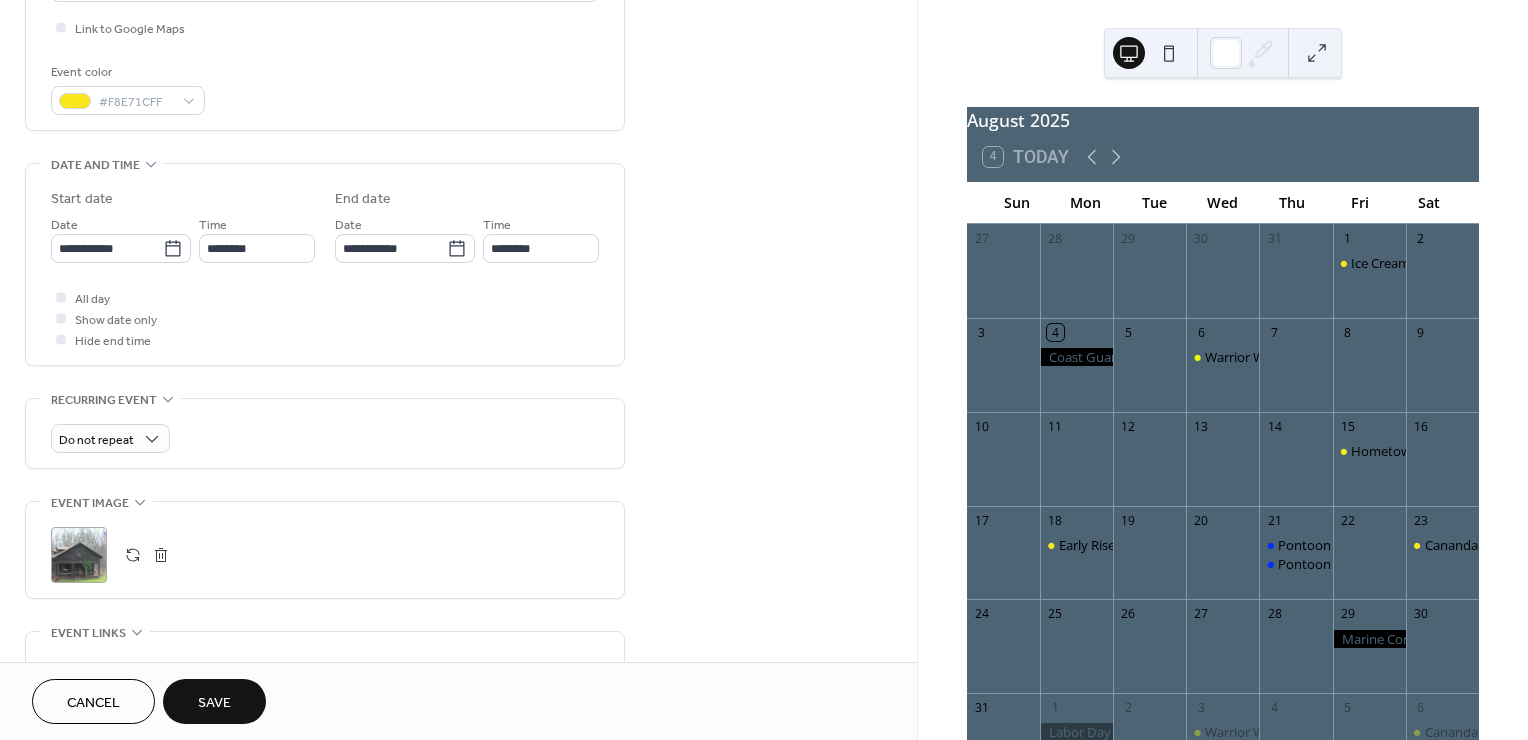 click on "**********" at bounding box center [458, 310] 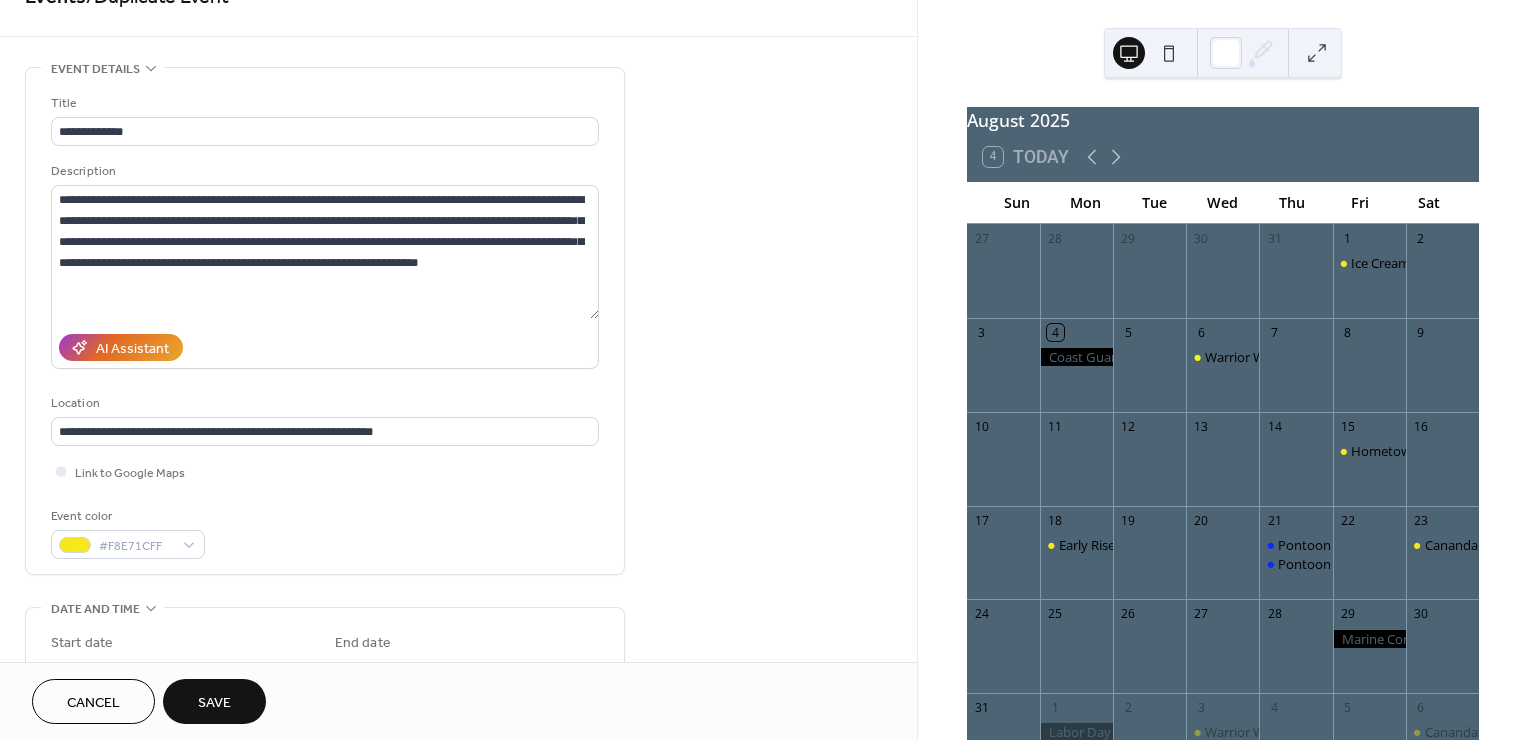 scroll, scrollTop: 43, scrollLeft: 0, axis: vertical 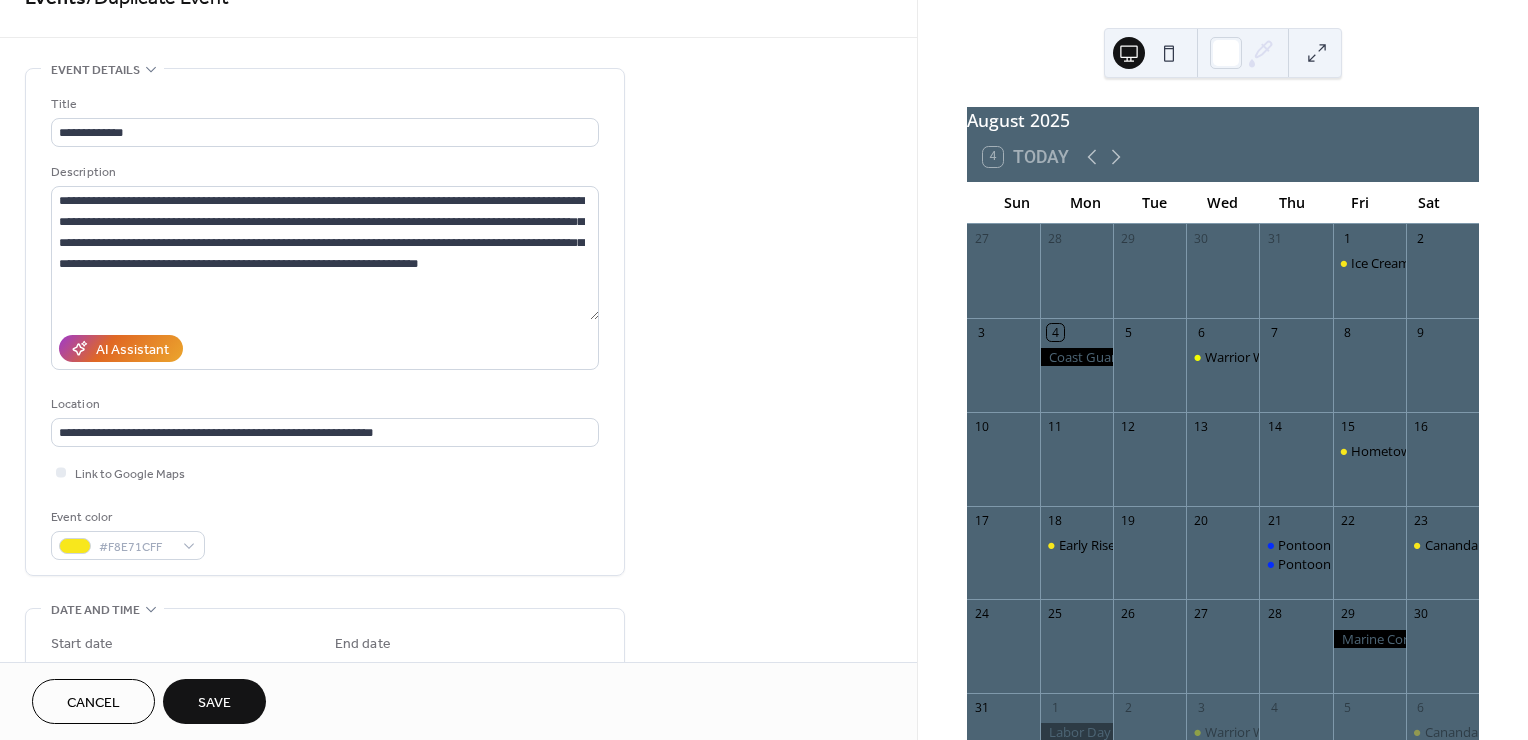 click on "**********" at bounding box center [458, 755] 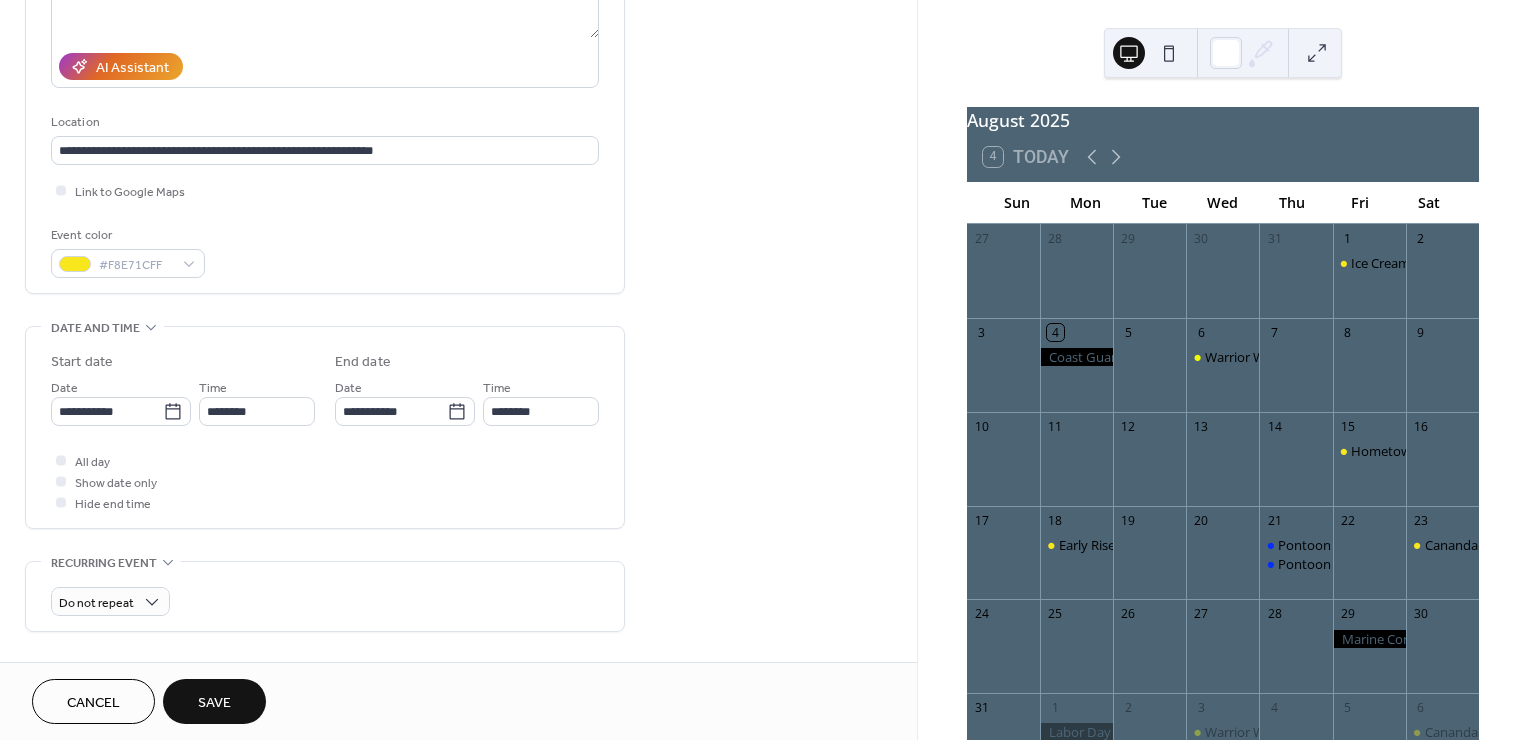 scroll, scrollTop: 333, scrollLeft: 0, axis: vertical 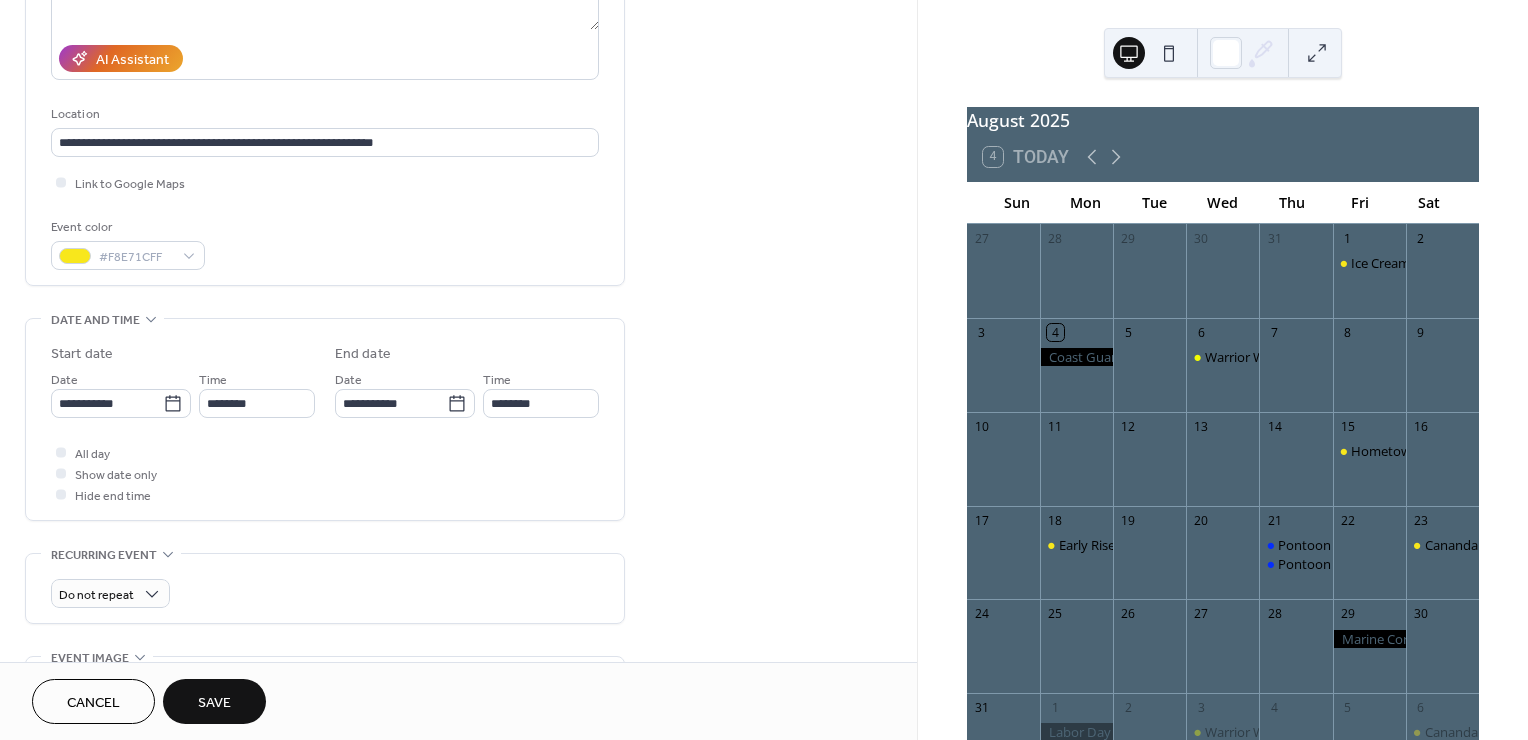 click on "Save" at bounding box center (214, 703) 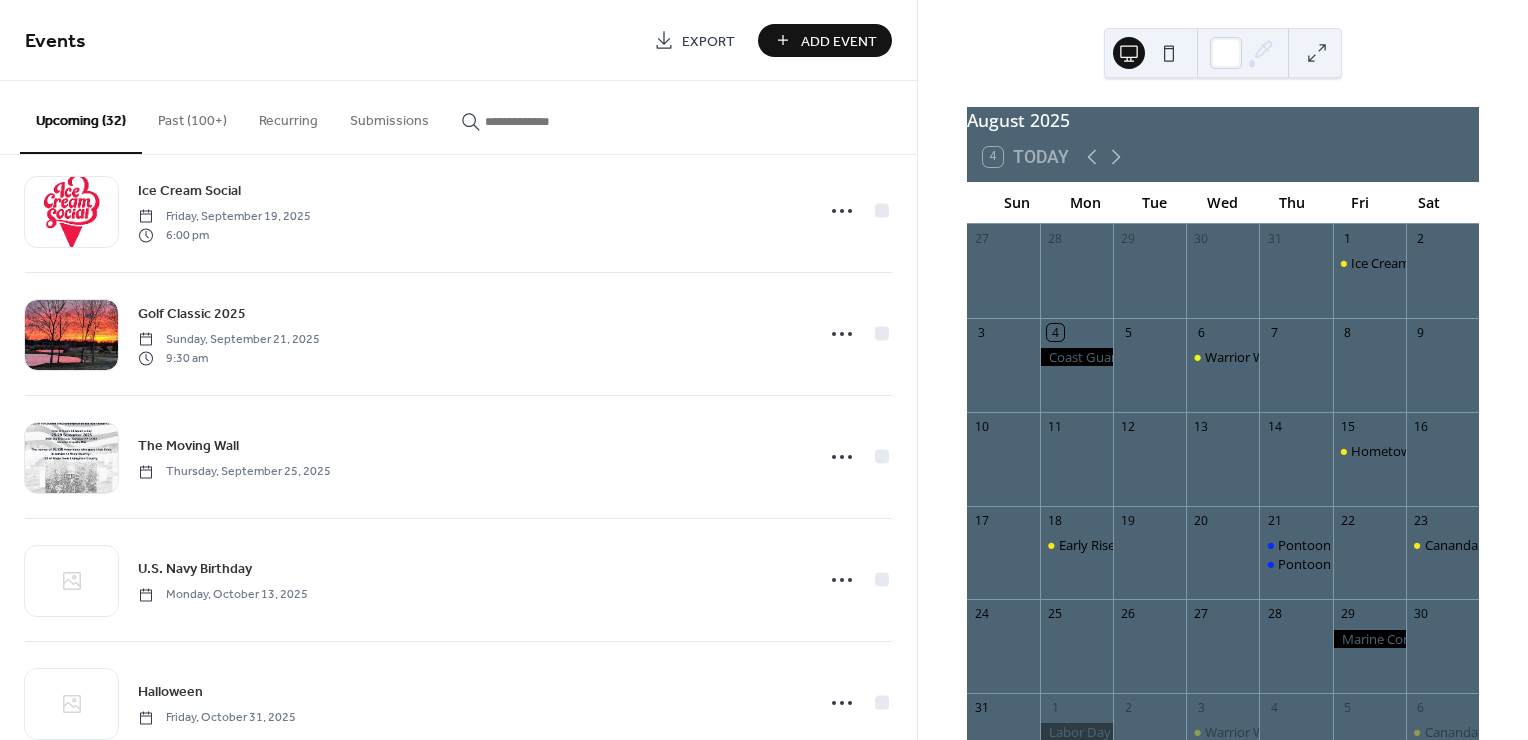 scroll, scrollTop: 2000, scrollLeft: 0, axis: vertical 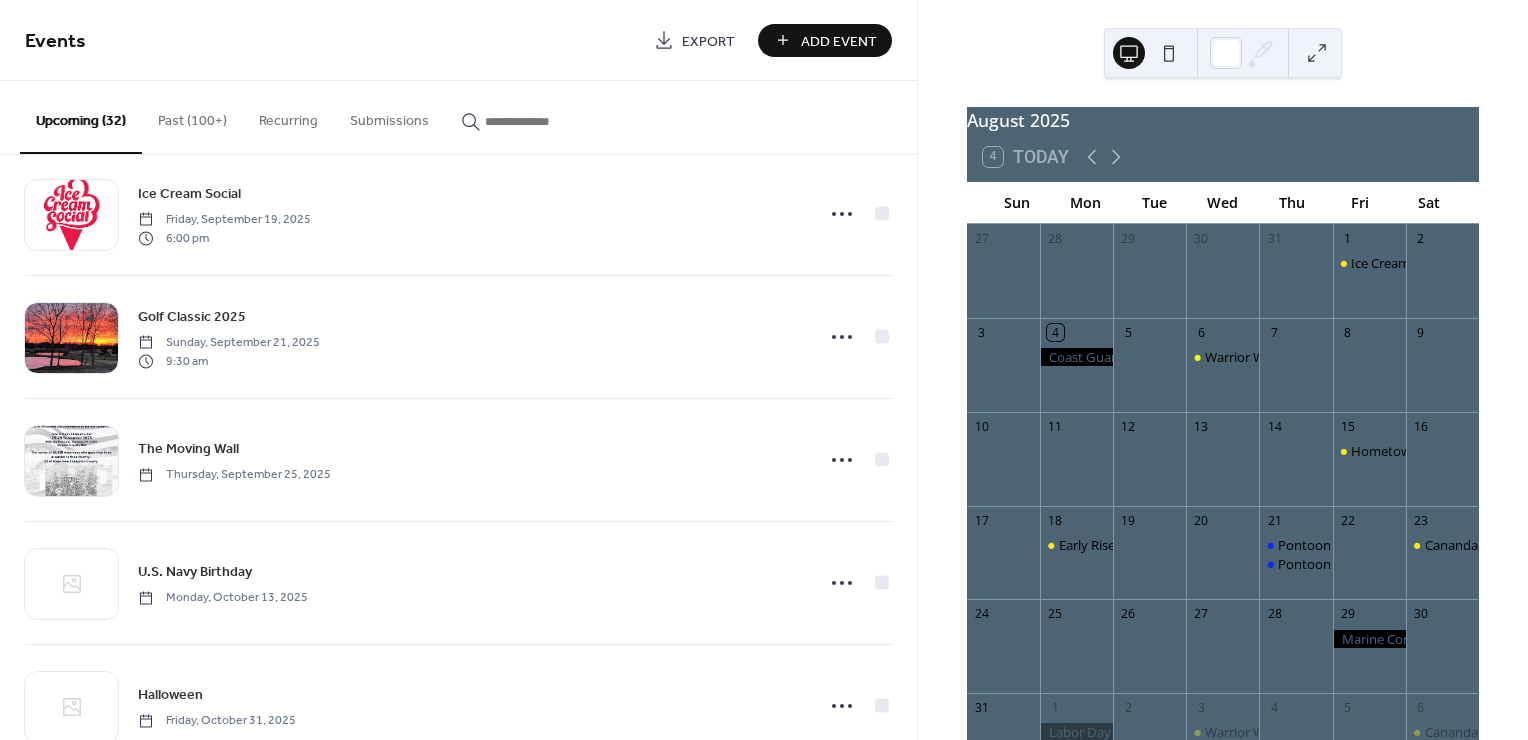 click on "Past (100+)" at bounding box center (192, 116) 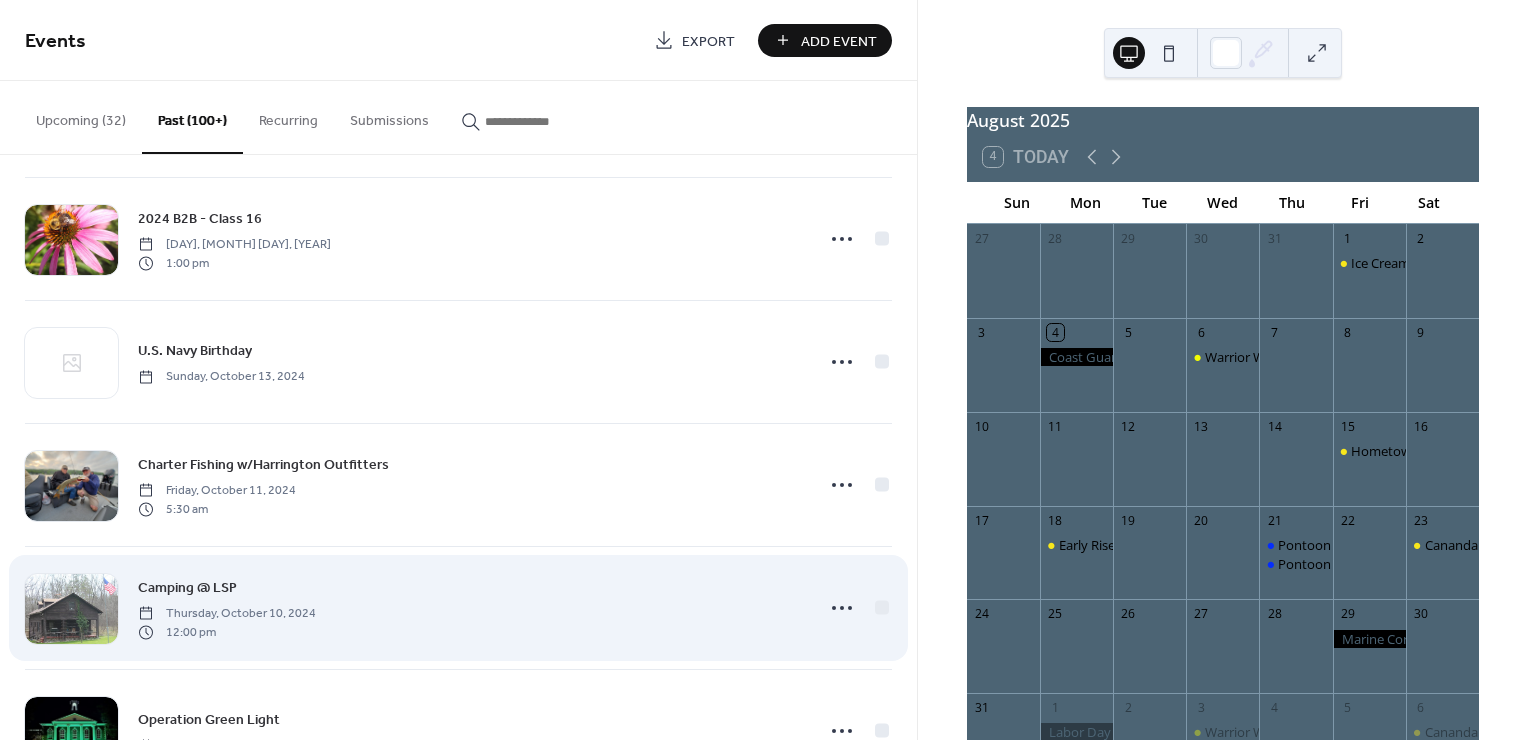 scroll, scrollTop: 10748, scrollLeft: 0, axis: vertical 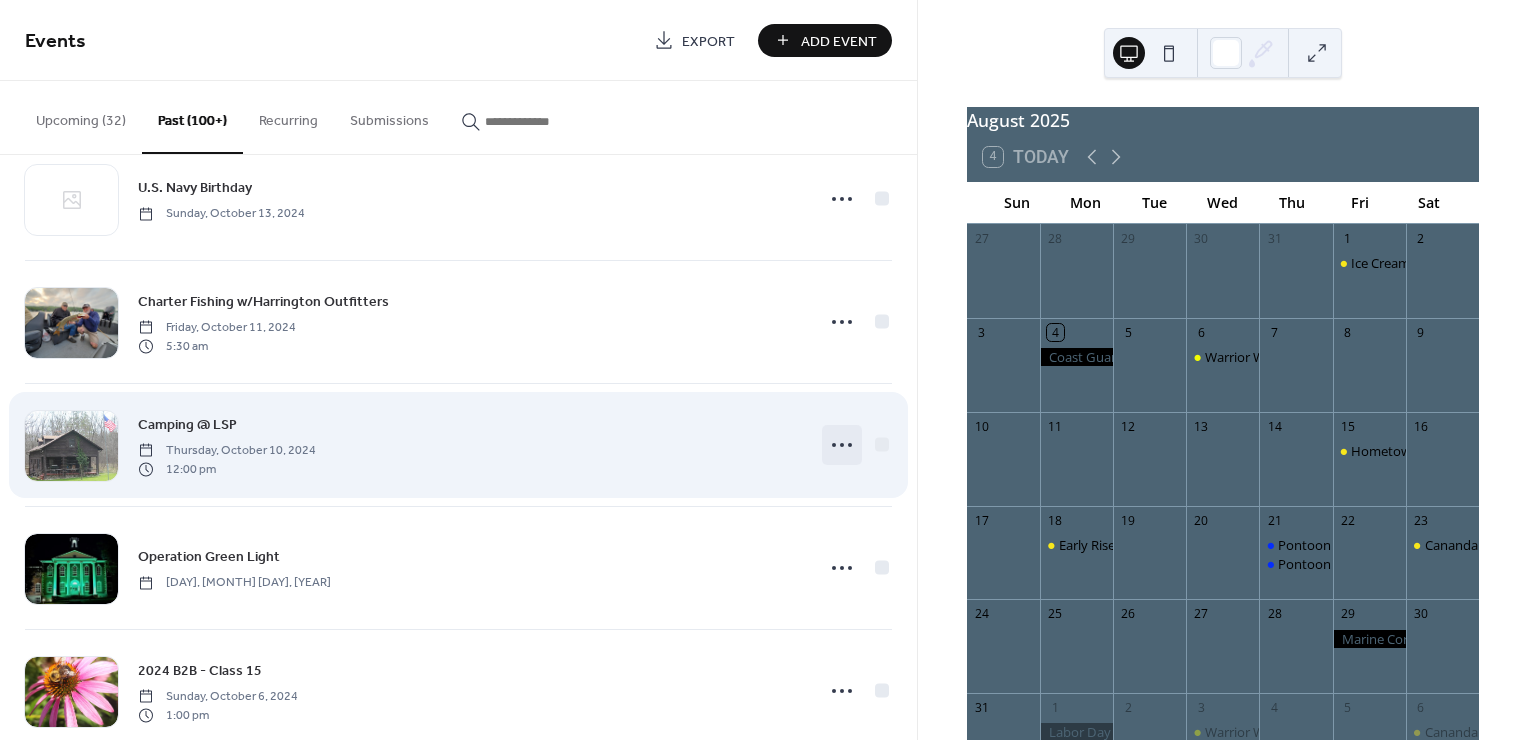 click 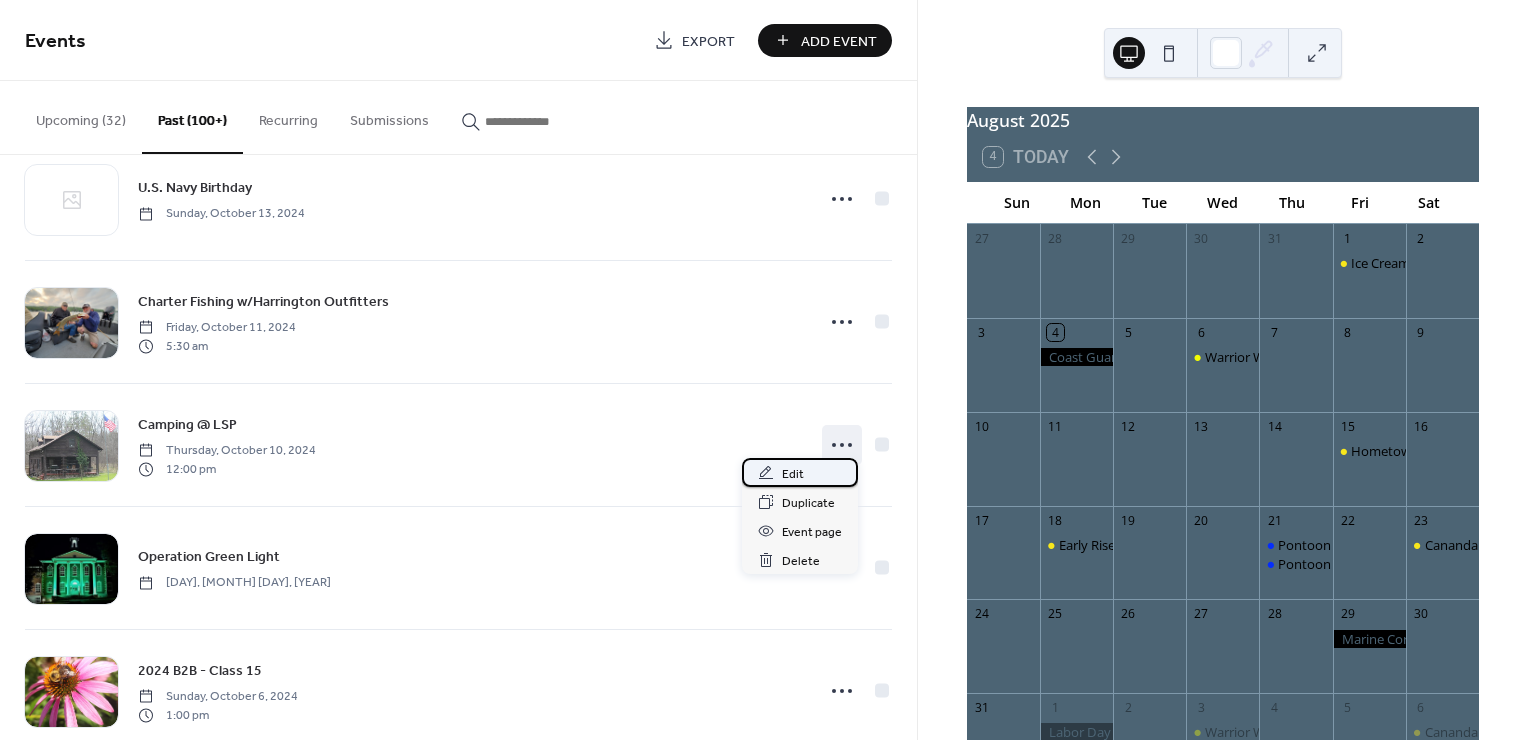 click on "Edit" at bounding box center [793, 474] 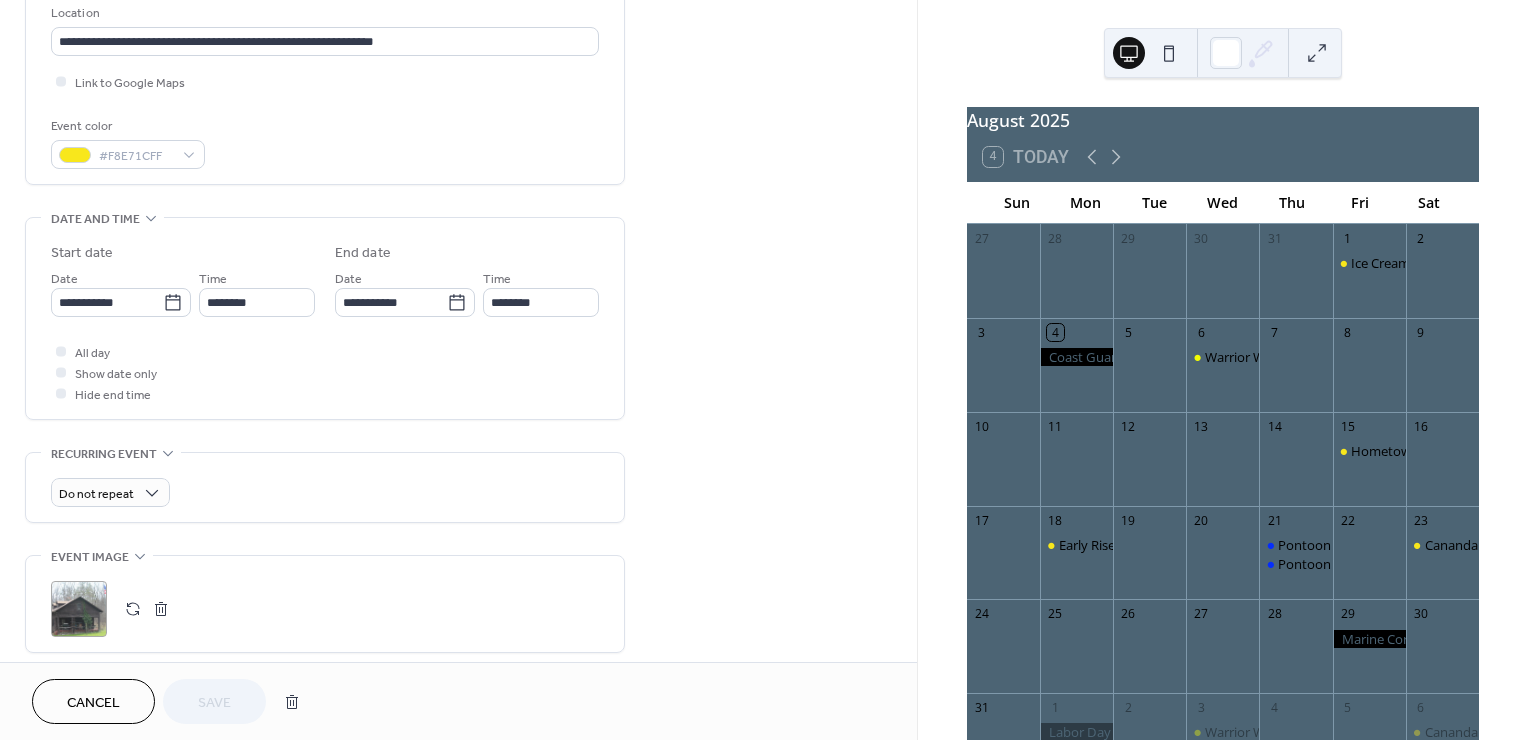 scroll, scrollTop: 444, scrollLeft: 0, axis: vertical 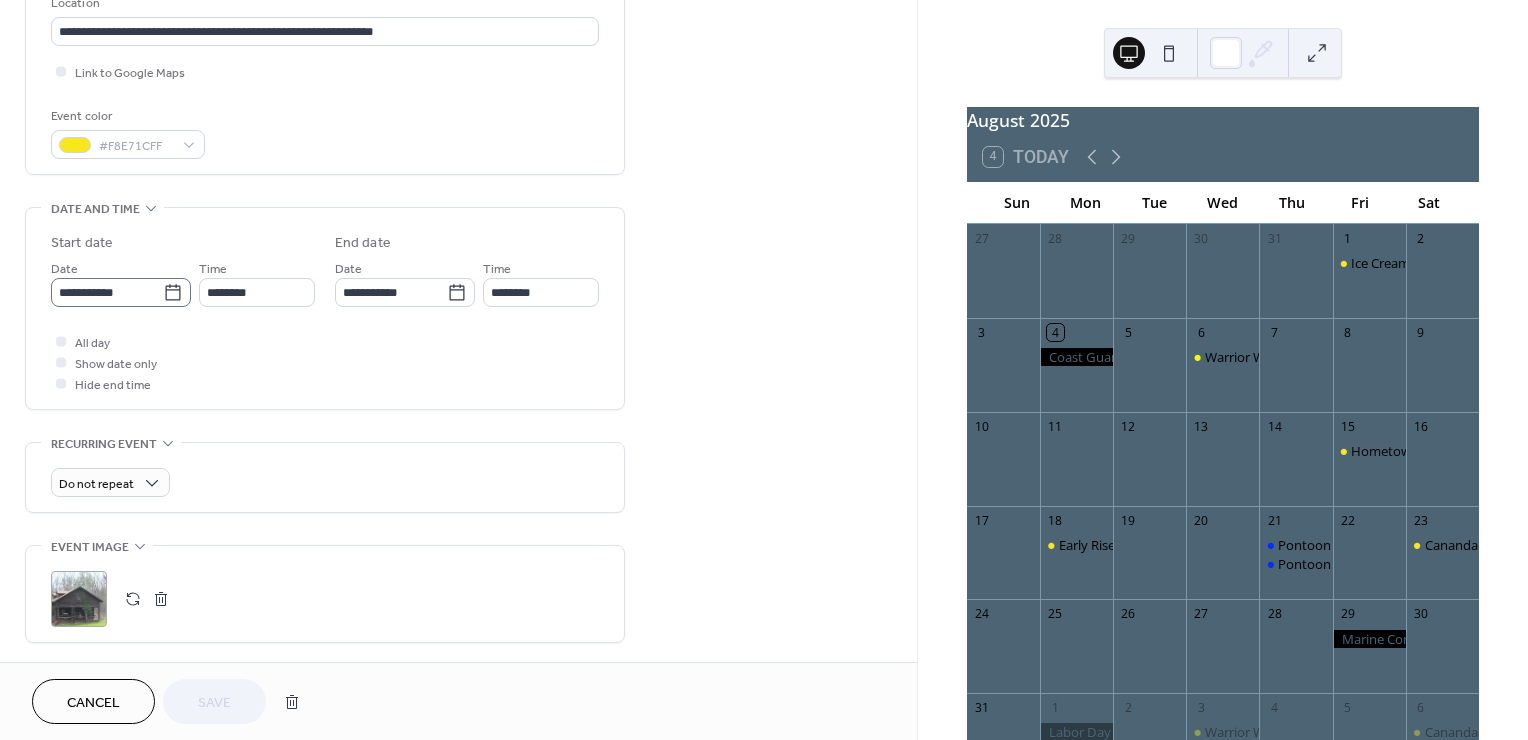 click 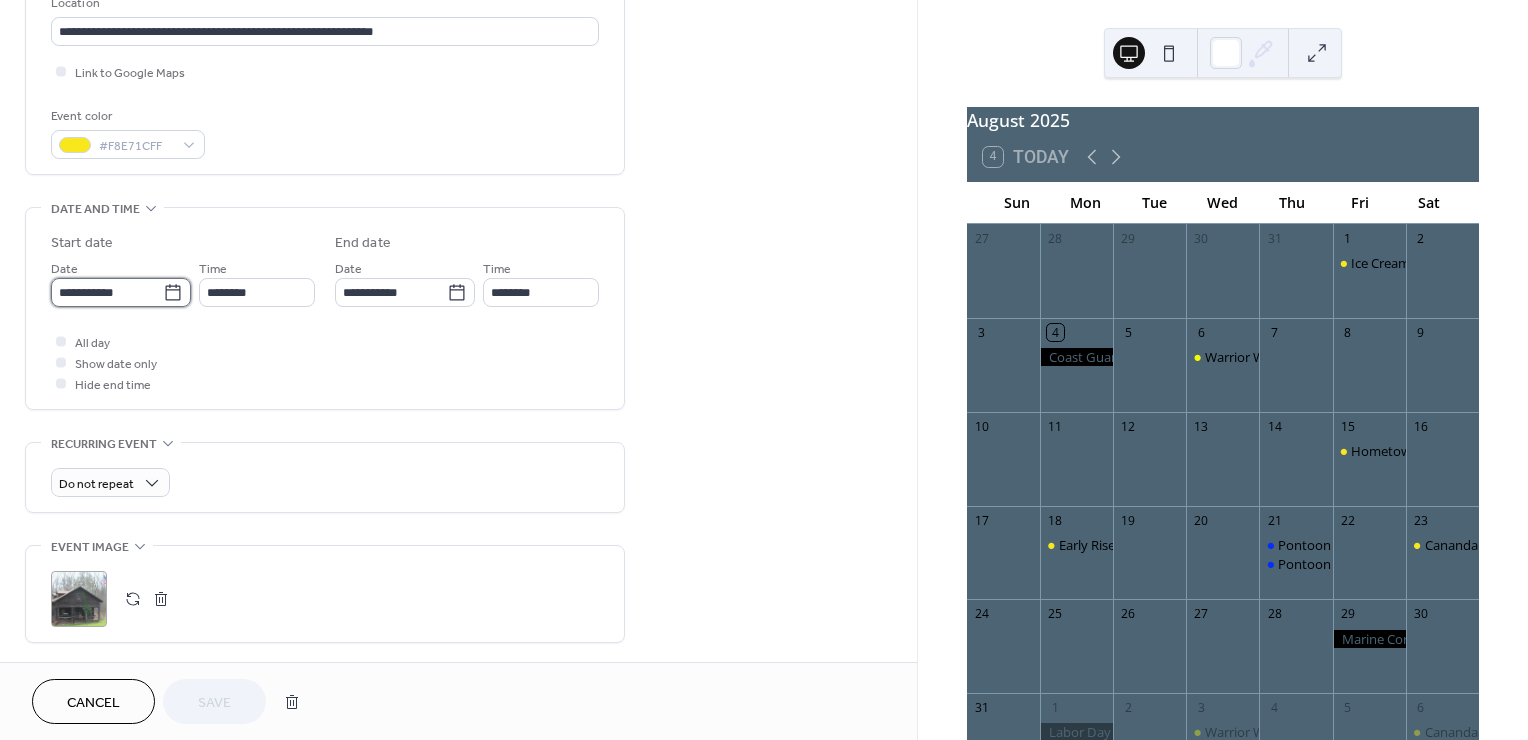 click on "**********" at bounding box center [107, 292] 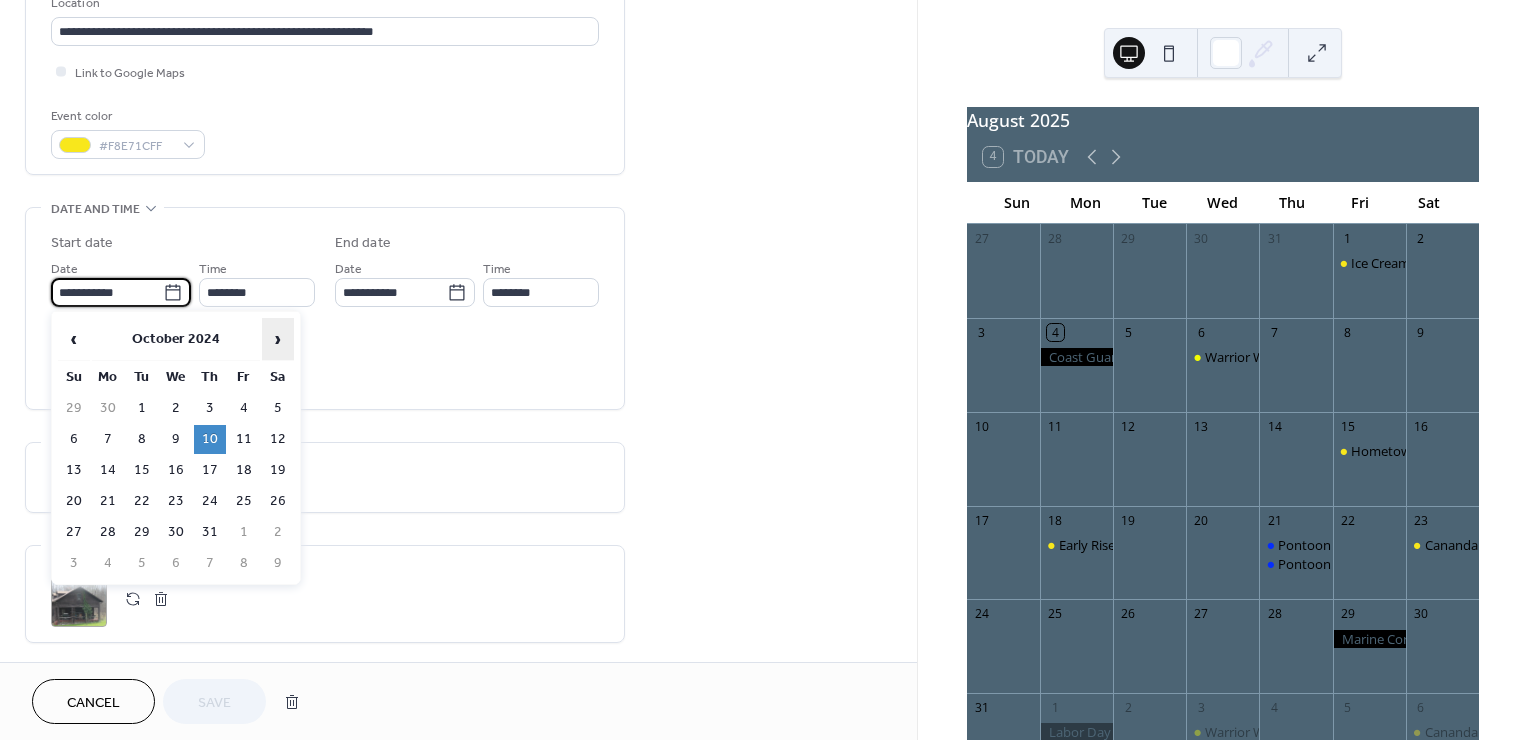 click on "›" at bounding box center (278, 339) 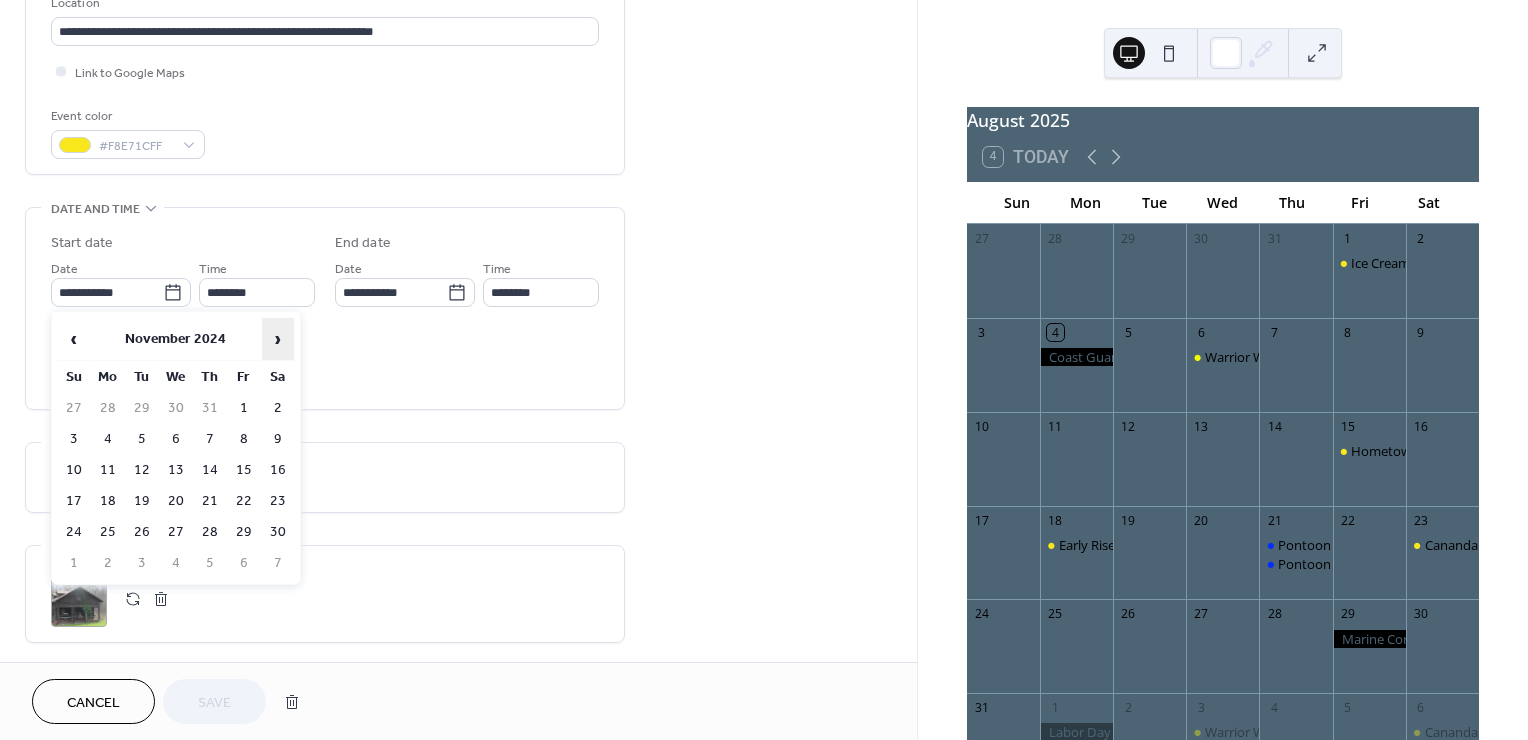 click on "›" at bounding box center (278, 339) 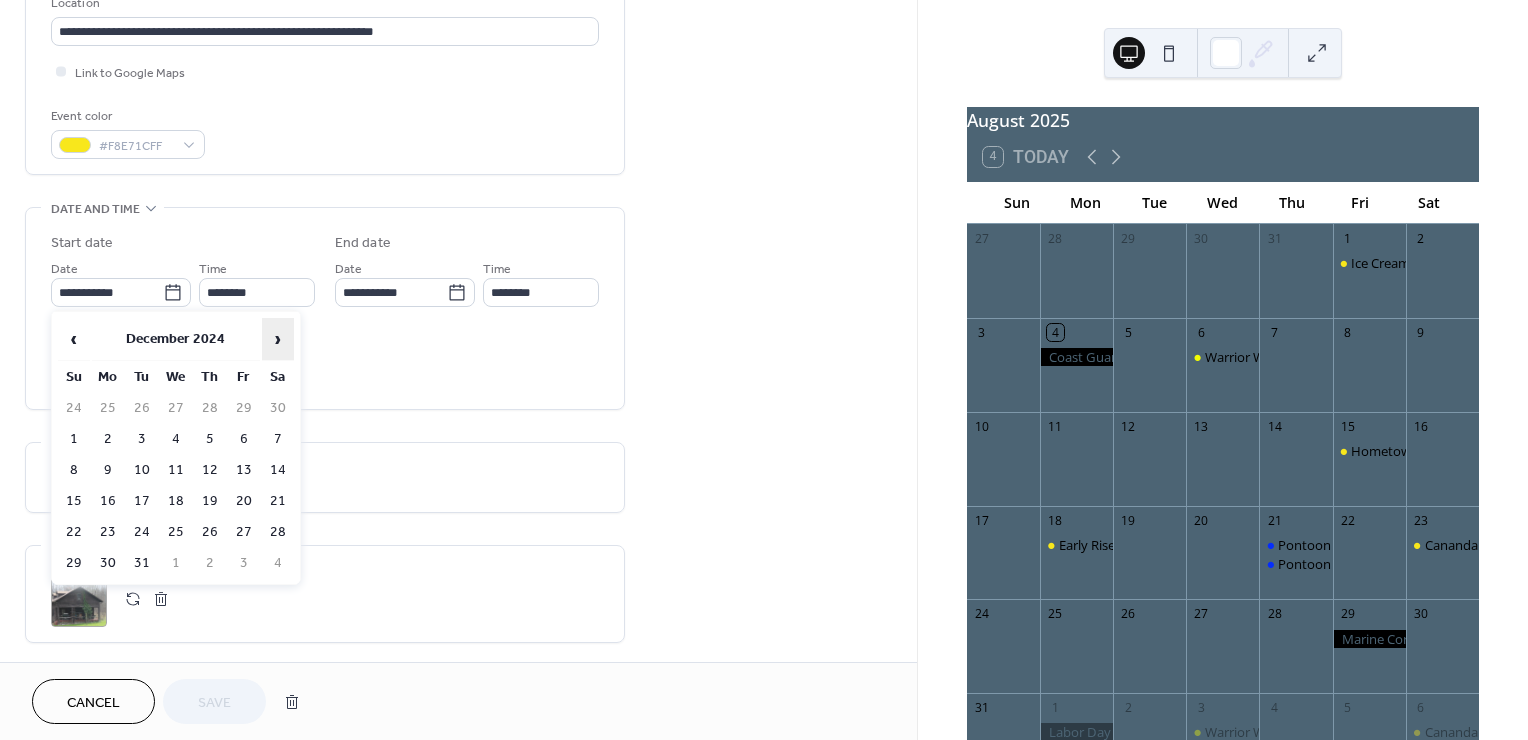click on "›" at bounding box center [278, 339] 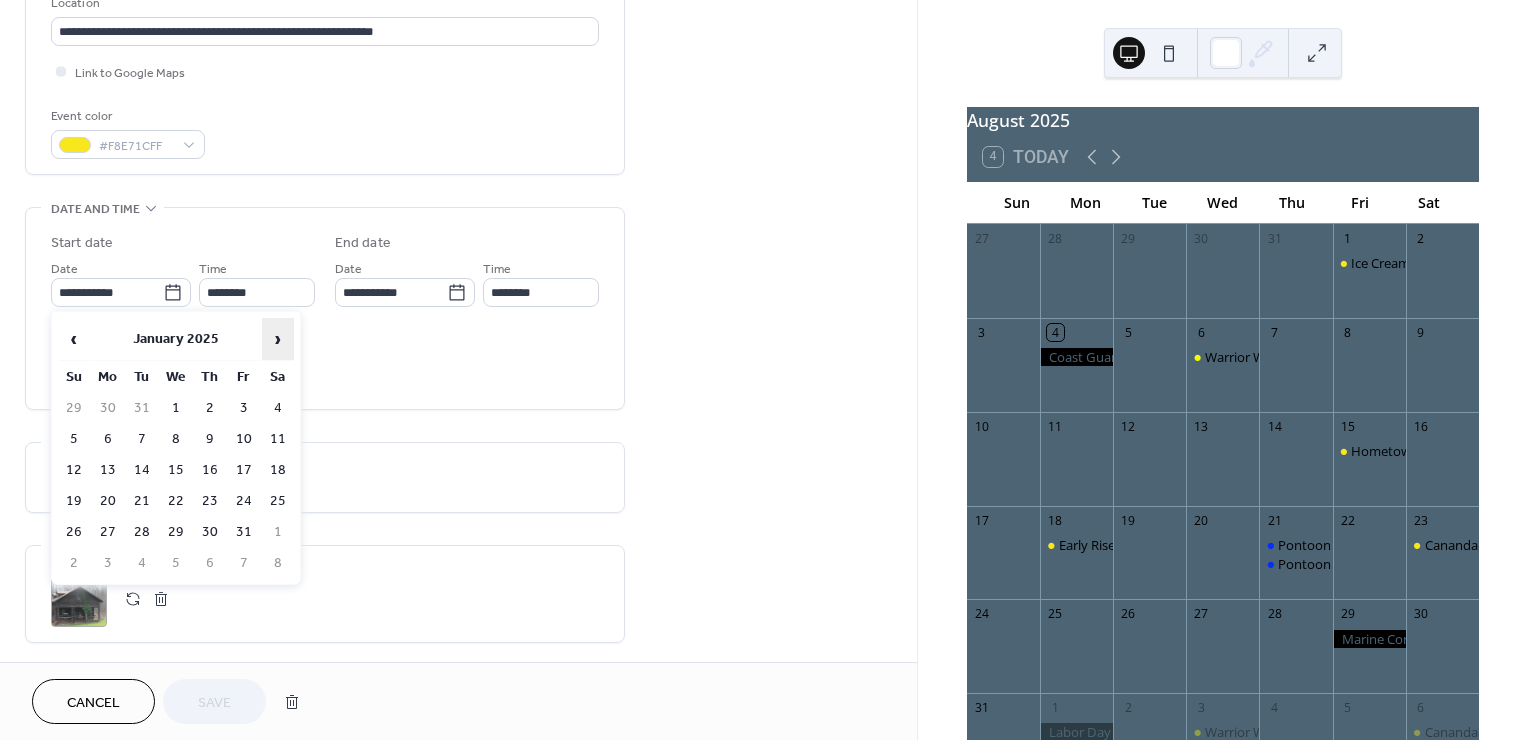 click on "›" at bounding box center [278, 339] 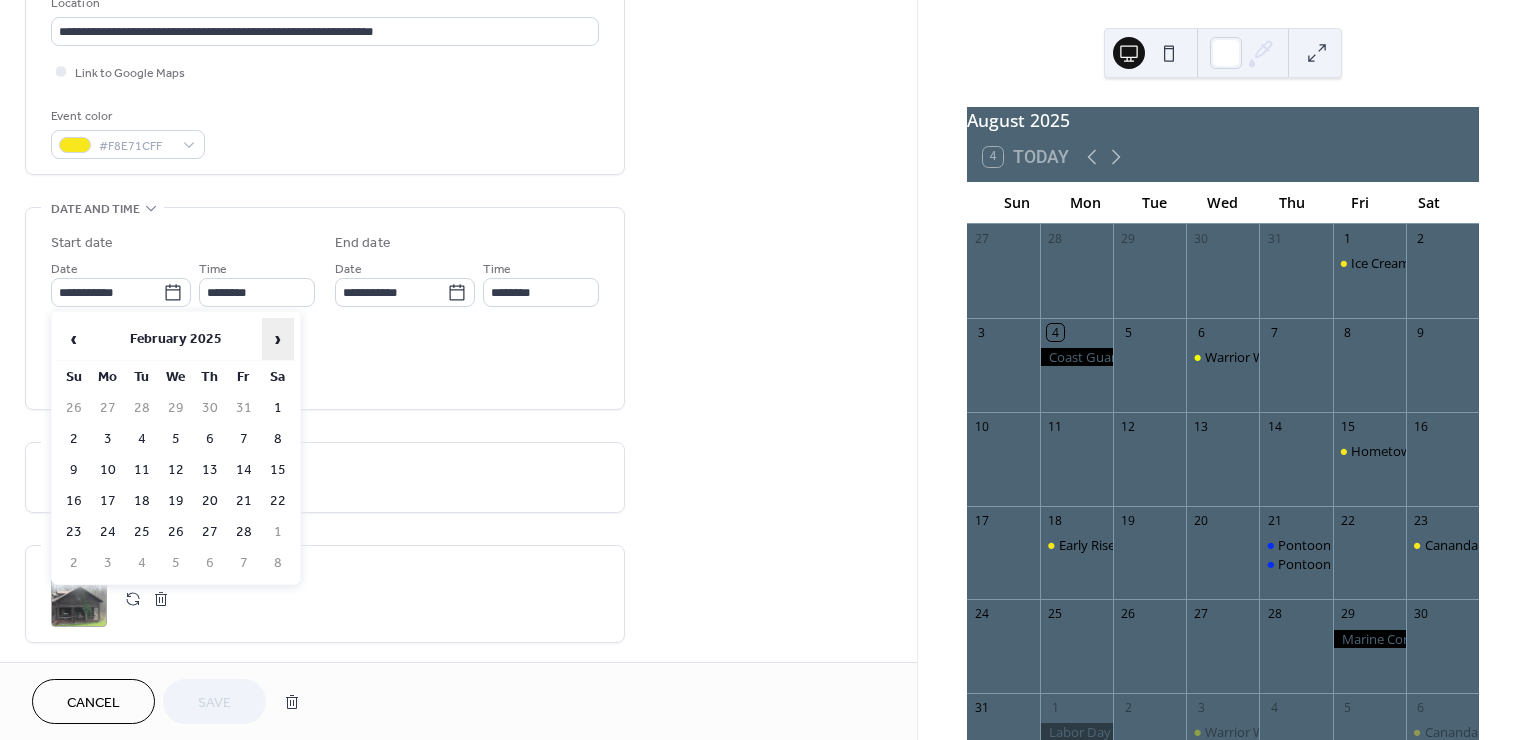 click on "›" at bounding box center (278, 339) 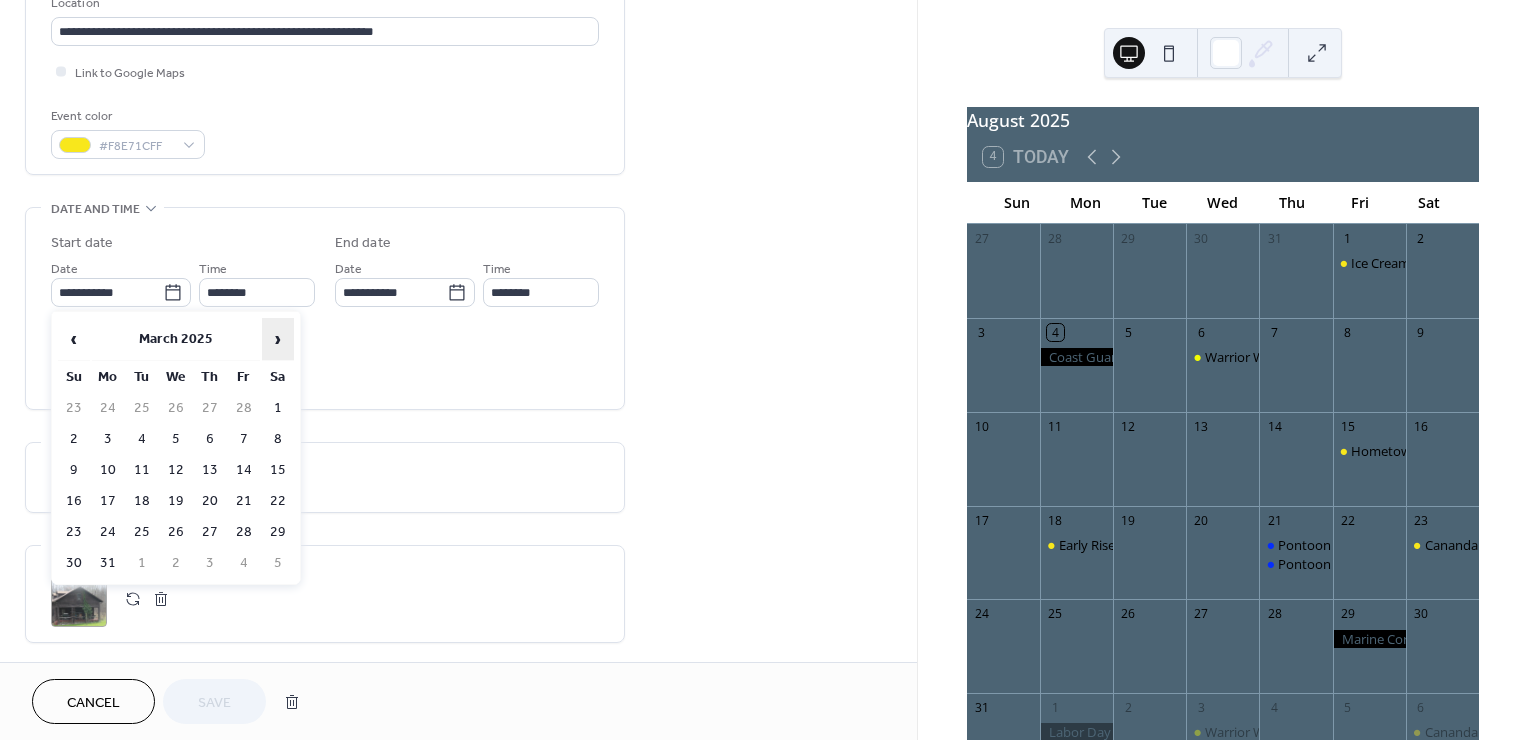 click on "›" at bounding box center [278, 339] 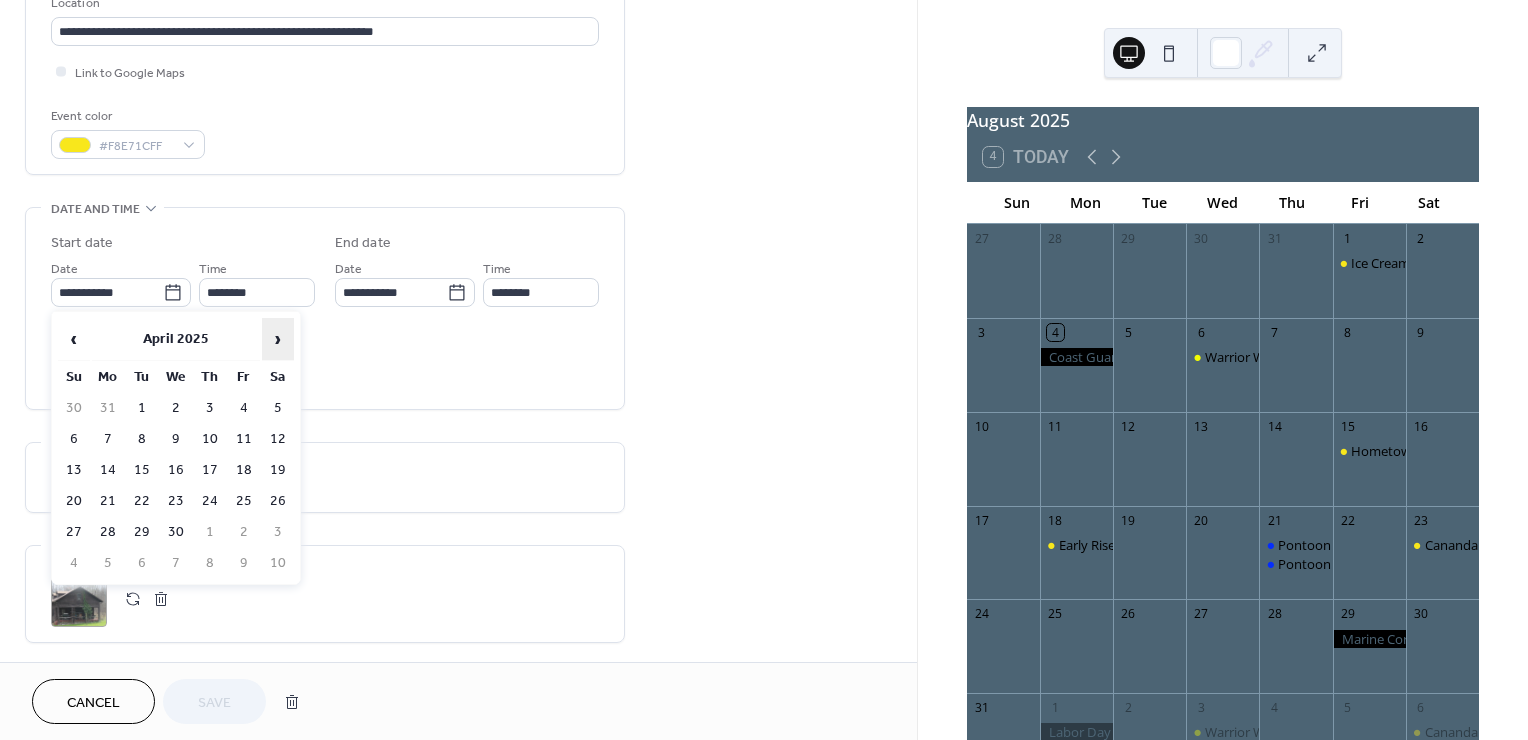click on "›" at bounding box center (278, 339) 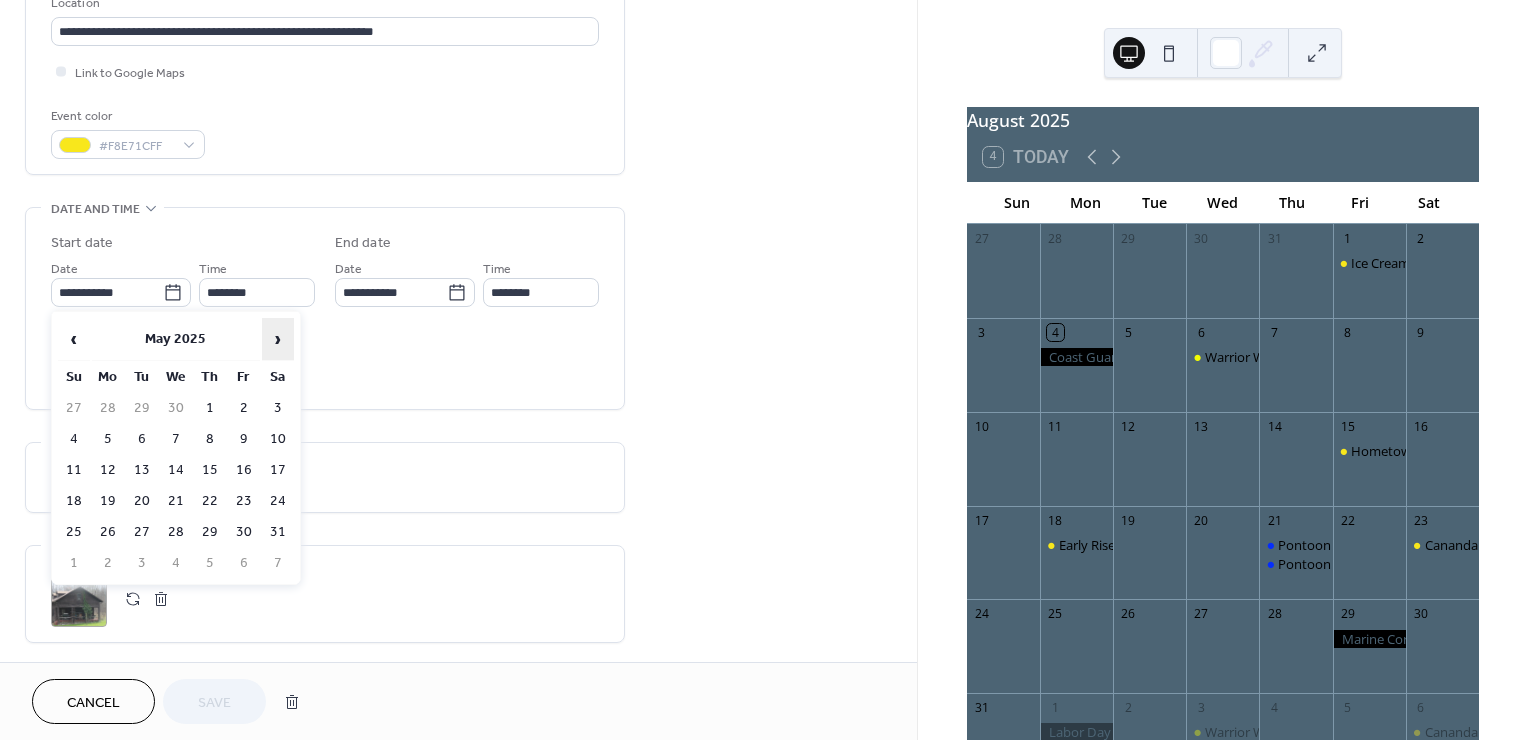 click on "›" at bounding box center [278, 339] 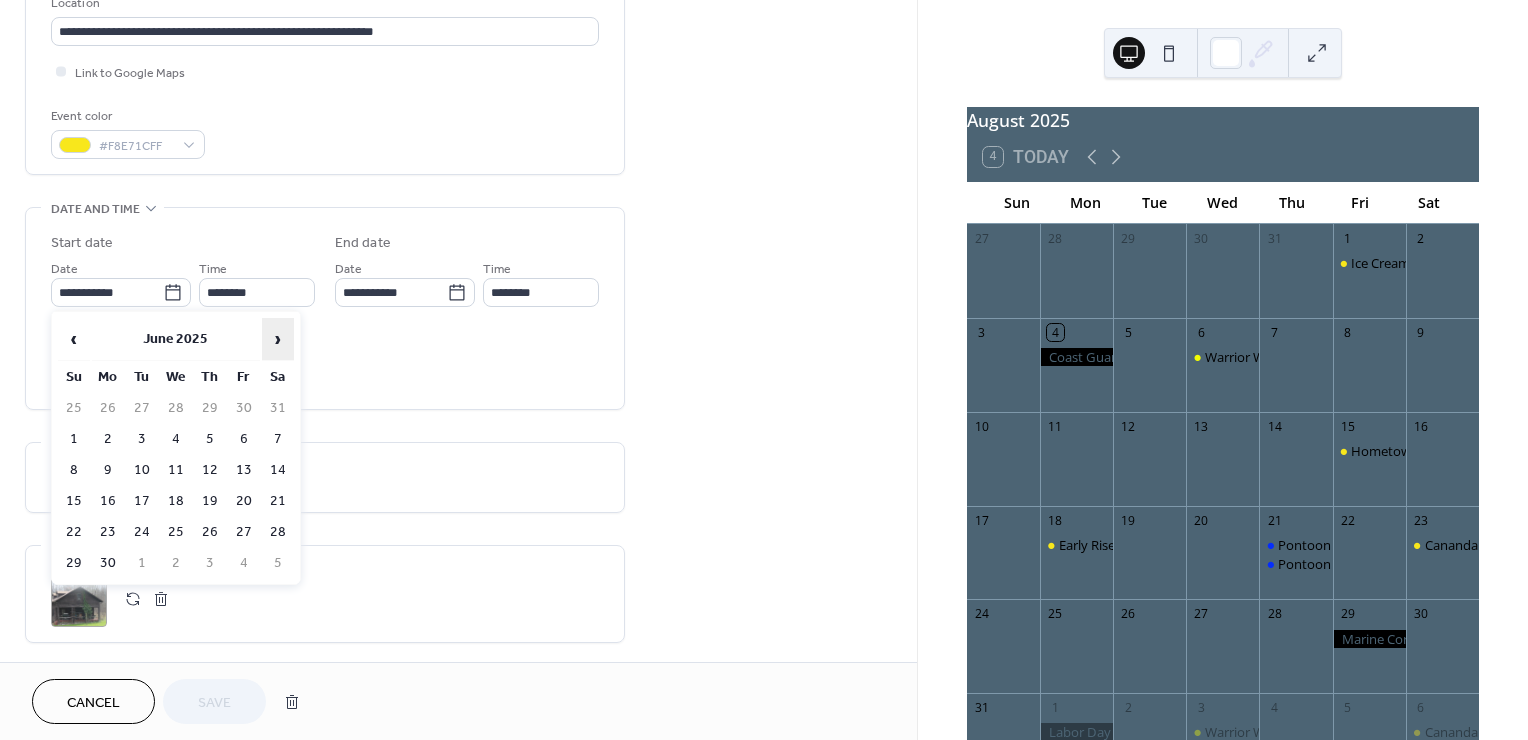 click on "›" at bounding box center (278, 339) 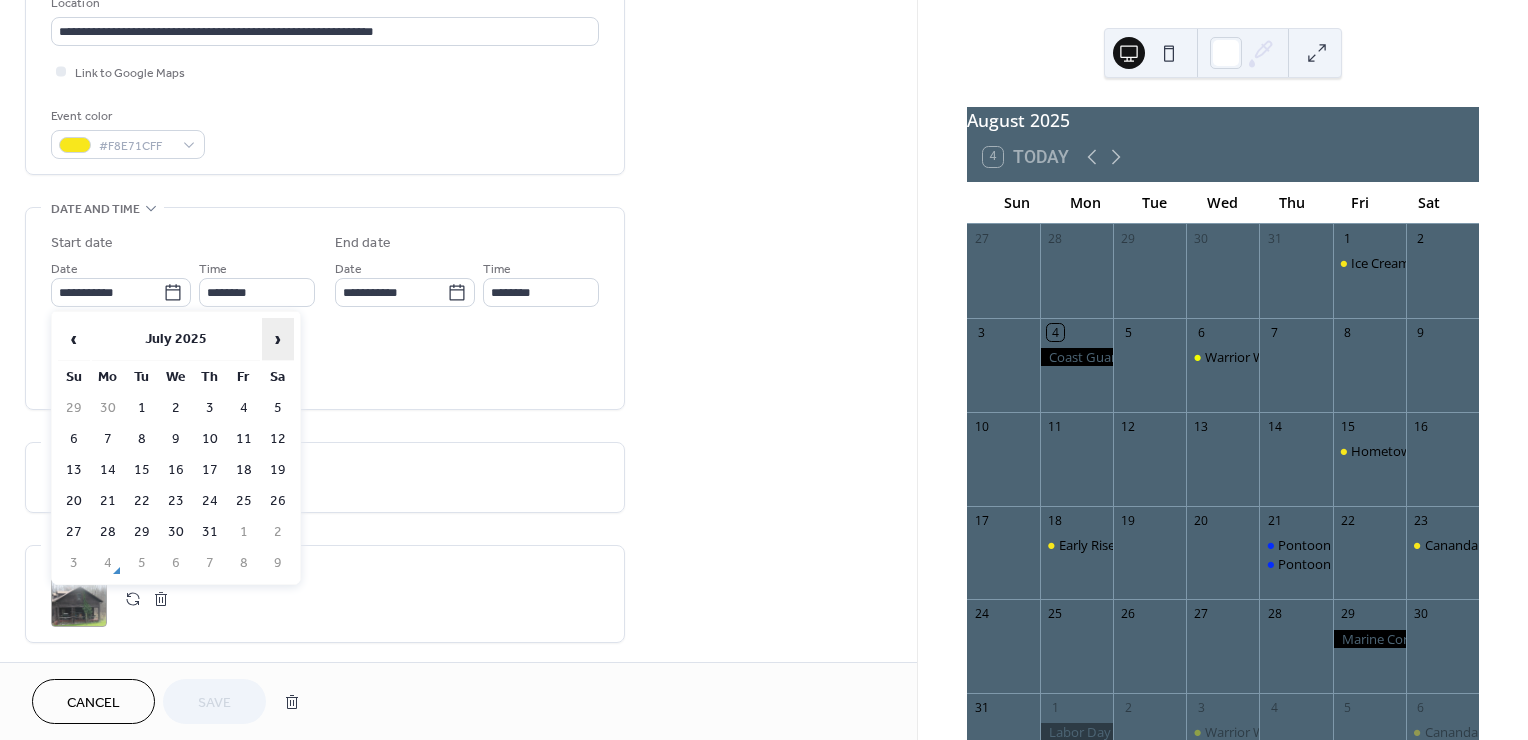 click on "›" at bounding box center [278, 339] 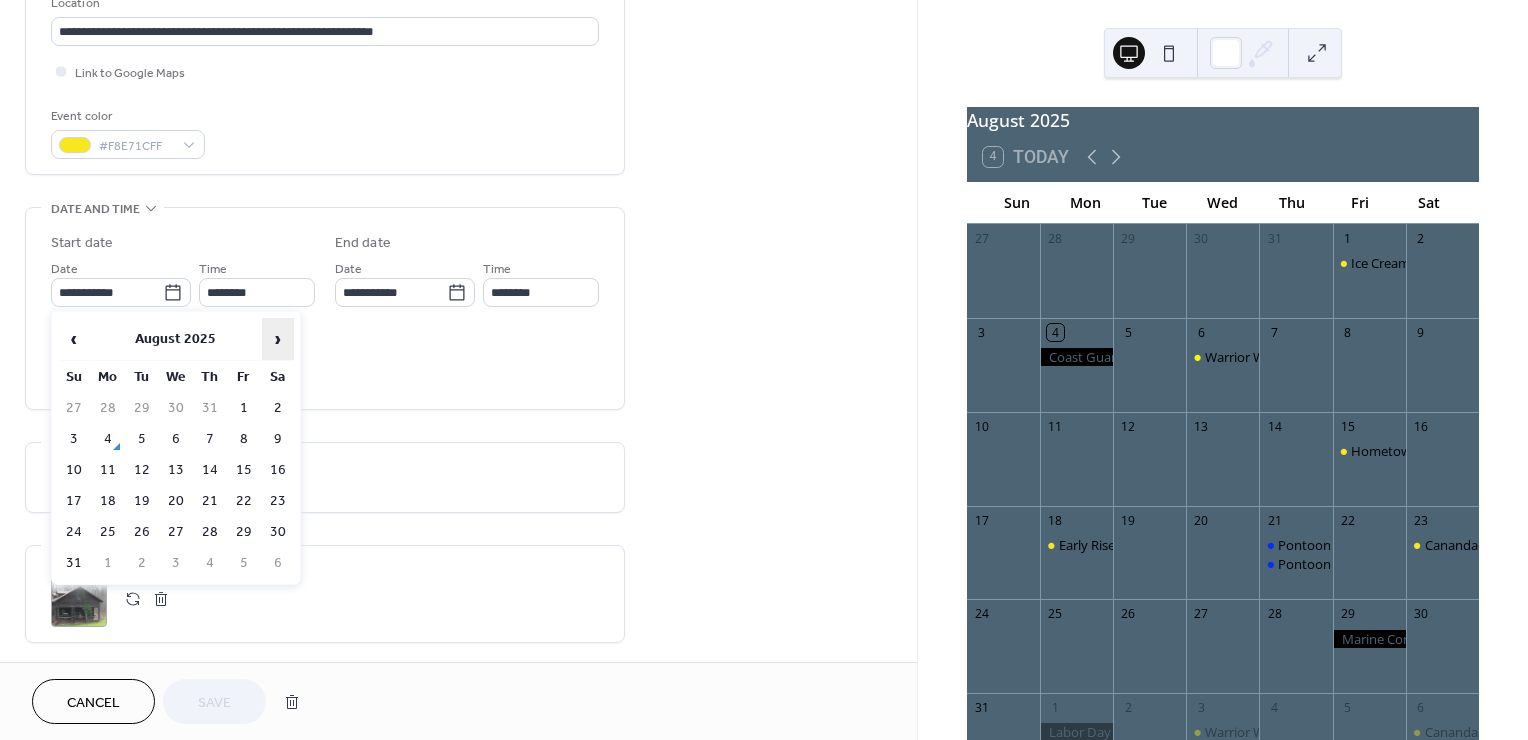 click on "›" at bounding box center (278, 339) 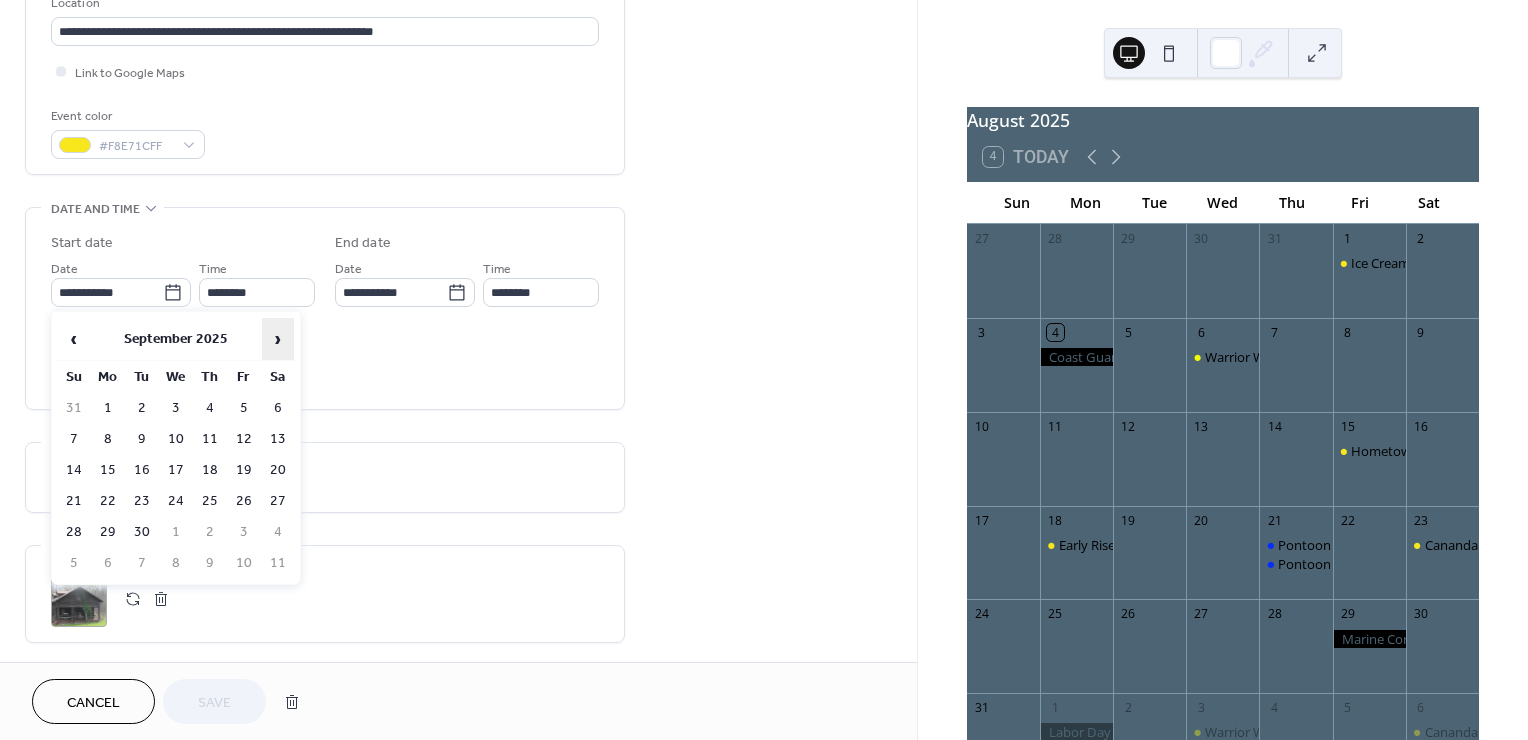 click on "›" at bounding box center (278, 339) 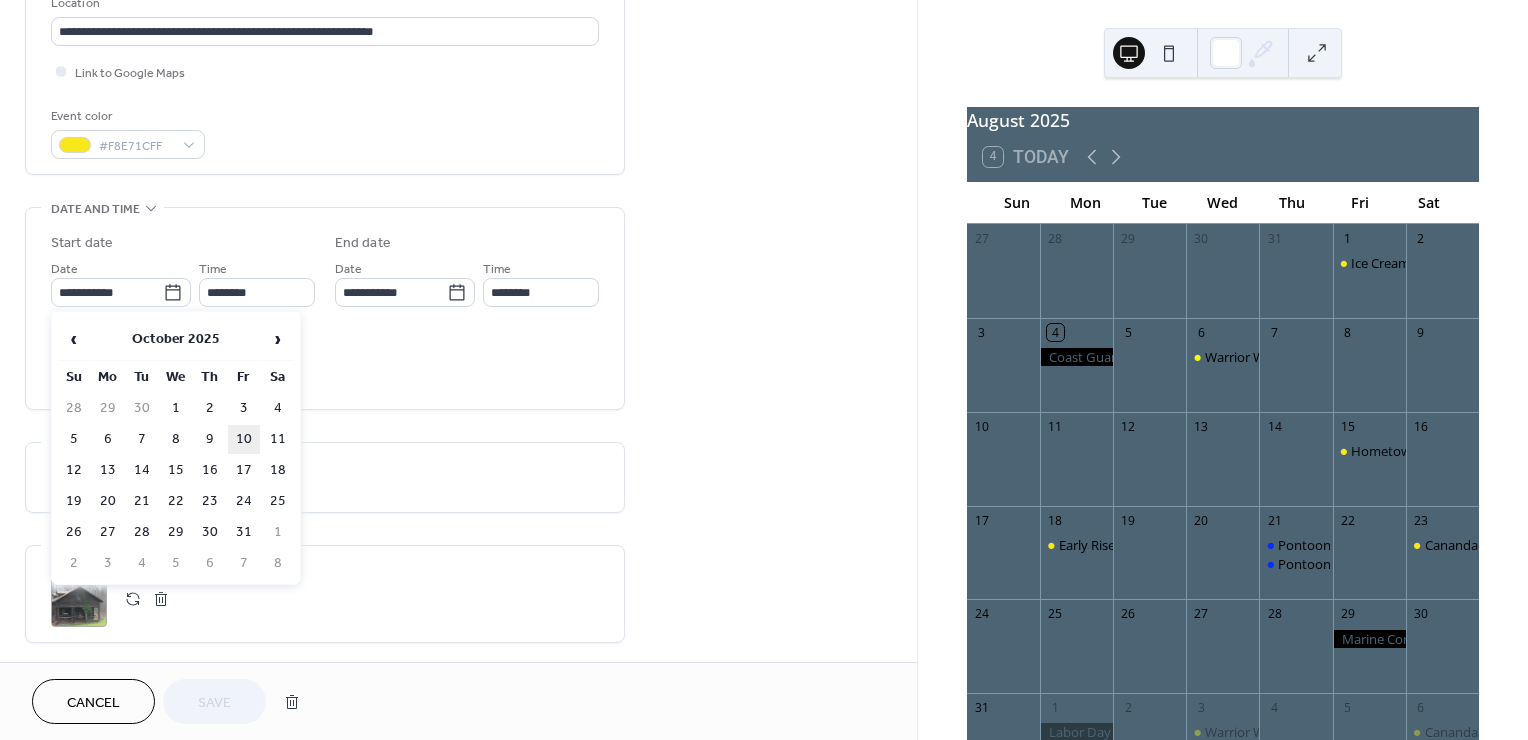 click on "10" at bounding box center (244, 439) 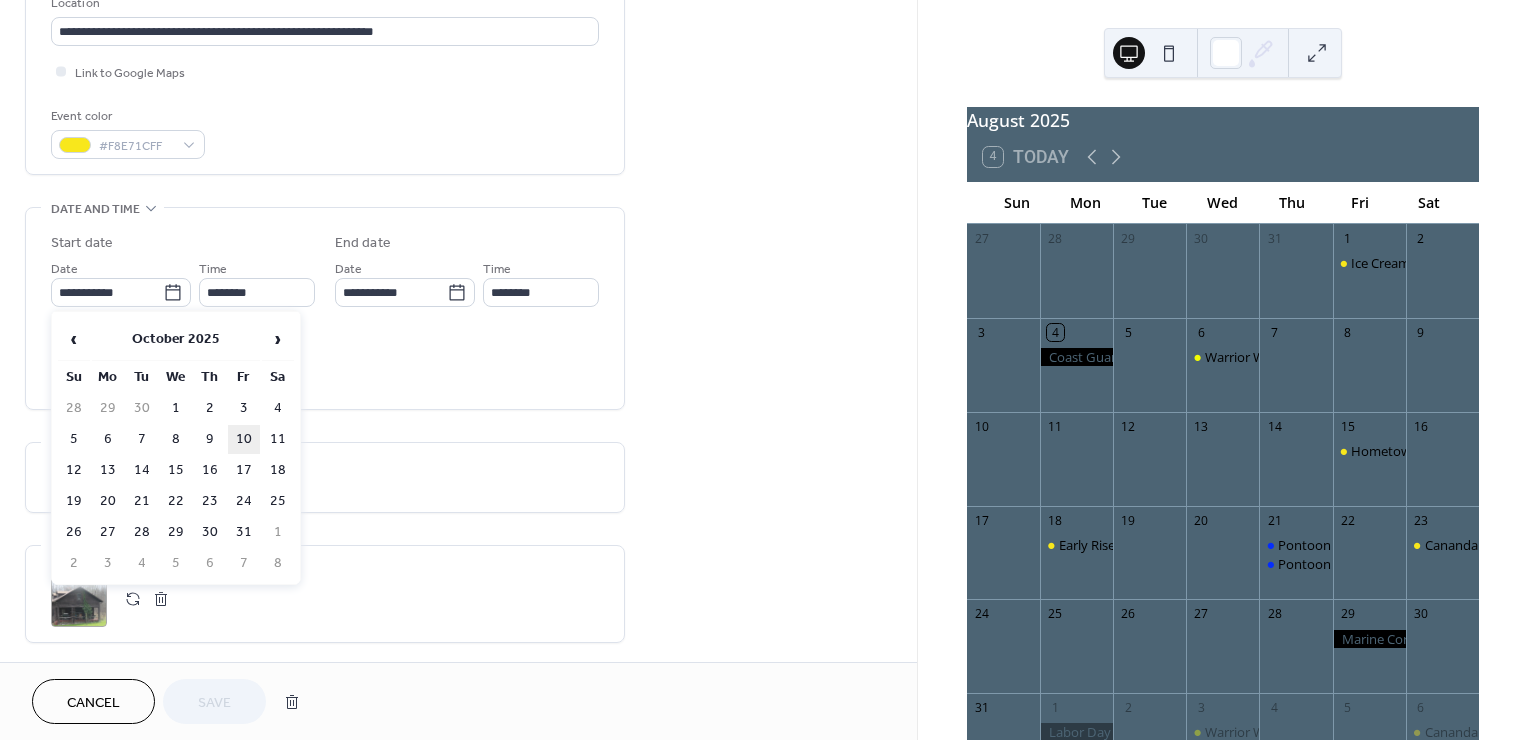 type on "**********" 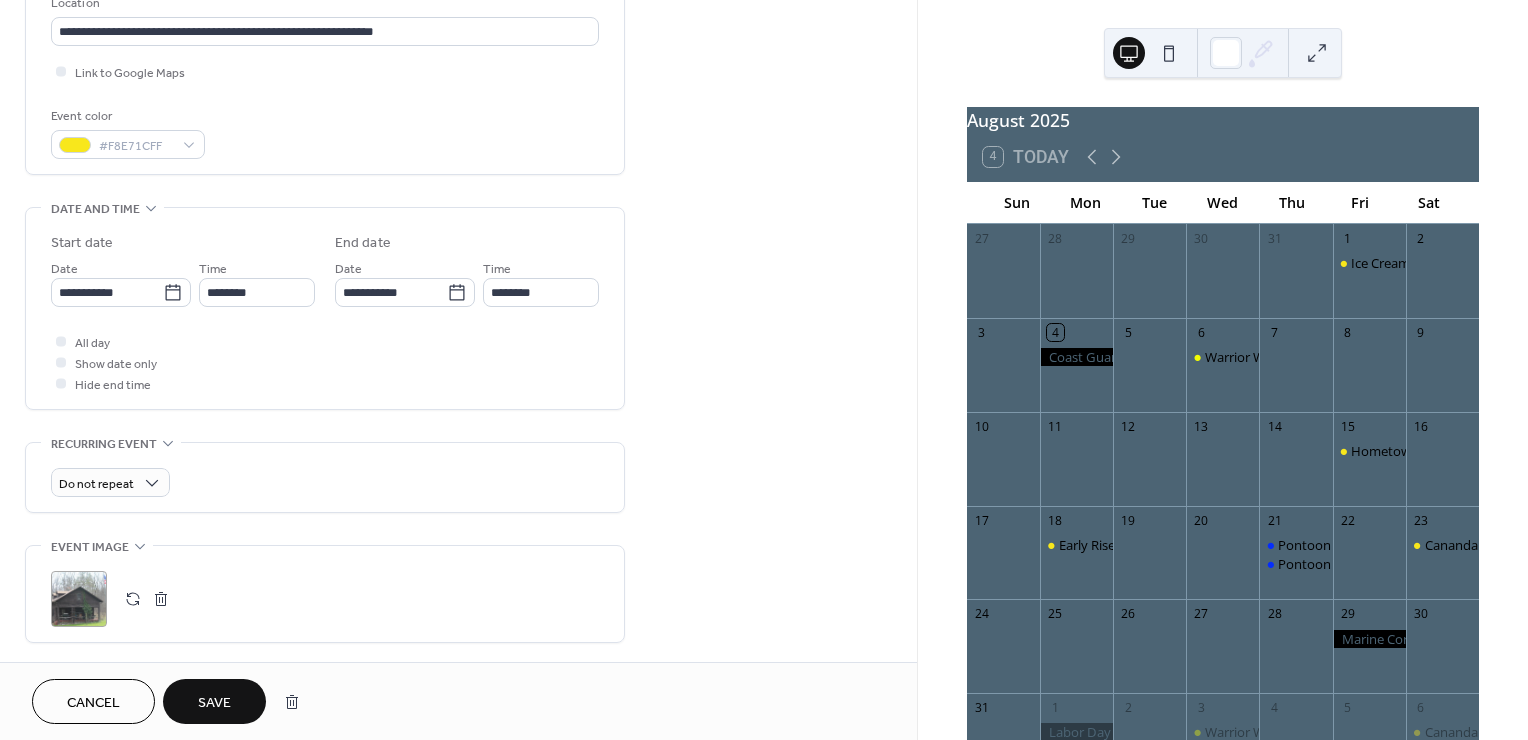 click on "**********" at bounding box center [458, 354] 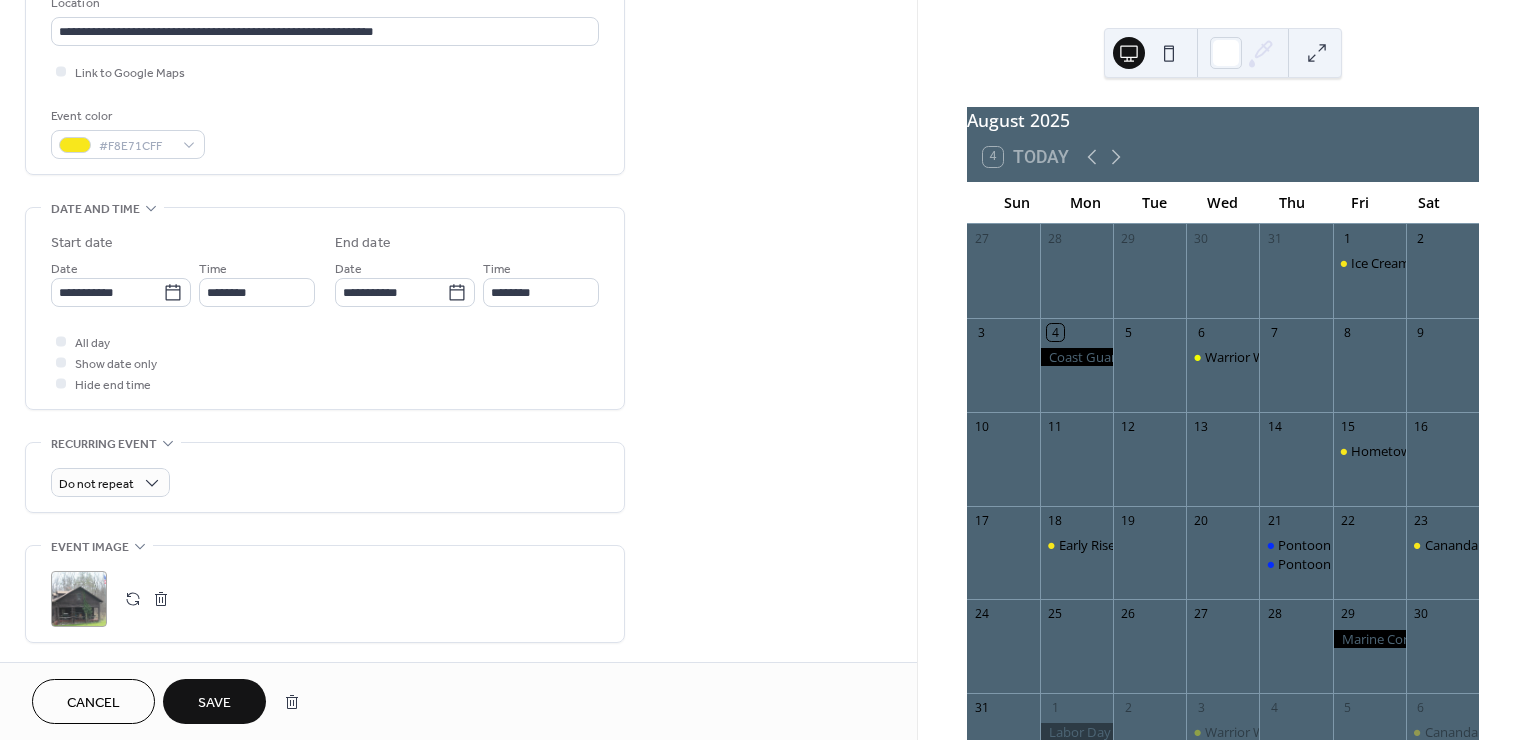 click on "Save" at bounding box center [214, 703] 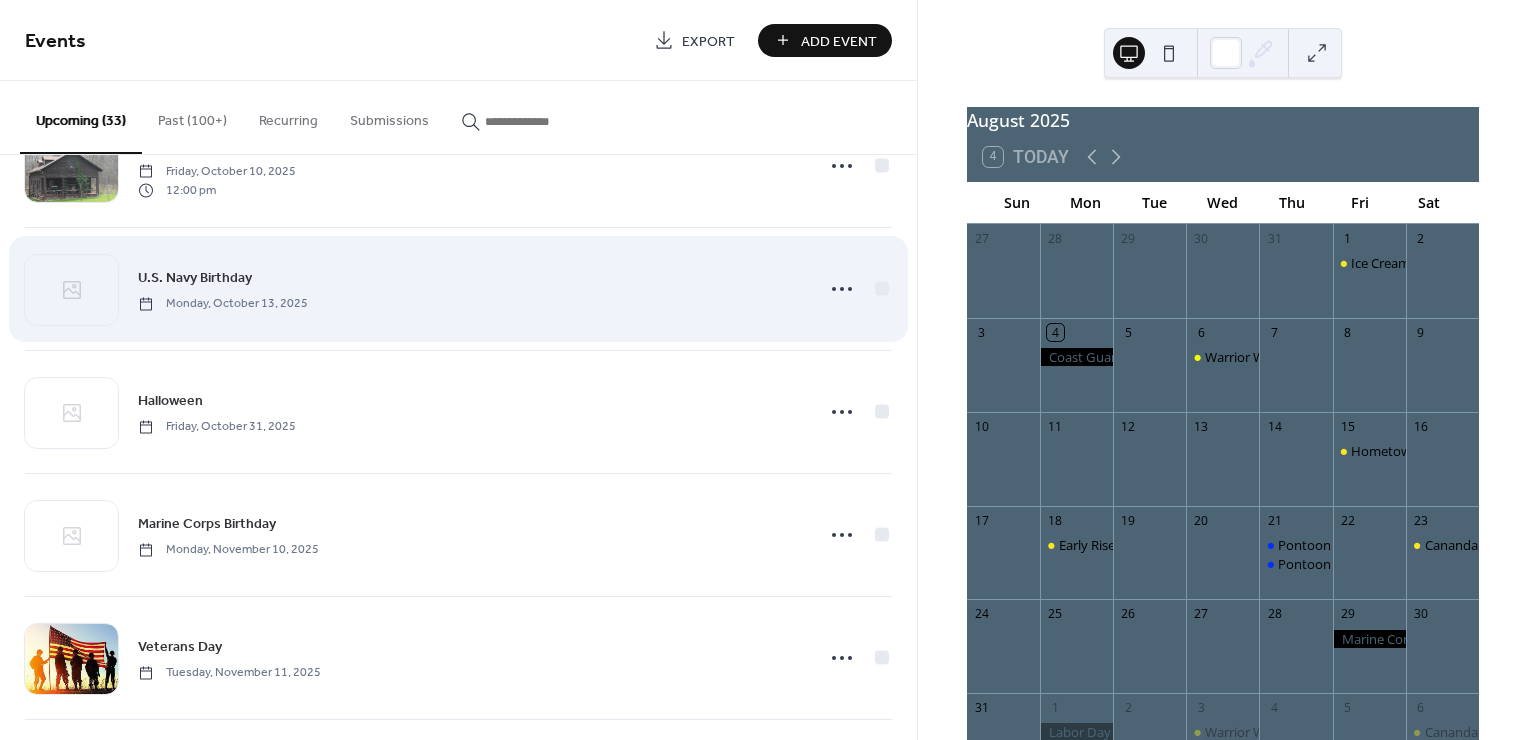 scroll, scrollTop: 1973, scrollLeft: 0, axis: vertical 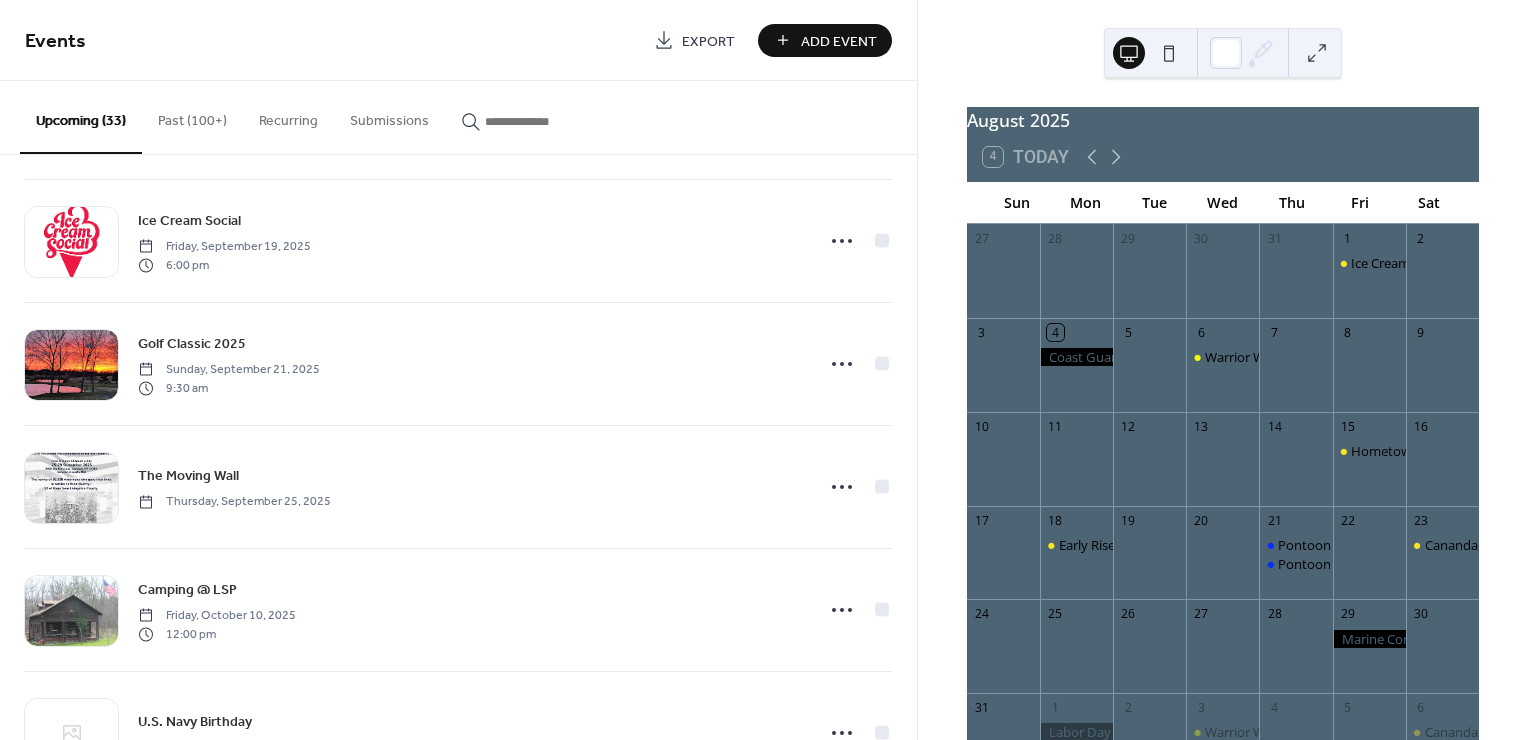 click on "Past (100+)" at bounding box center [192, 116] 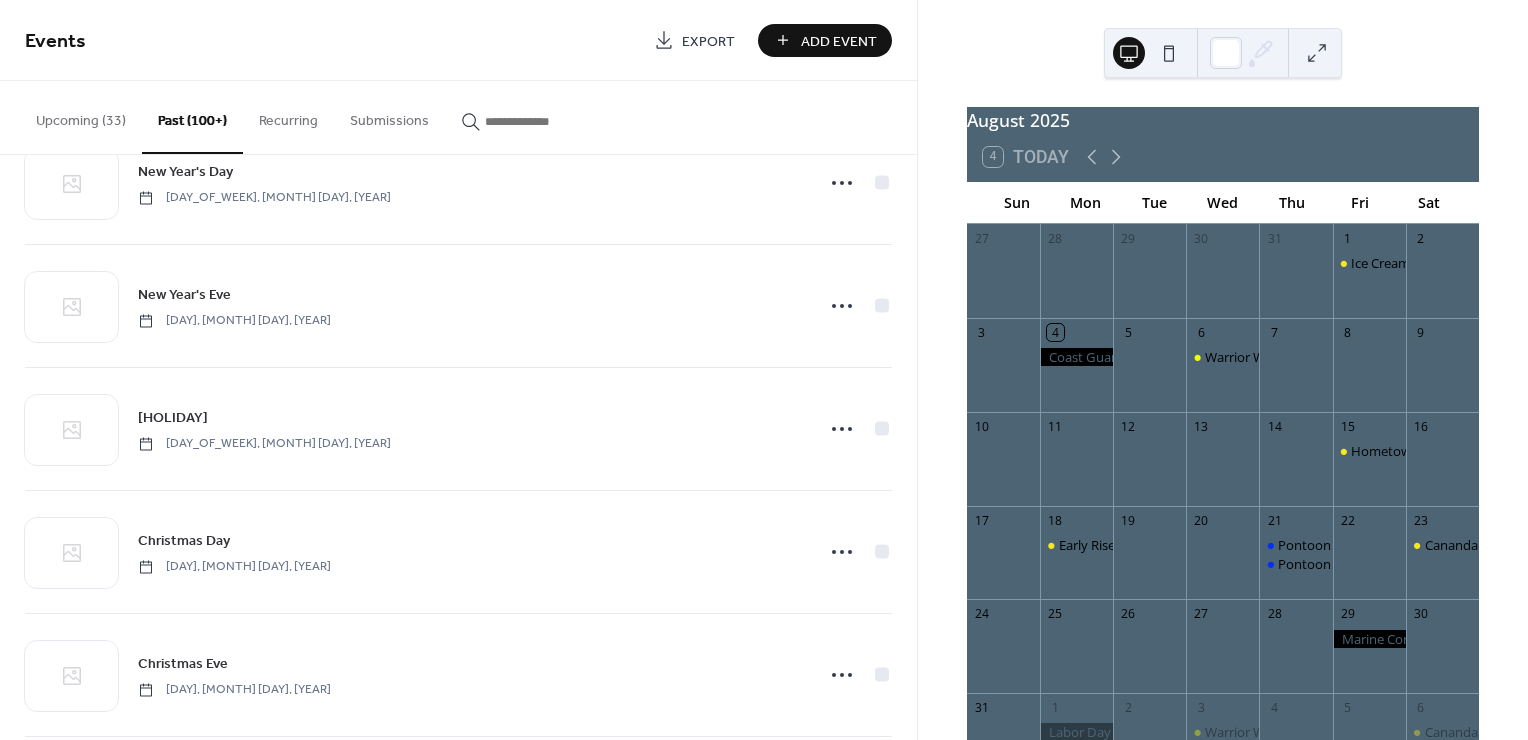scroll, scrollTop: 18573, scrollLeft: 0, axis: vertical 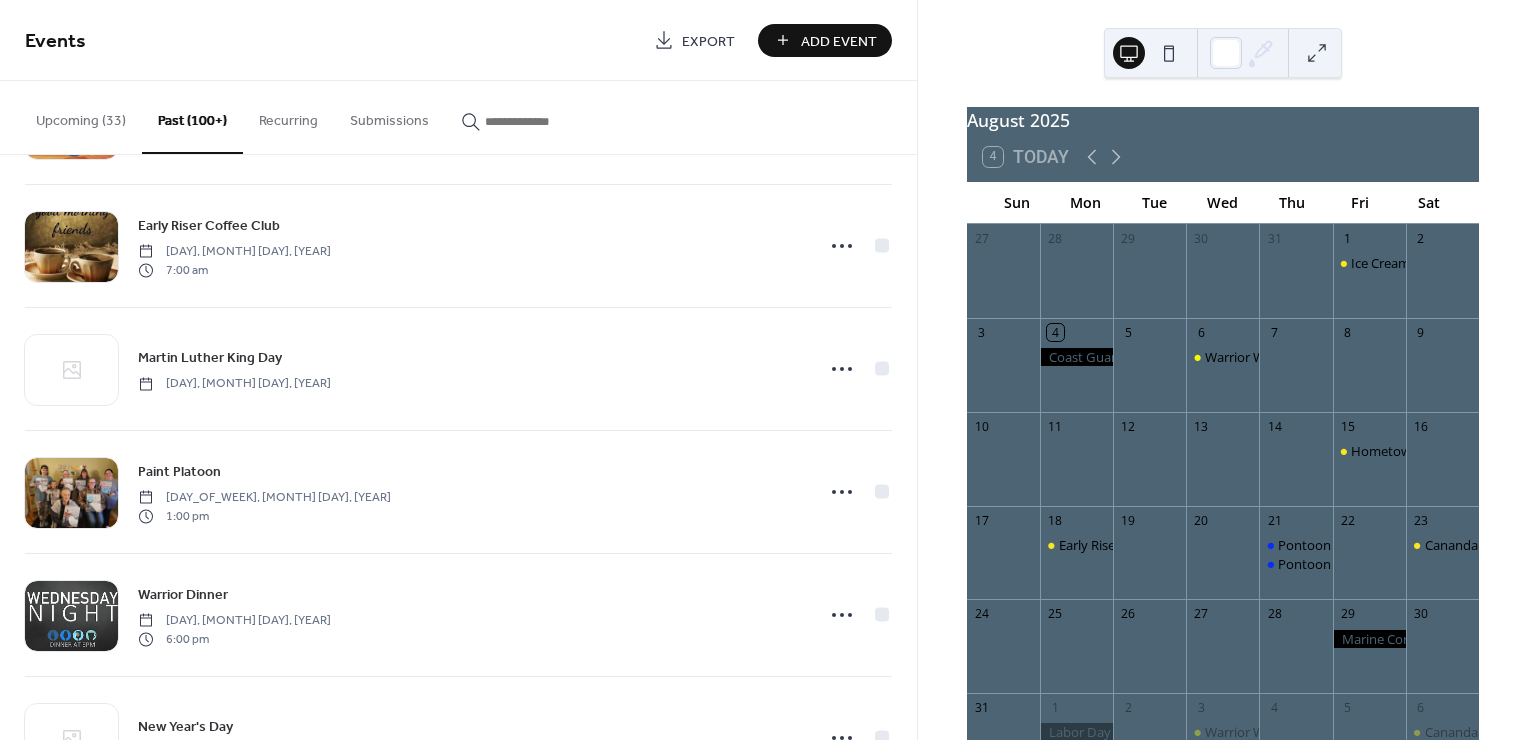 click on "Upcoming (33)" at bounding box center (81, 116) 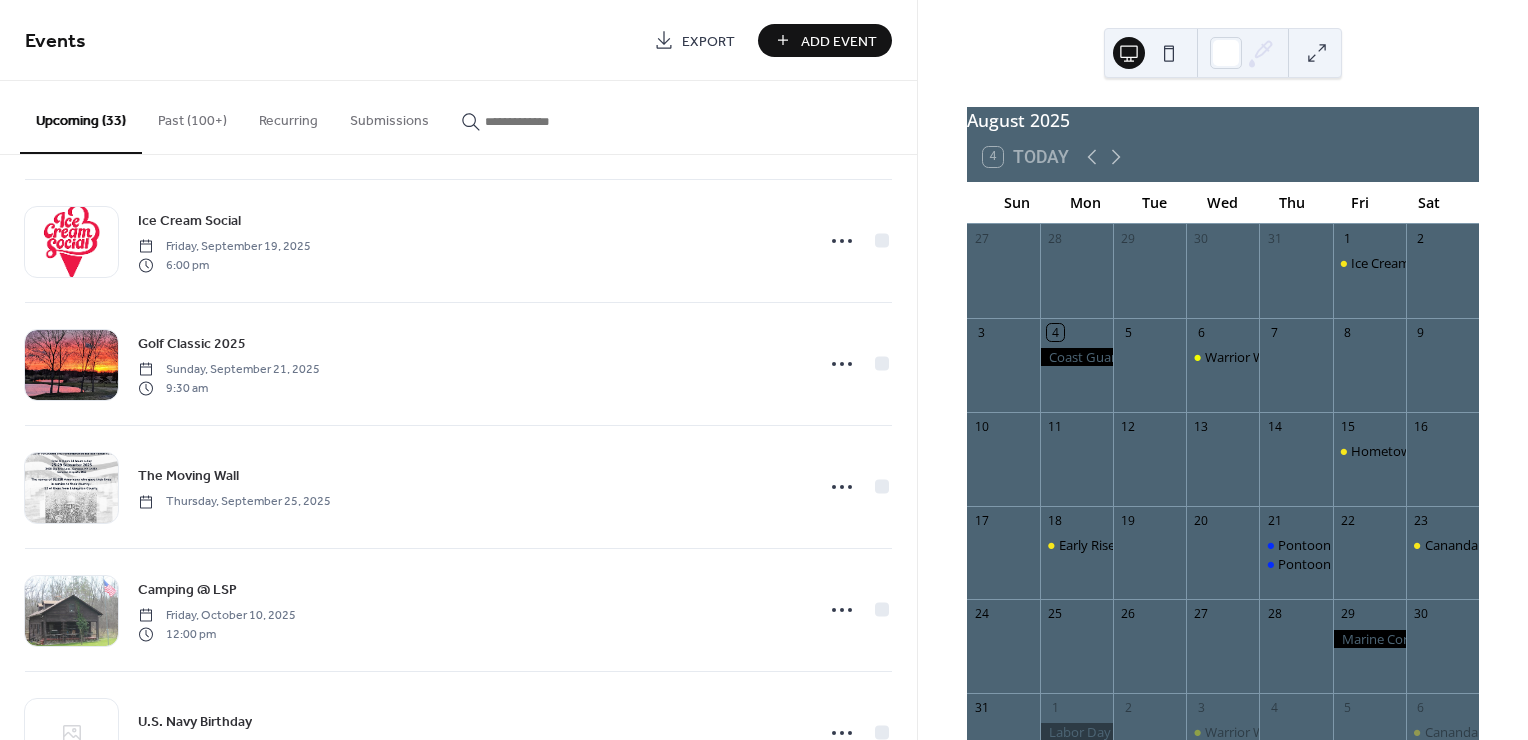 click on "Add Event" at bounding box center (839, 41) 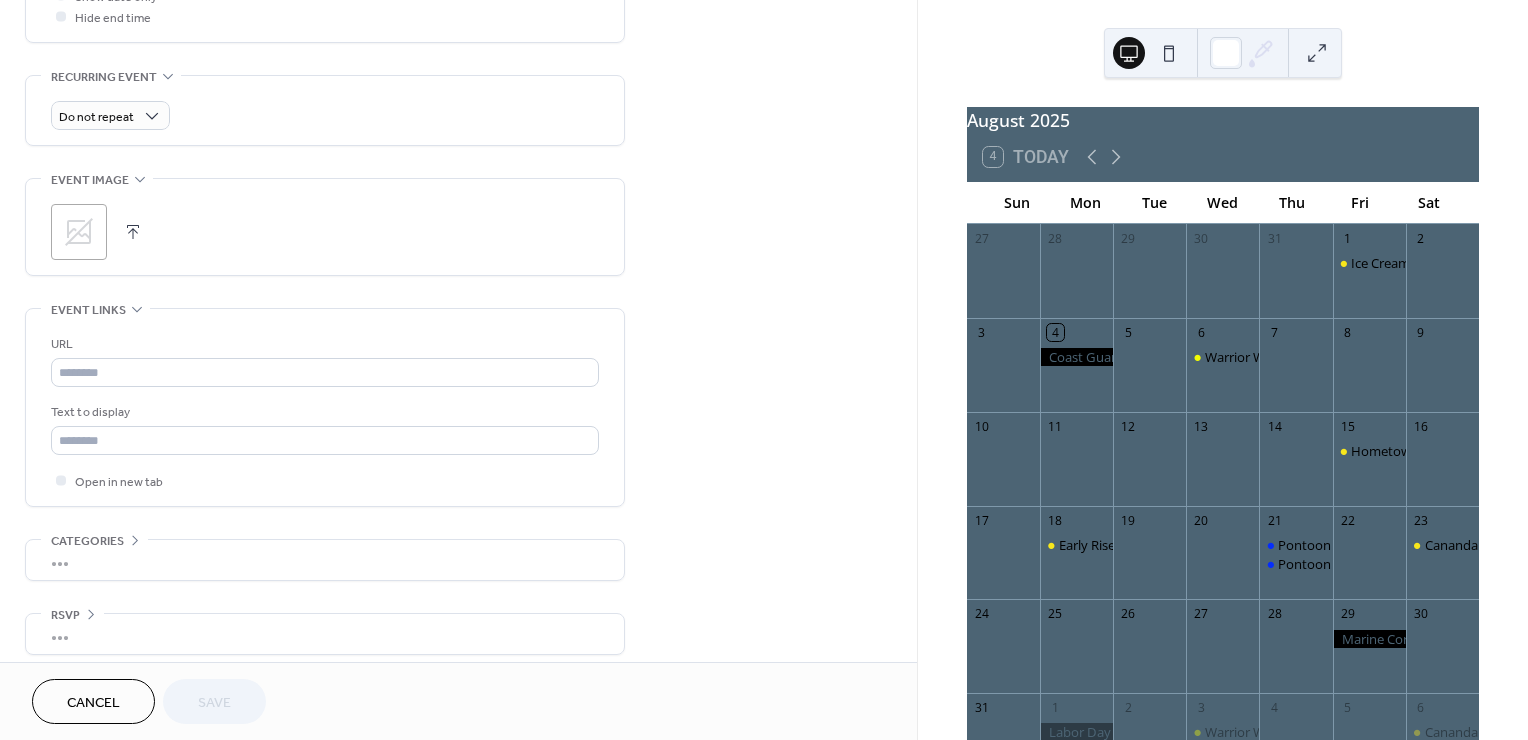 scroll, scrollTop: 821, scrollLeft: 0, axis: vertical 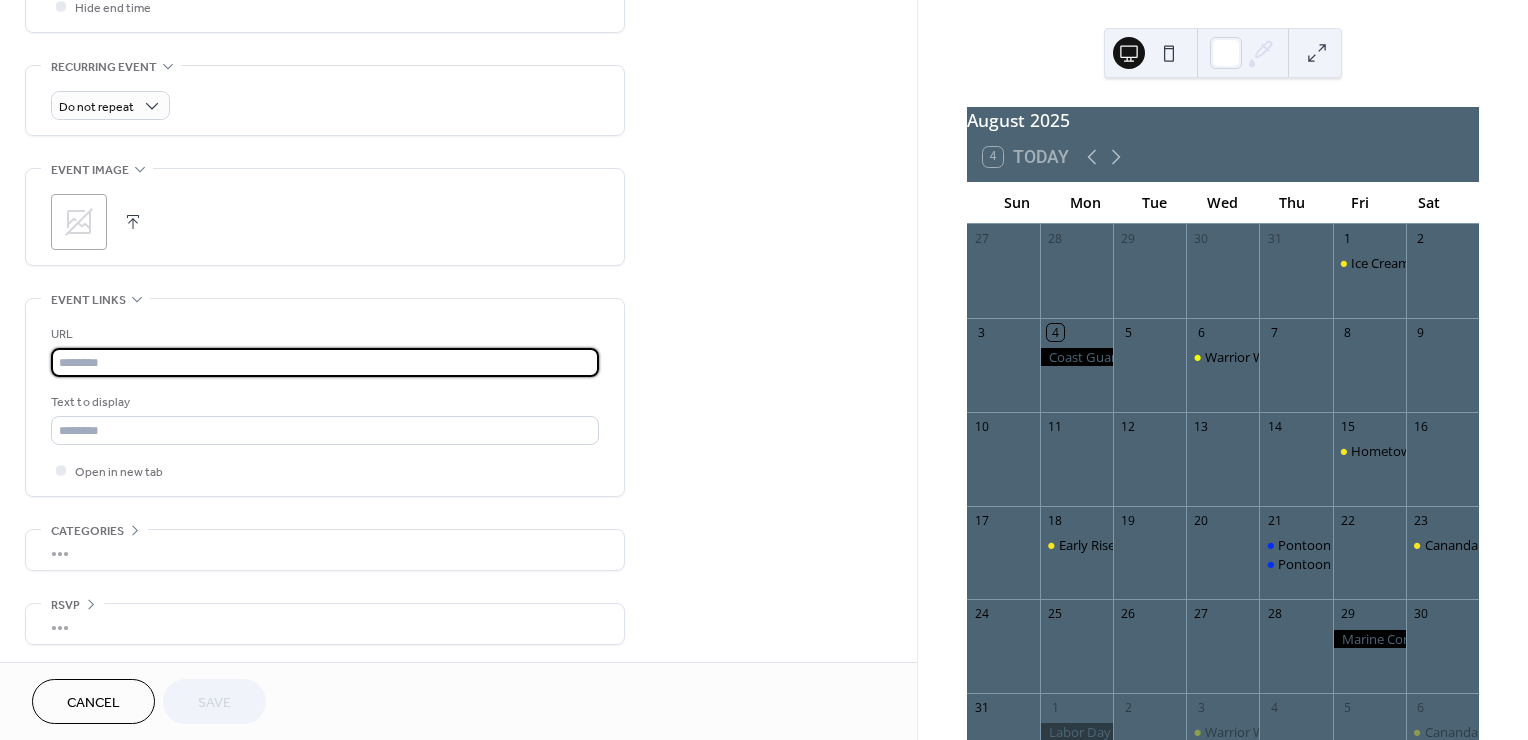 click at bounding box center [325, 362] 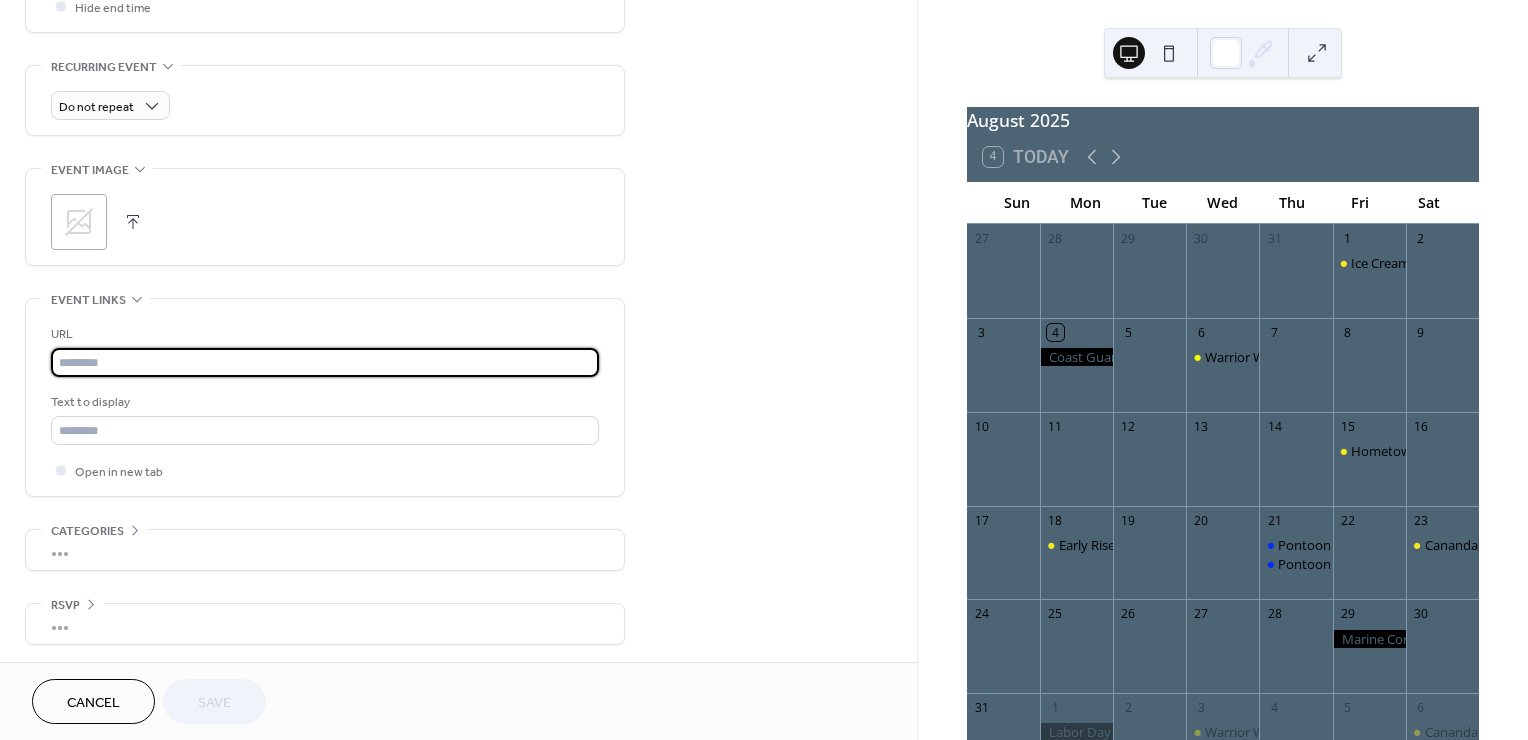 paste on "**********" 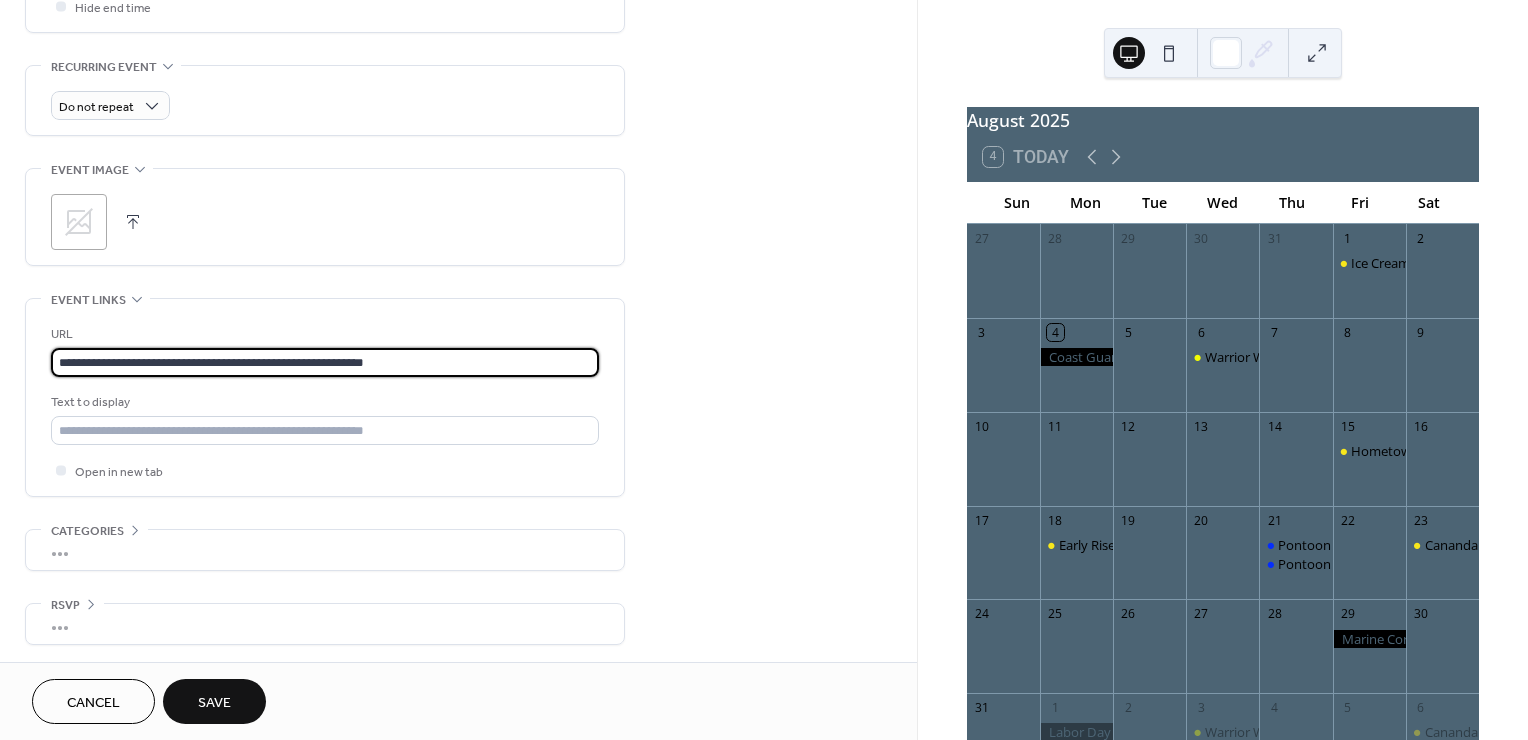 type on "**********" 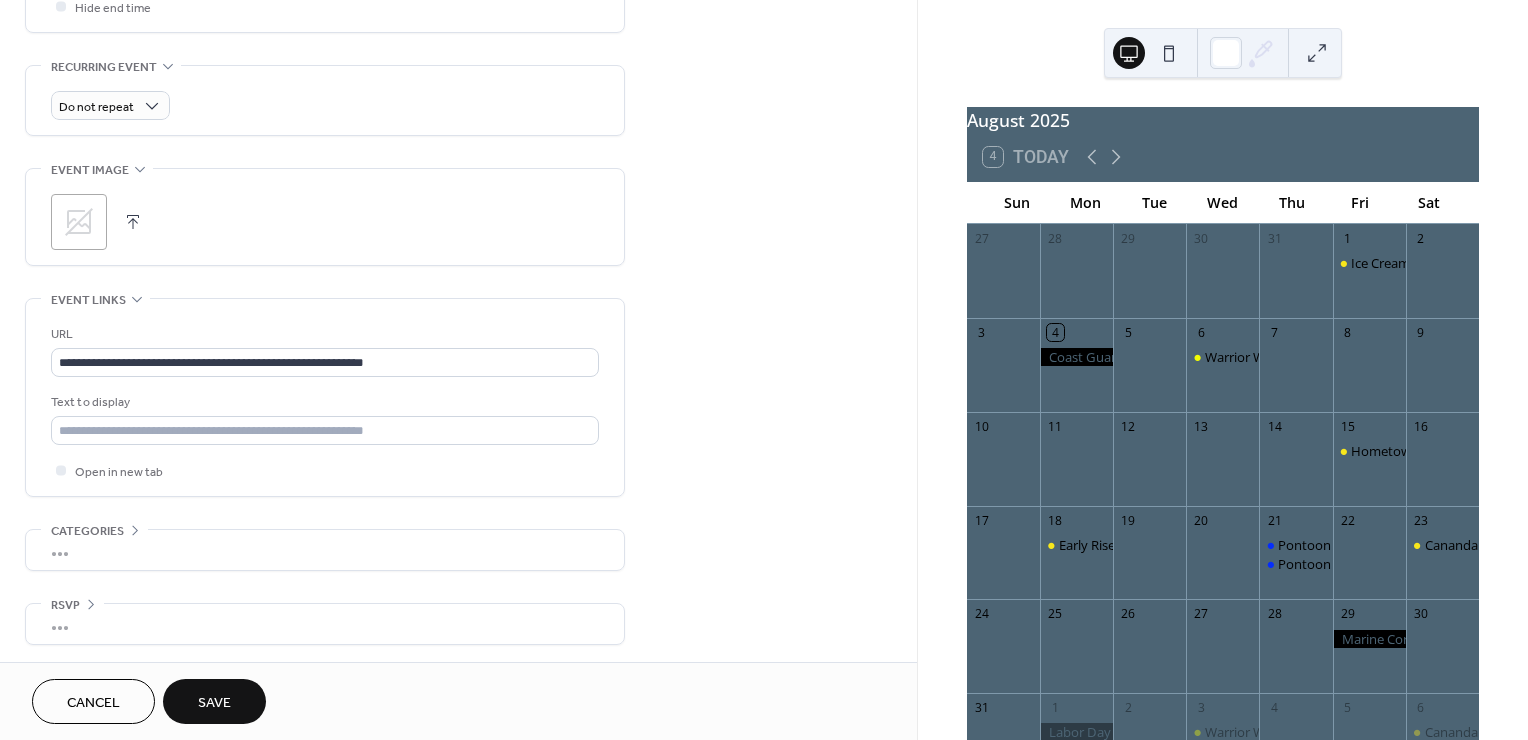 click 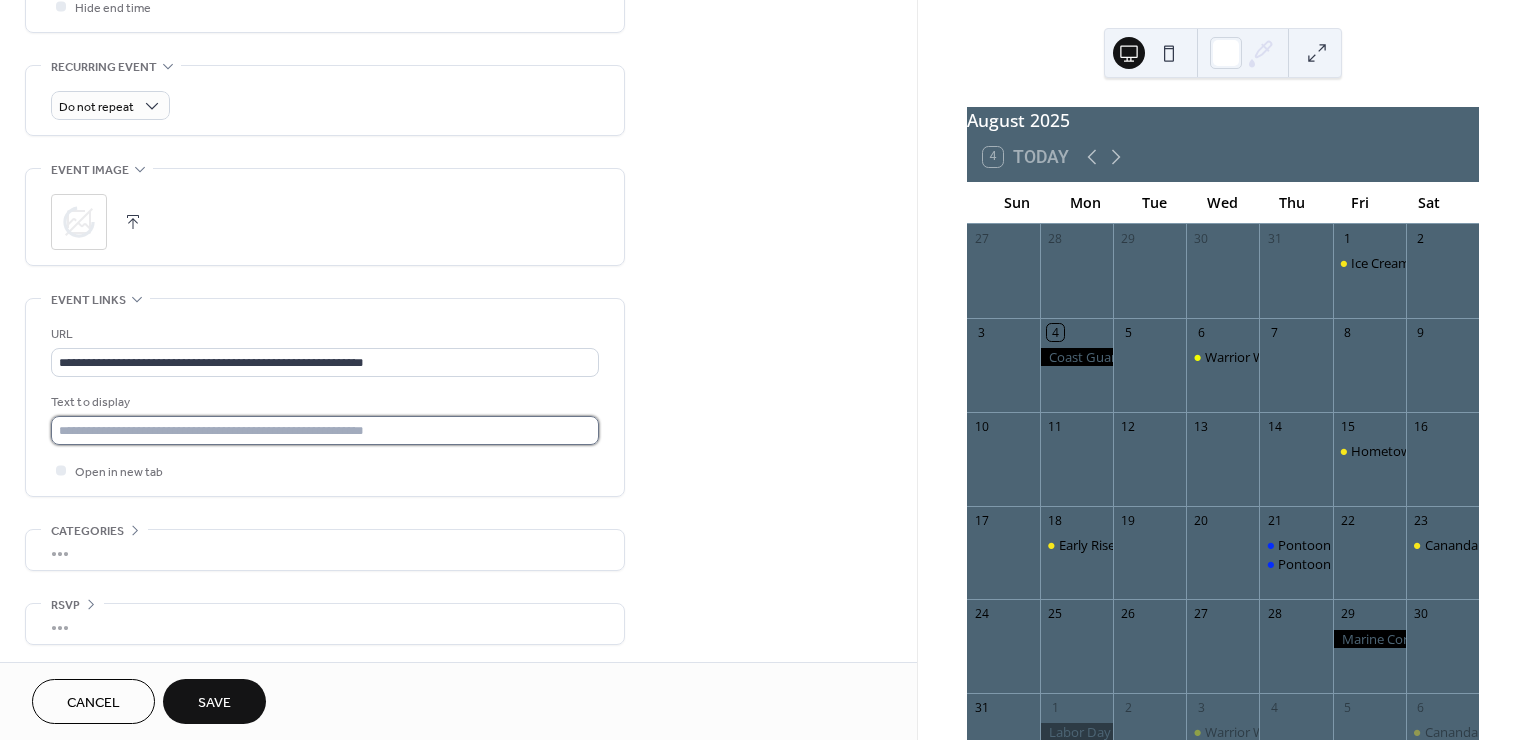 click at bounding box center (325, 430) 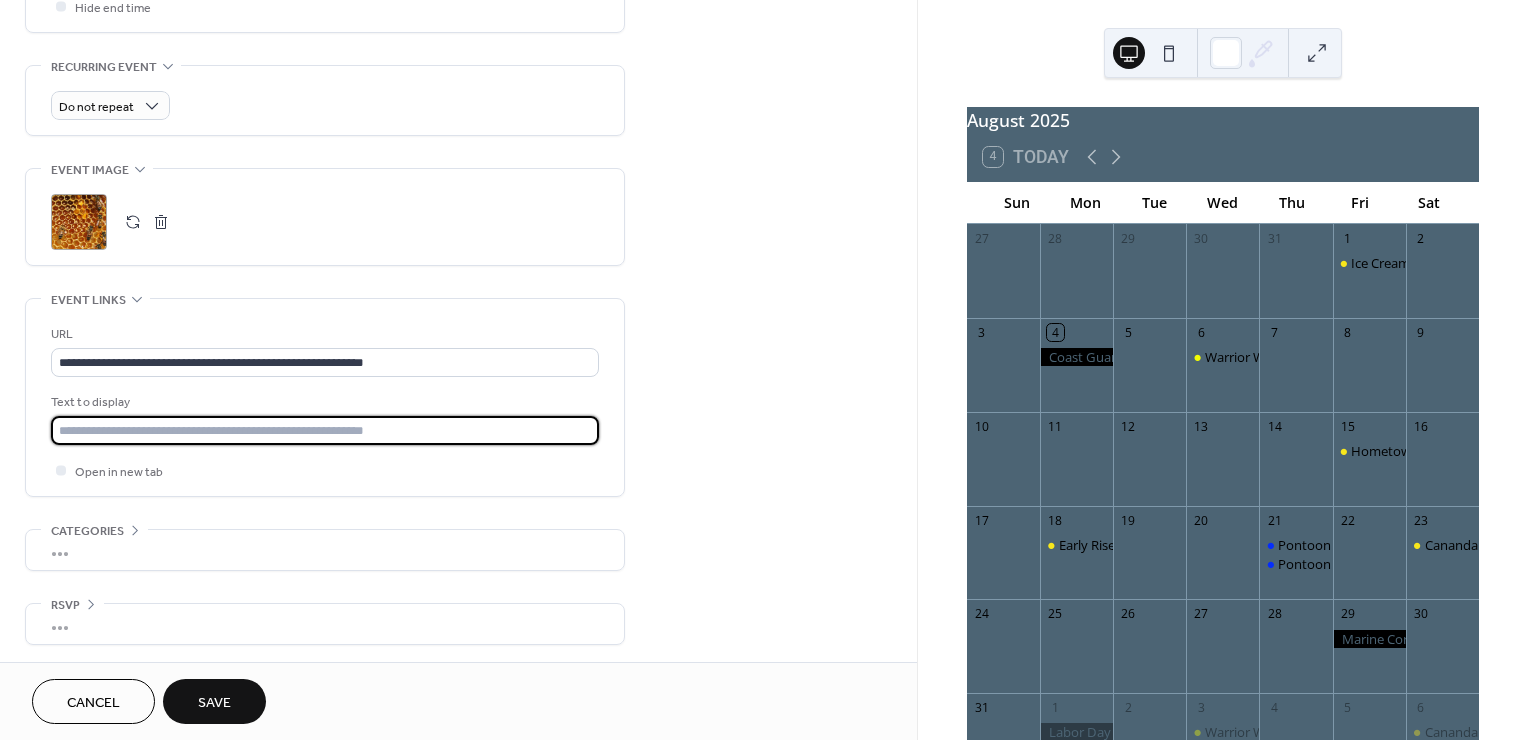 type on "**********" 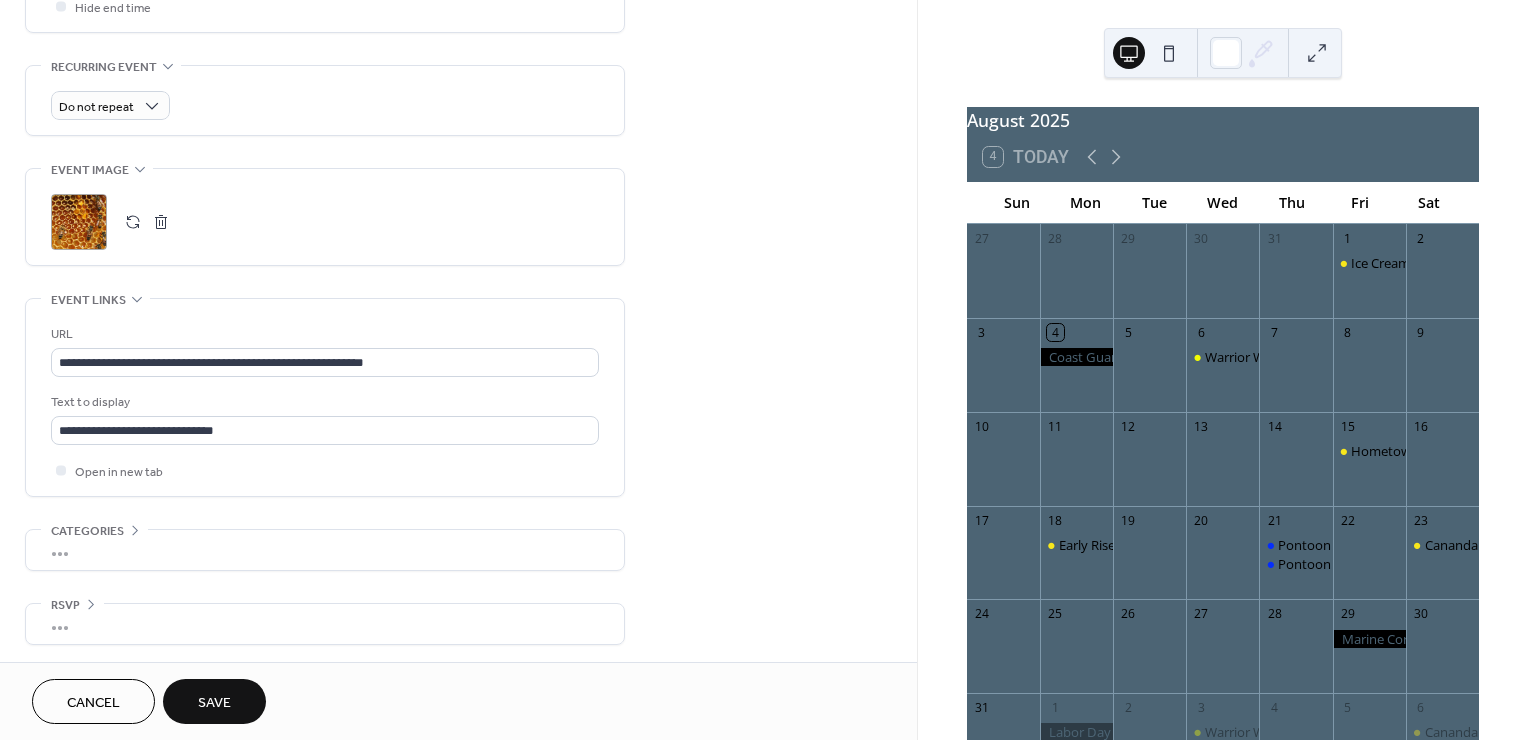 click on "**********" at bounding box center (458, -23) 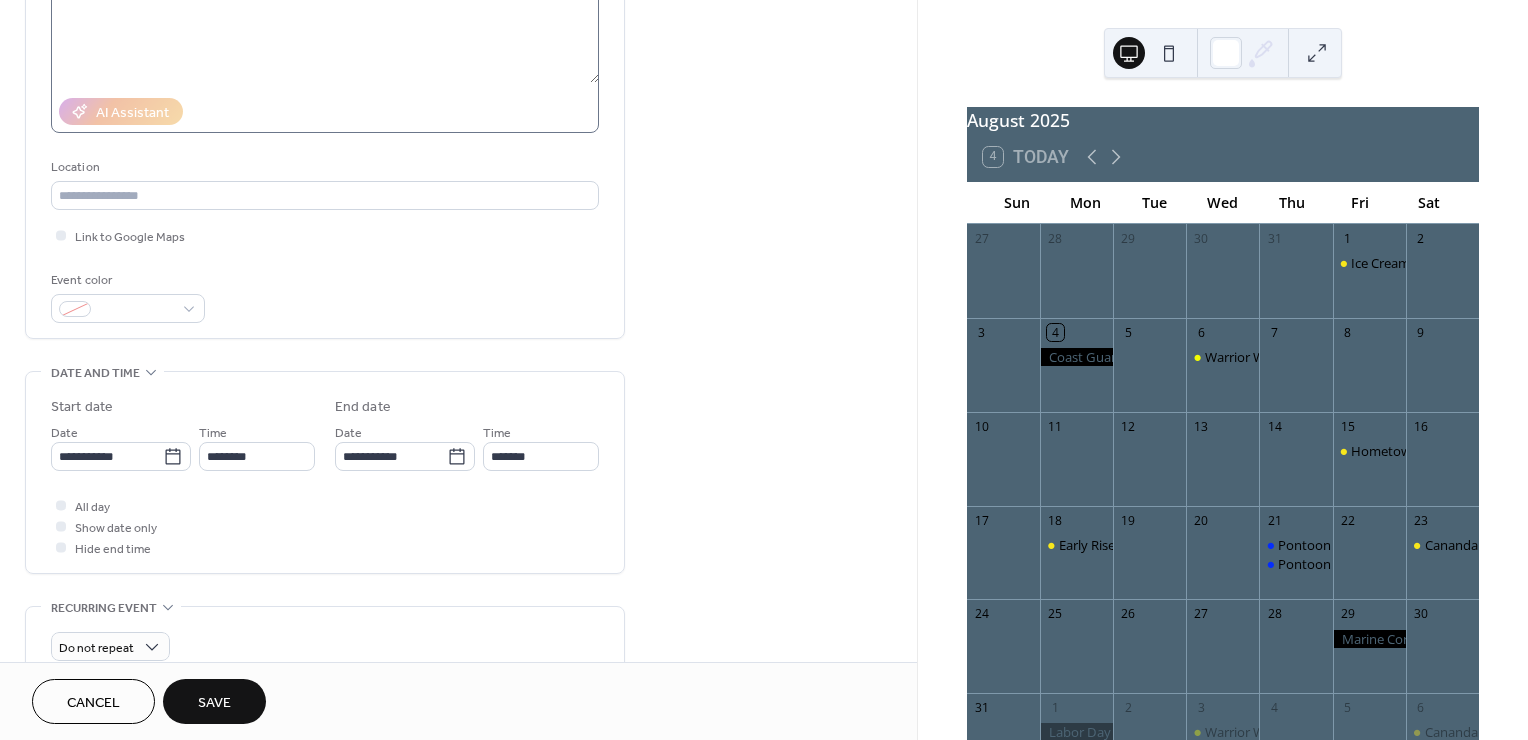 scroll, scrollTop: 265, scrollLeft: 0, axis: vertical 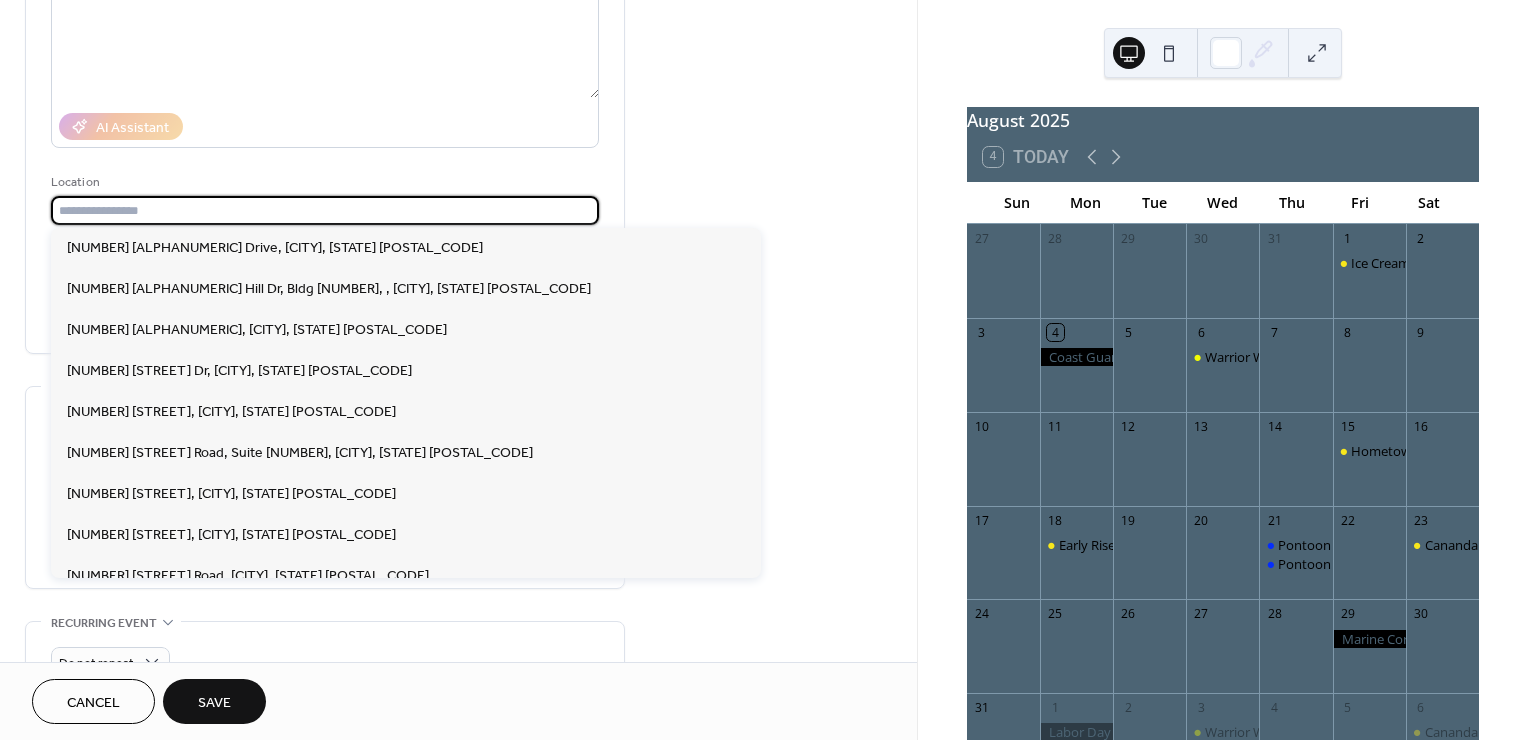click at bounding box center (325, 210) 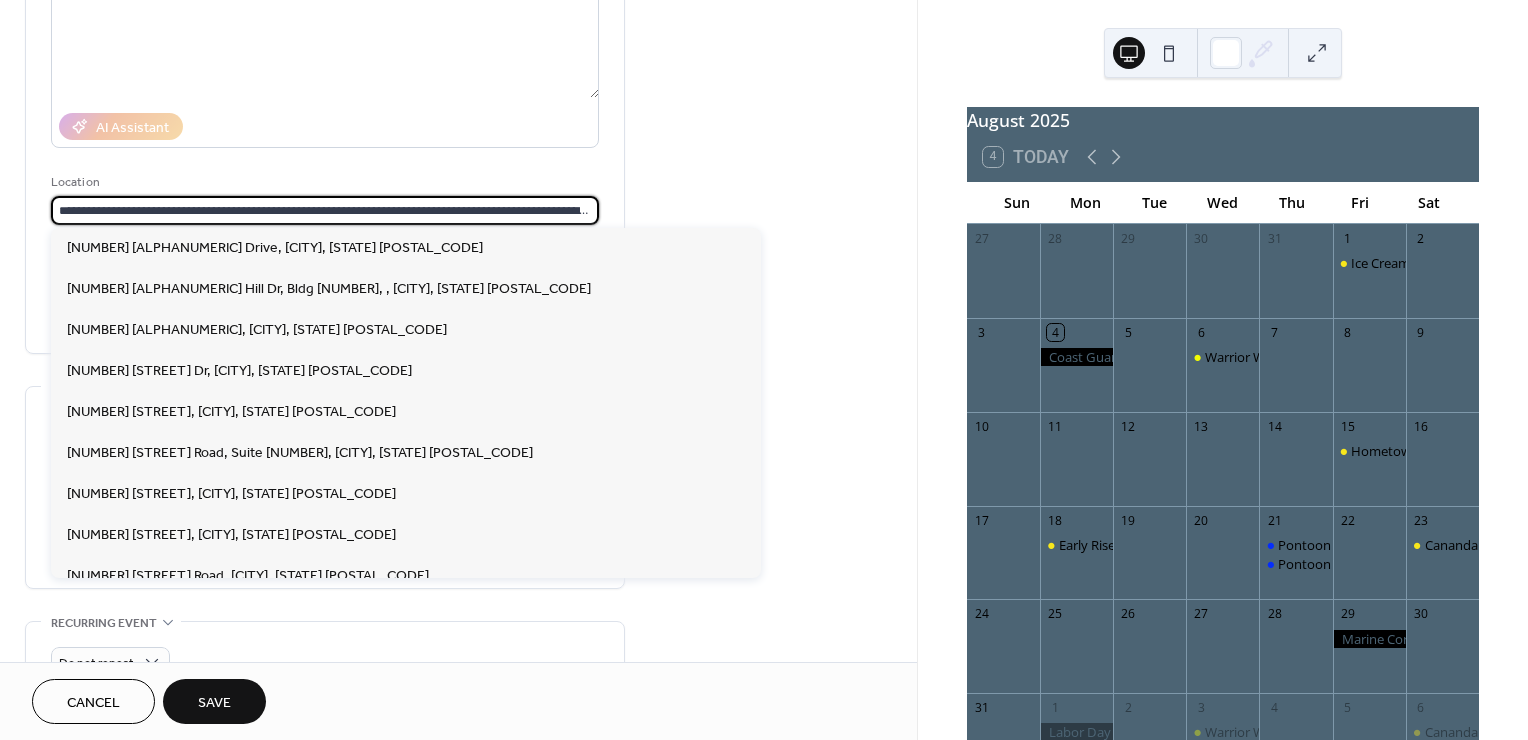 scroll, scrollTop: 0, scrollLeft: 984, axis: horizontal 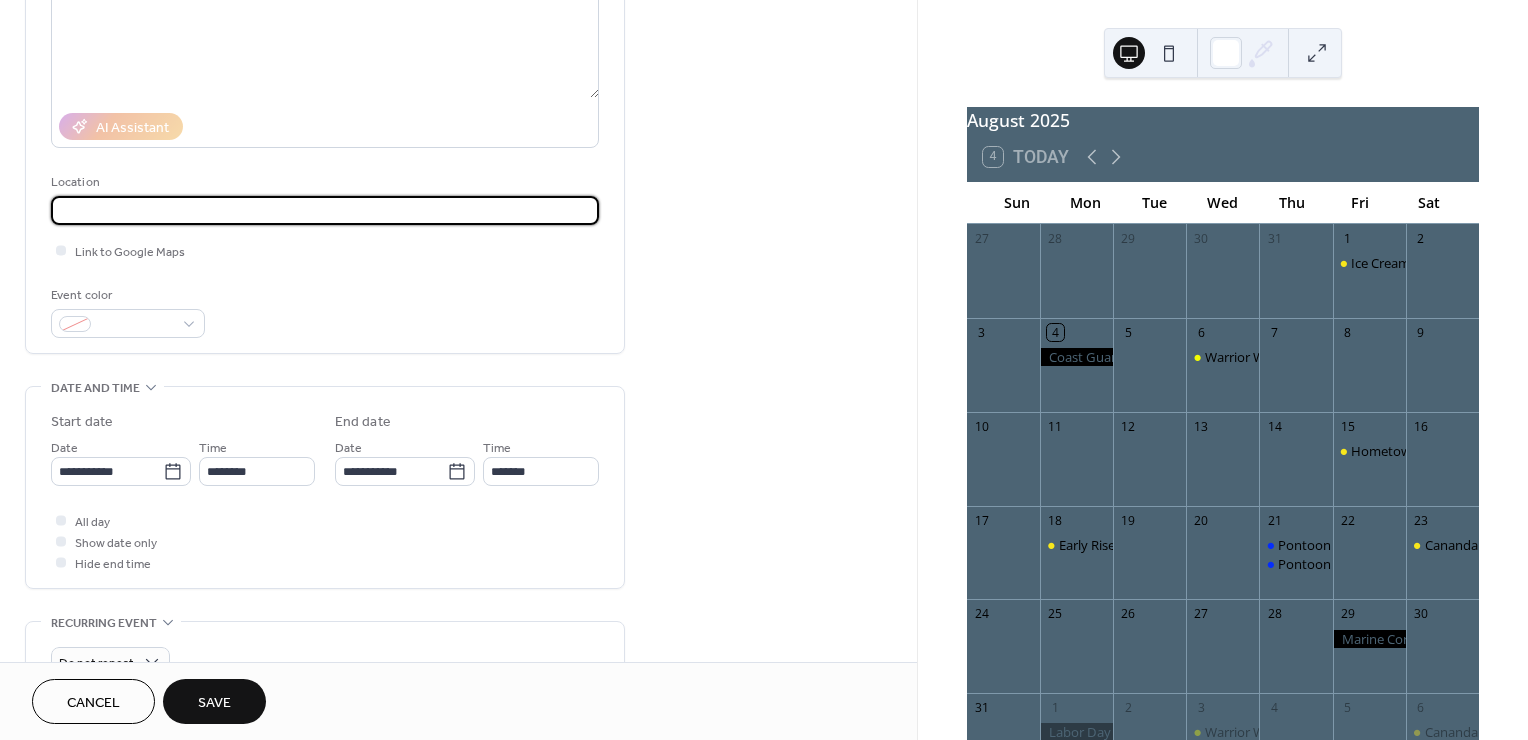 type on "**********" 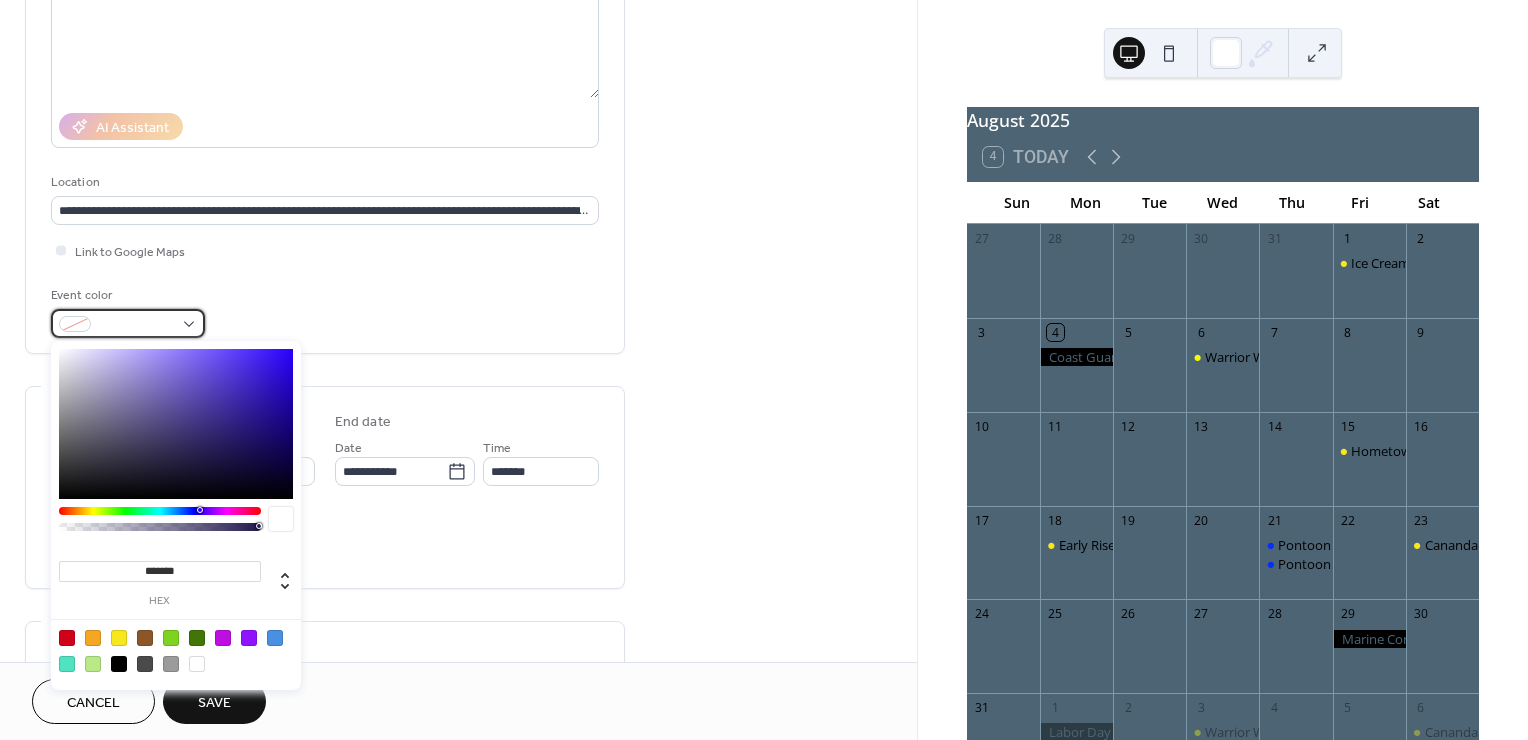 click at bounding box center (128, 323) 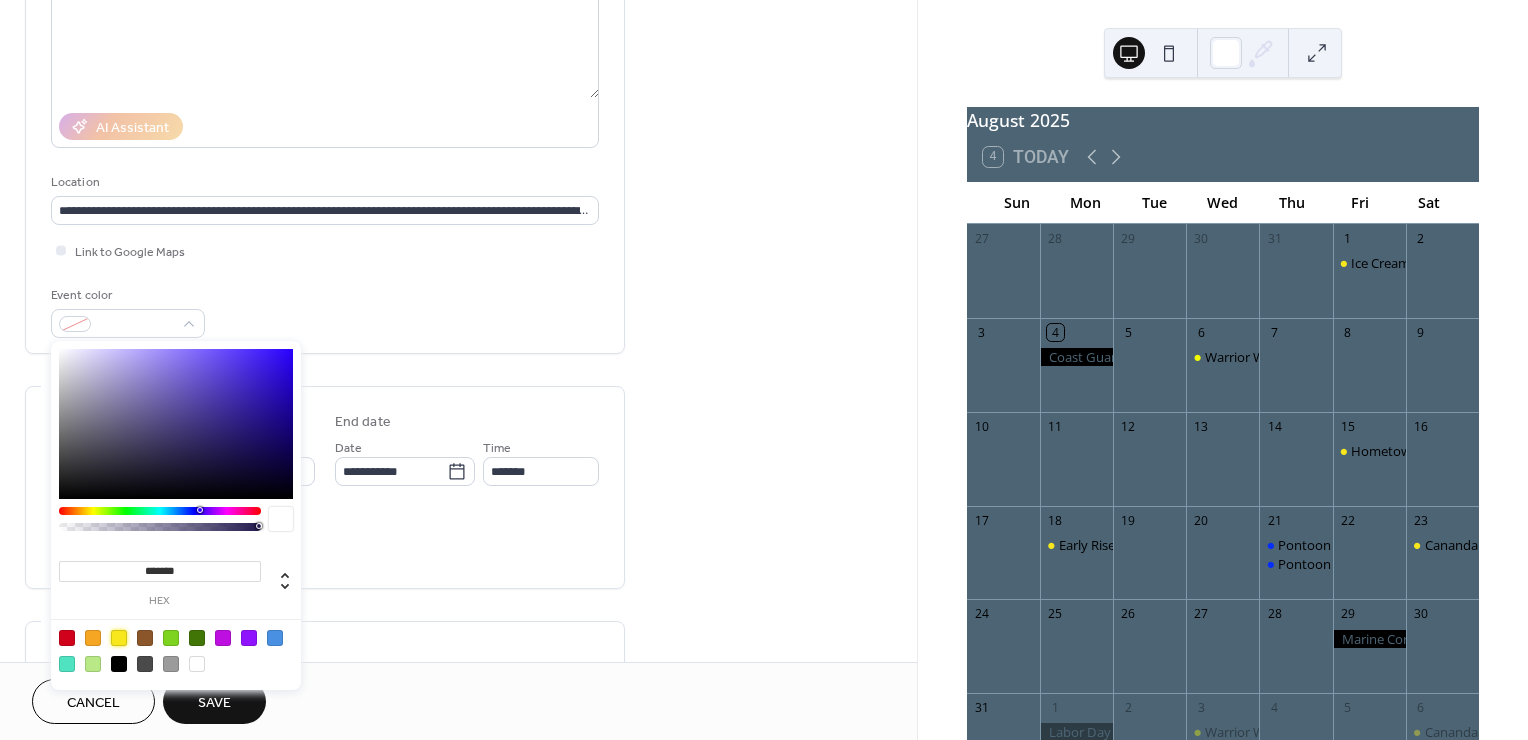 click at bounding box center (119, 638) 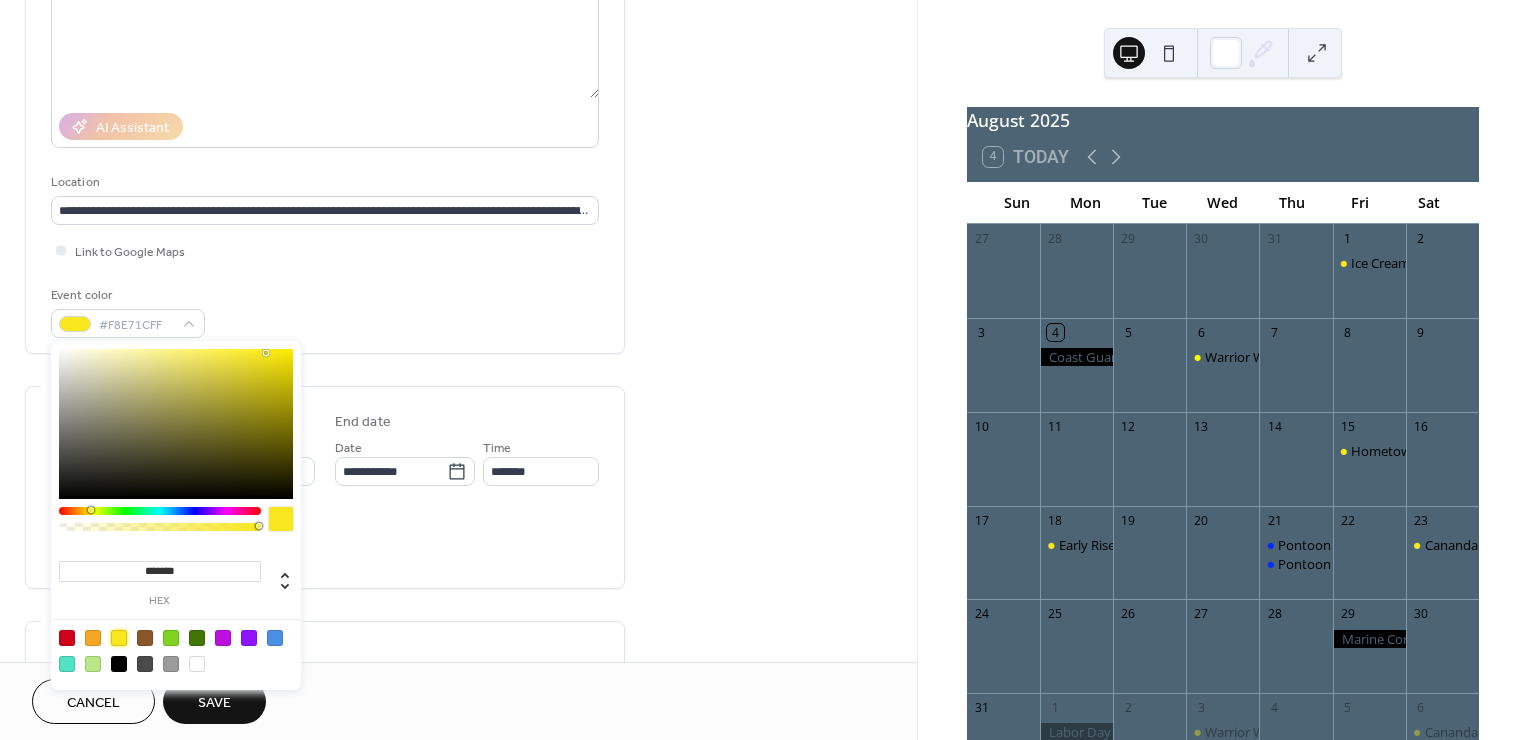 click on "**********" at bounding box center (458, 533) 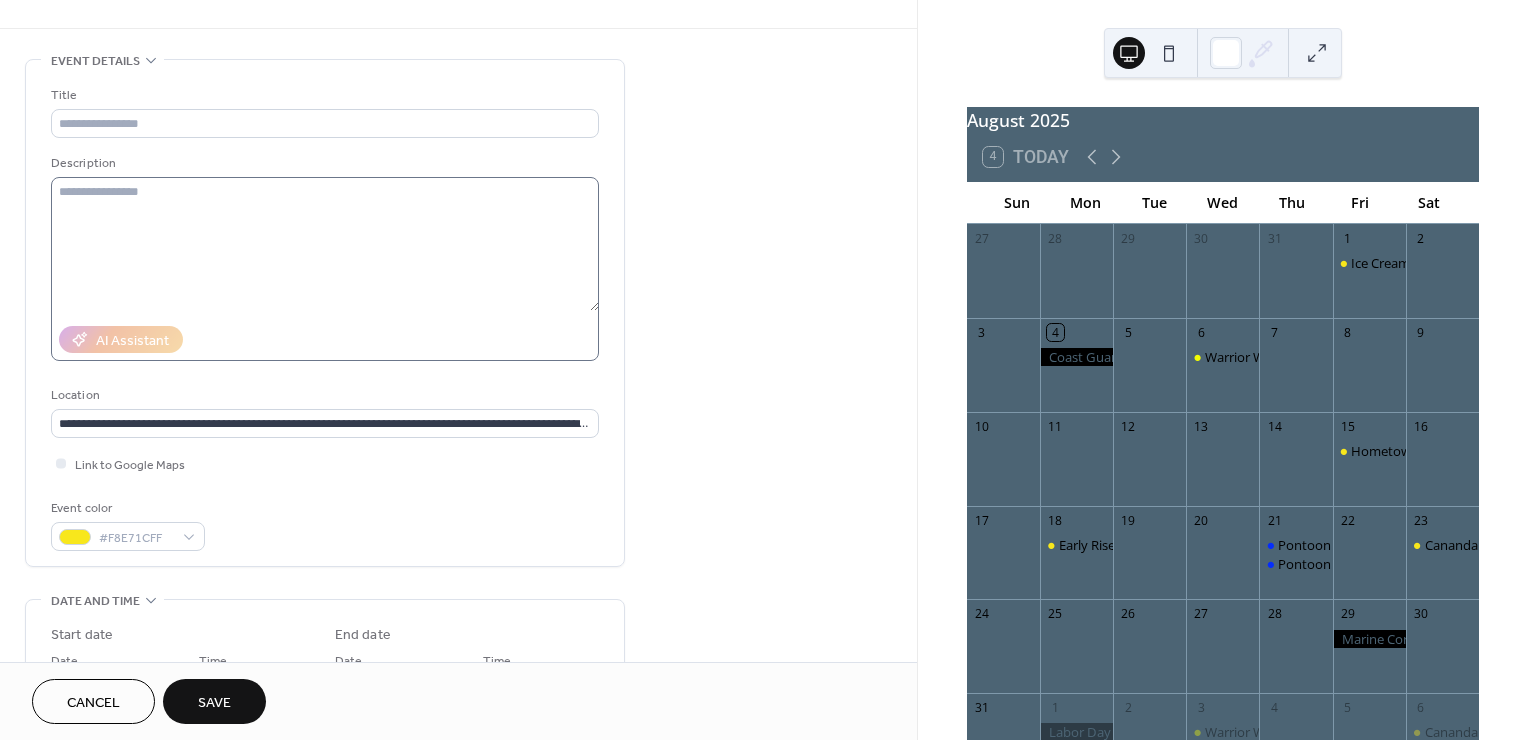 scroll, scrollTop: 0, scrollLeft: 0, axis: both 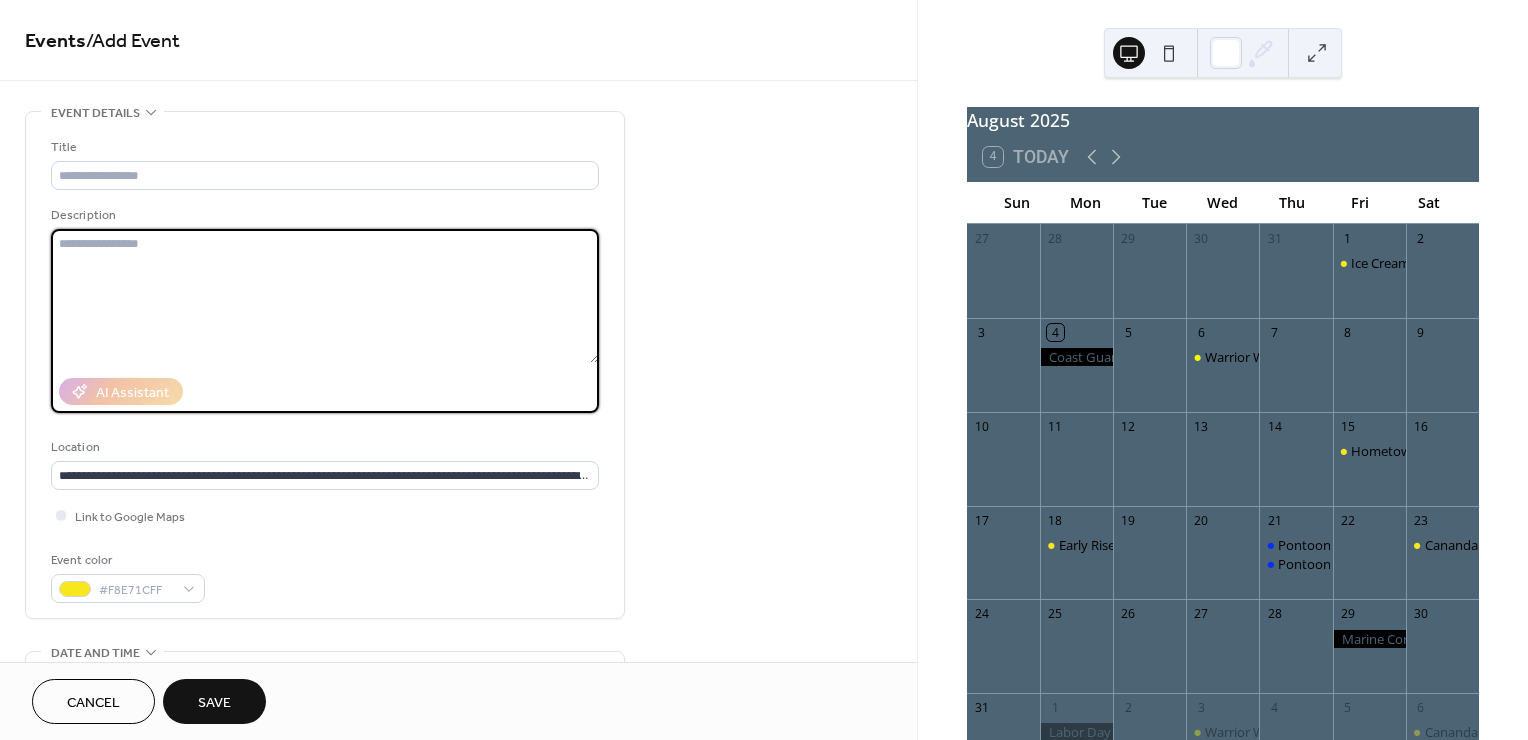 click at bounding box center (325, 296) 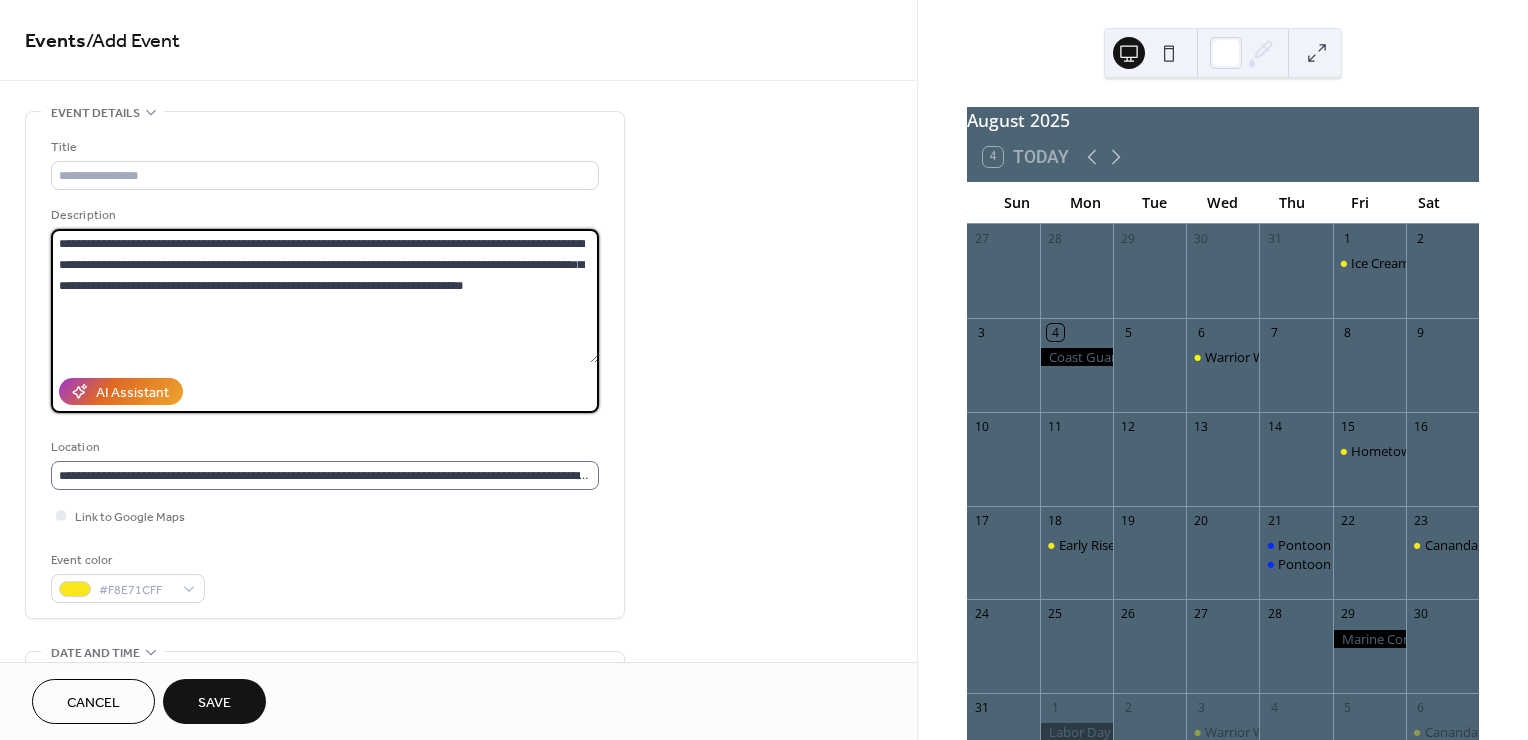 type on "**********" 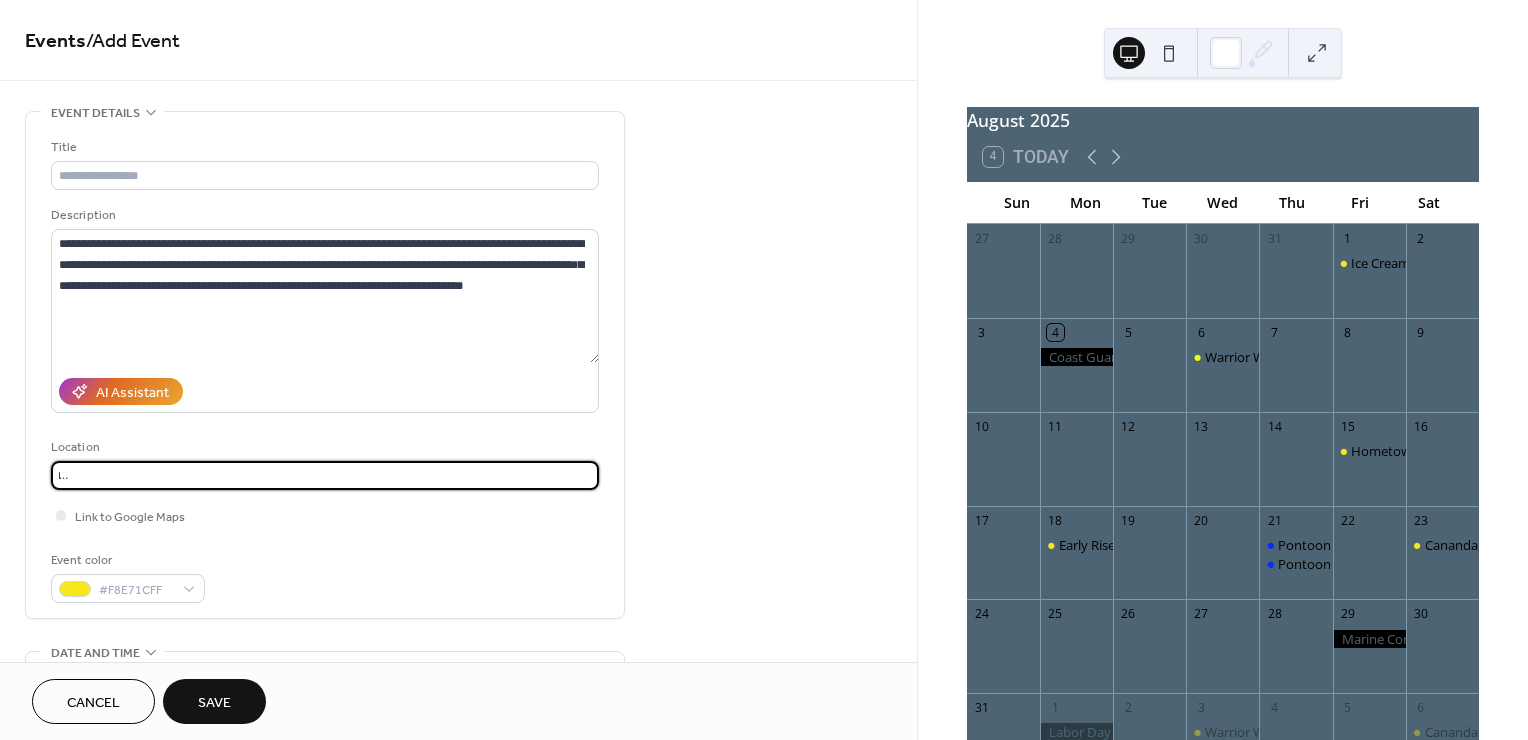 scroll, scrollTop: 0, scrollLeft: 984, axis: horizontal 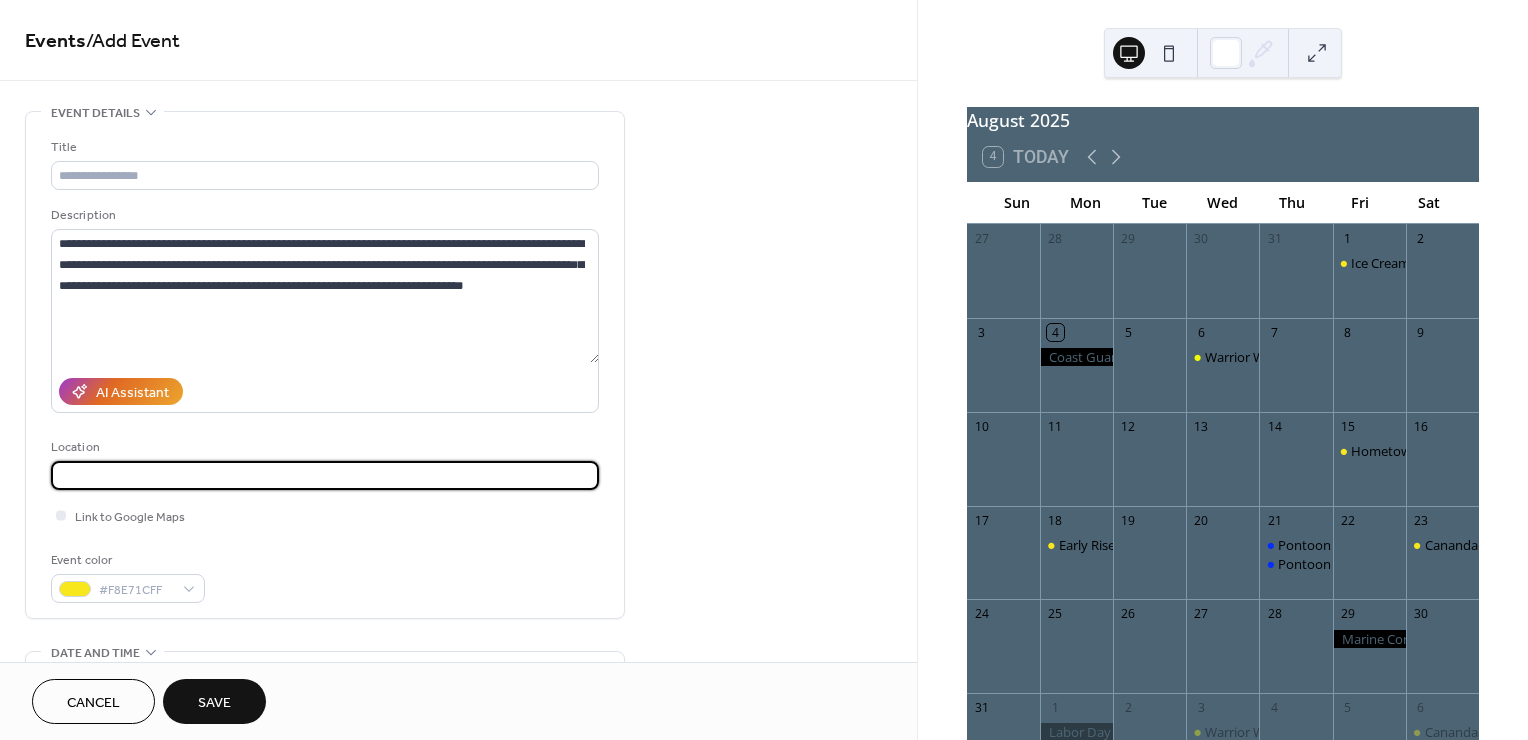 drag, startPoint x: 114, startPoint y: 472, endPoint x: 721, endPoint y: 472, distance: 607 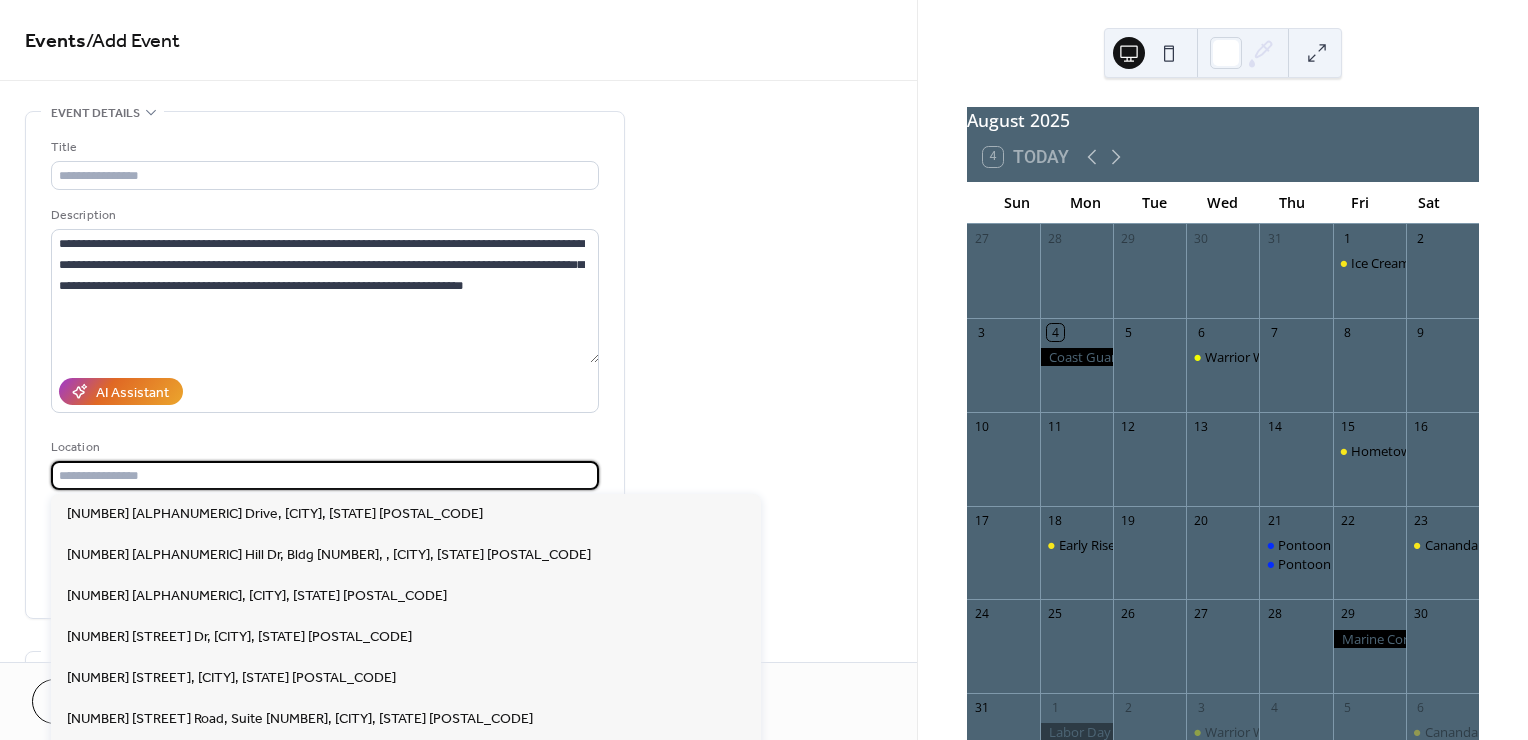 scroll, scrollTop: 0, scrollLeft: 0, axis: both 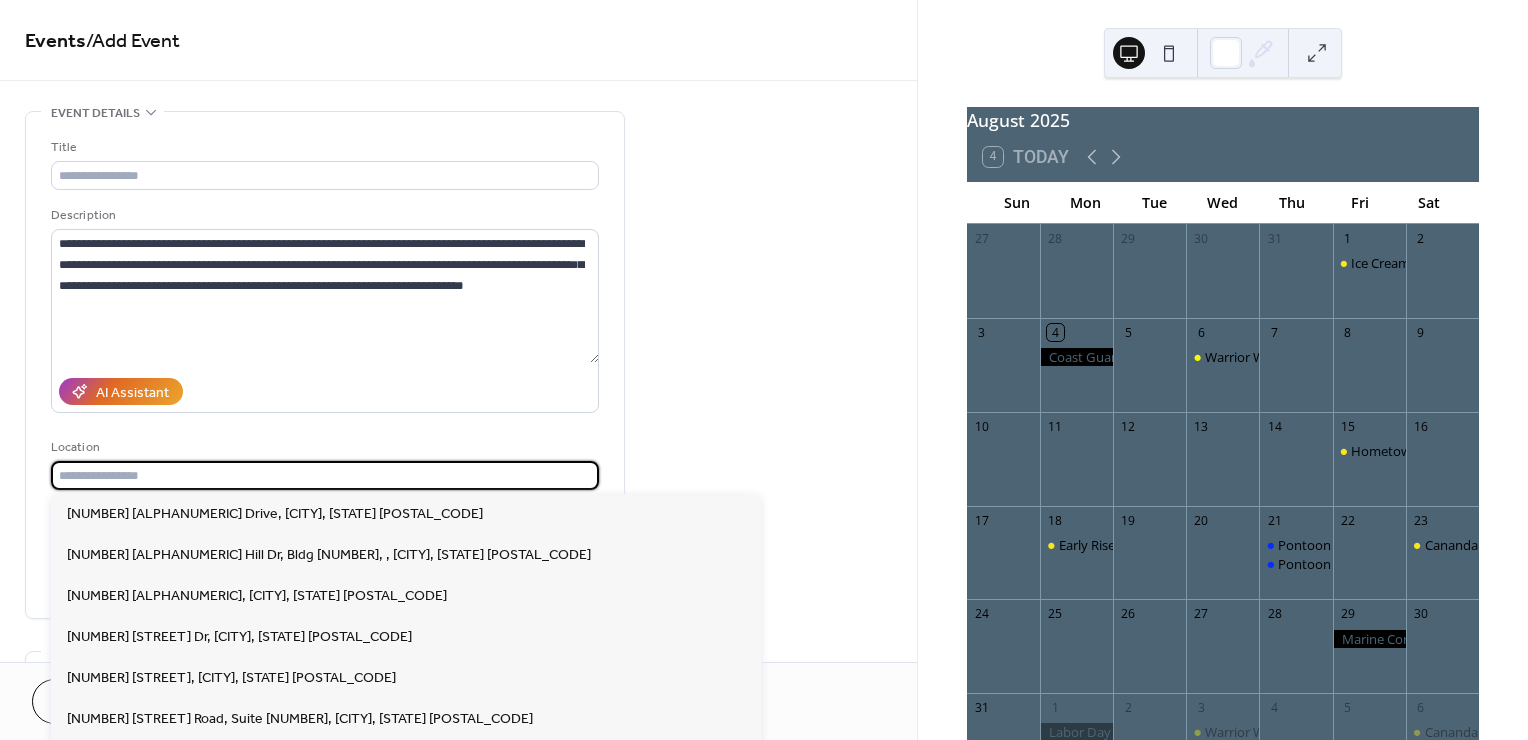 type 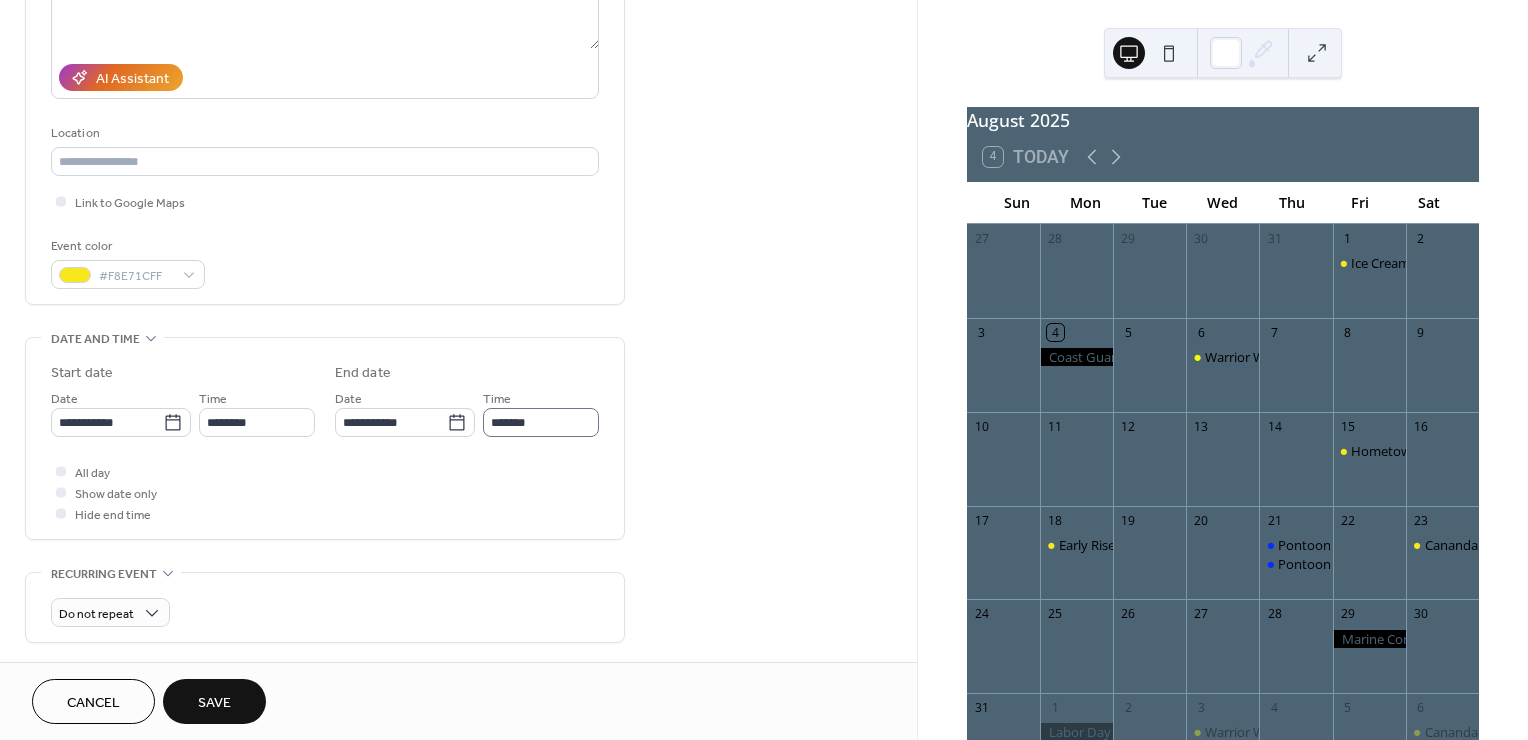 scroll, scrollTop: 333, scrollLeft: 0, axis: vertical 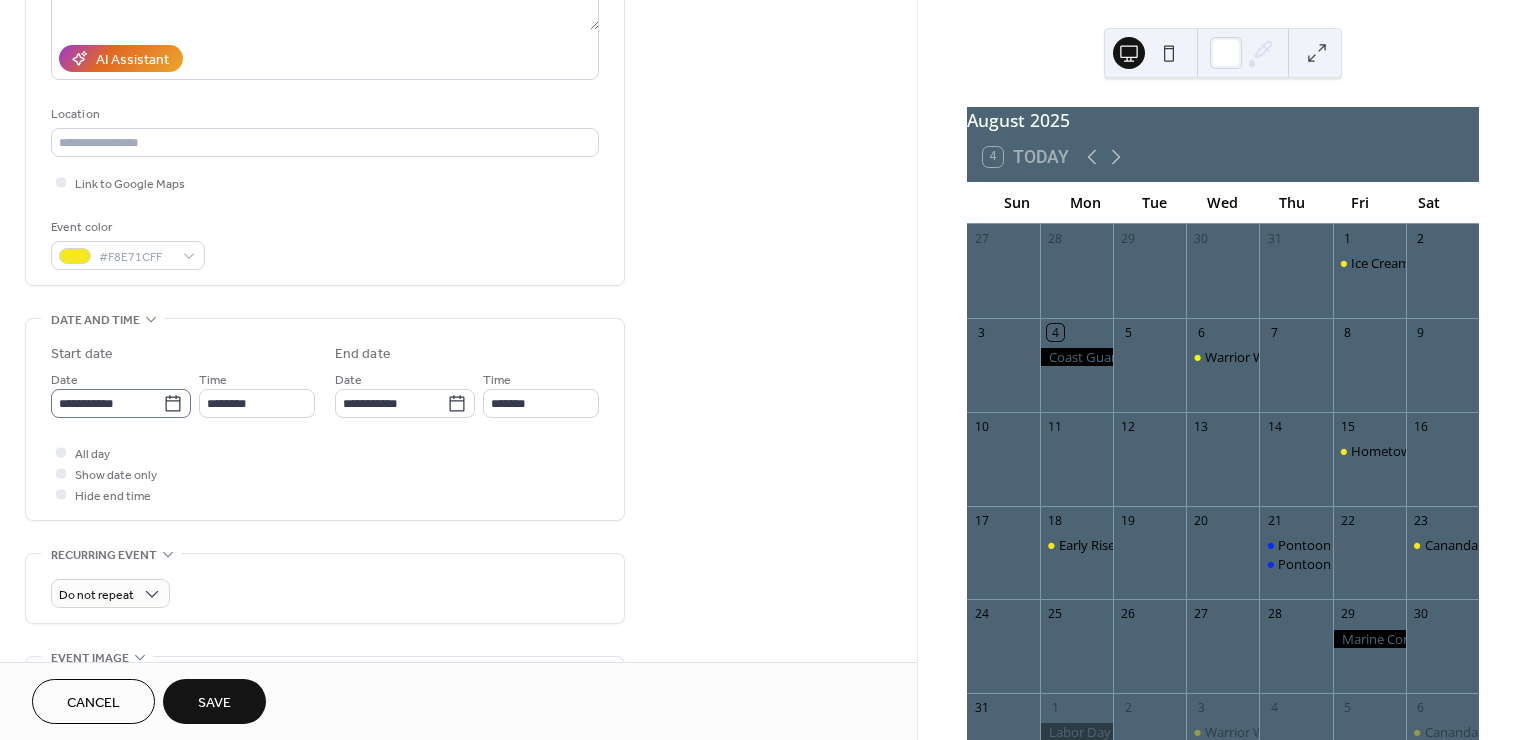click 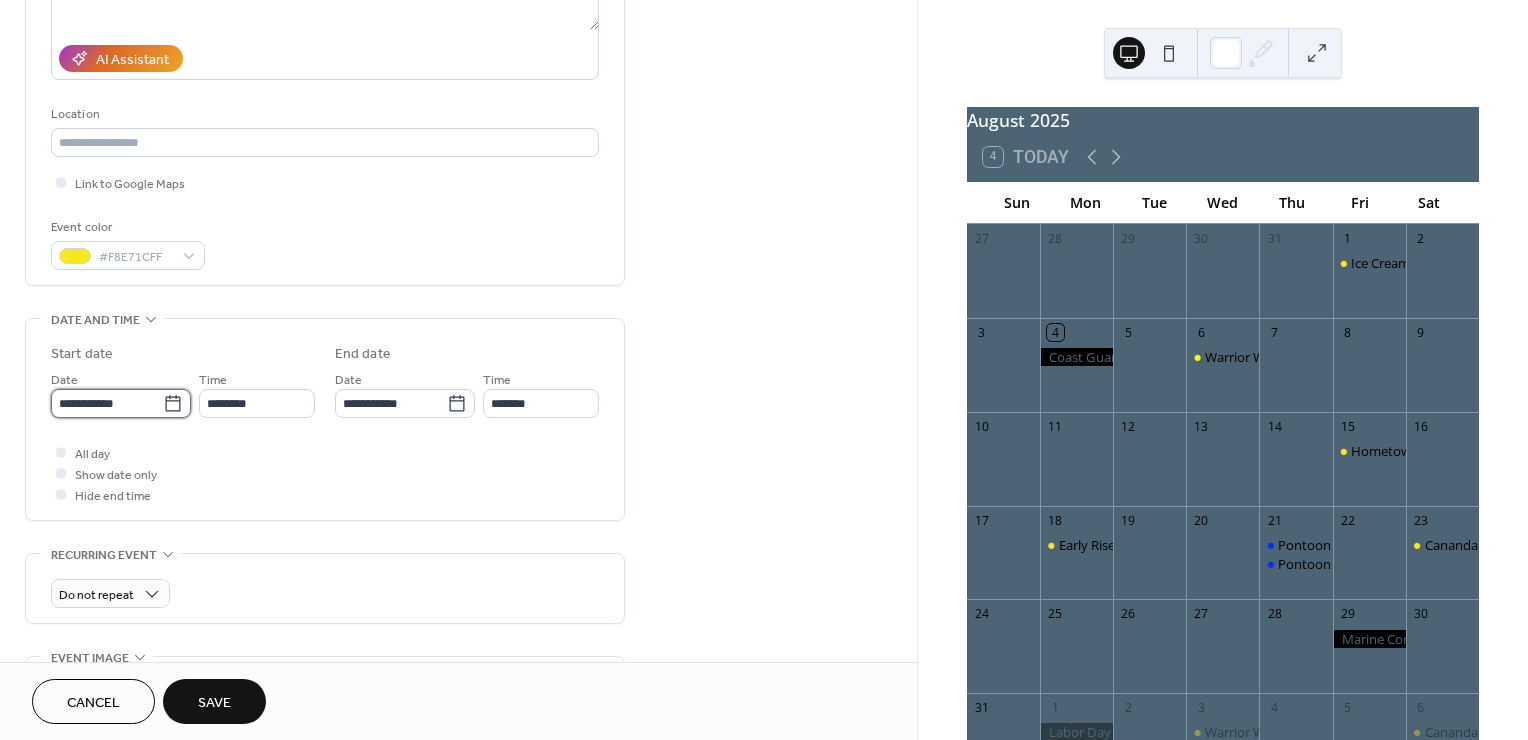 click on "**********" at bounding box center (107, 403) 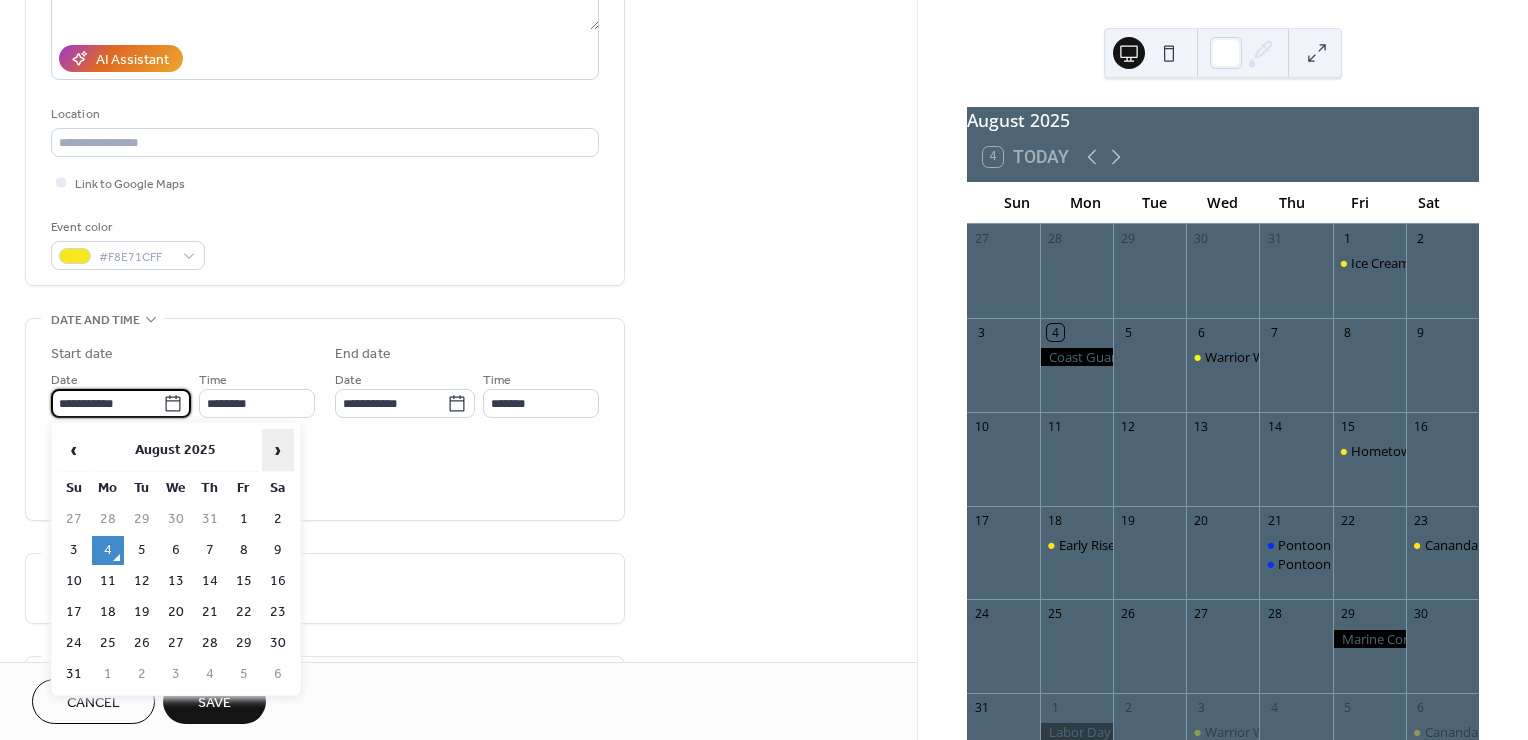 click on "›" at bounding box center (278, 450) 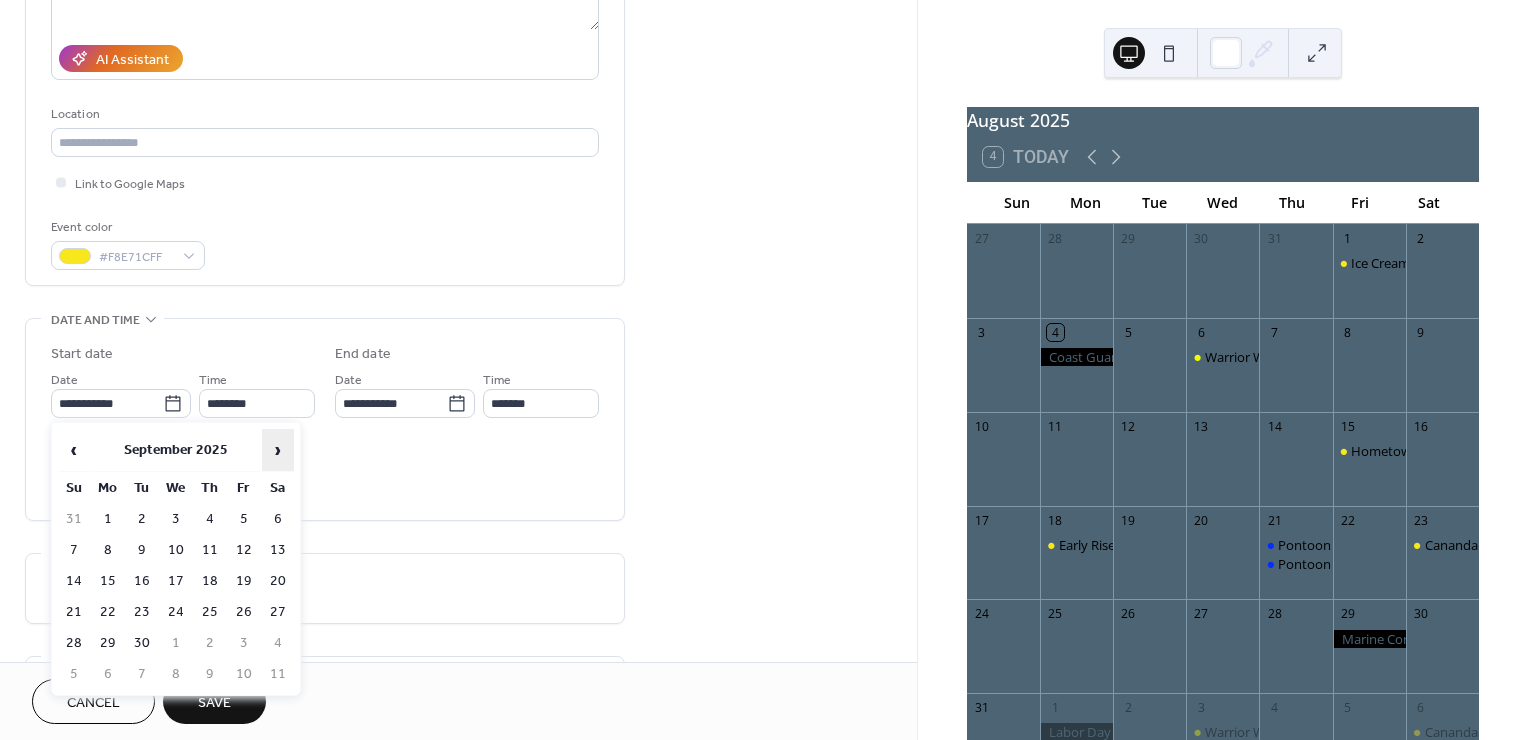 click on "›" at bounding box center (278, 450) 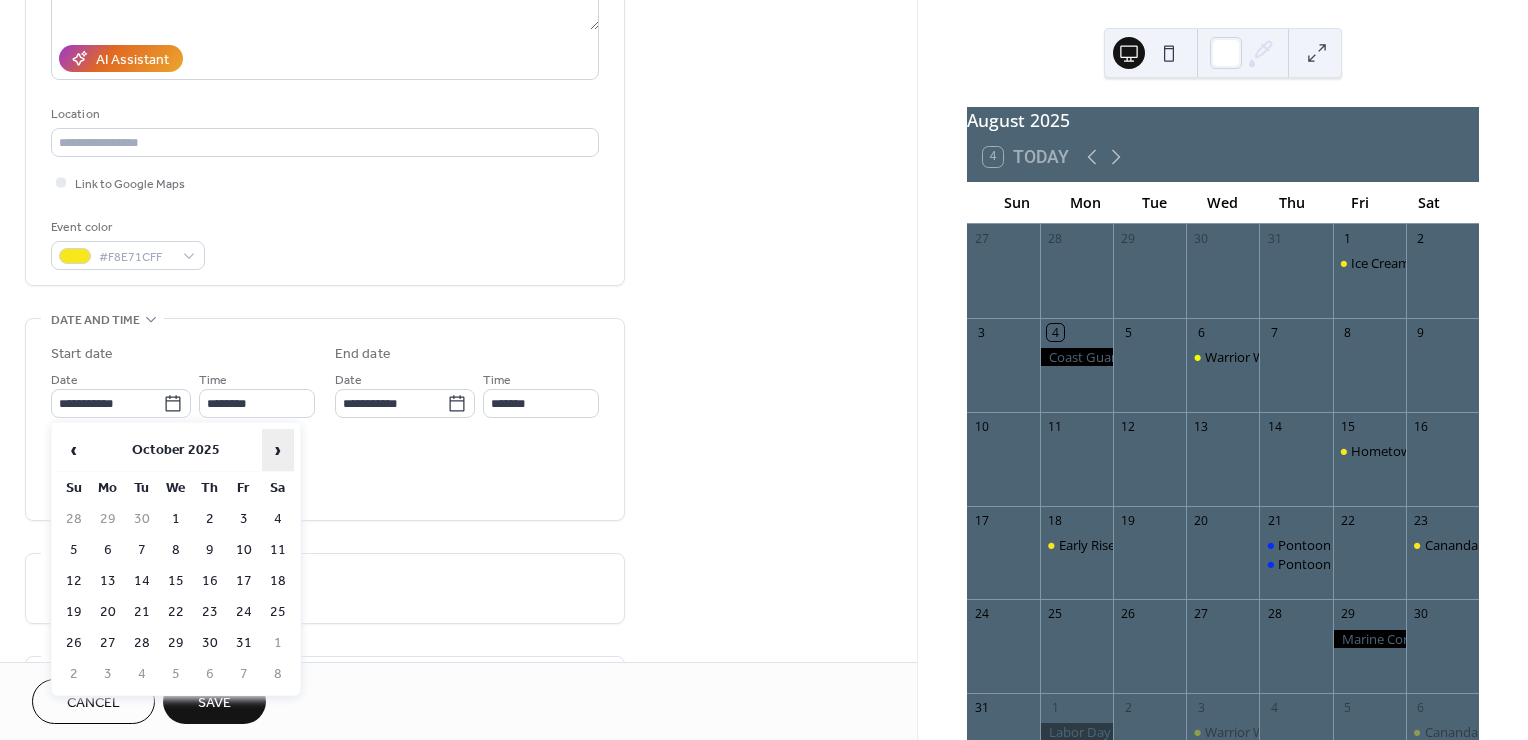 click on "›" at bounding box center [278, 450] 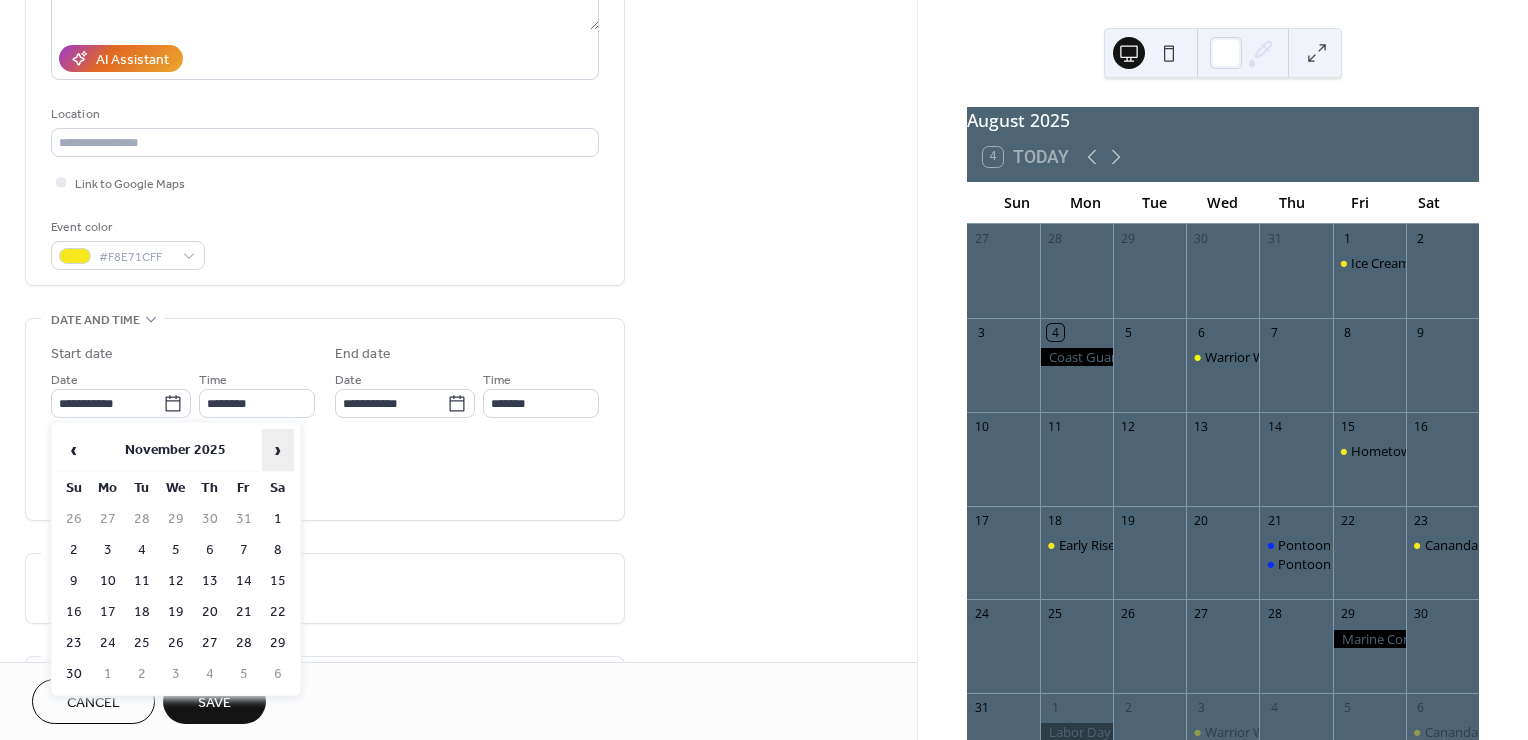 click on "›" at bounding box center (278, 450) 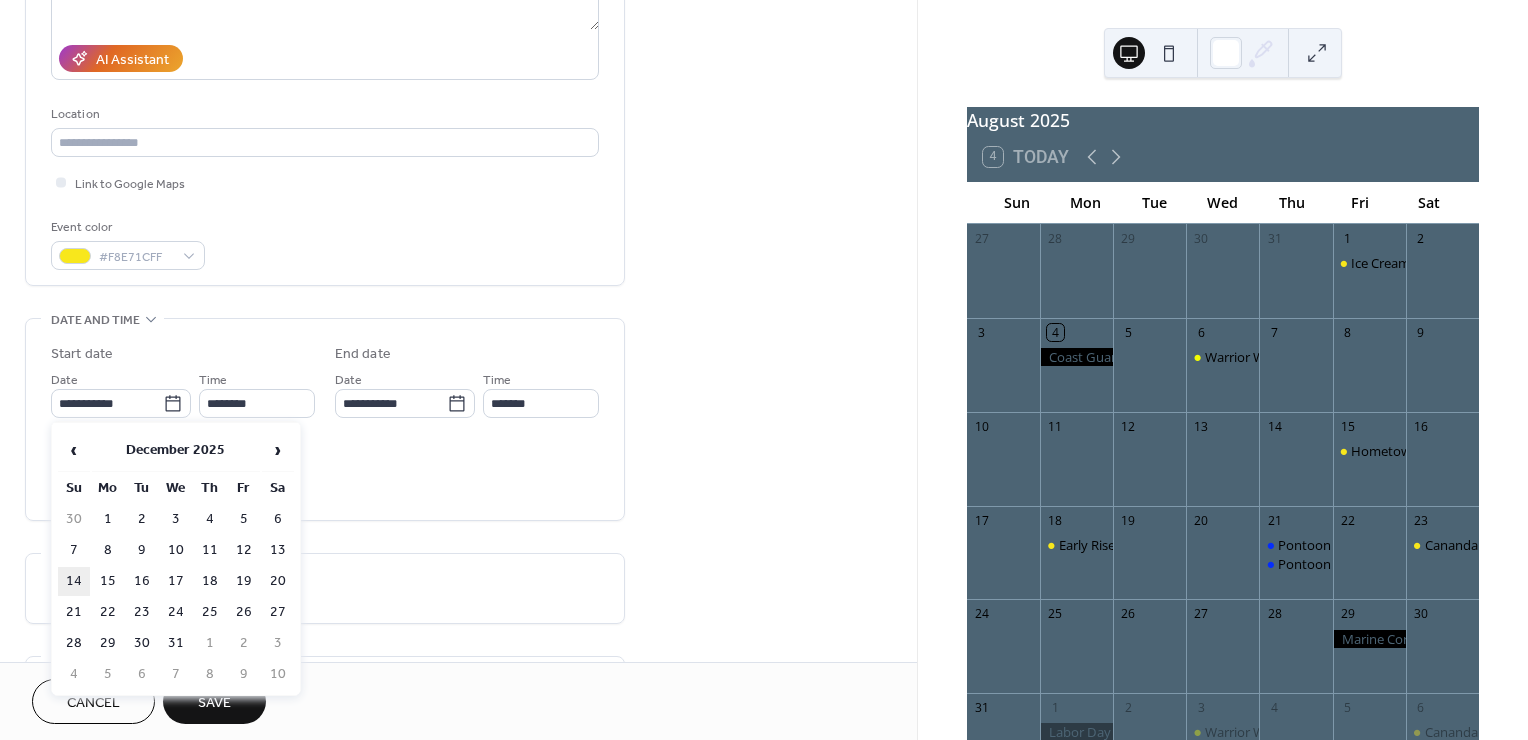 click on "14" at bounding box center (74, 581) 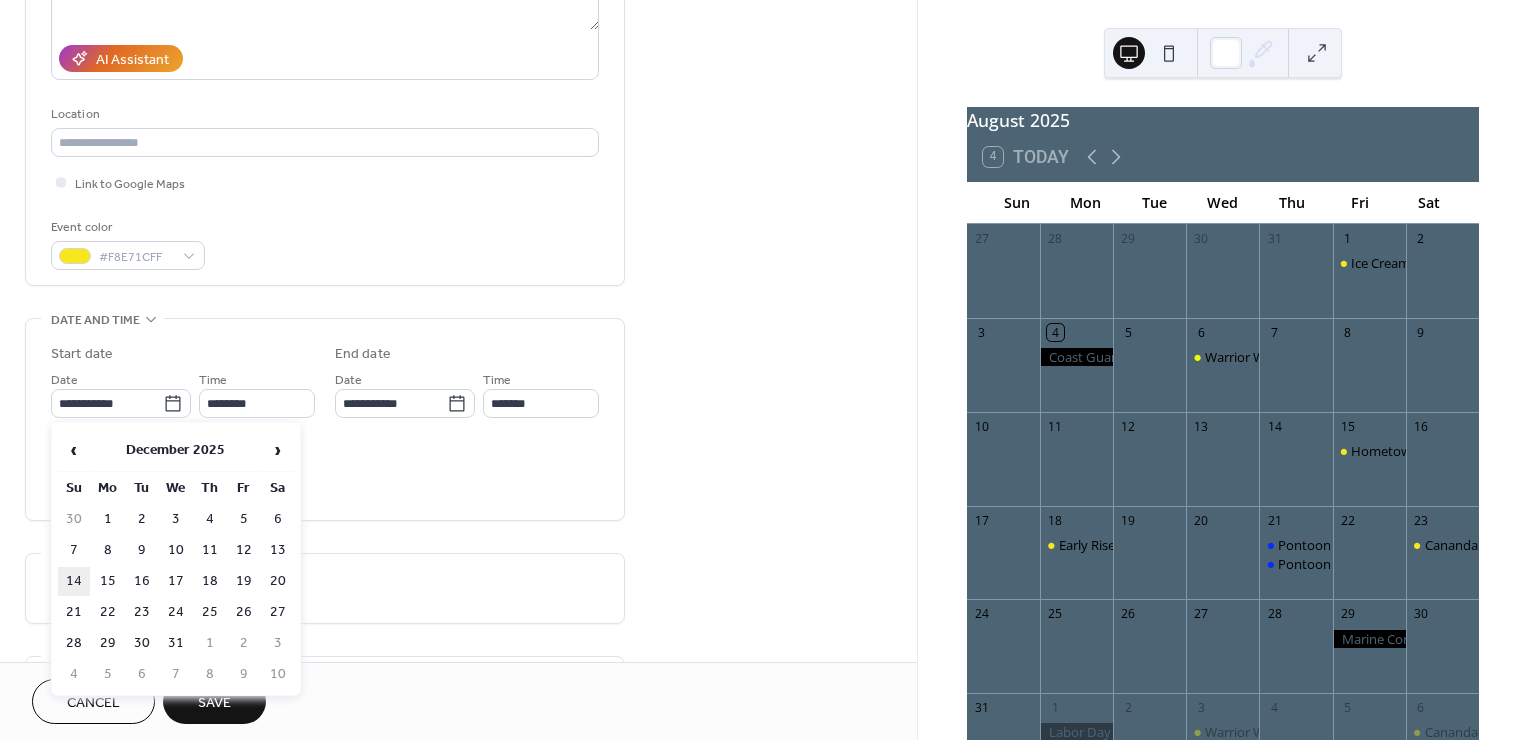 type on "**********" 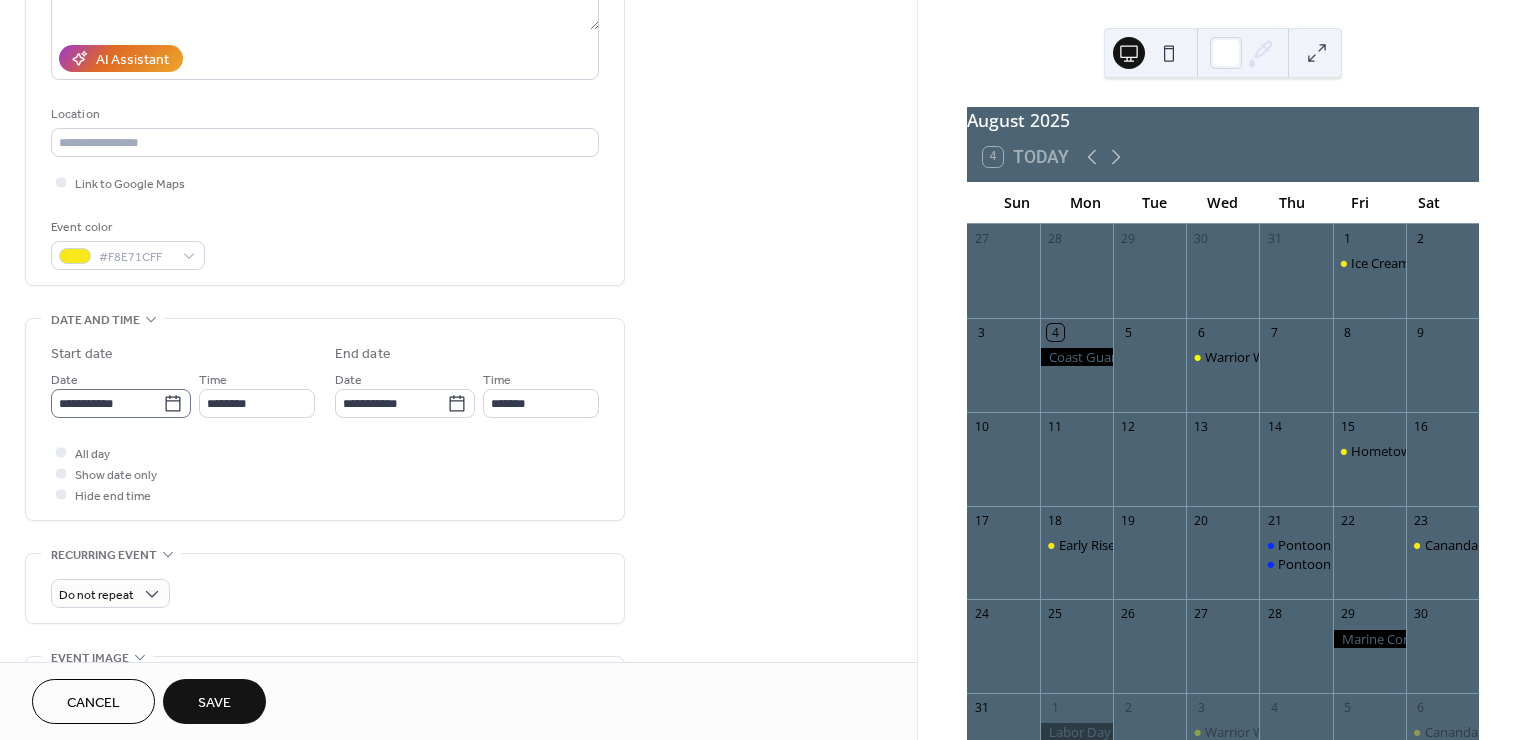 click 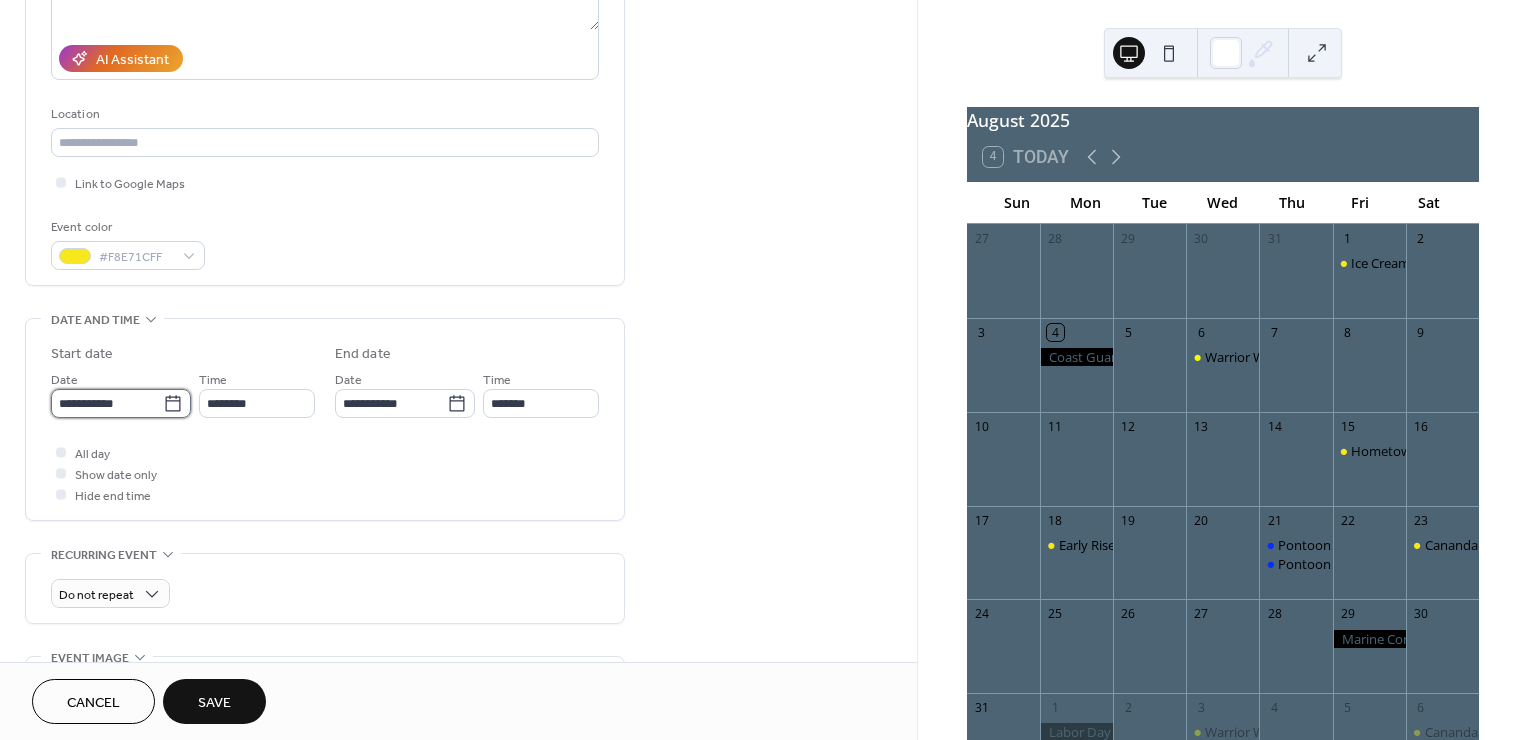 click on "**********" at bounding box center [107, 403] 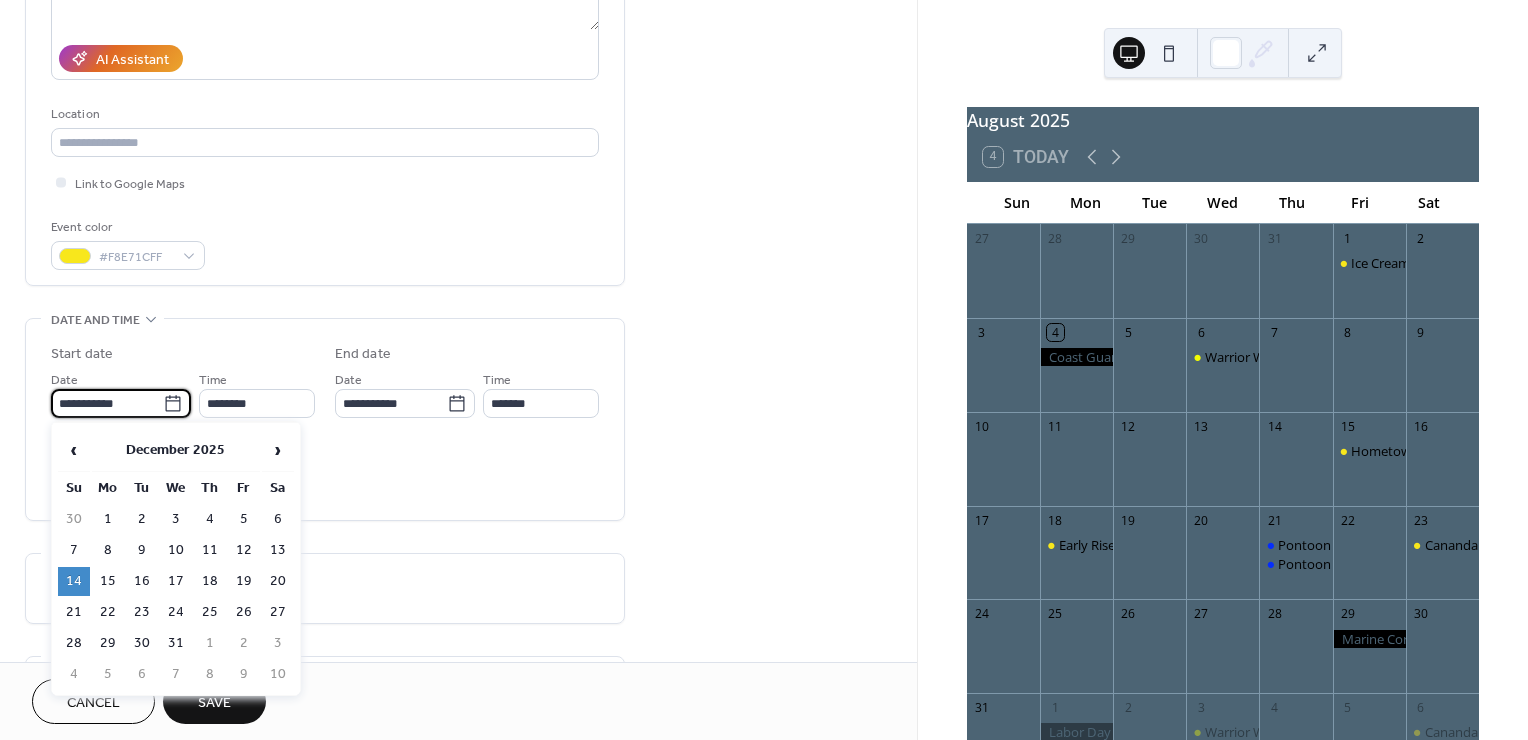 click on "14" at bounding box center [74, 581] 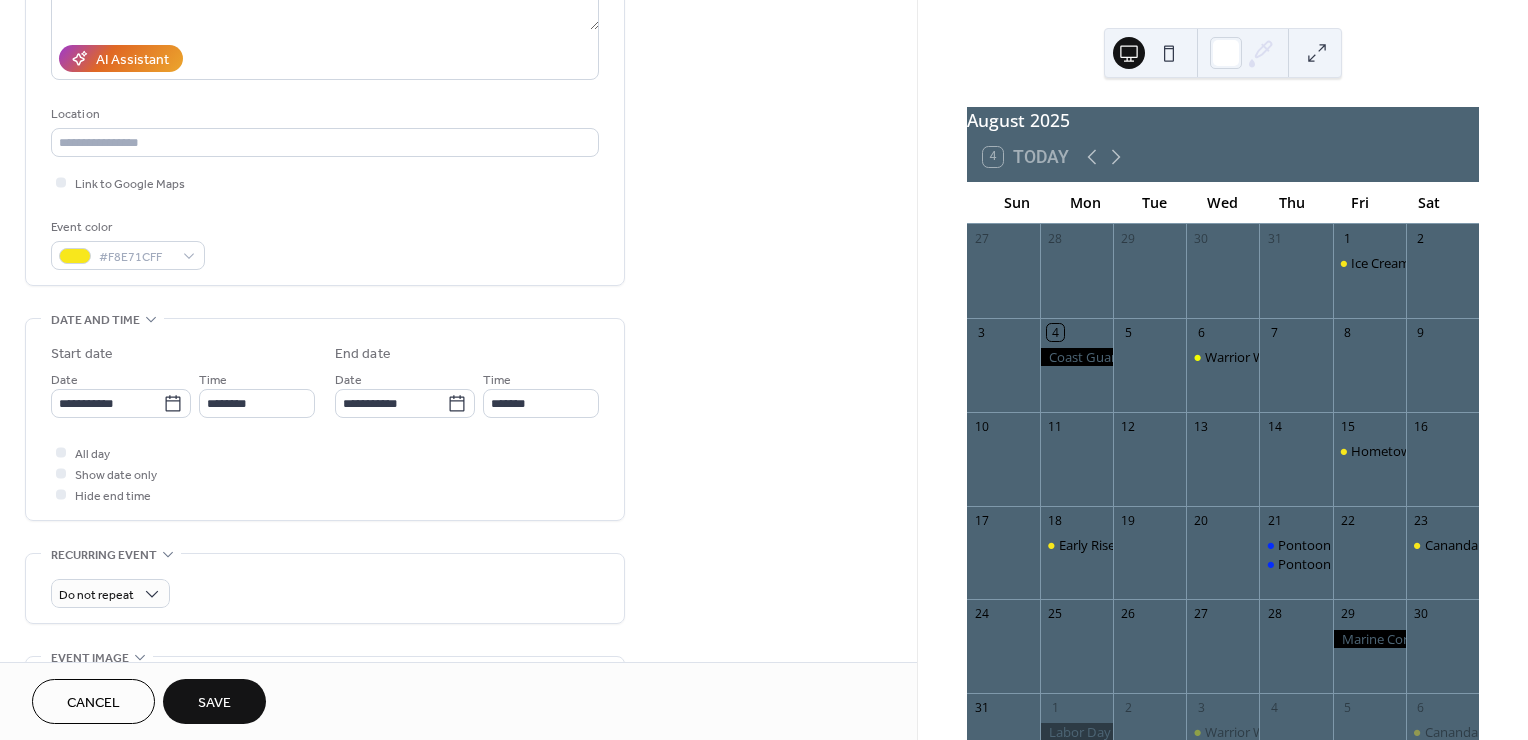 click on "All day Show date only Hide end time" at bounding box center (325, 473) 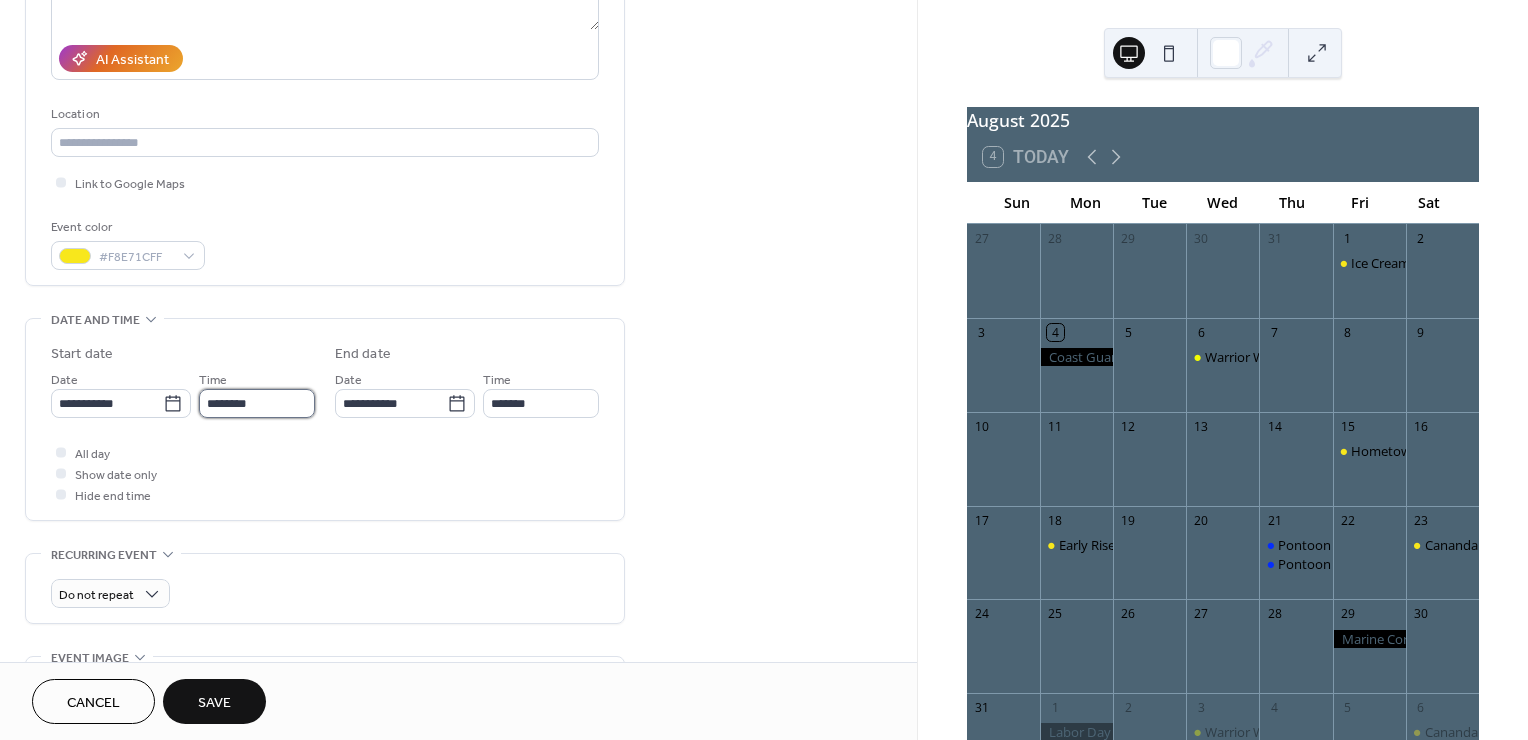 click on "********" at bounding box center (257, 403) 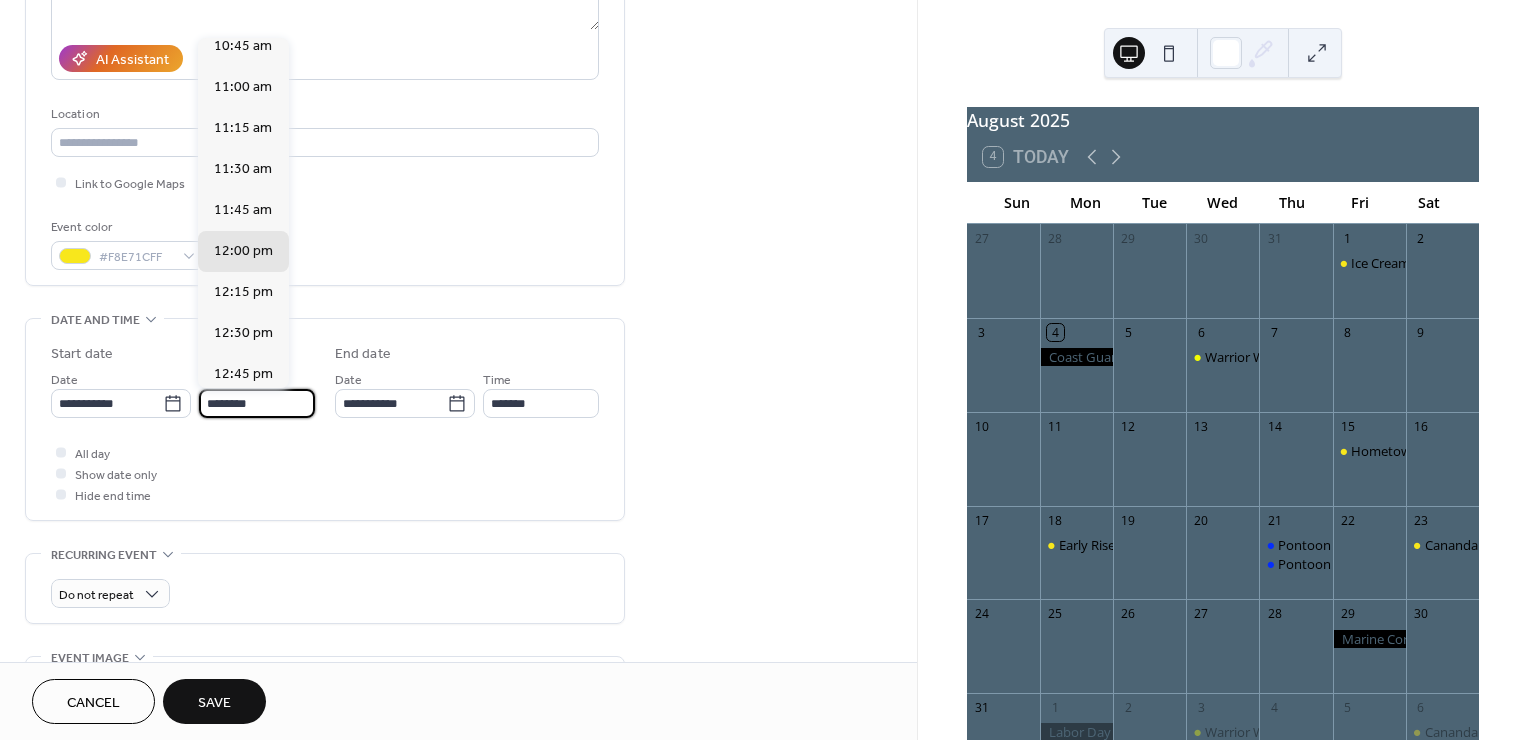 scroll, scrollTop: 1724, scrollLeft: 0, axis: vertical 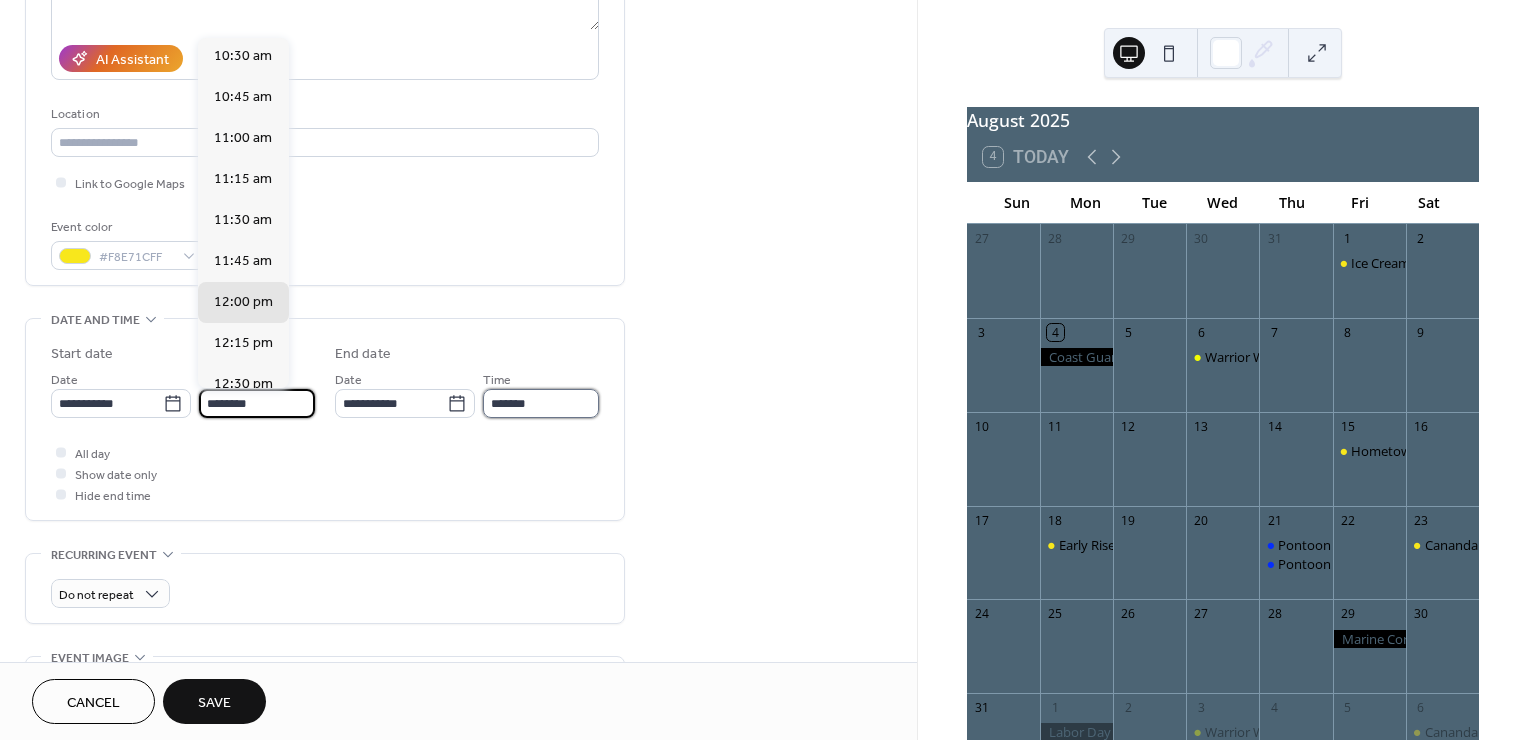click on "*******" at bounding box center (541, 403) 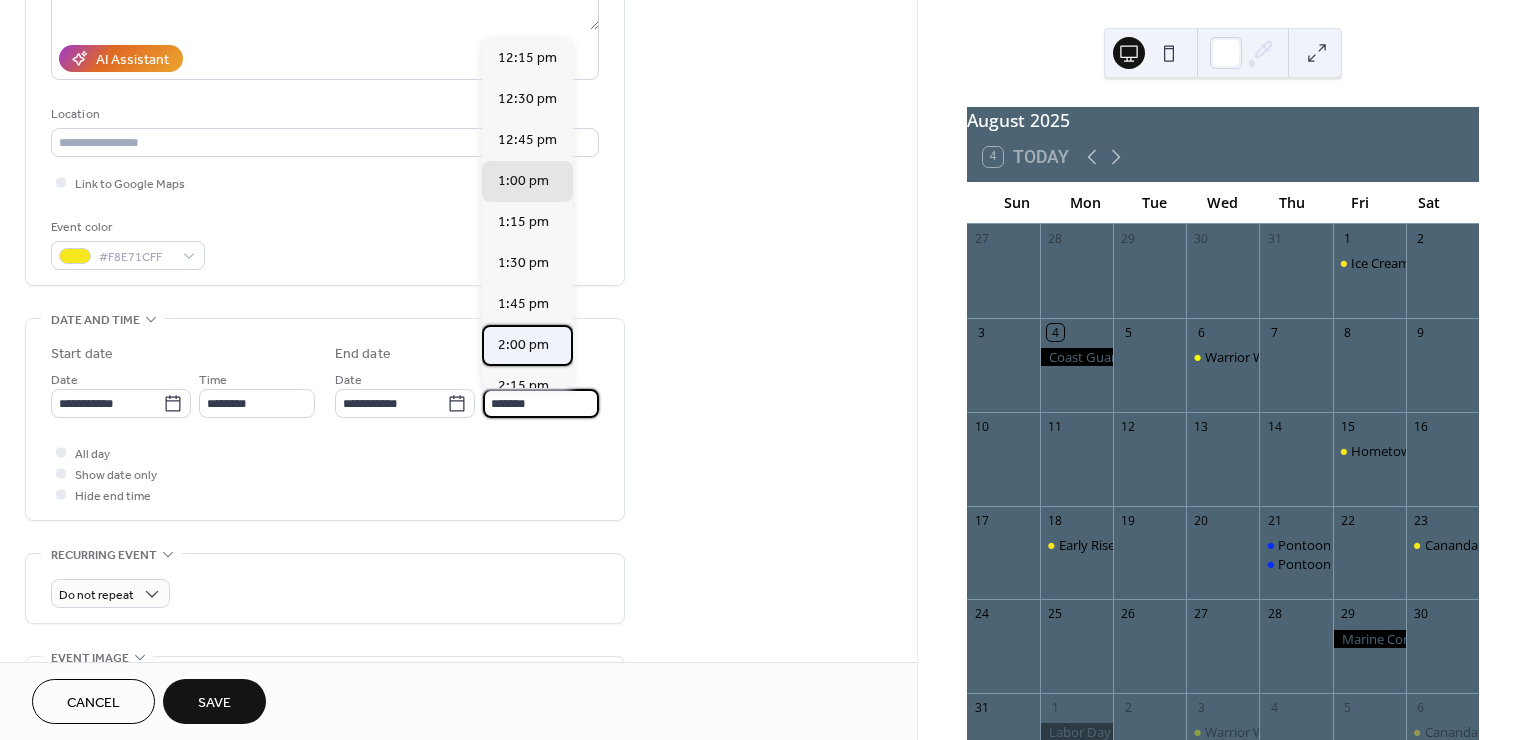 click on "2:00 pm" at bounding box center [523, 345] 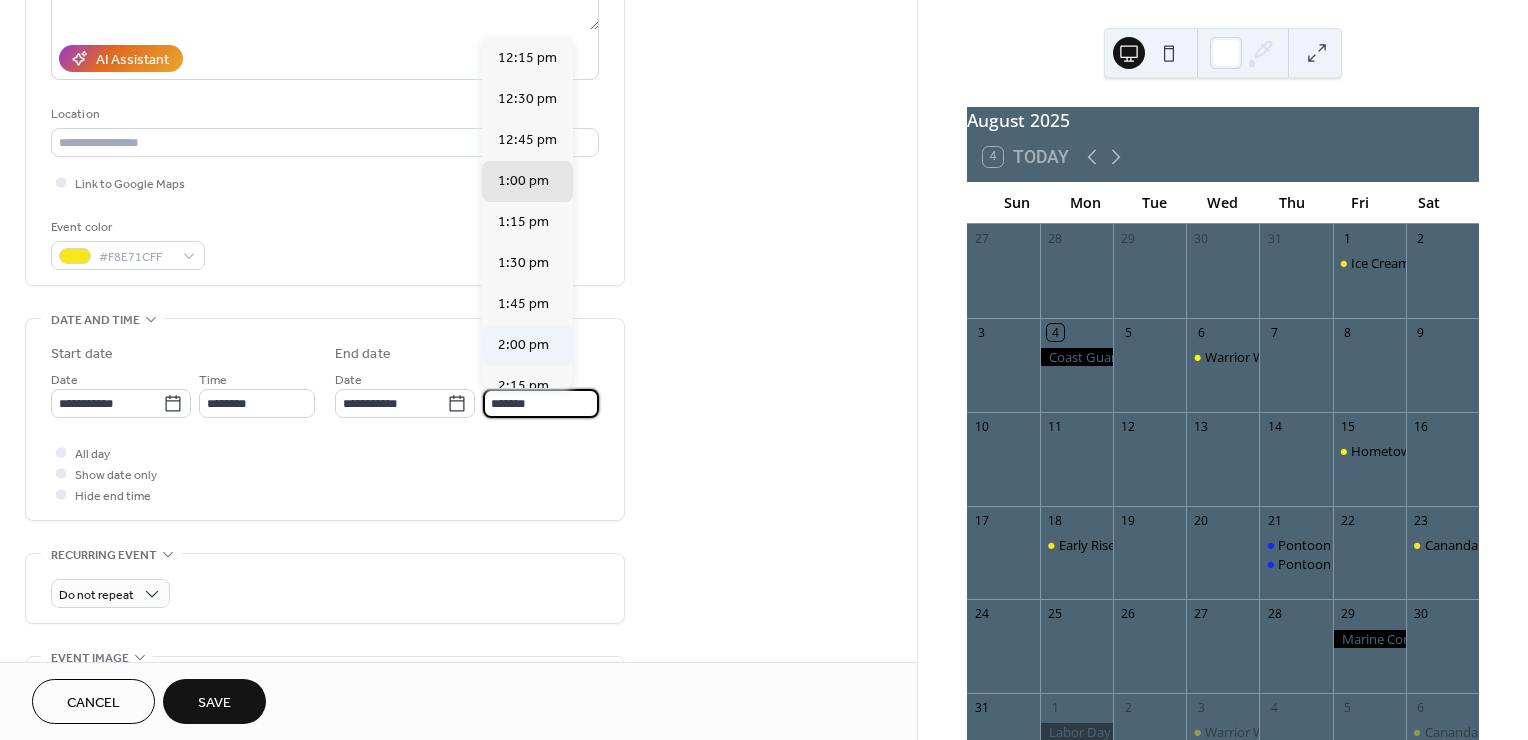 type on "*******" 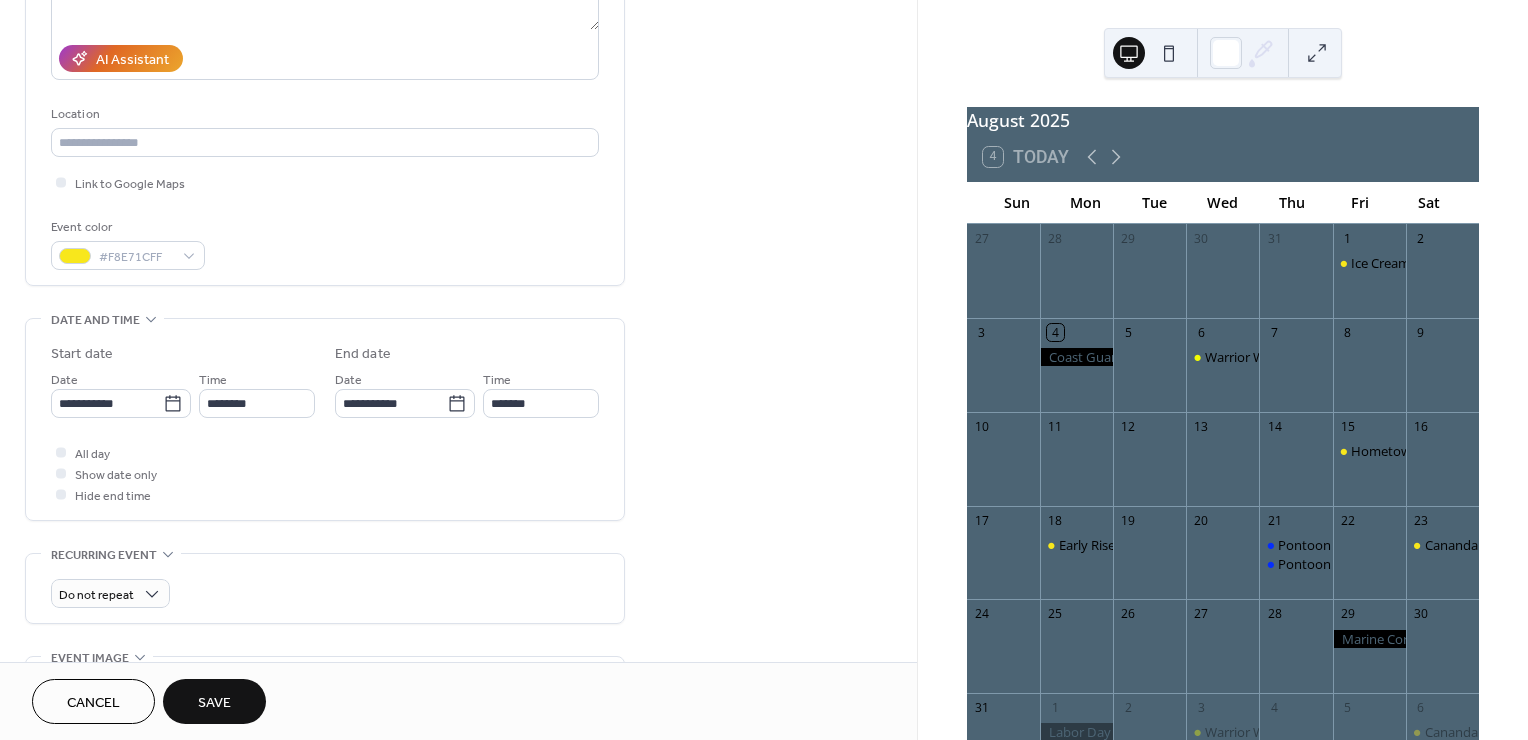 click on "**********" at bounding box center [458, 465] 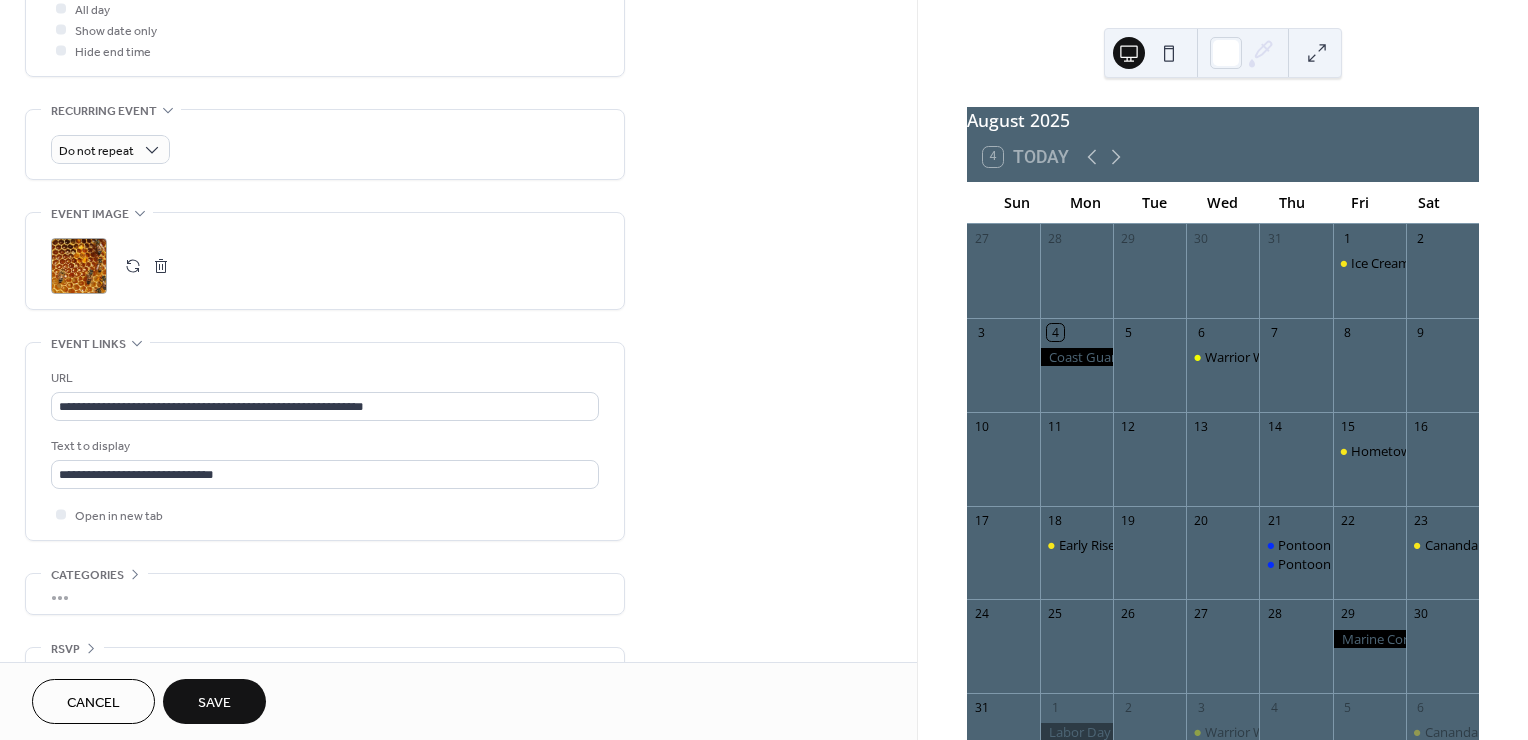 scroll, scrollTop: 821, scrollLeft: 0, axis: vertical 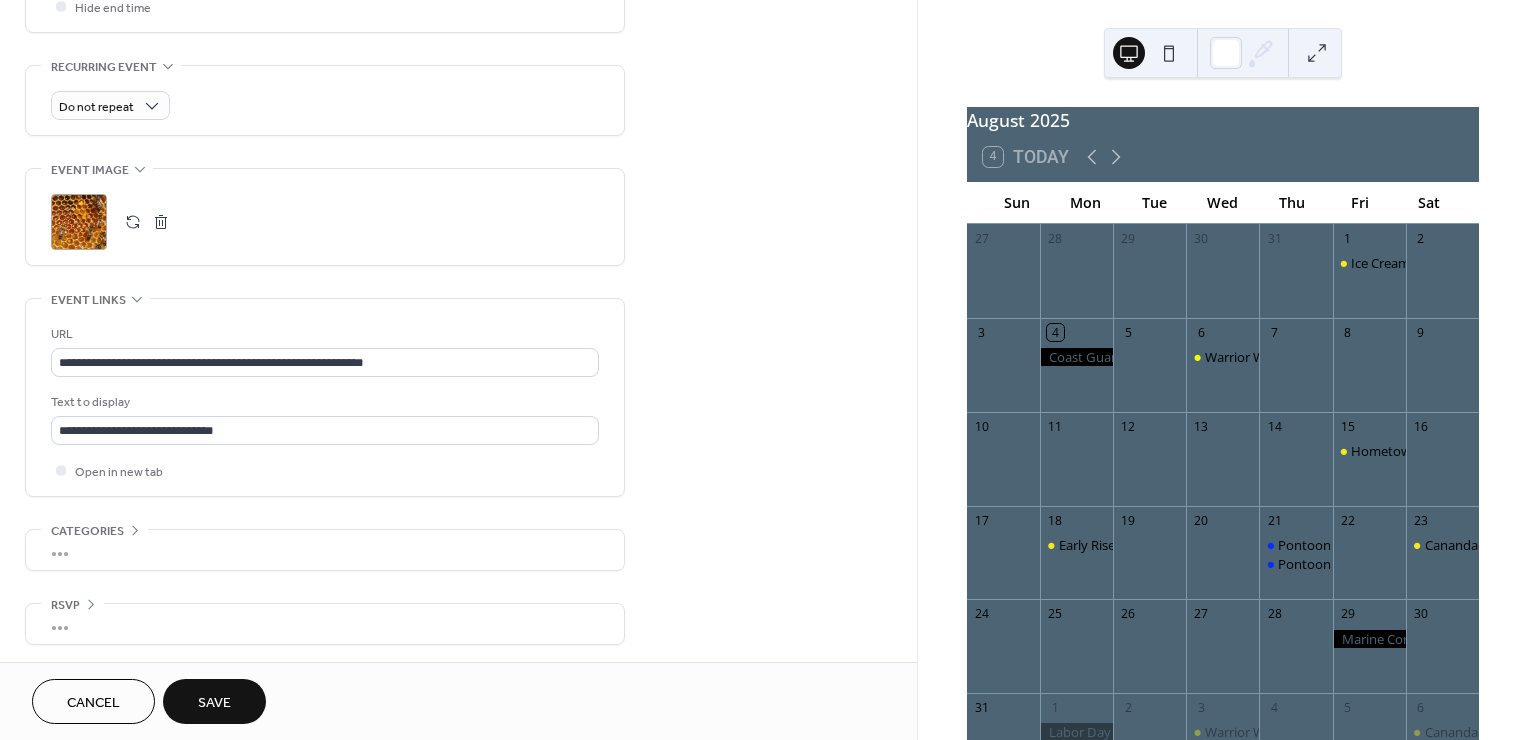 click on "**********" at bounding box center (458, -23) 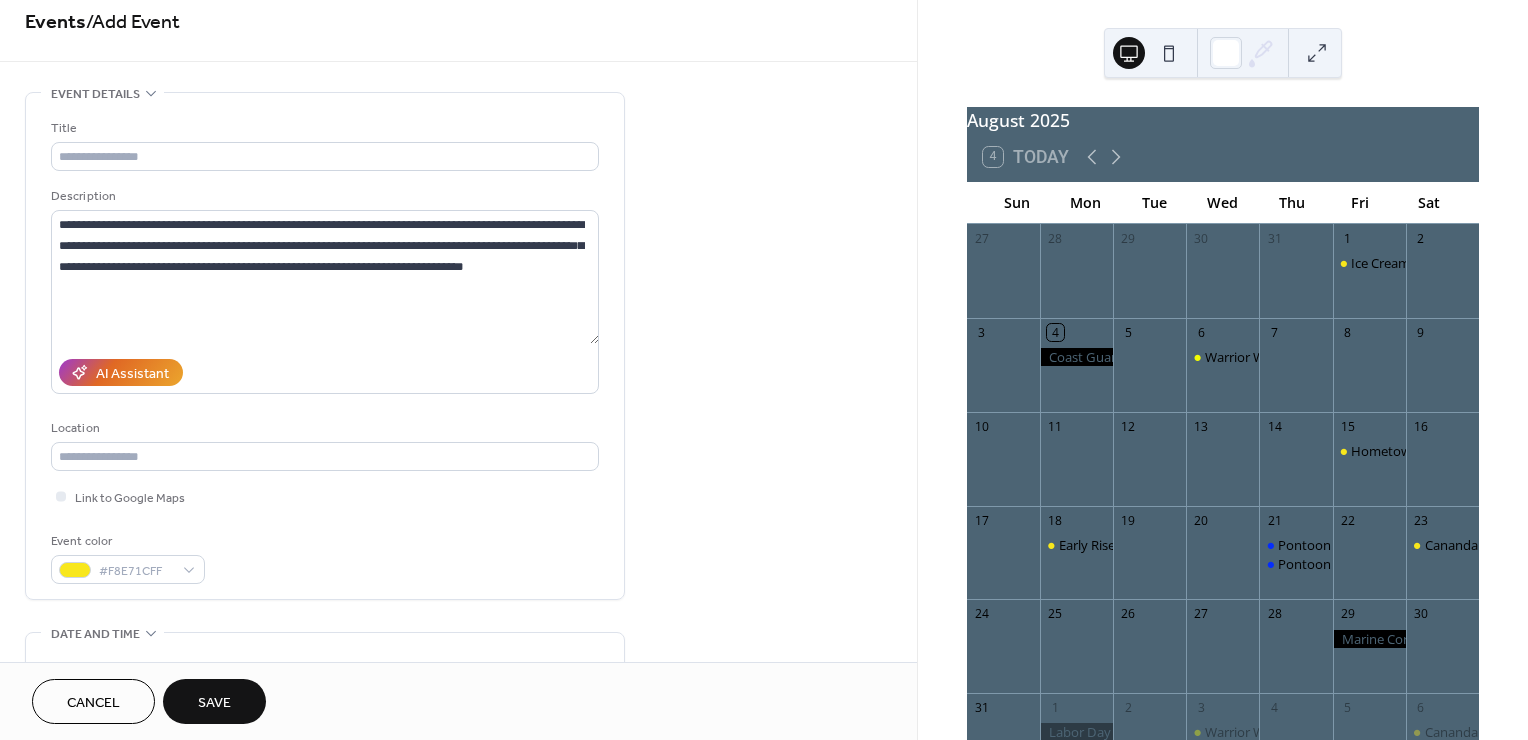 scroll, scrollTop: 0, scrollLeft: 0, axis: both 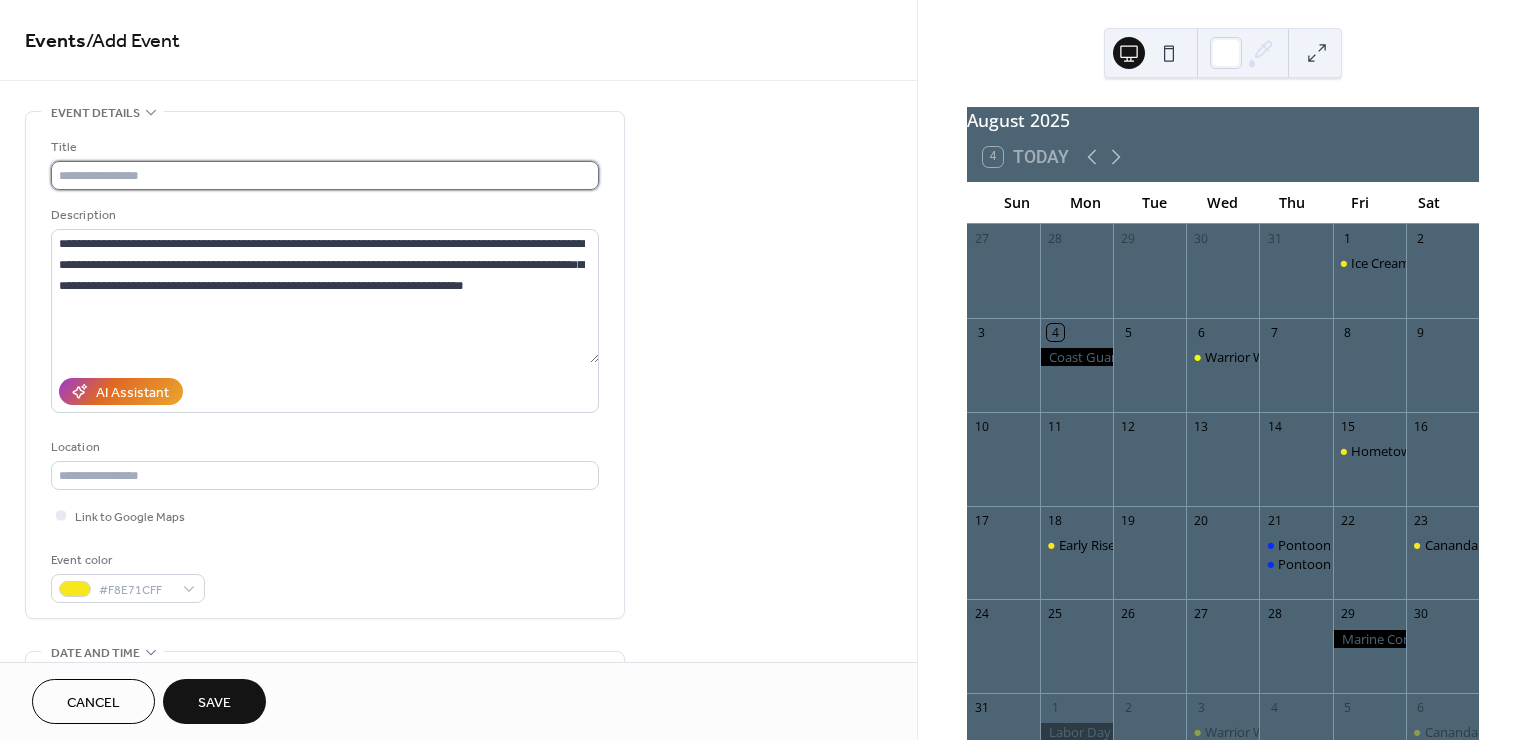 click at bounding box center [325, 175] 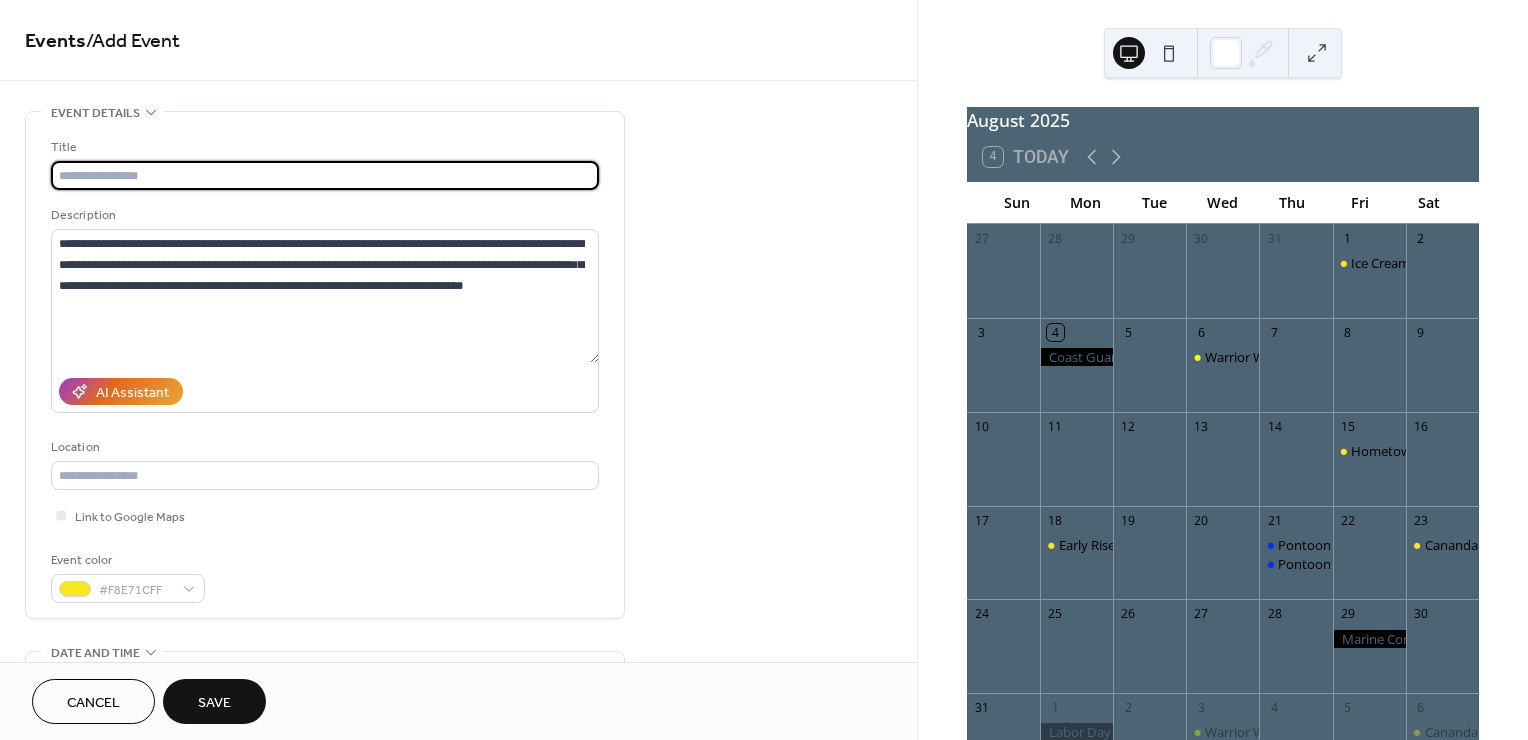 click at bounding box center (325, 175) 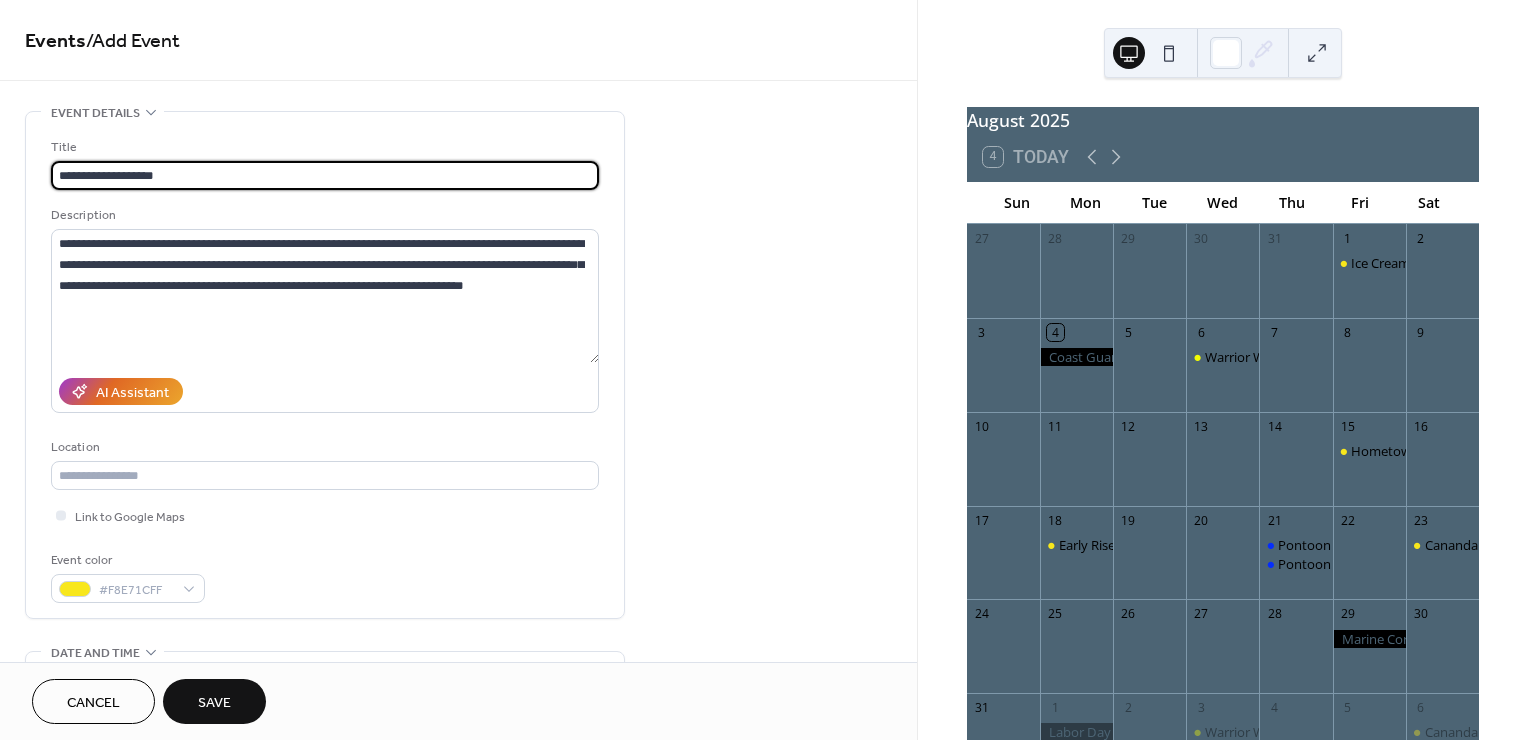 click on "**********" at bounding box center (325, 175) 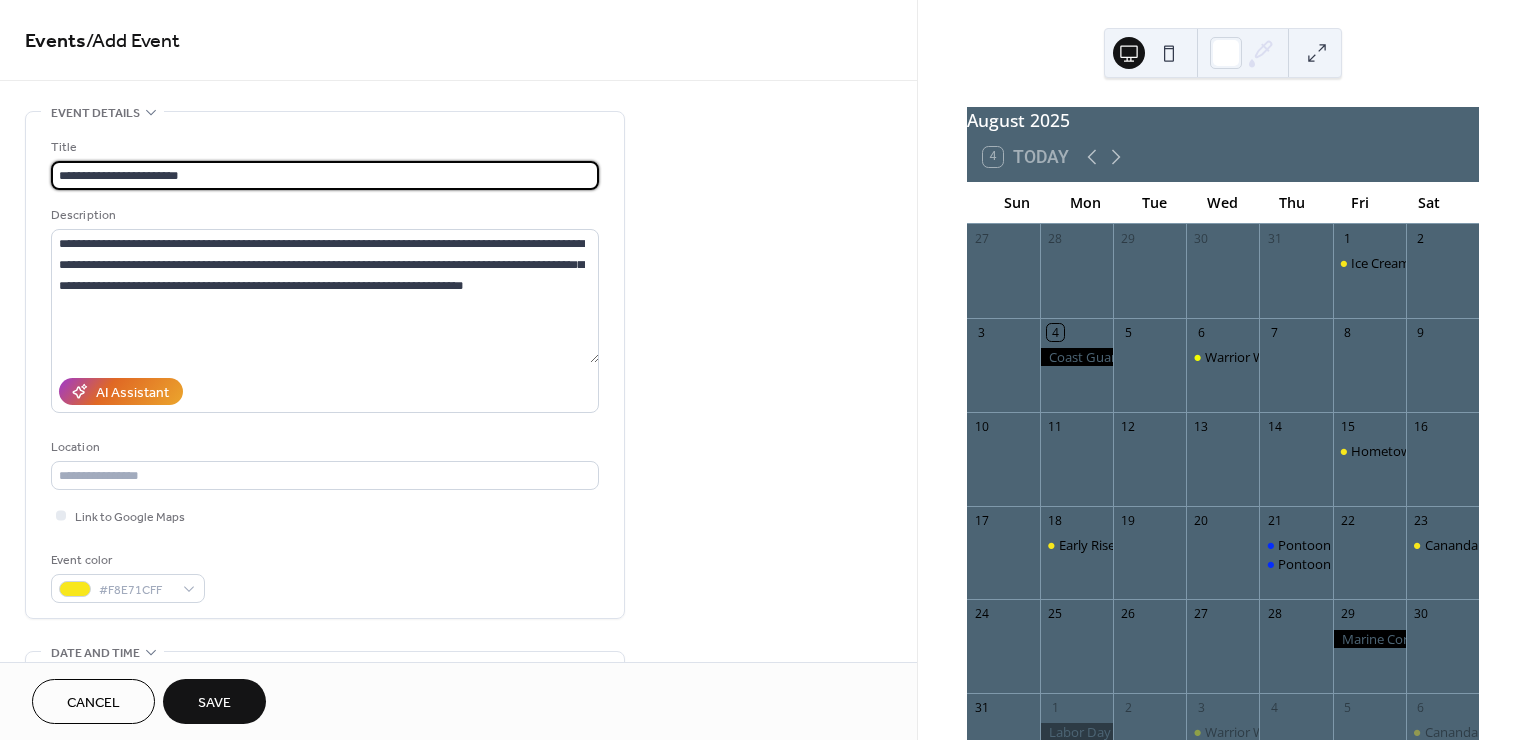 type on "**********" 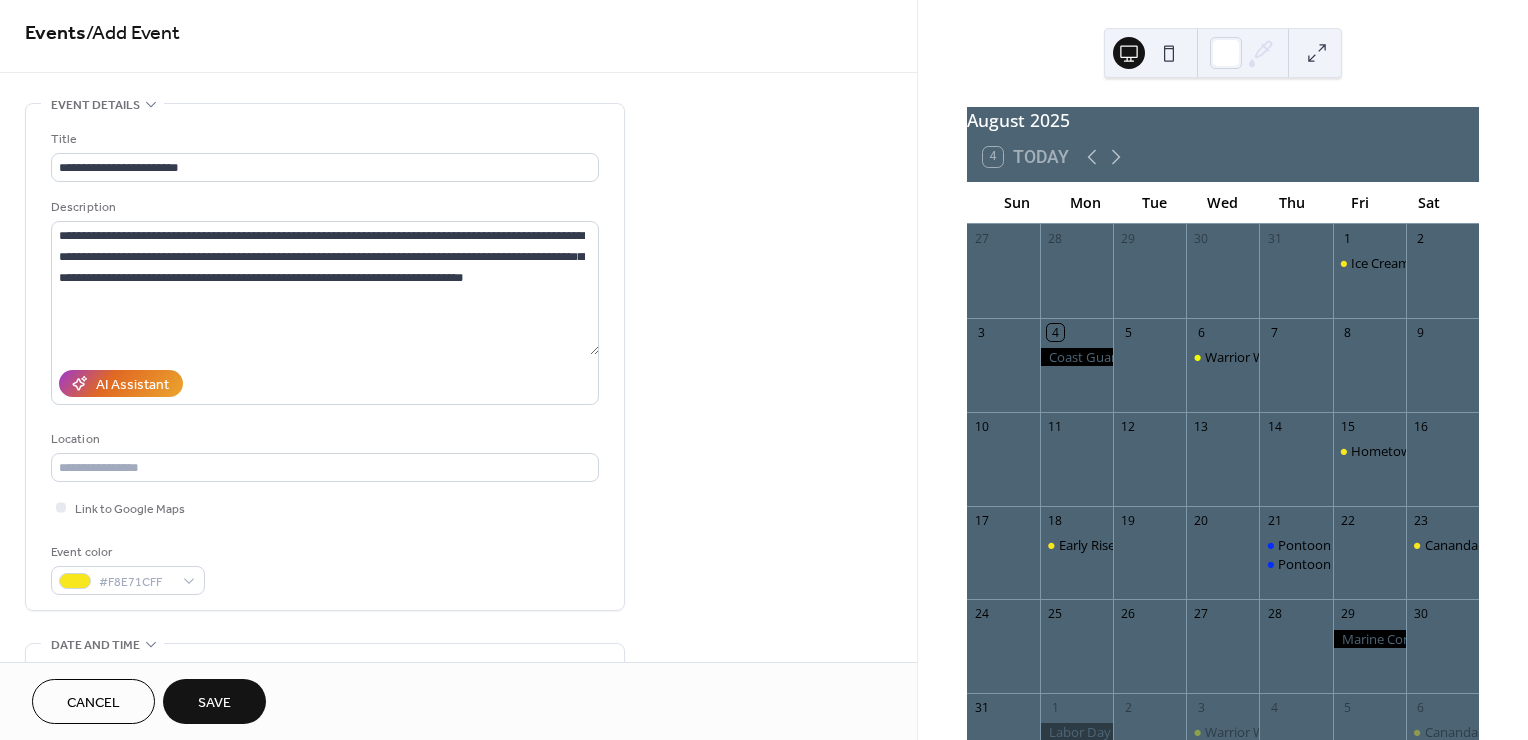 scroll, scrollTop: 0, scrollLeft: 0, axis: both 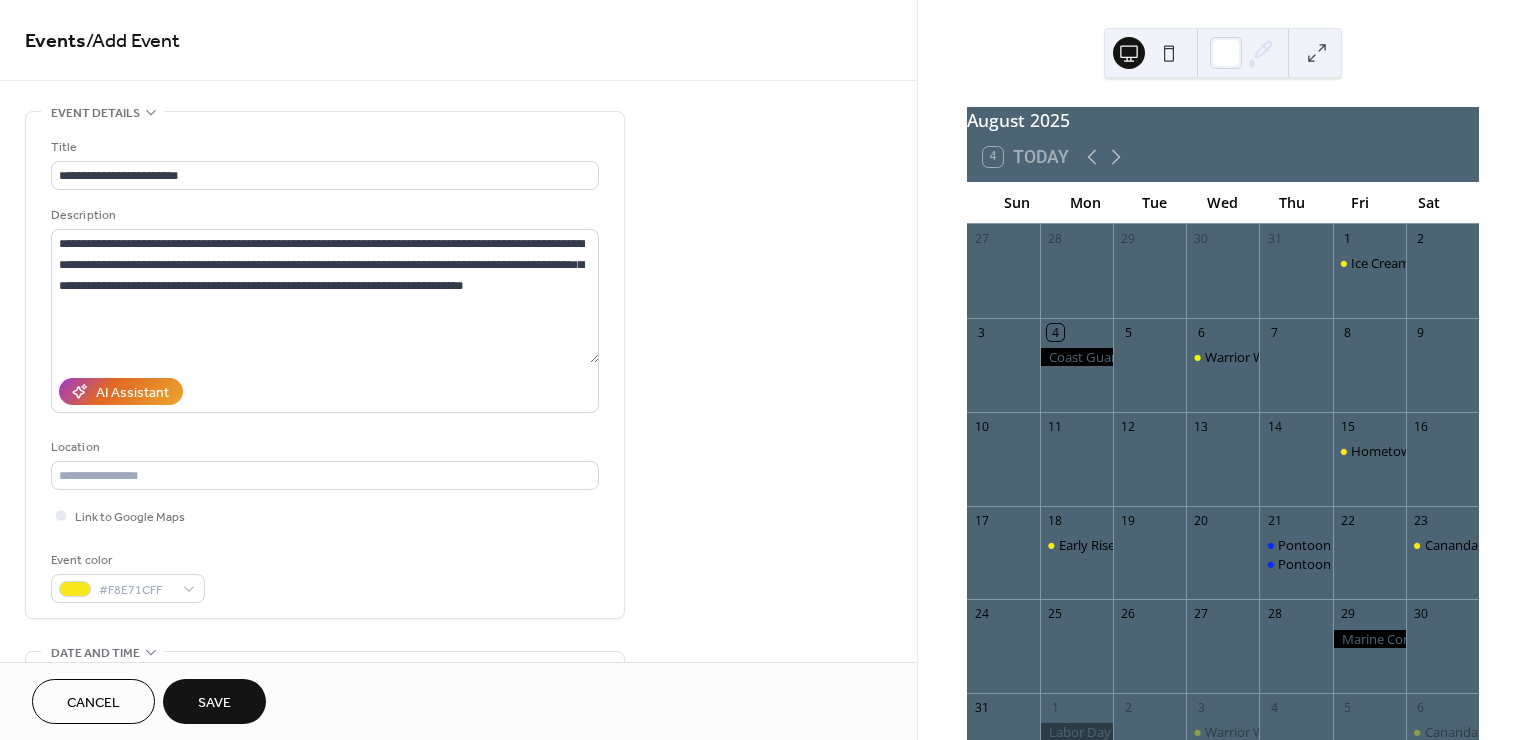 click on "Save" at bounding box center [214, 703] 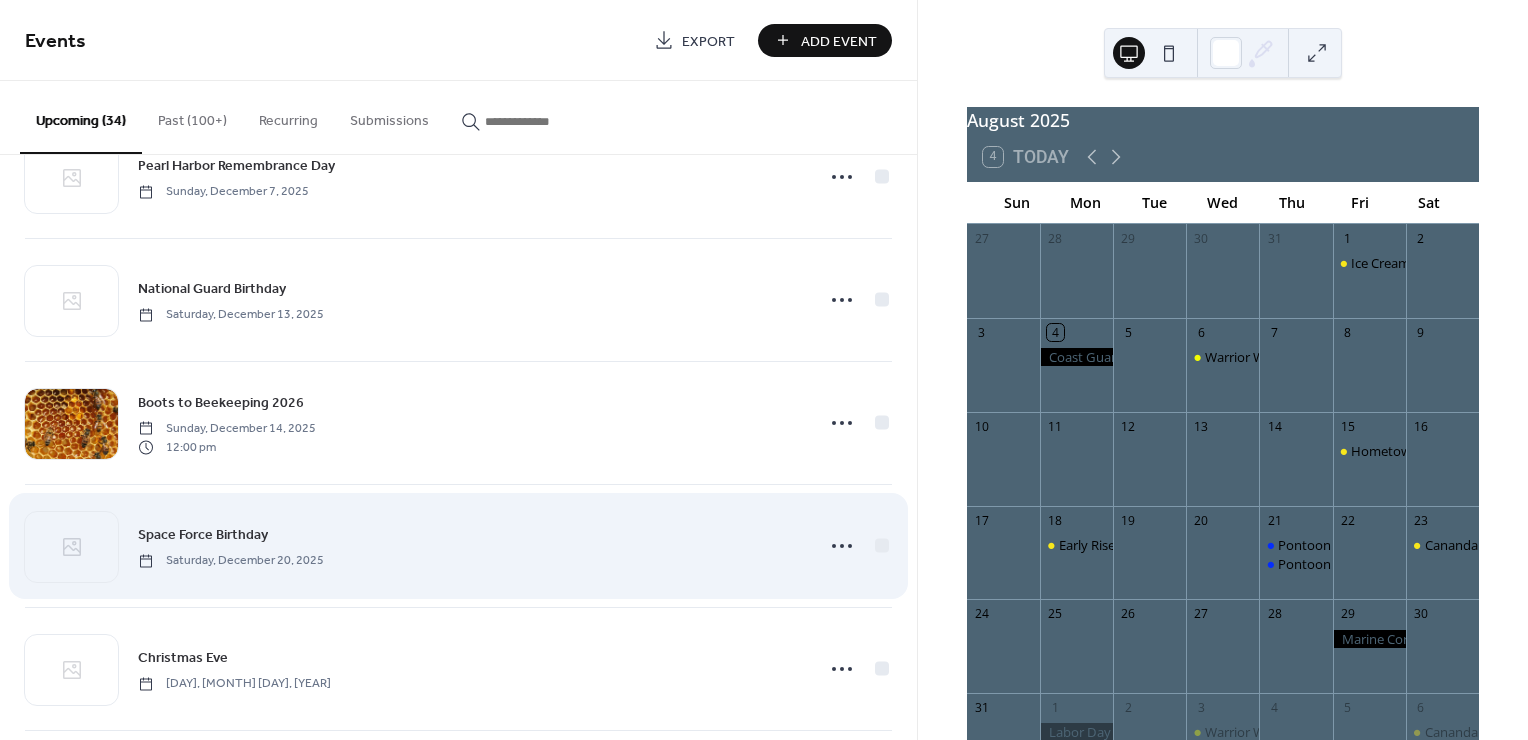 scroll, scrollTop: 3160, scrollLeft: 0, axis: vertical 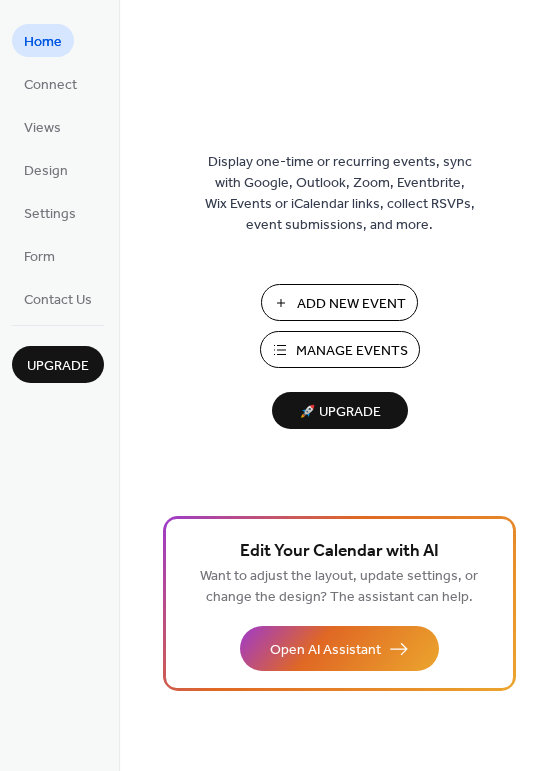 click on "Manage Events" at bounding box center (352, 351) 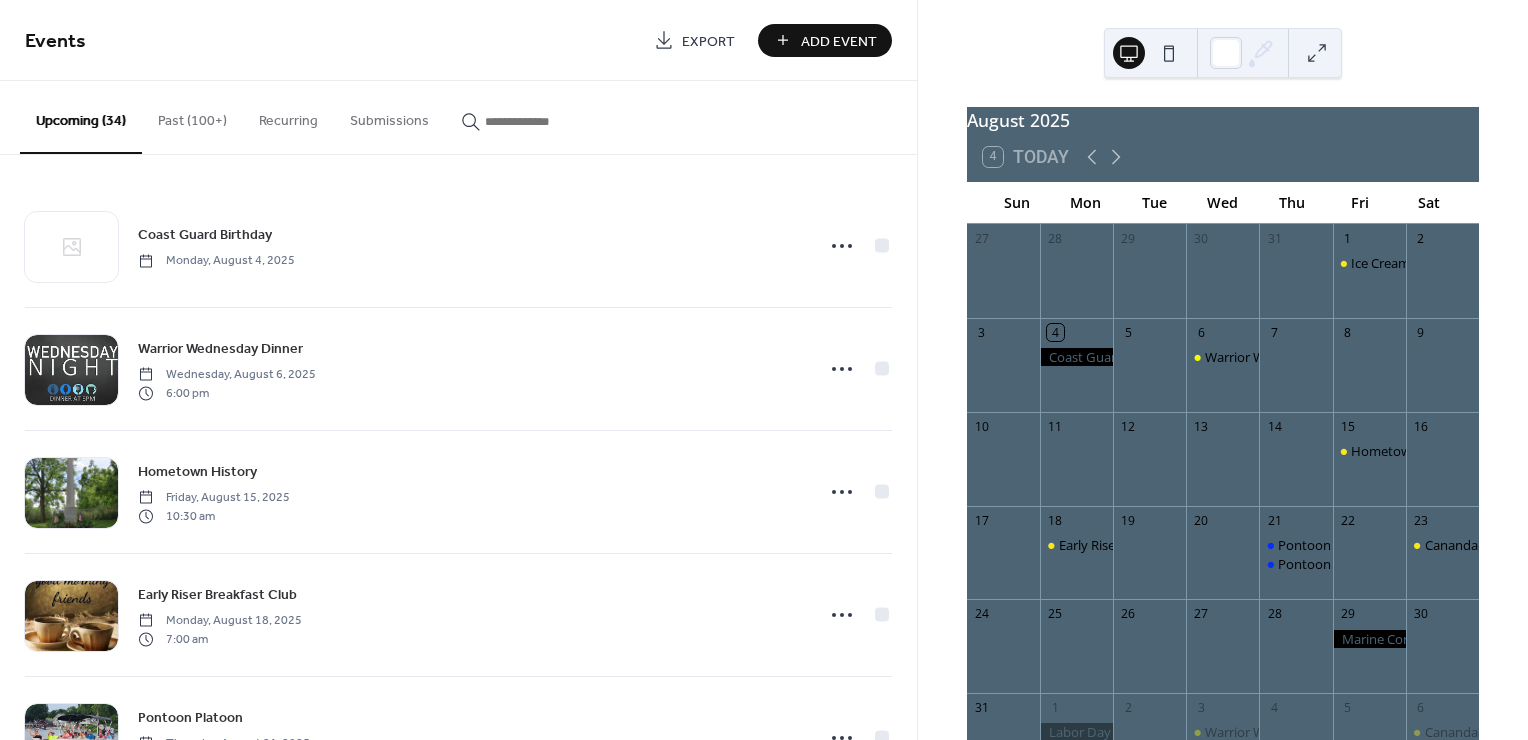 scroll, scrollTop: 0, scrollLeft: 0, axis: both 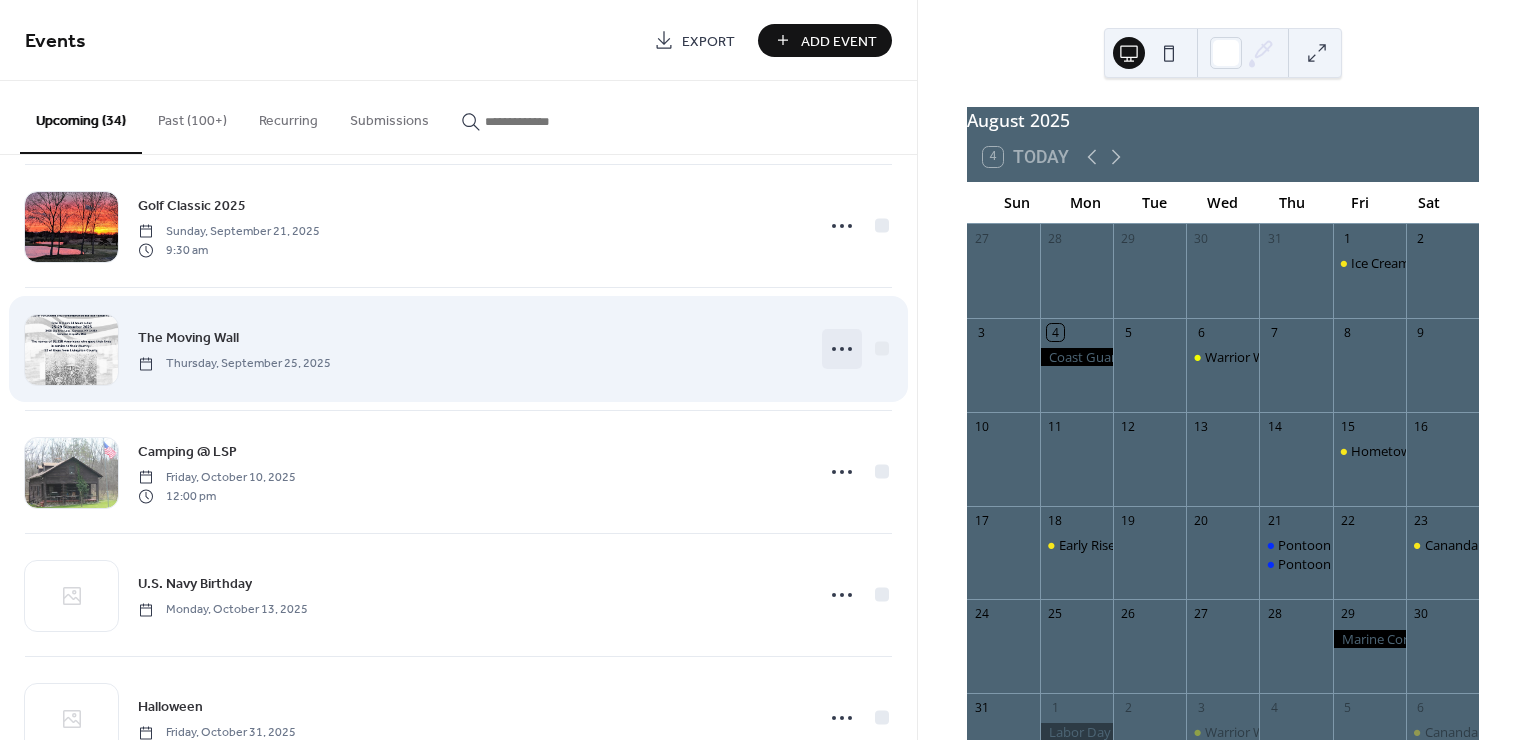 click 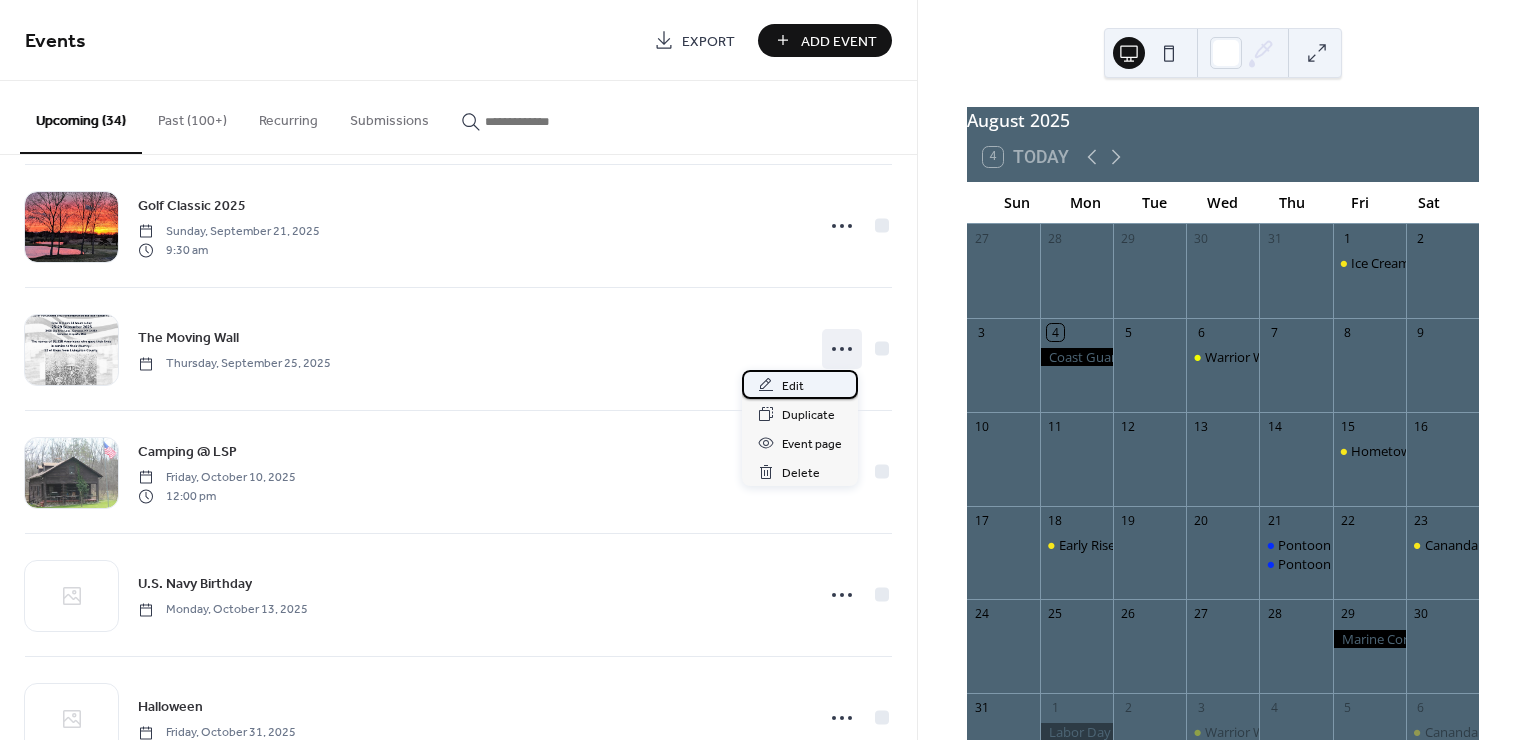 click on "Edit" at bounding box center [793, 386] 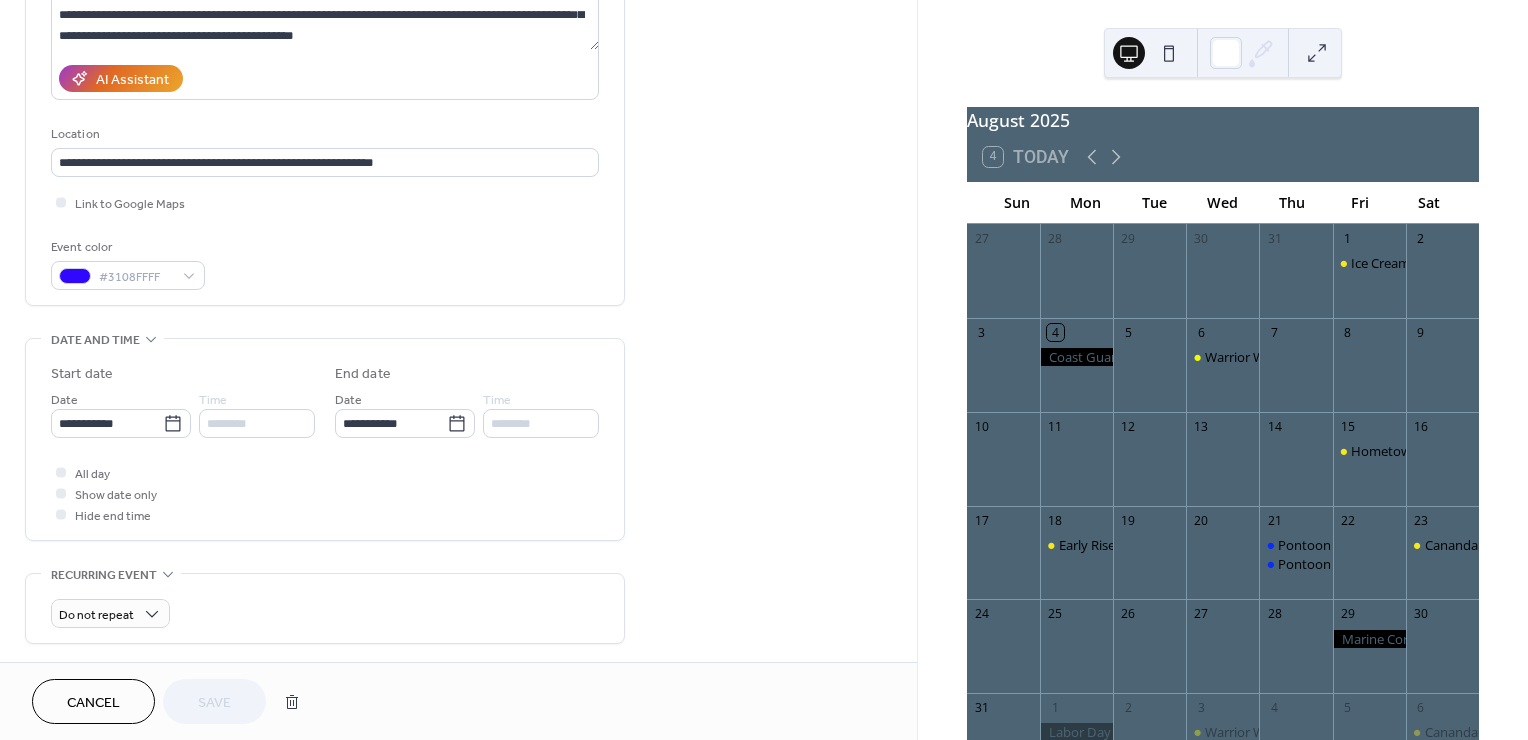 scroll, scrollTop: 265, scrollLeft: 0, axis: vertical 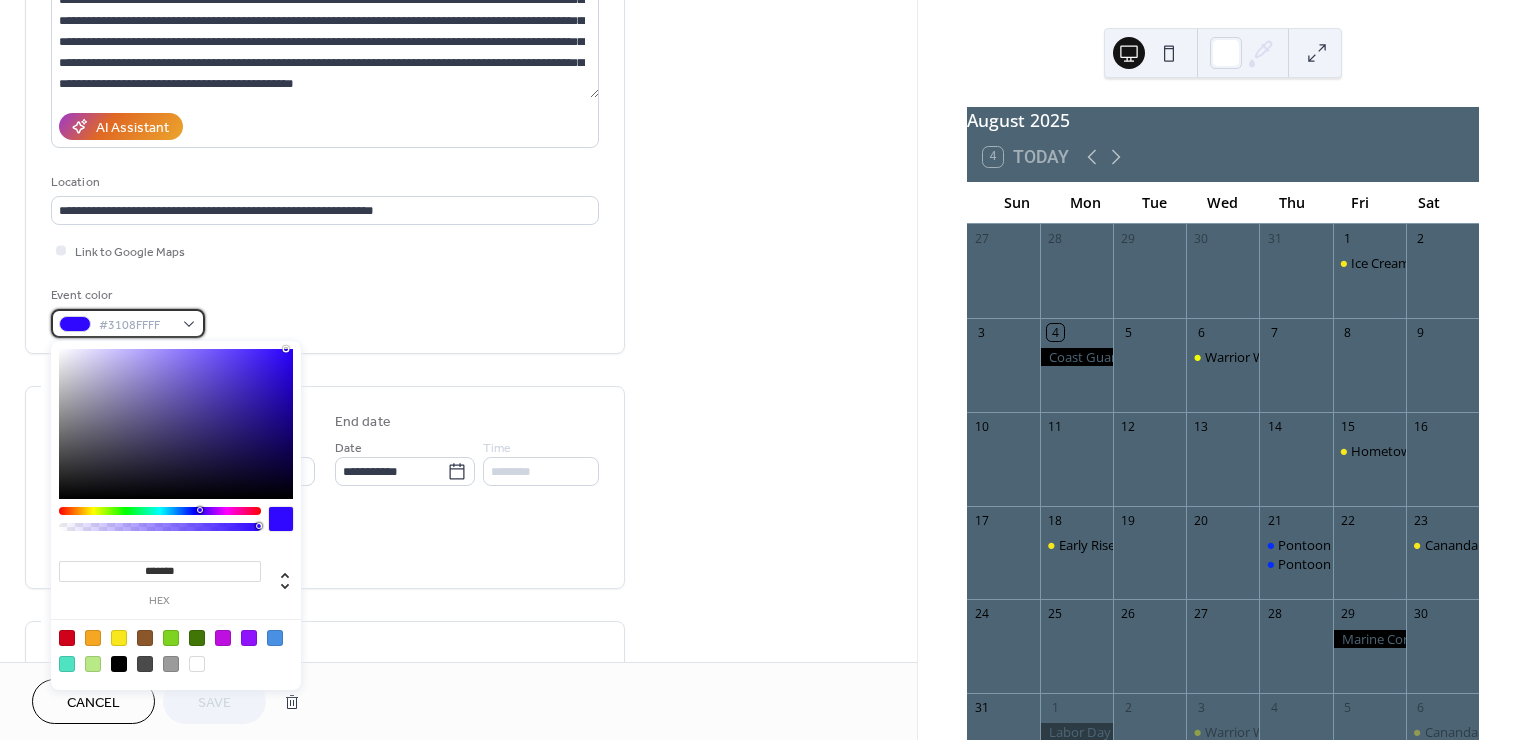 click on "#3108FFFF" at bounding box center (128, 323) 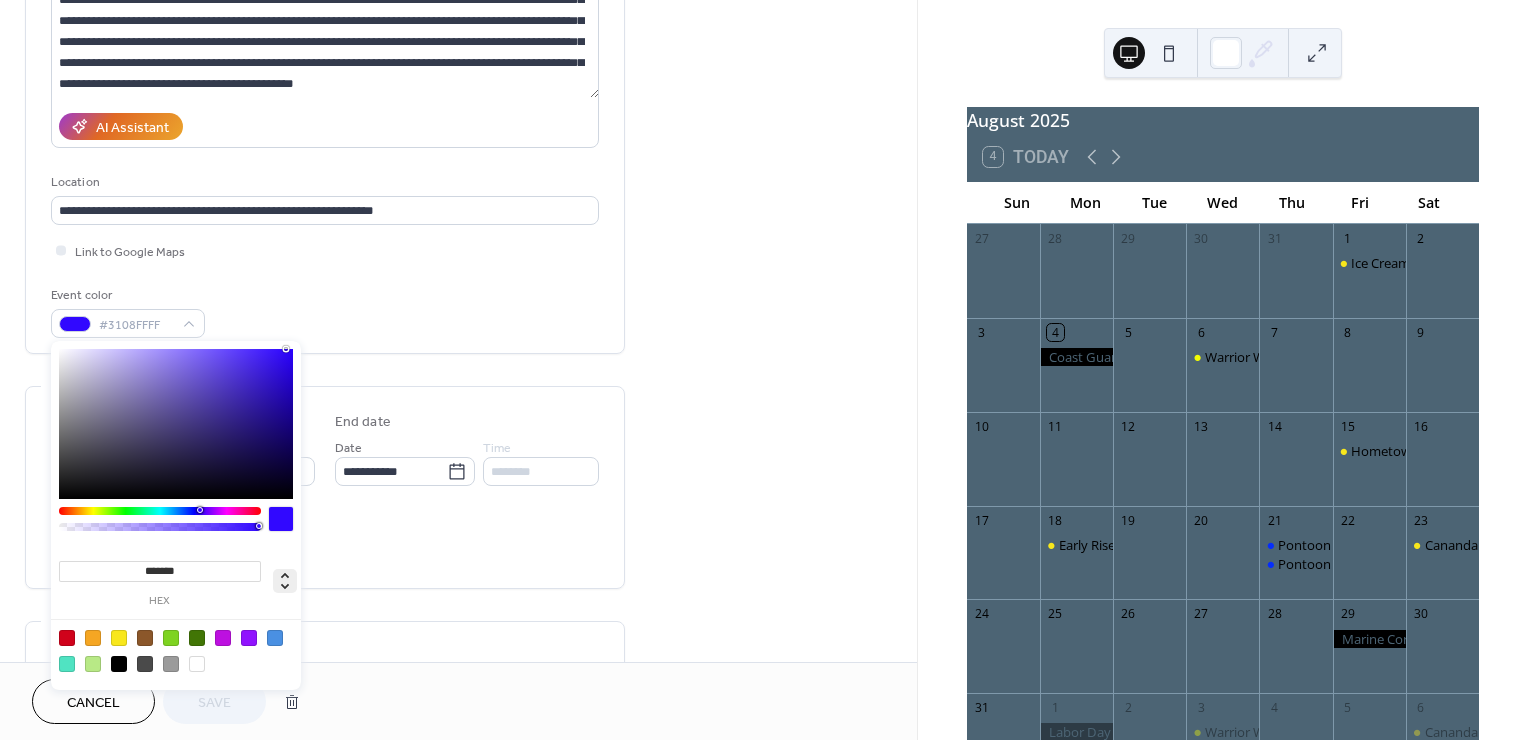click 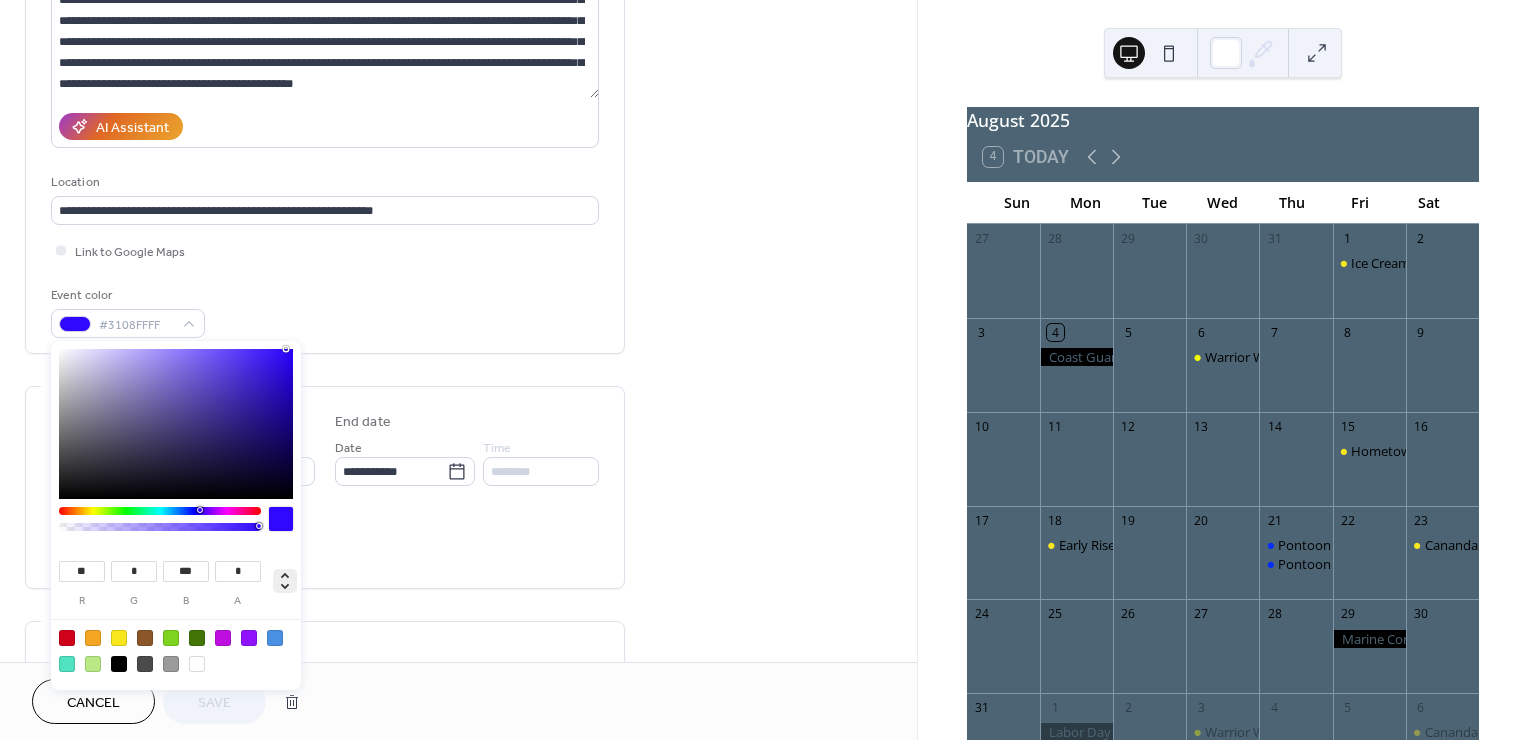click 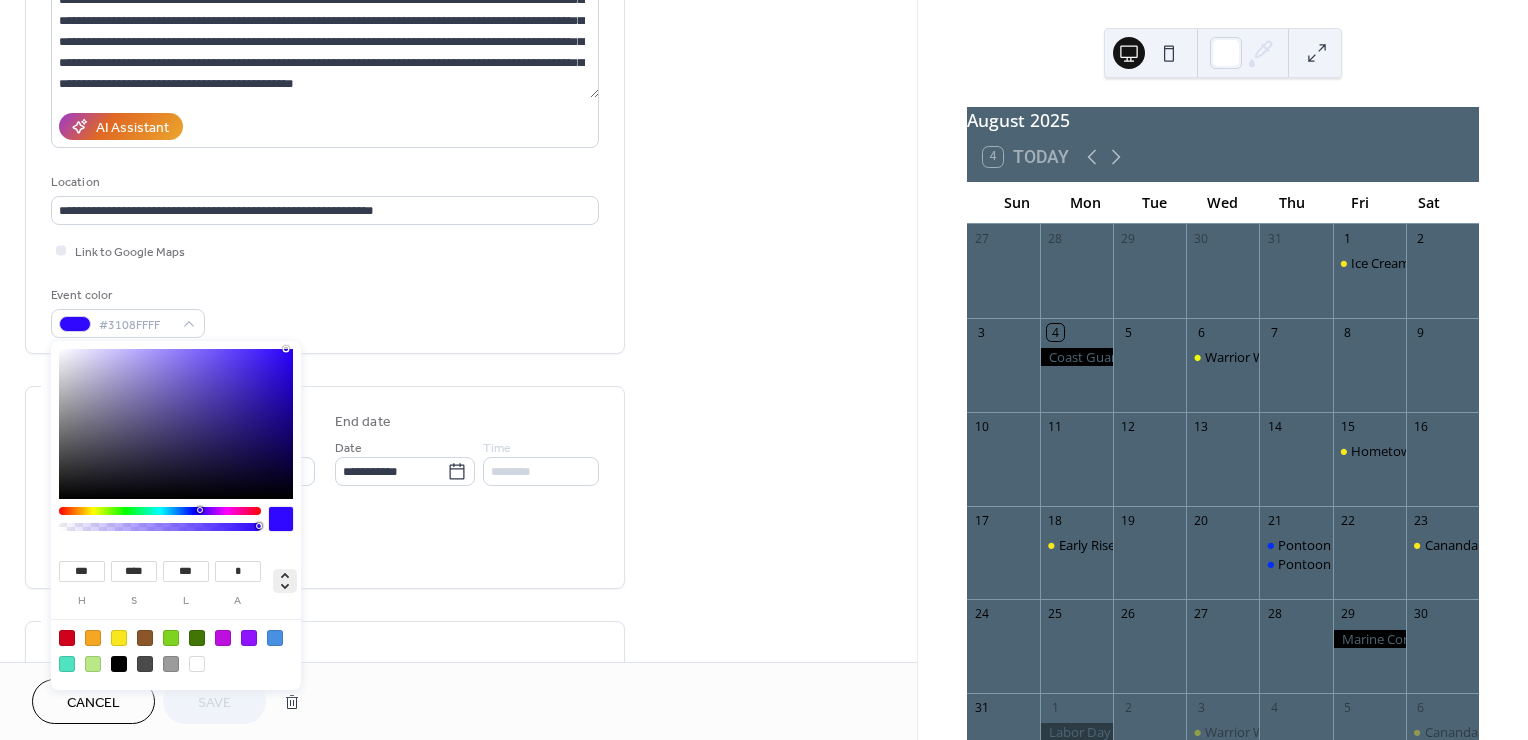 click 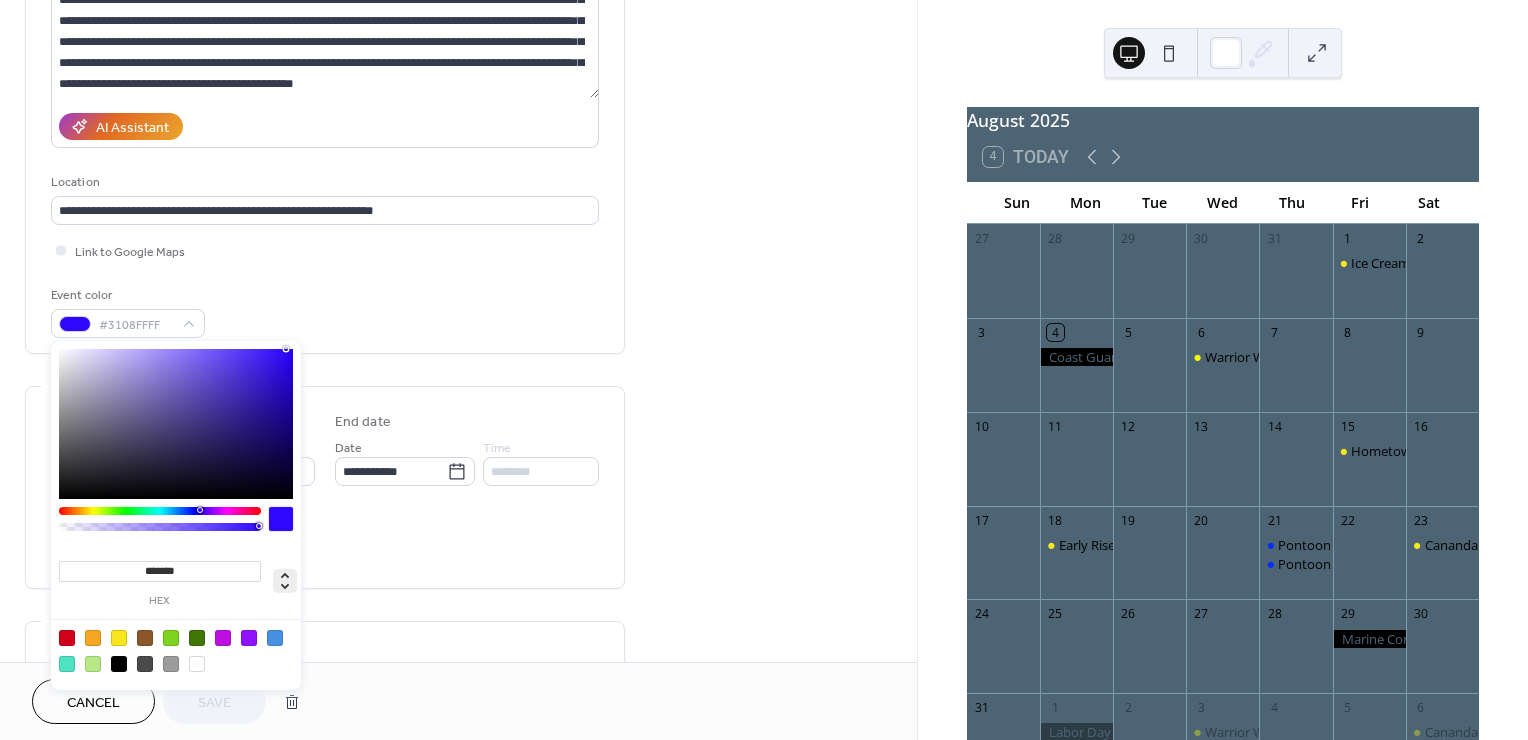 click 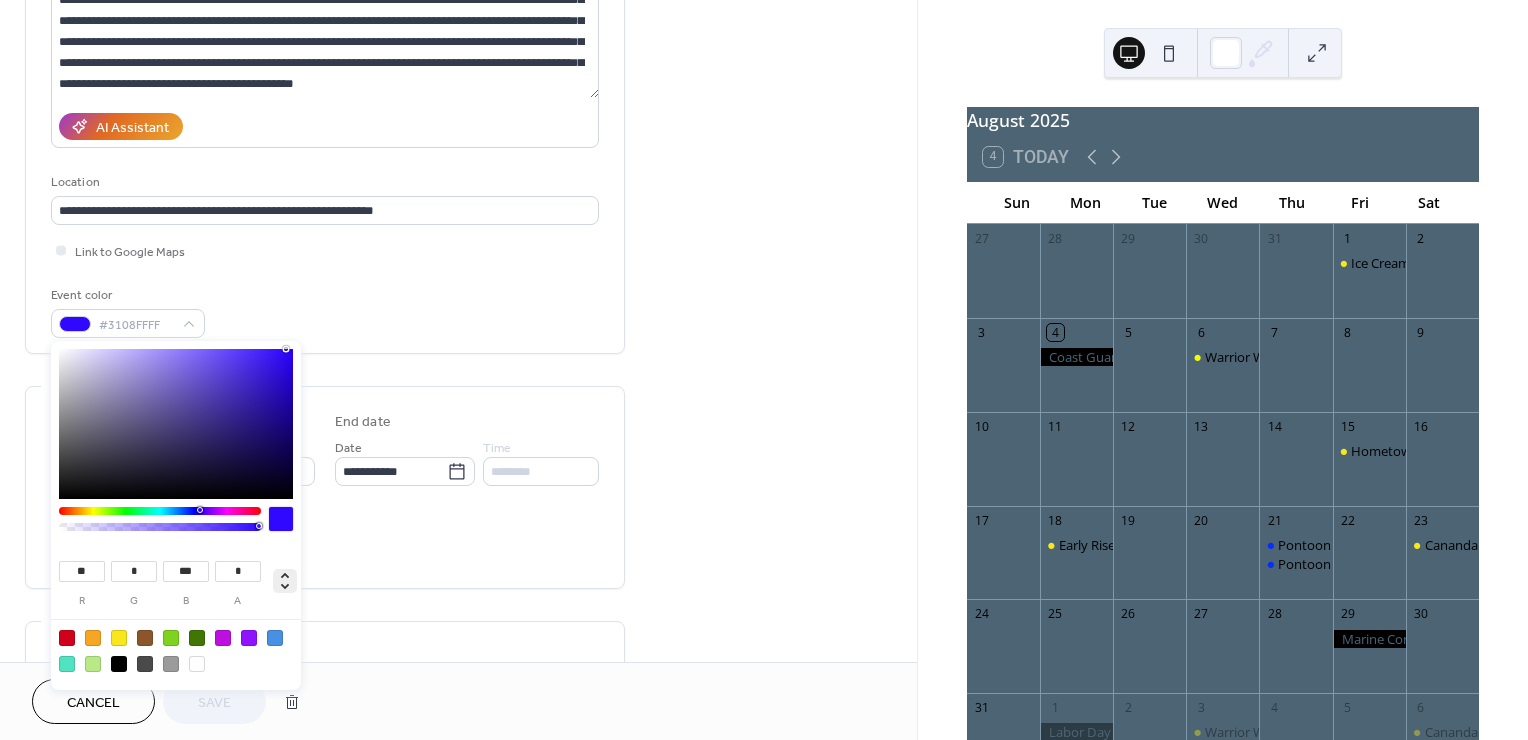 click 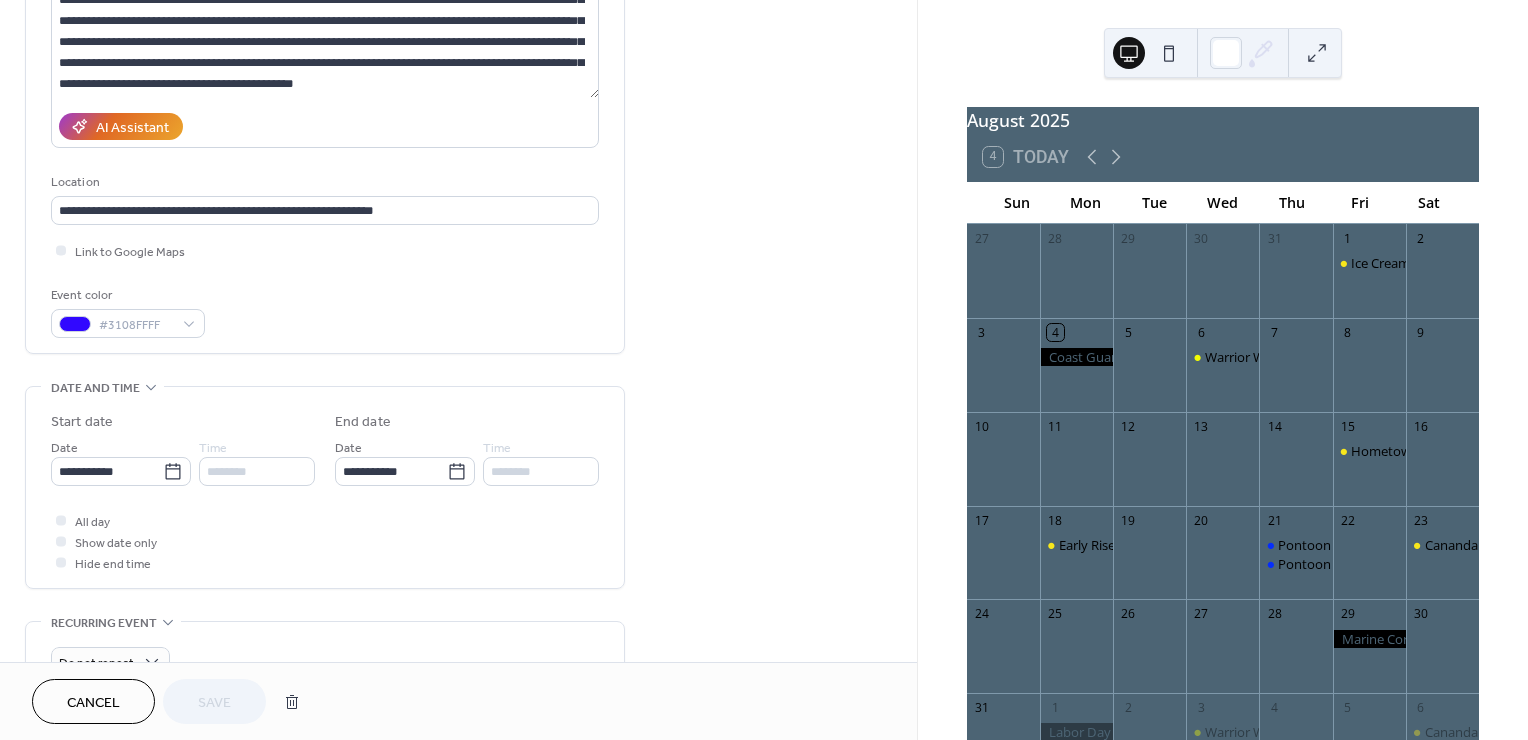 click on "**********" at bounding box center (458, 533) 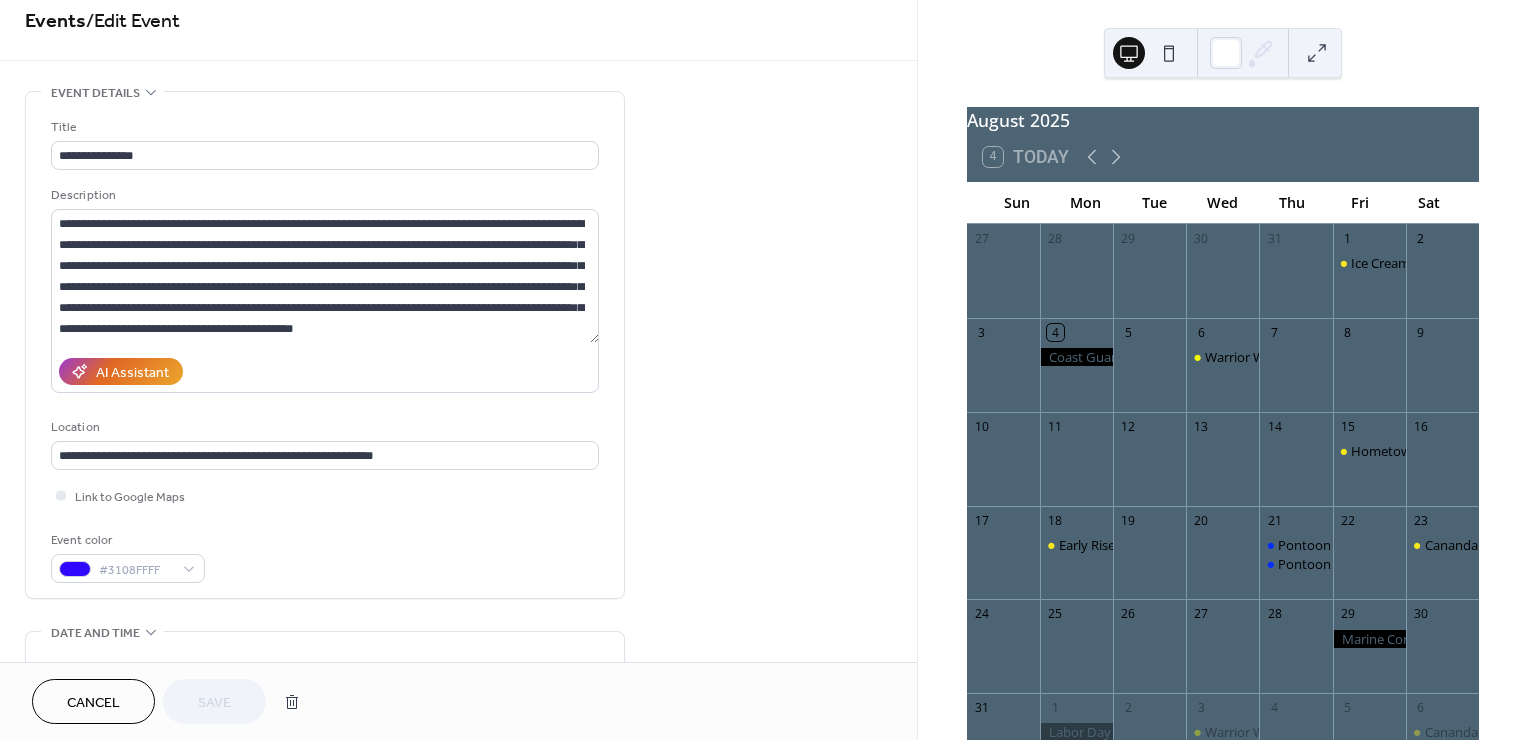 scroll, scrollTop: 0, scrollLeft: 0, axis: both 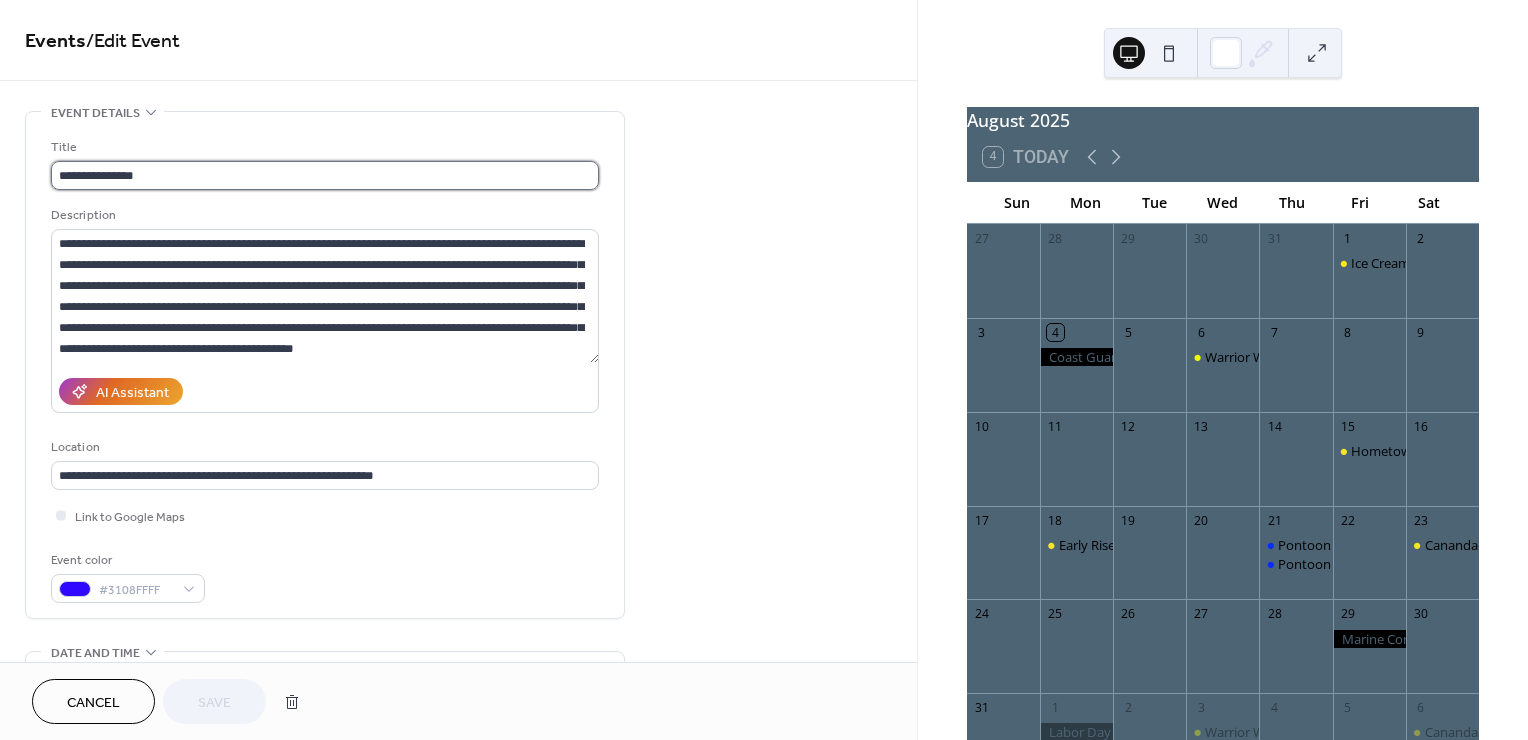 click on "**********" at bounding box center [325, 175] 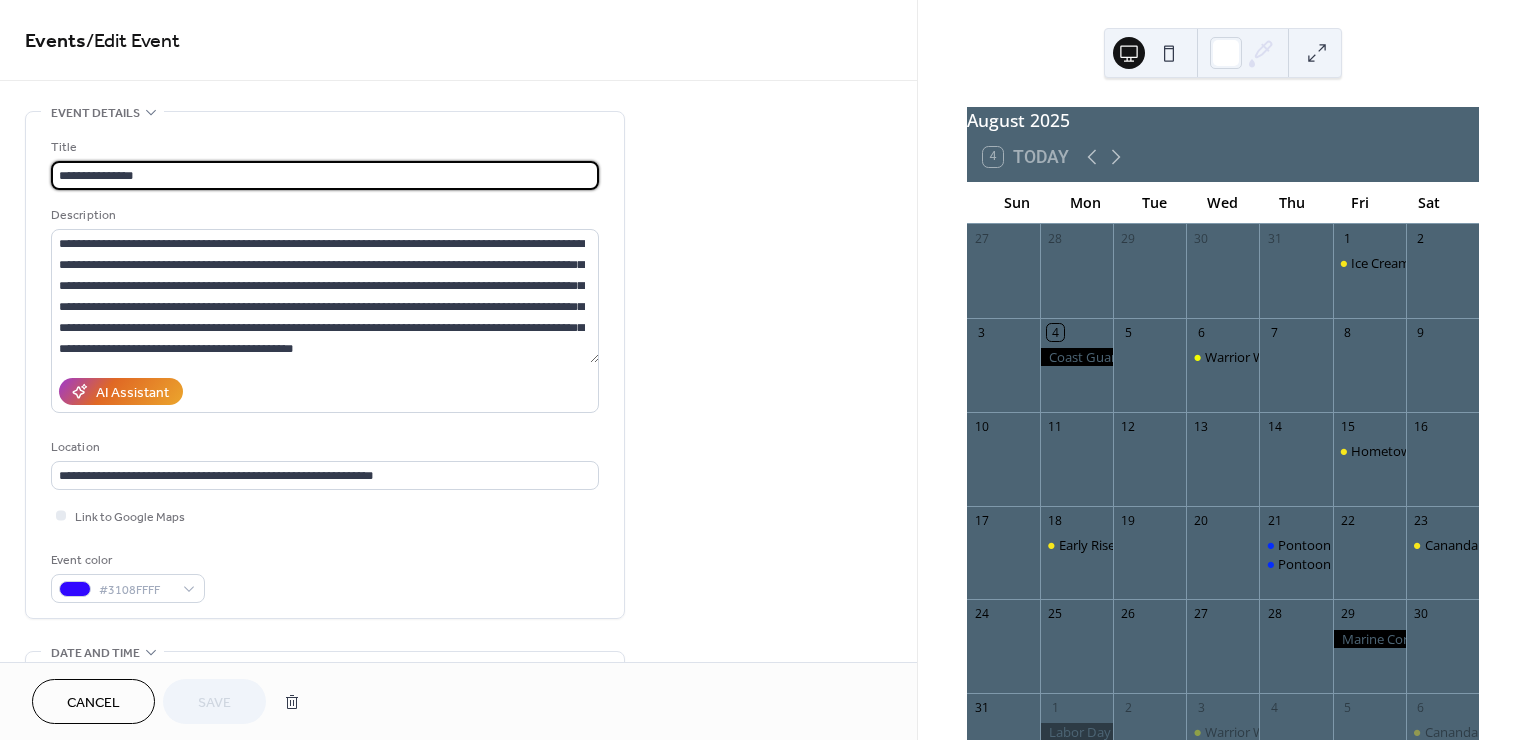drag, startPoint x: 114, startPoint y: 164, endPoint x: 48, endPoint y: 168, distance: 66.1211 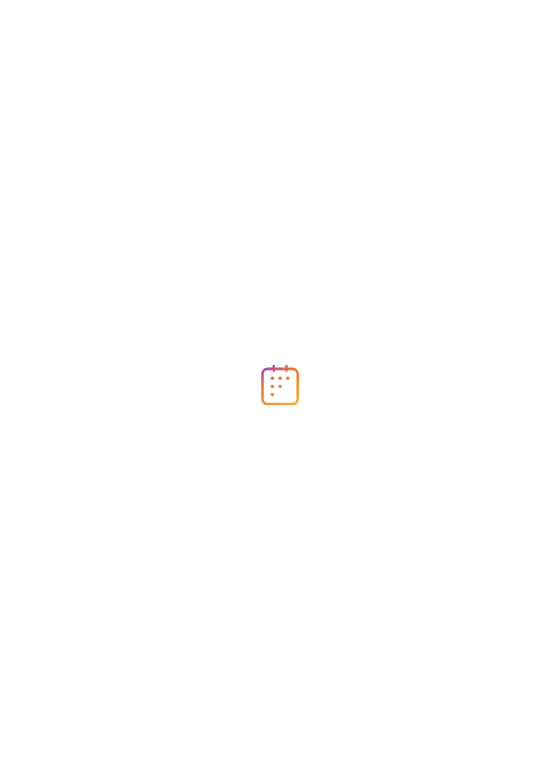 scroll, scrollTop: 0, scrollLeft: 0, axis: both 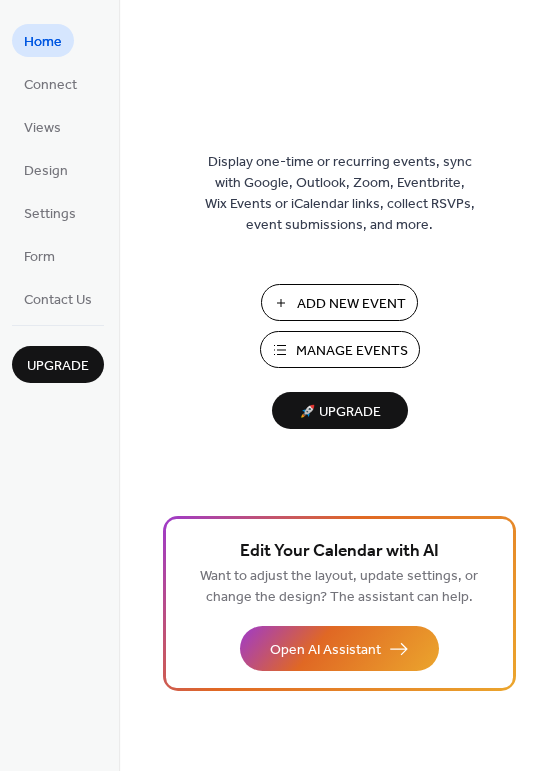 click on "Manage Events" at bounding box center (352, 351) 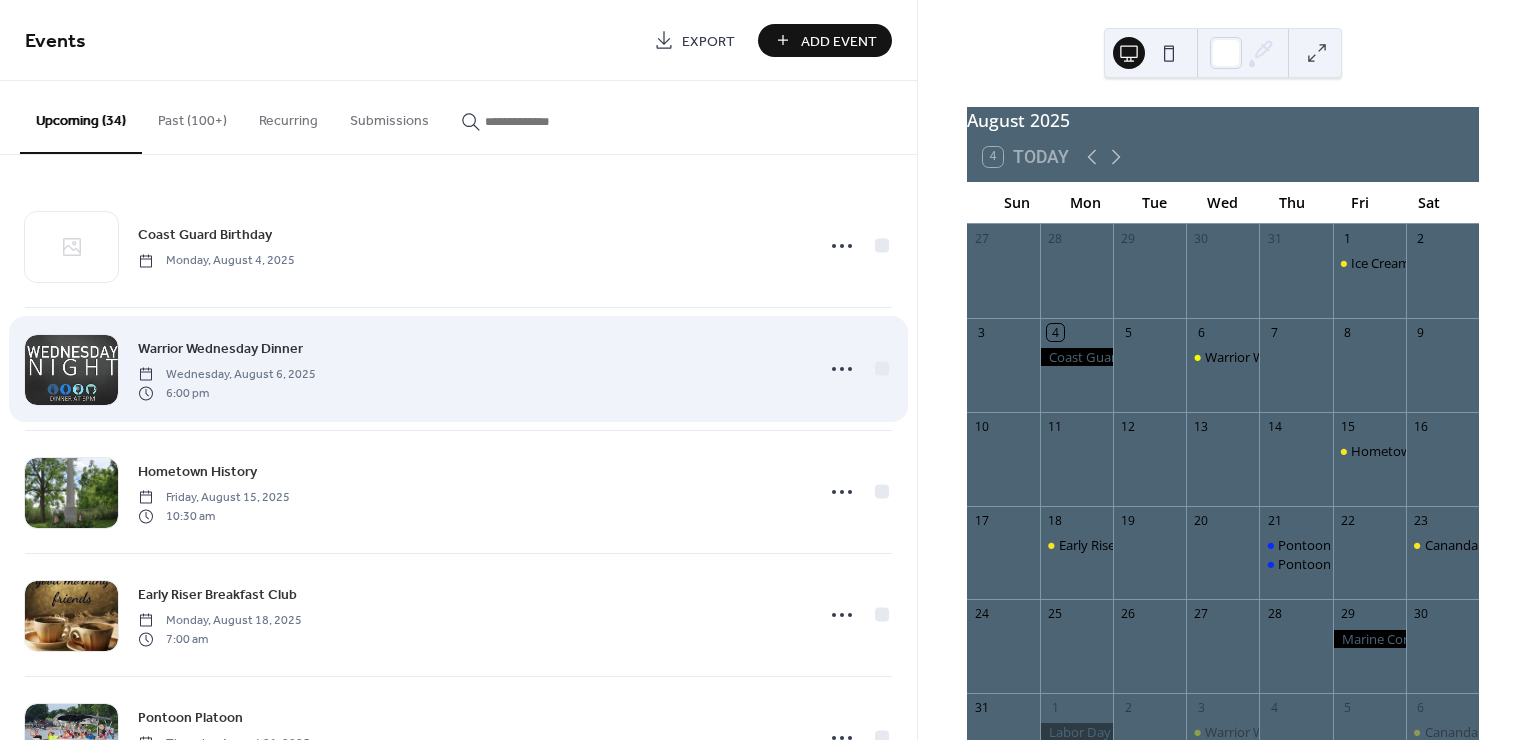 scroll, scrollTop: 0, scrollLeft: 0, axis: both 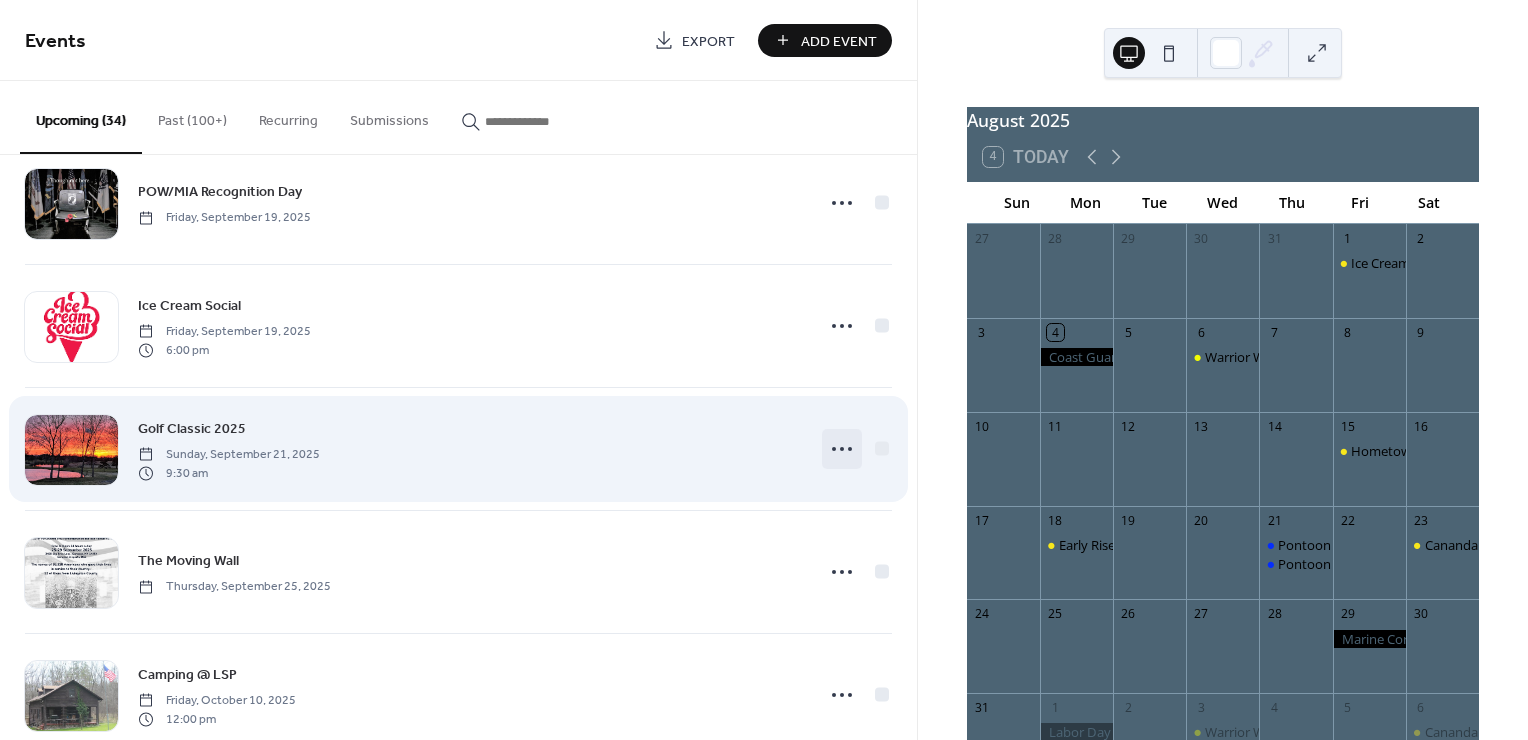 click 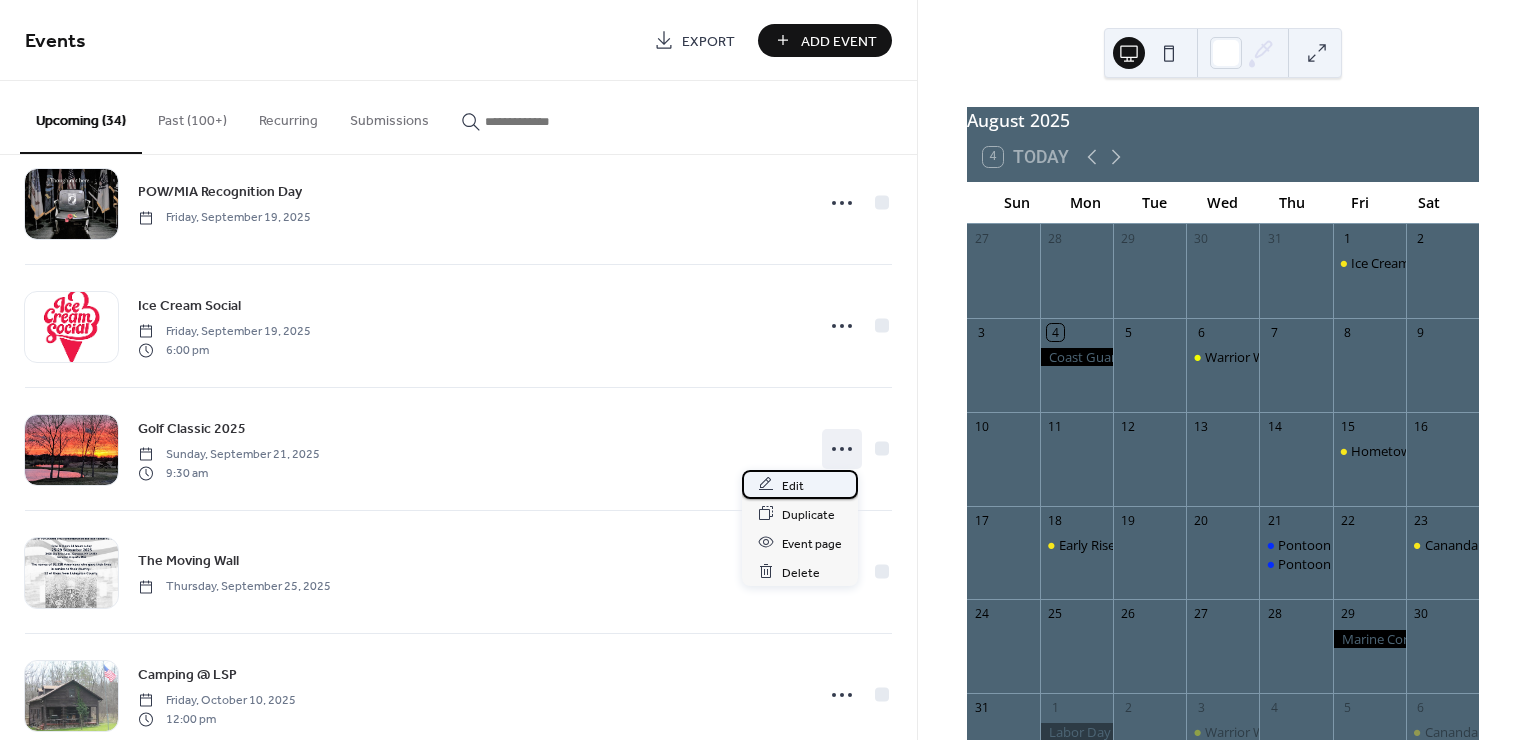 click on "Edit" at bounding box center (793, 485) 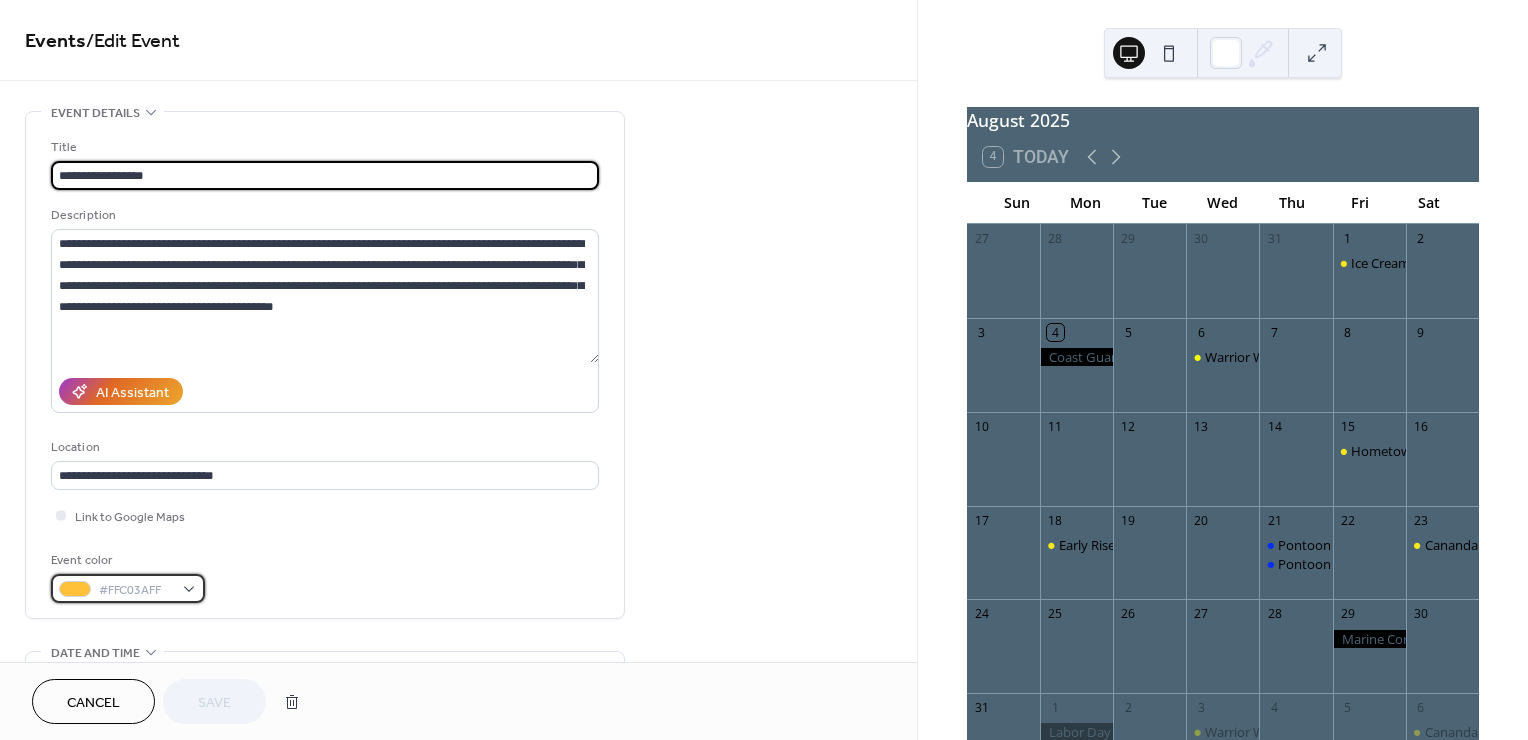 click on "#FFC03AFF" at bounding box center (128, 588) 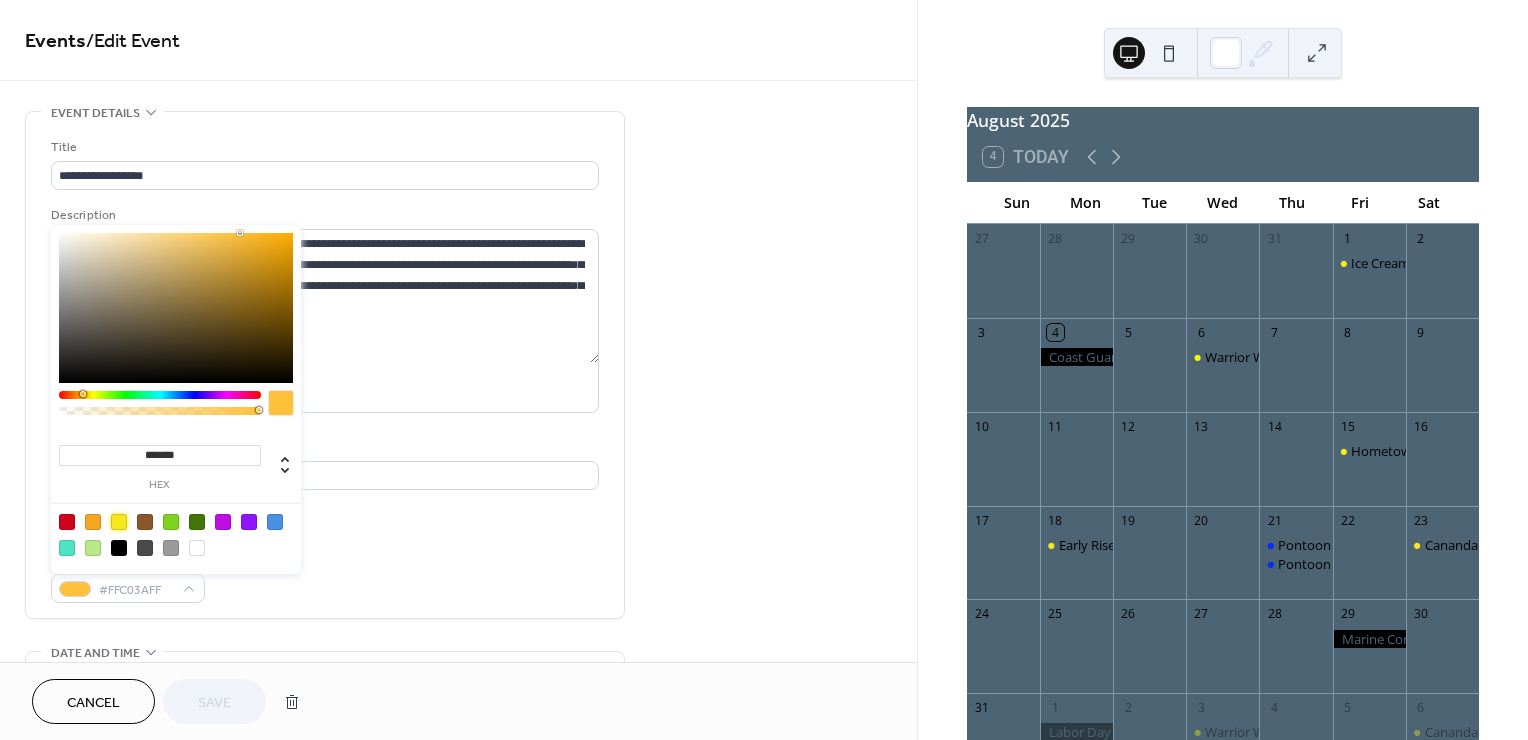 click at bounding box center [119, 522] 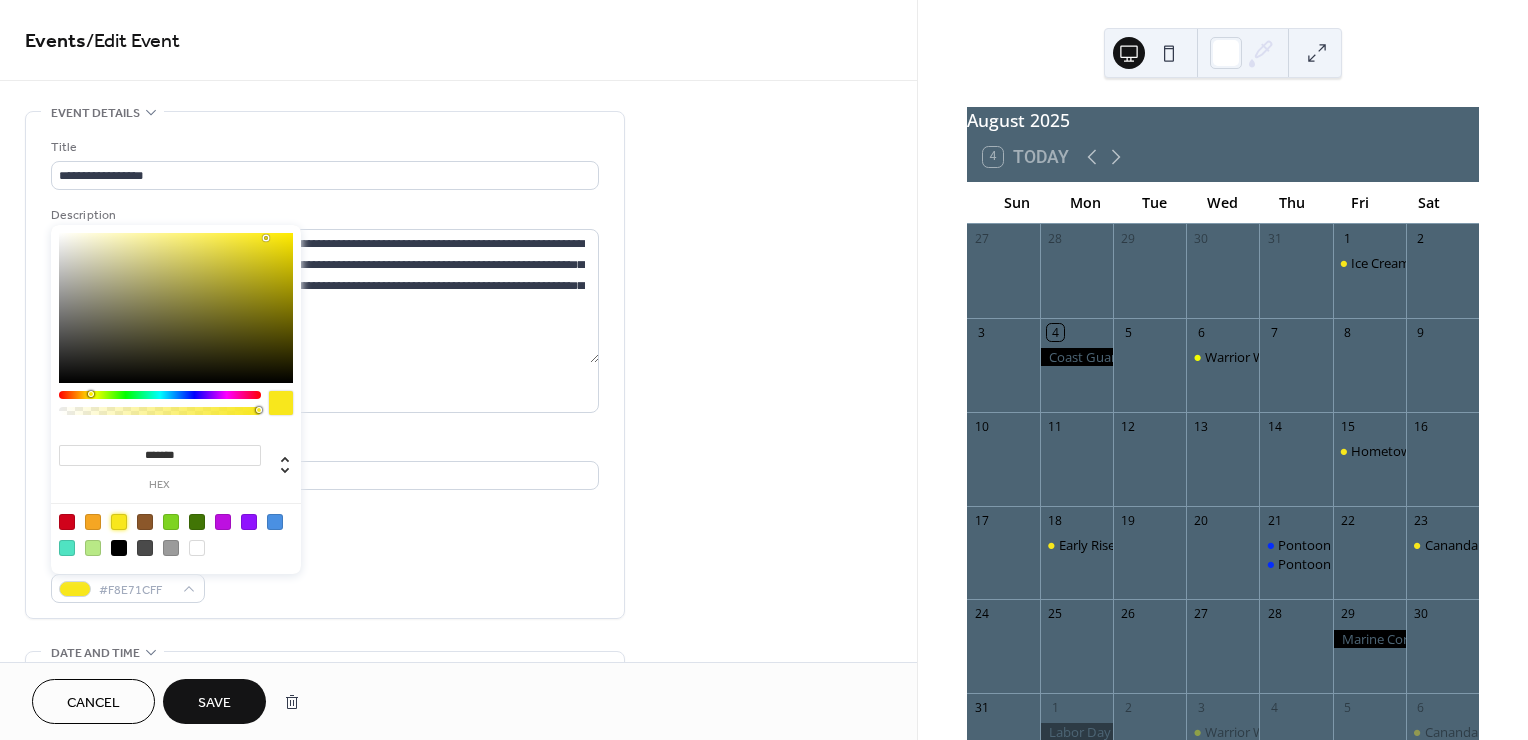 drag, startPoint x: 225, startPoint y: 705, endPoint x: 360, endPoint y: 531, distance: 220.22943 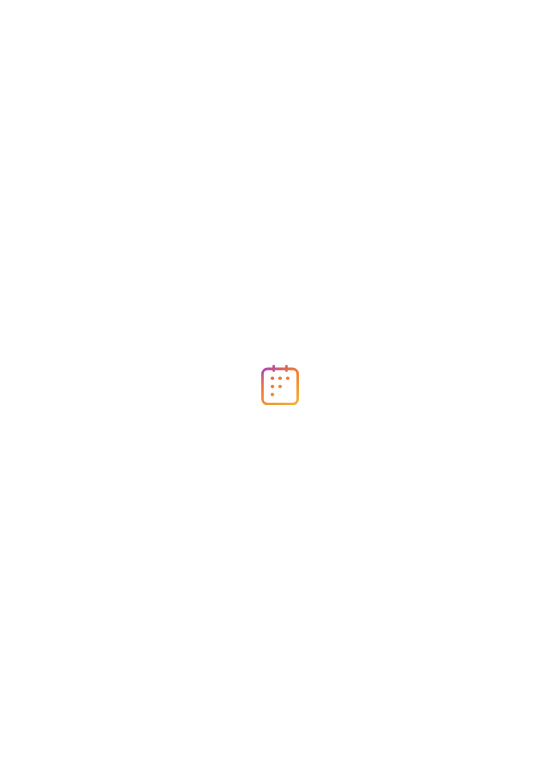 scroll, scrollTop: 0, scrollLeft: 0, axis: both 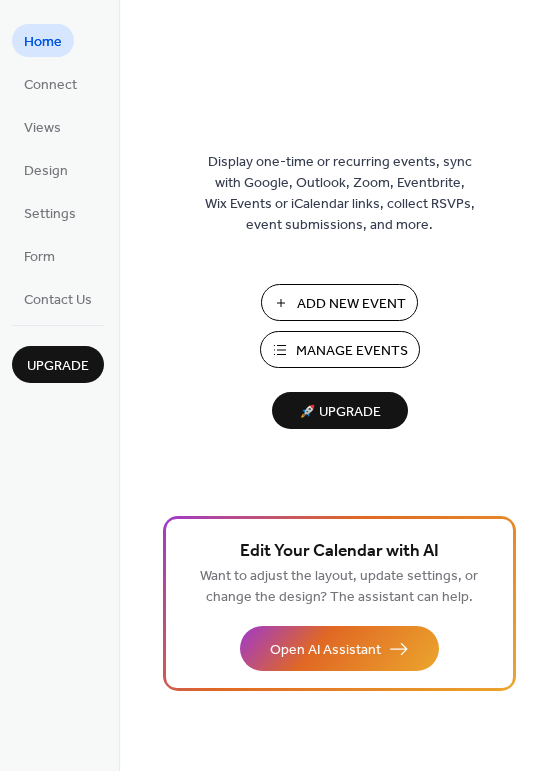click on "Manage Events" at bounding box center [352, 351] 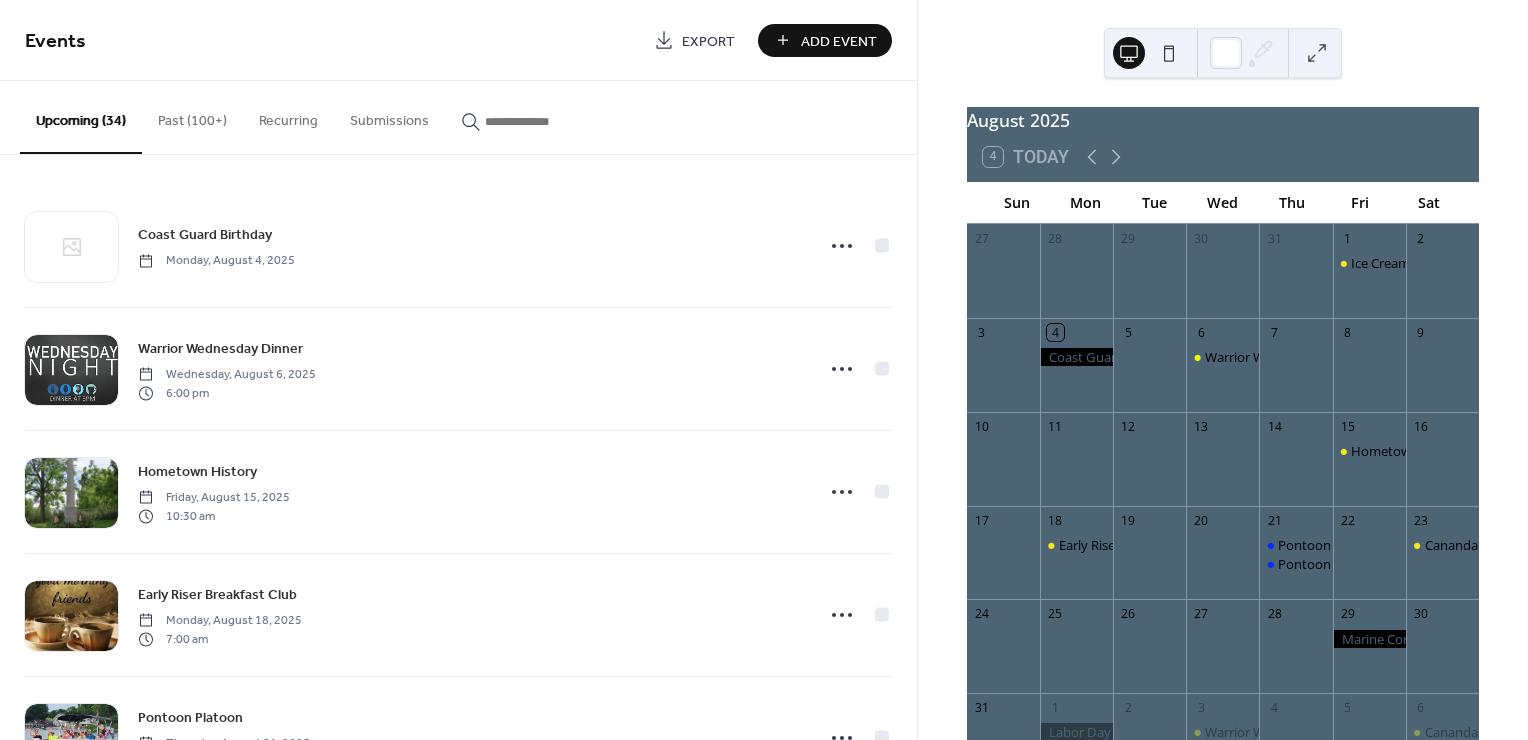 scroll, scrollTop: 0, scrollLeft: 0, axis: both 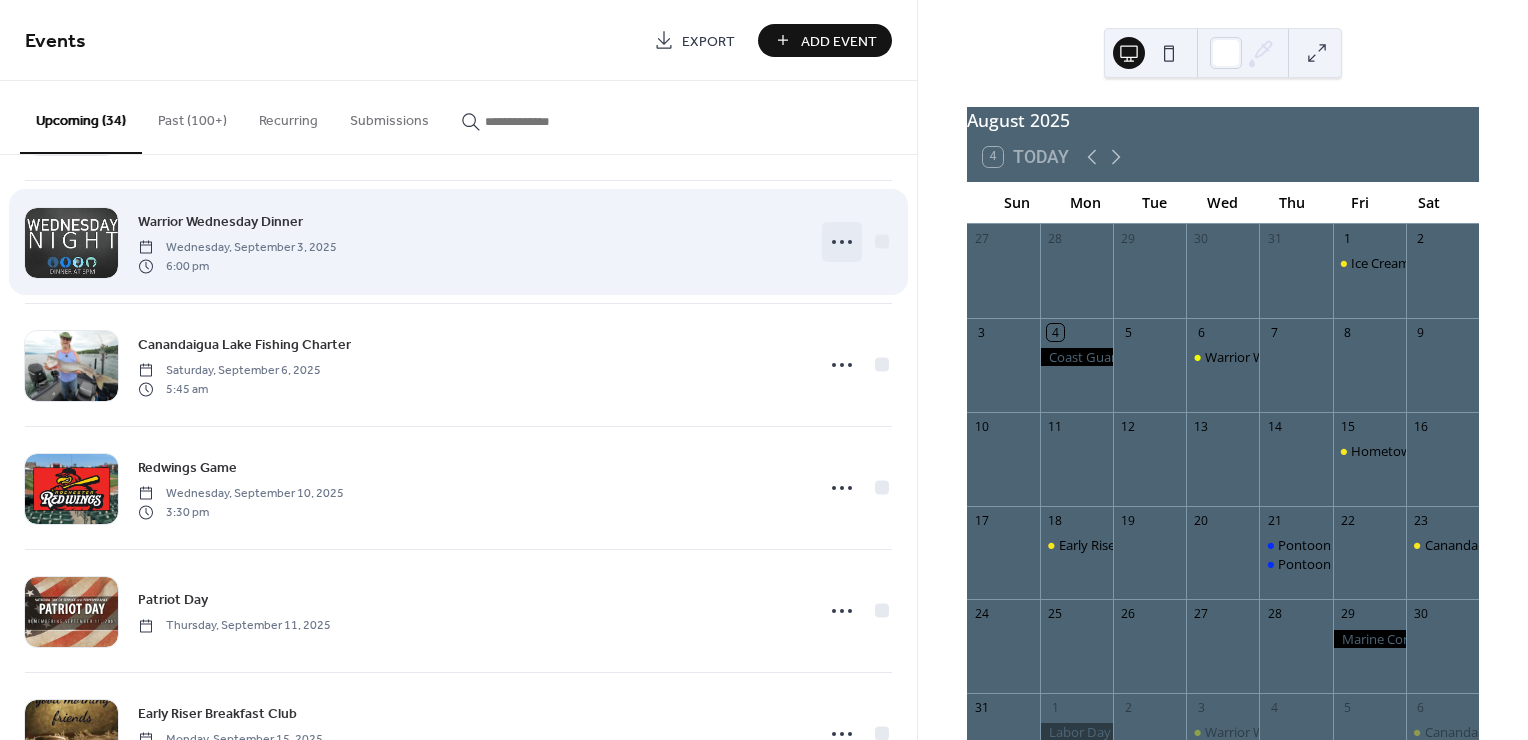click 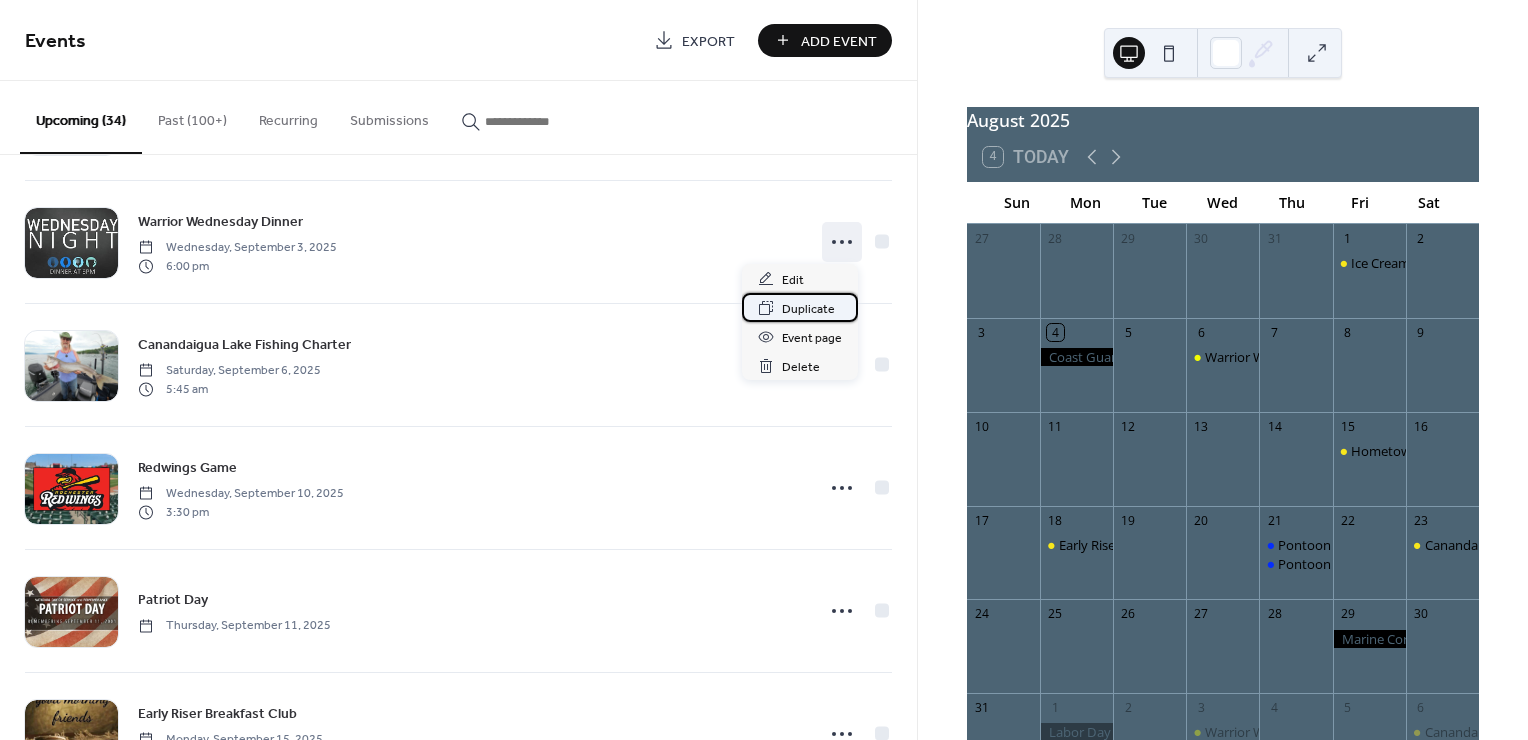 click on "Duplicate" at bounding box center (808, 309) 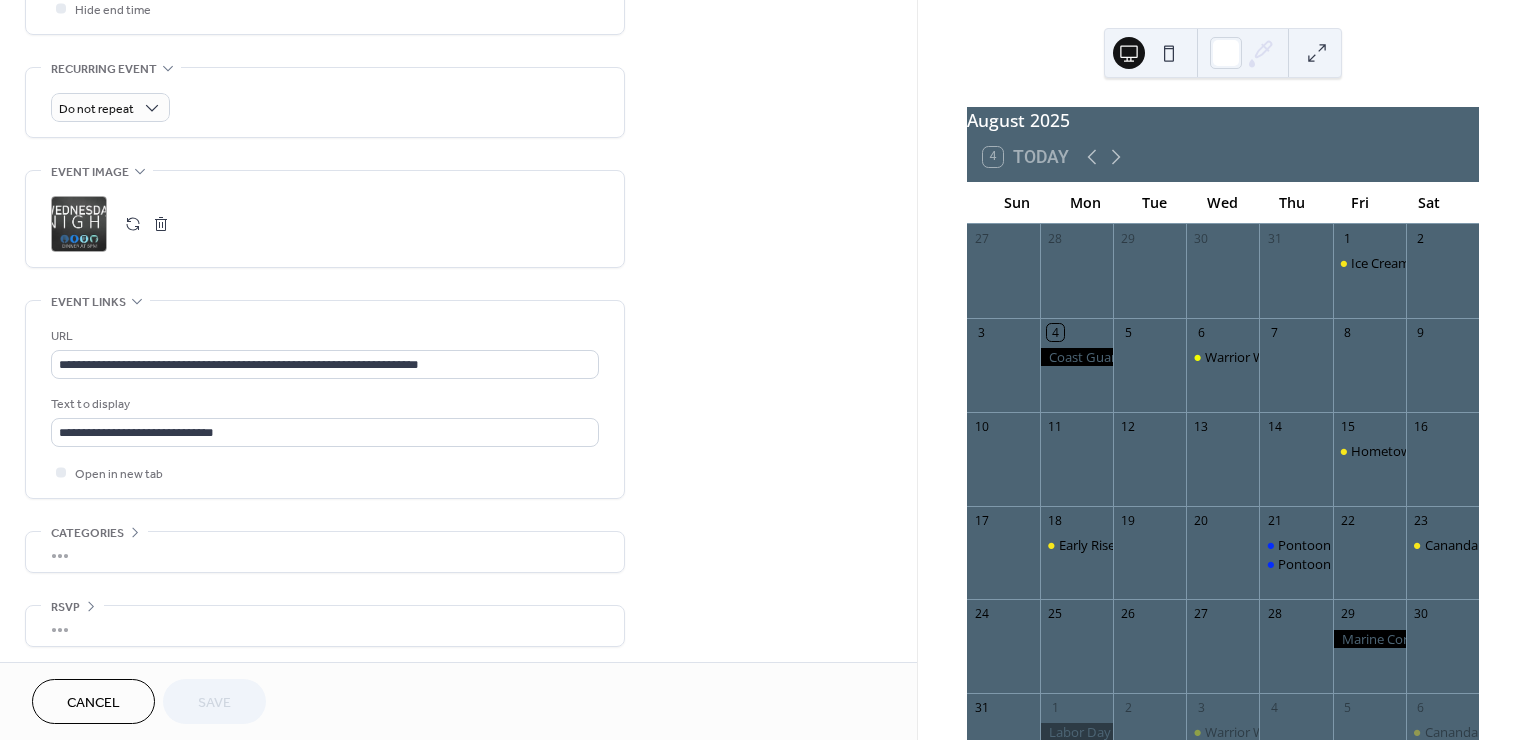 scroll, scrollTop: 821, scrollLeft: 0, axis: vertical 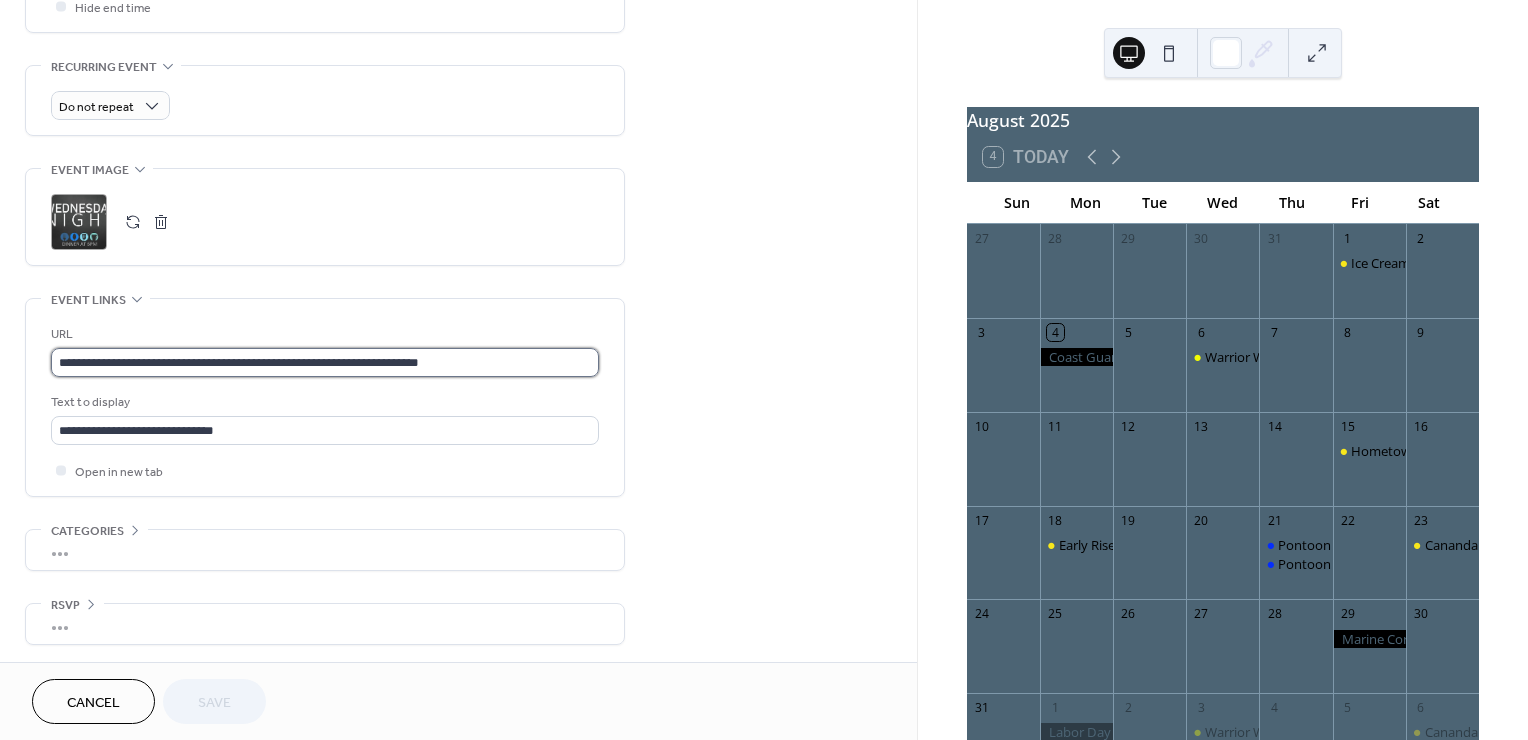click on "**********" at bounding box center [325, 362] 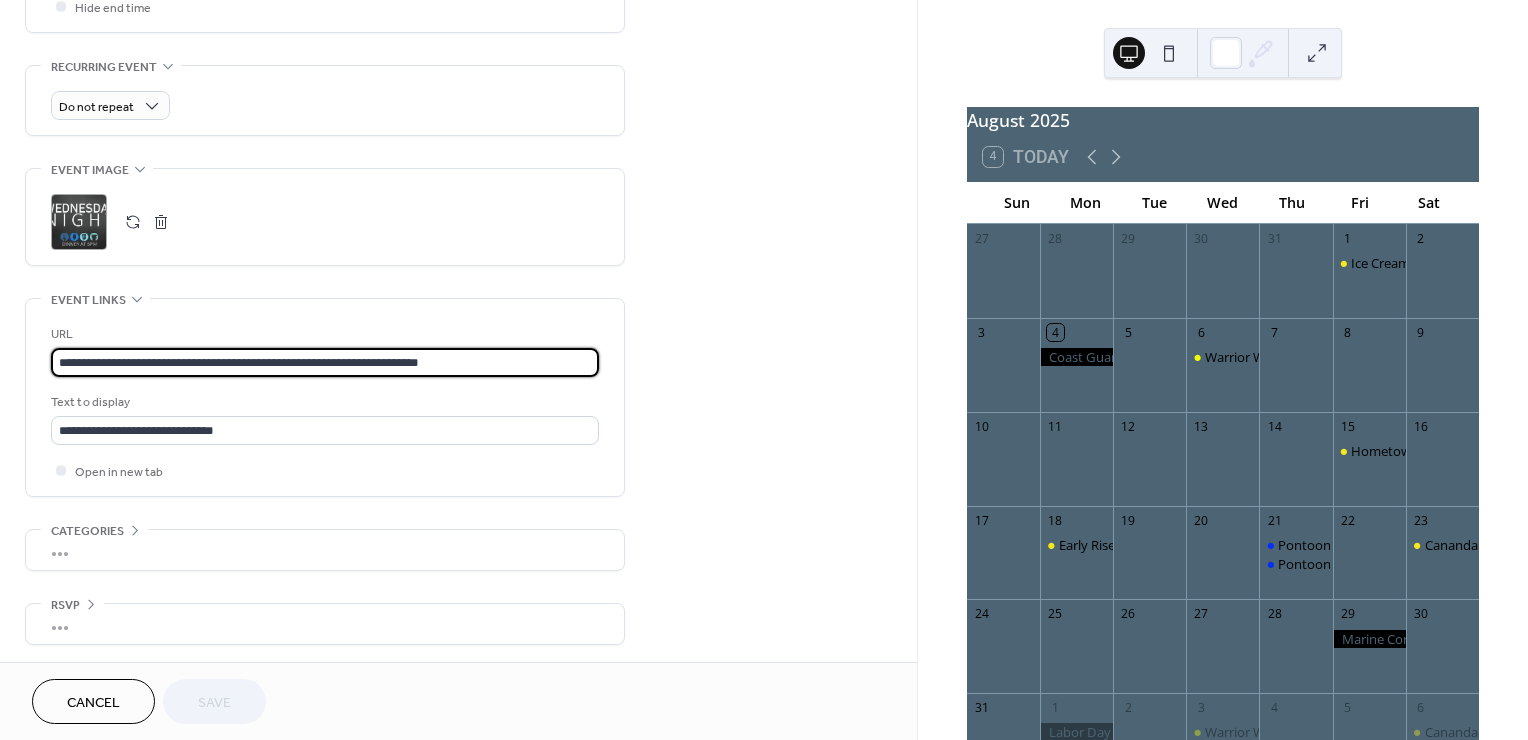 drag, startPoint x: 486, startPoint y: 355, endPoint x: 29, endPoint y: 327, distance: 457.85696 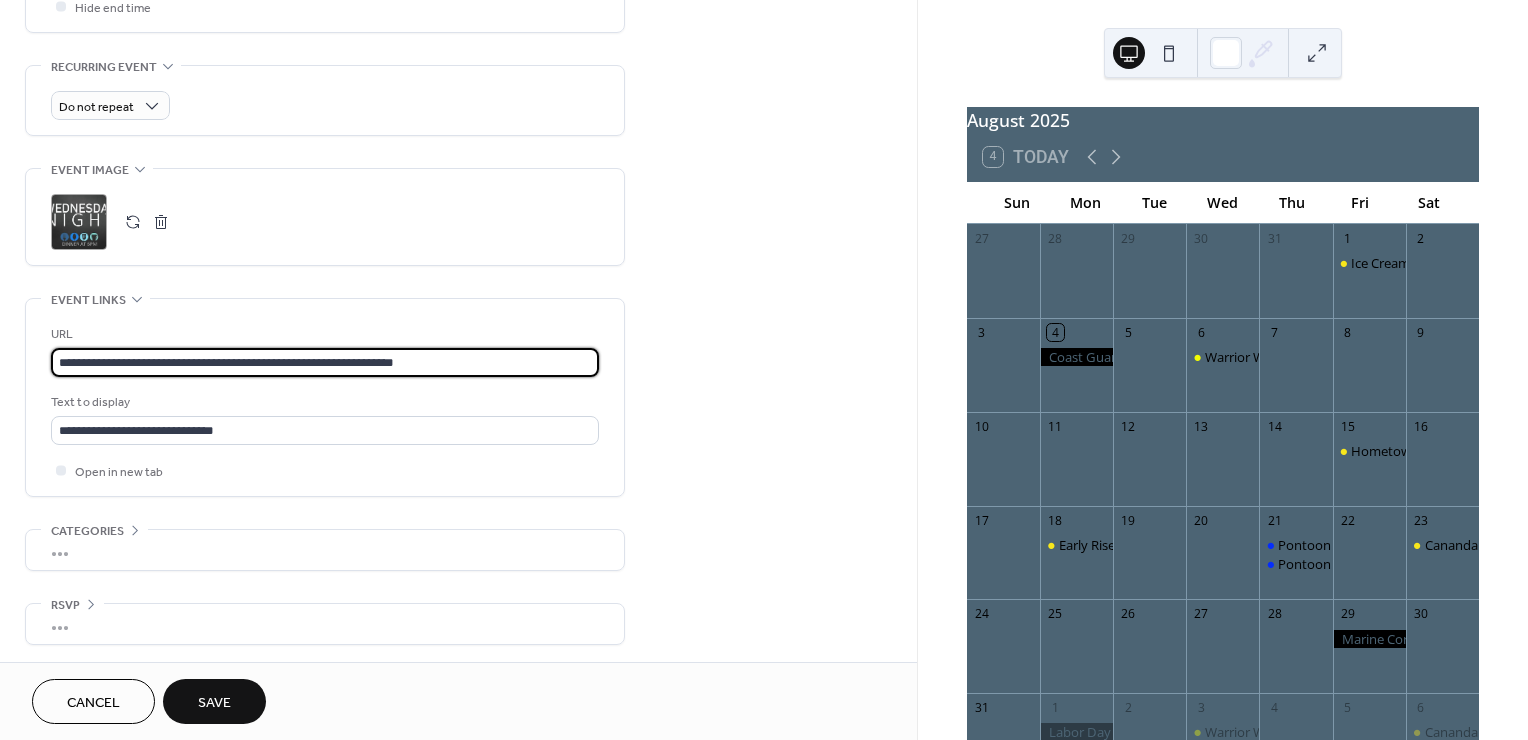 type on "**********" 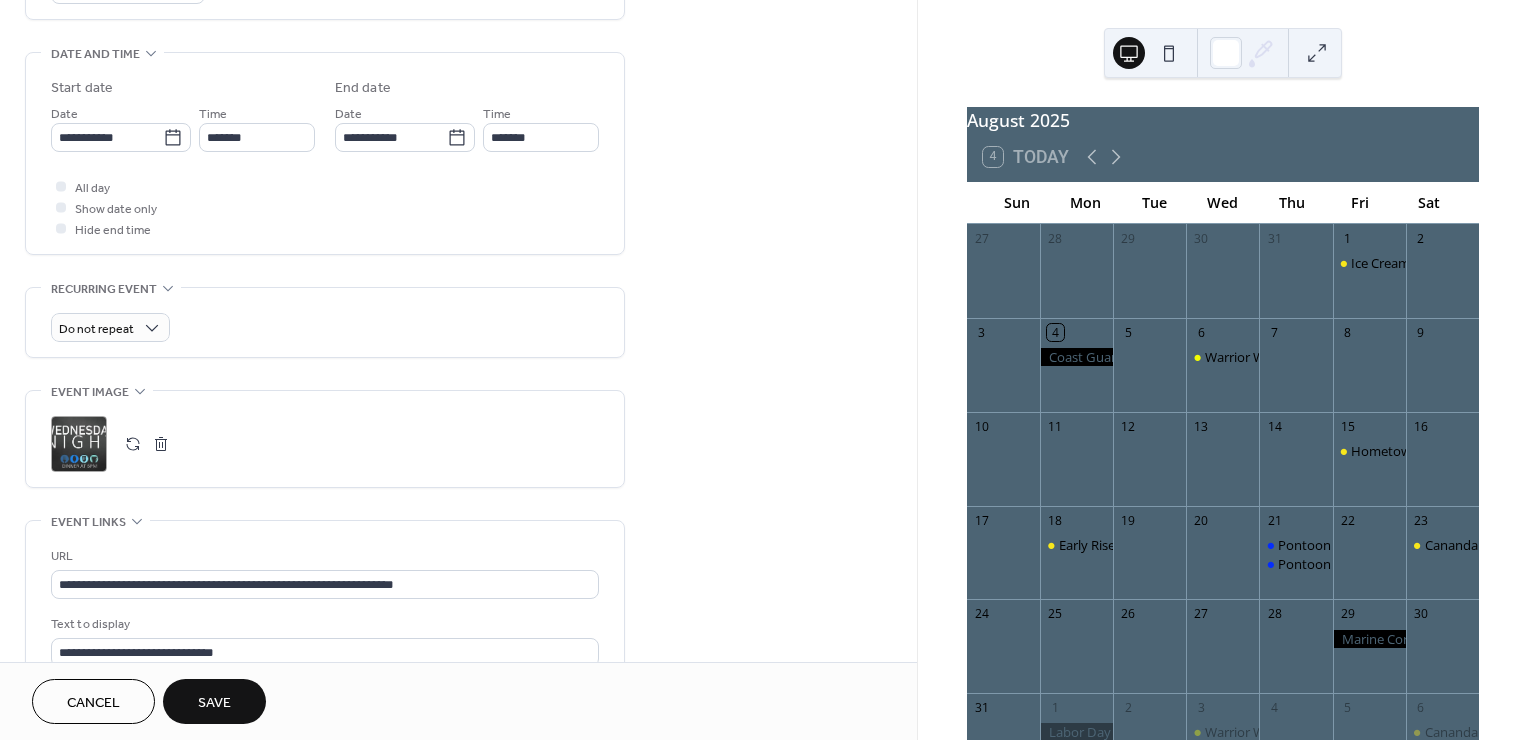 scroll, scrollTop: 488, scrollLeft: 0, axis: vertical 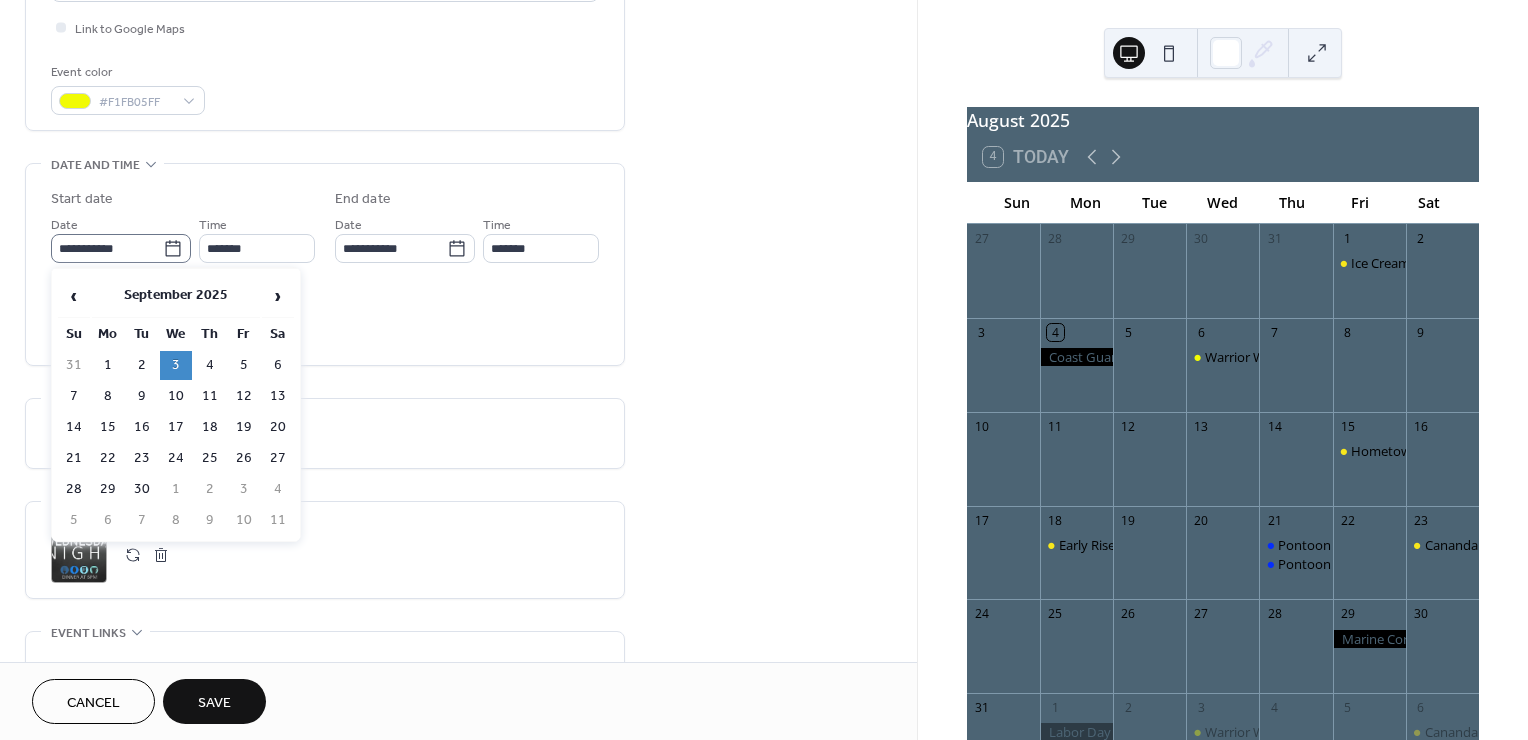 click 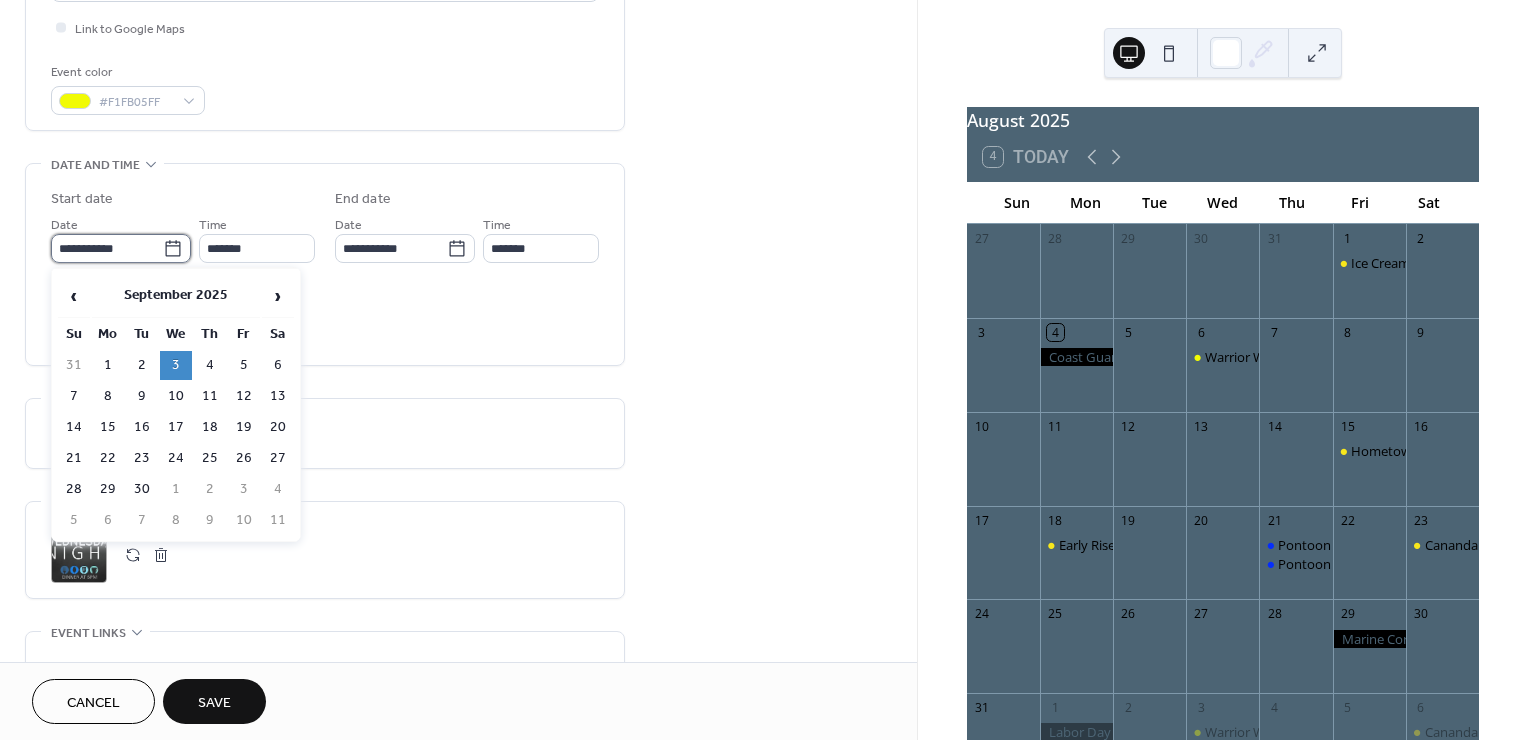 click on "**********" at bounding box center [107, 248] 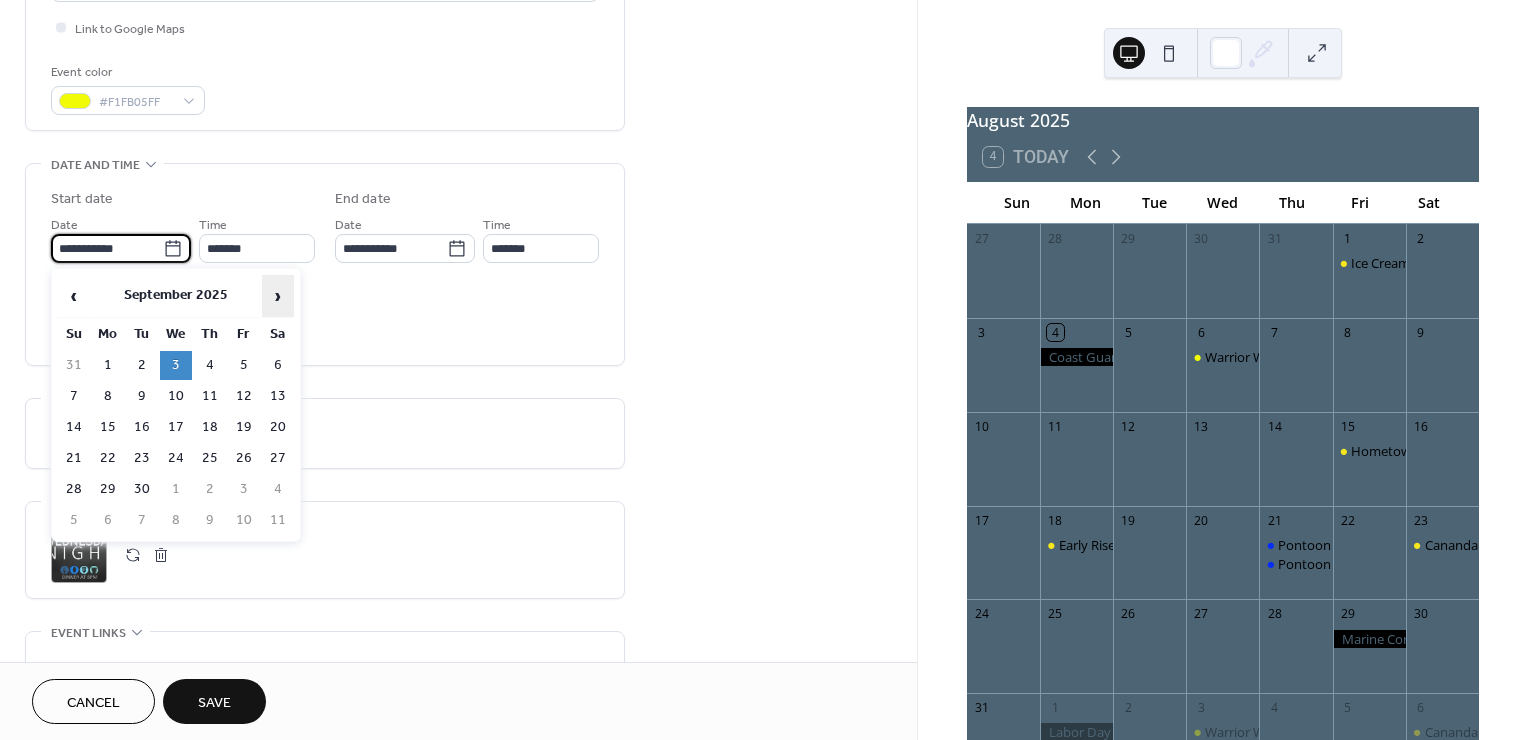 click on "›" at bounding box center (278, 296) 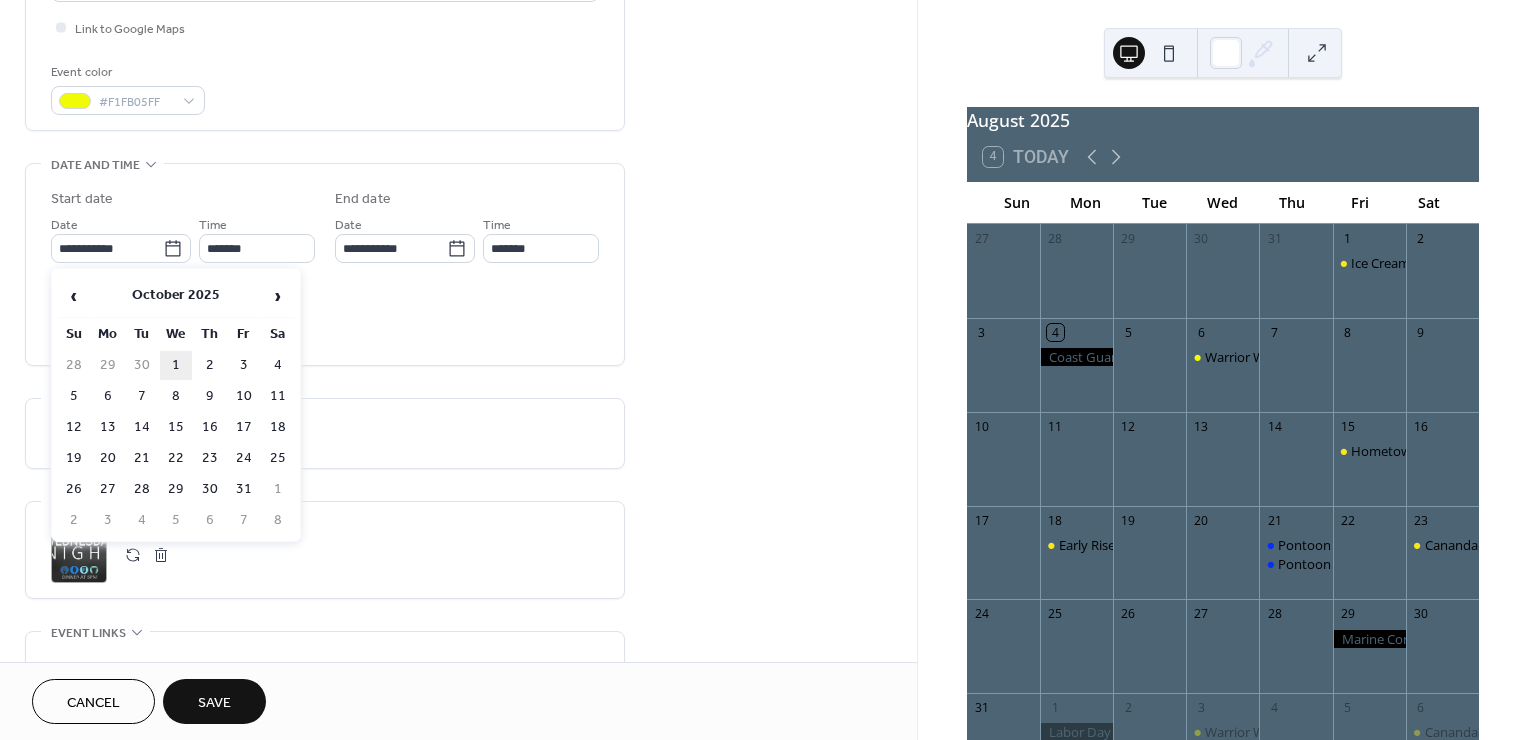 click on "1" at bounding box center (176, 365) 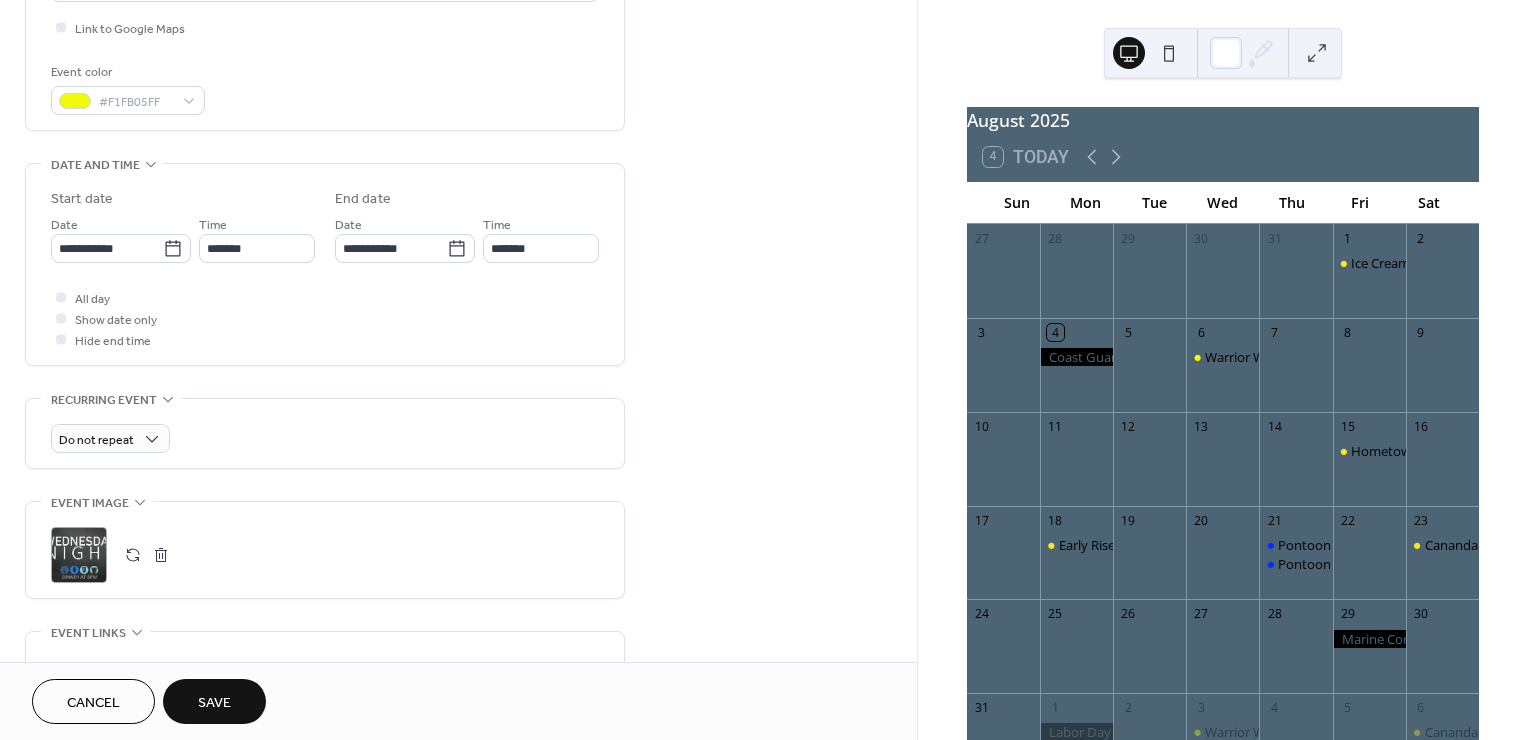 click on "**********" at bounding box center [458, 310] 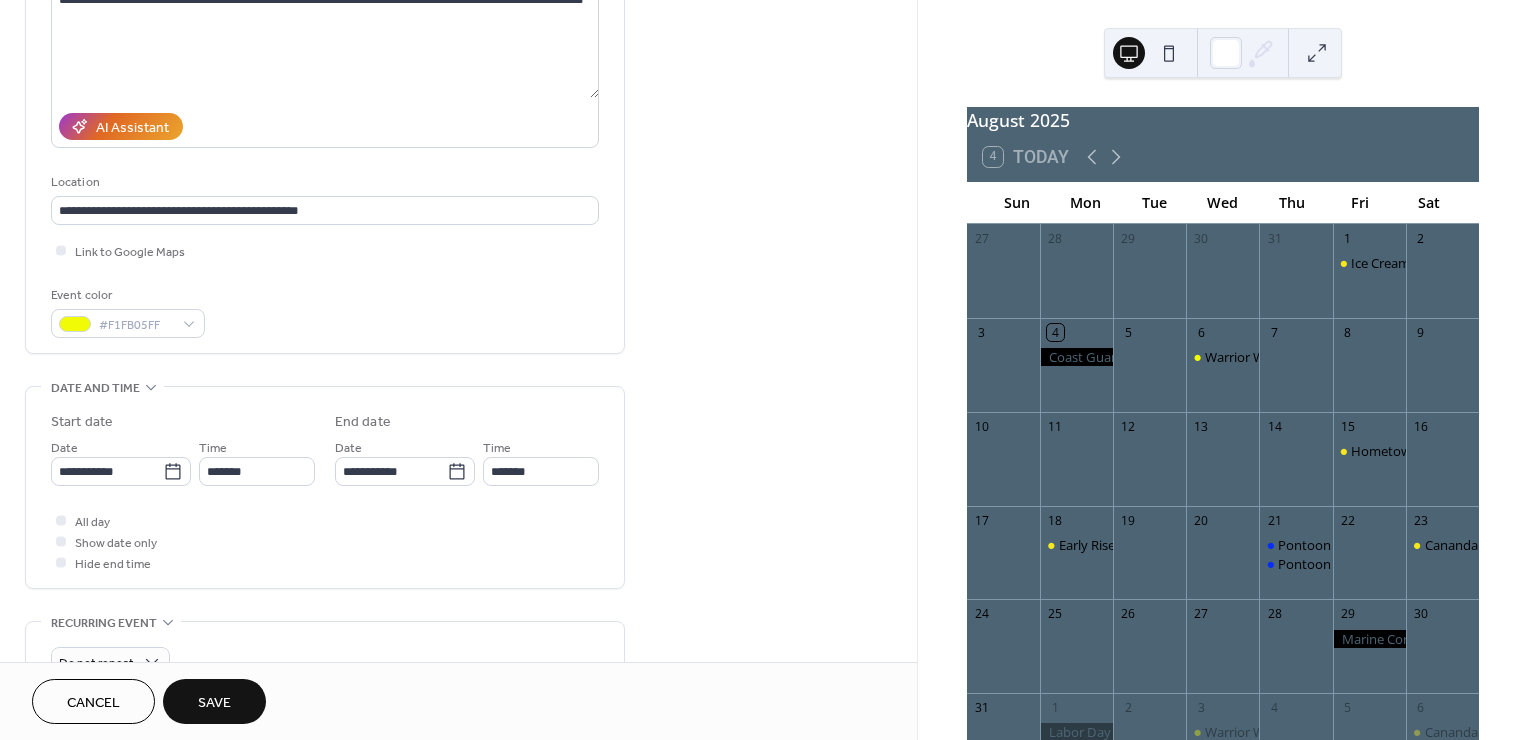 scroll, scrollTop: 154, scrollLeft: 0, axis: vertical 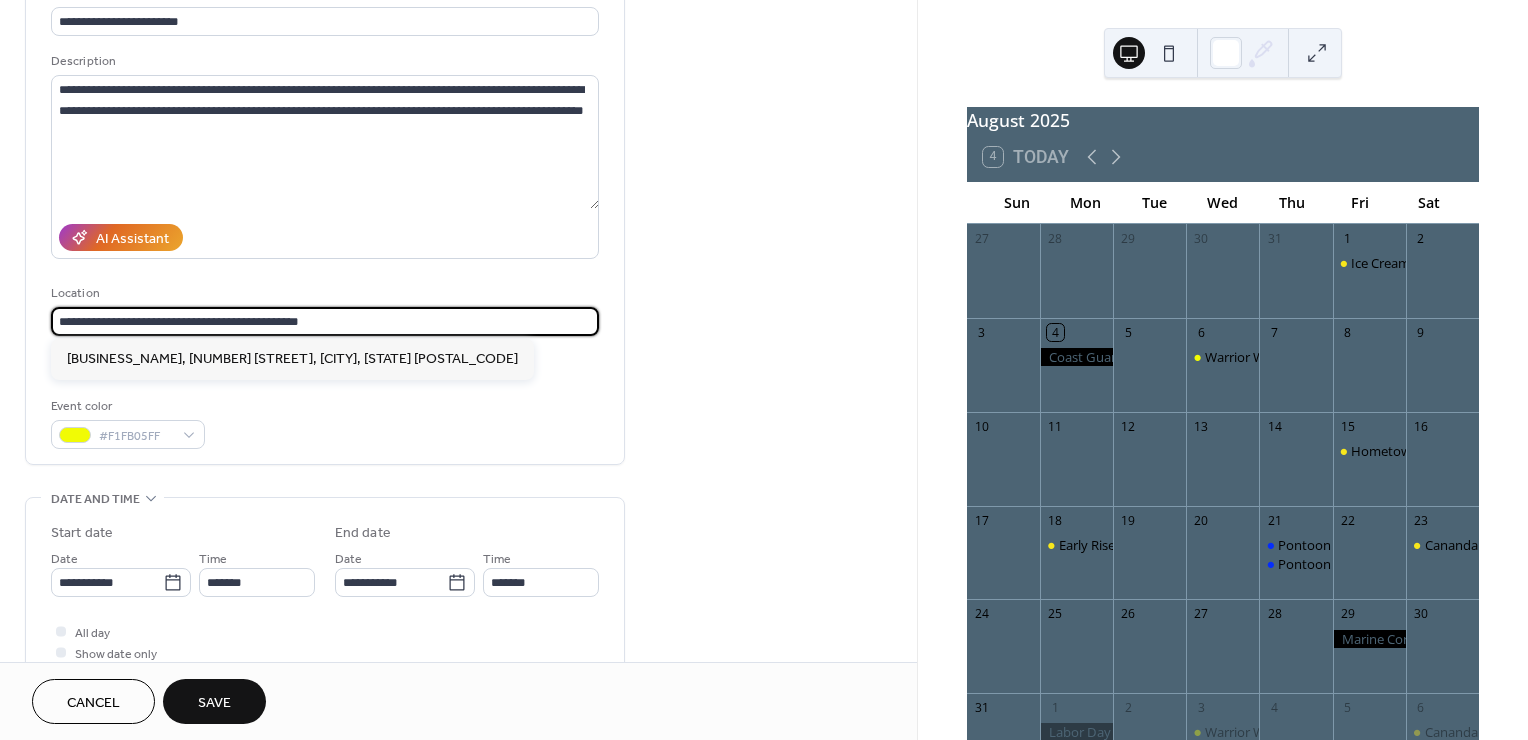 drag, startPoint x: 344, startPoint y: 316, endPoint x: 15, endPoint y: 296, distance: 329.60733 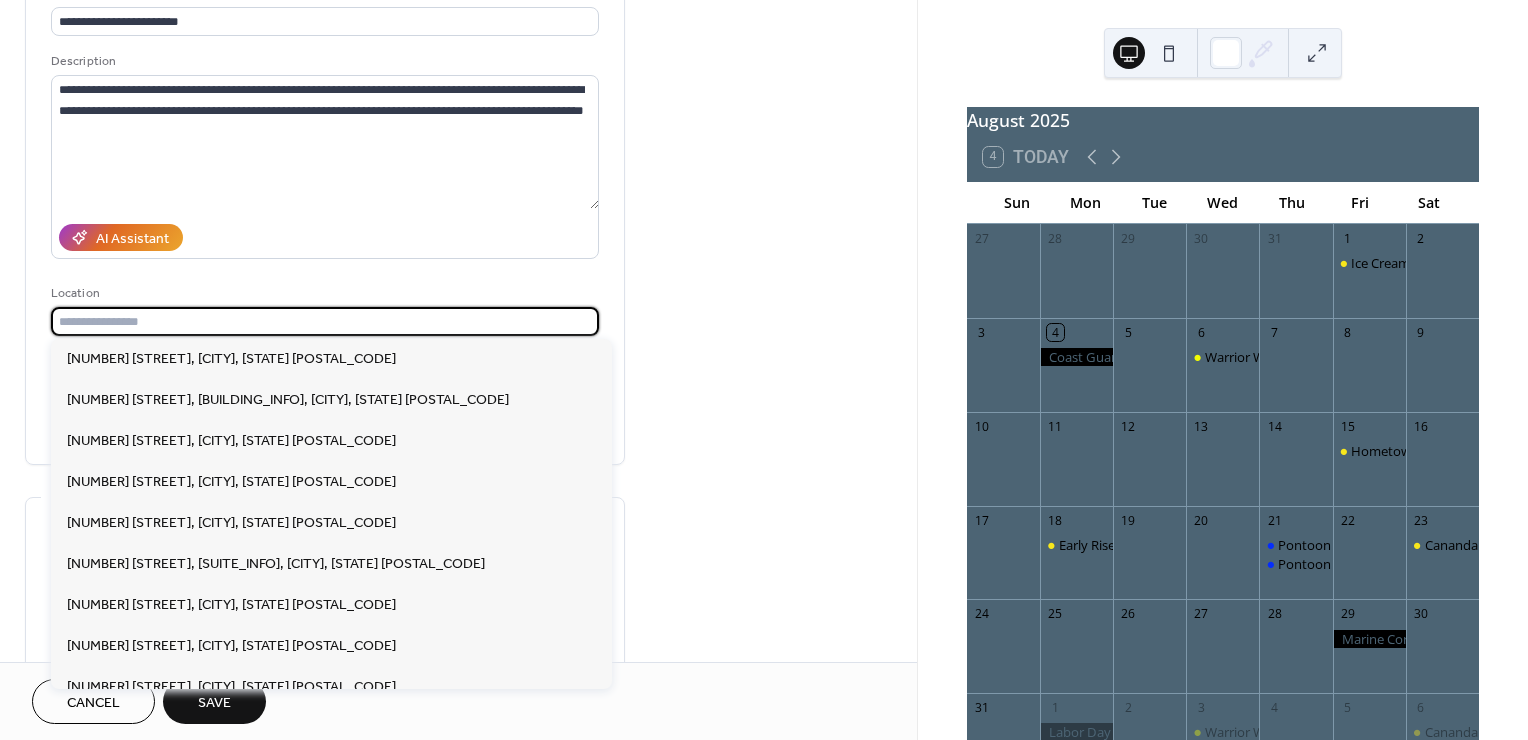 type 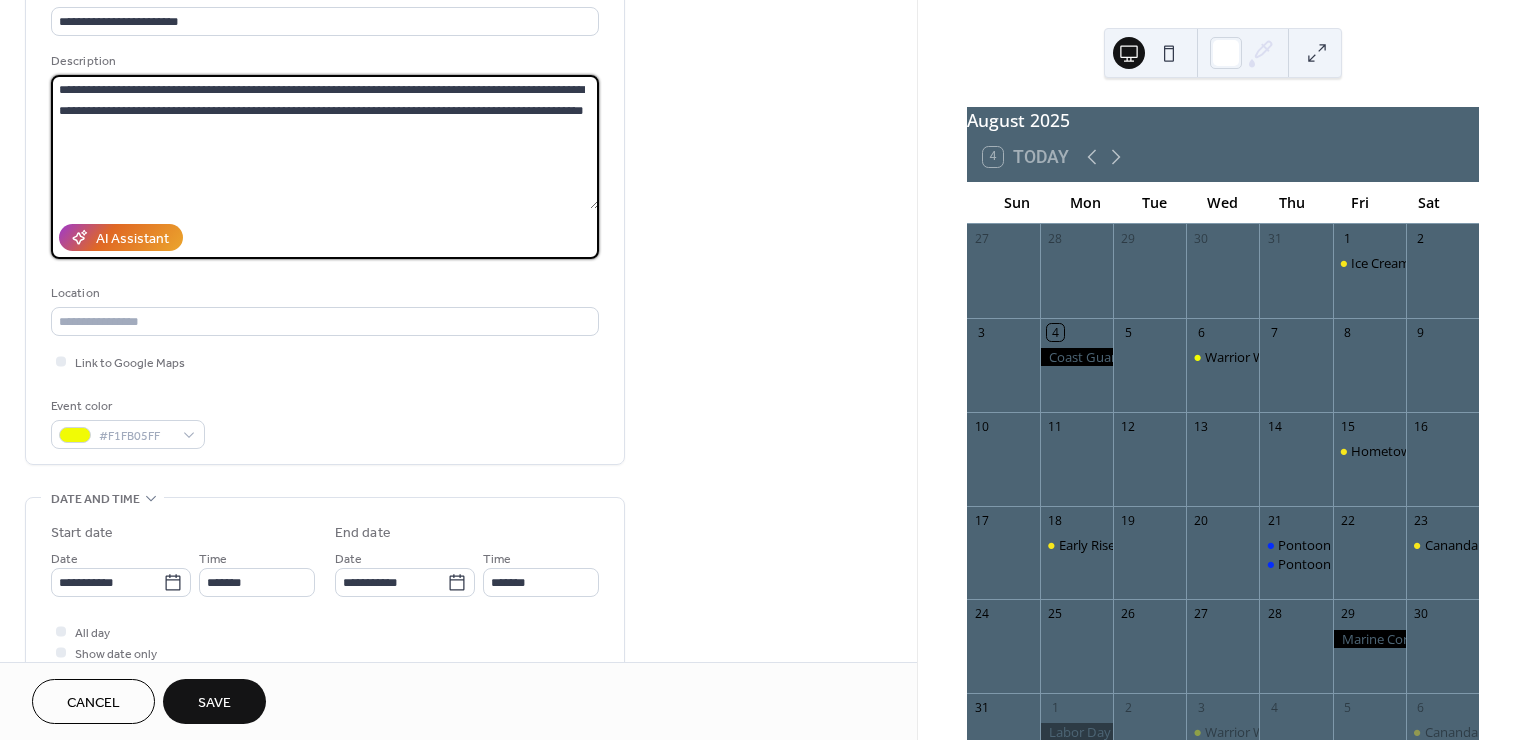 drag, startPoint x: 284, startPoint y: 131, endPoint x: 48, endPoint y: 91, distance: 239.36583 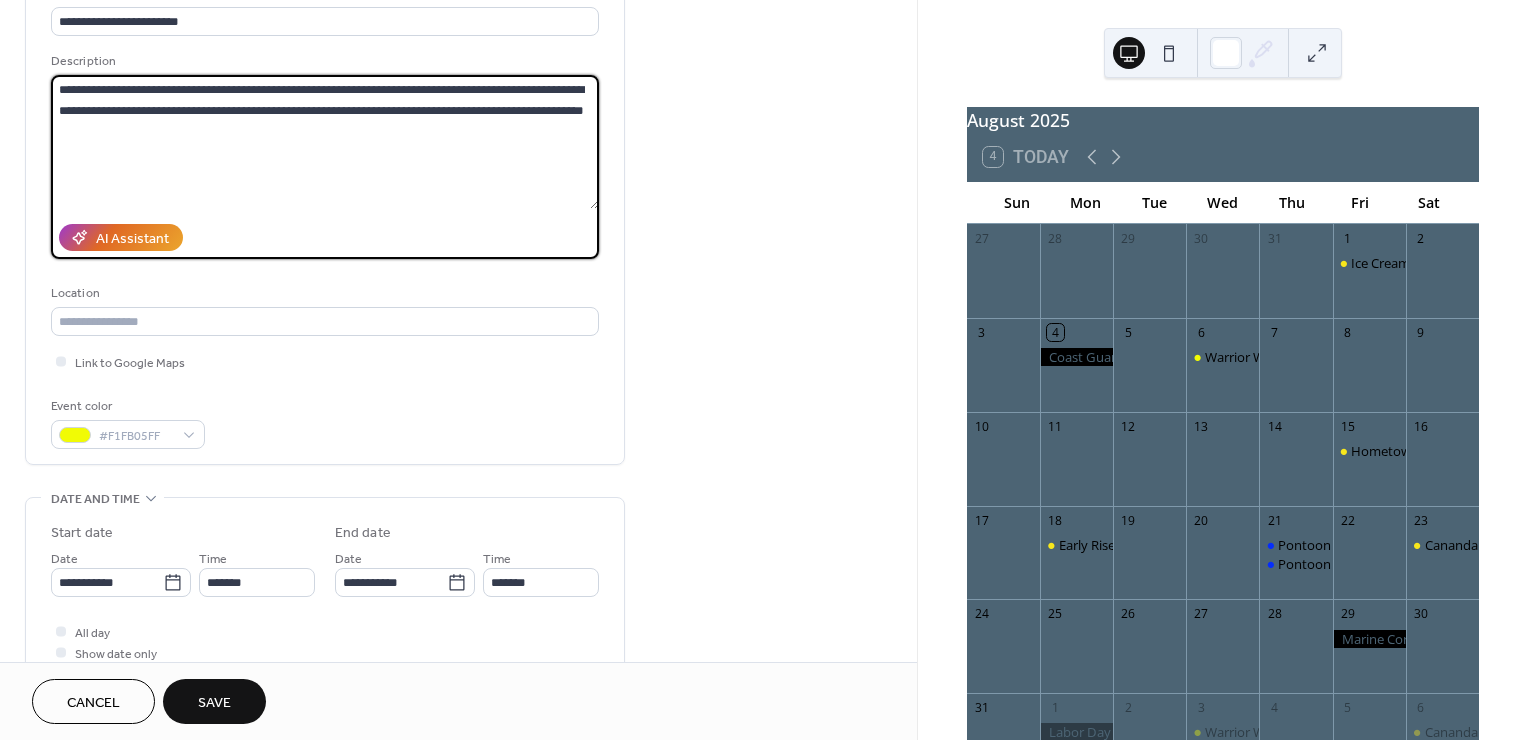 click on "**********" at bounding box center (325, 211) 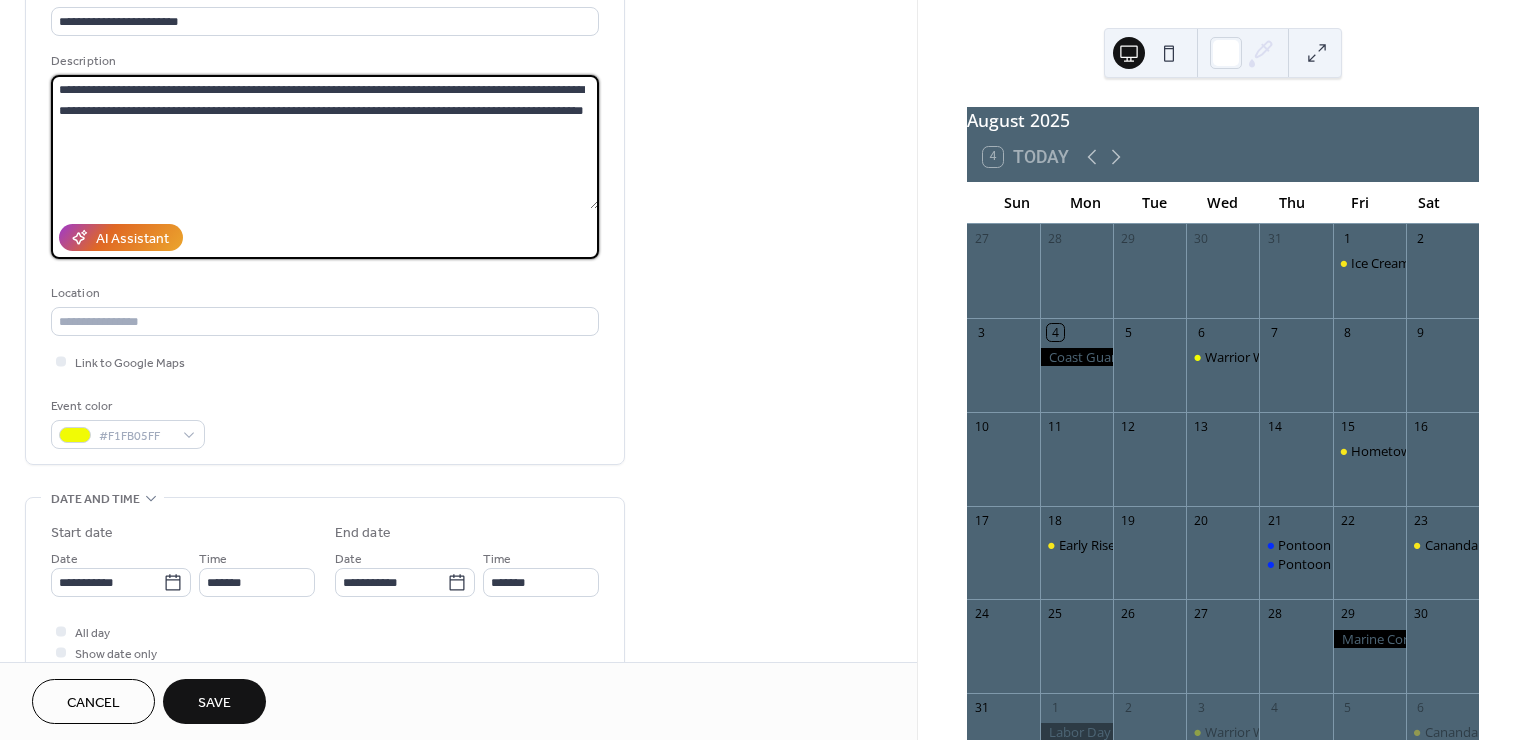 paste on "*******" 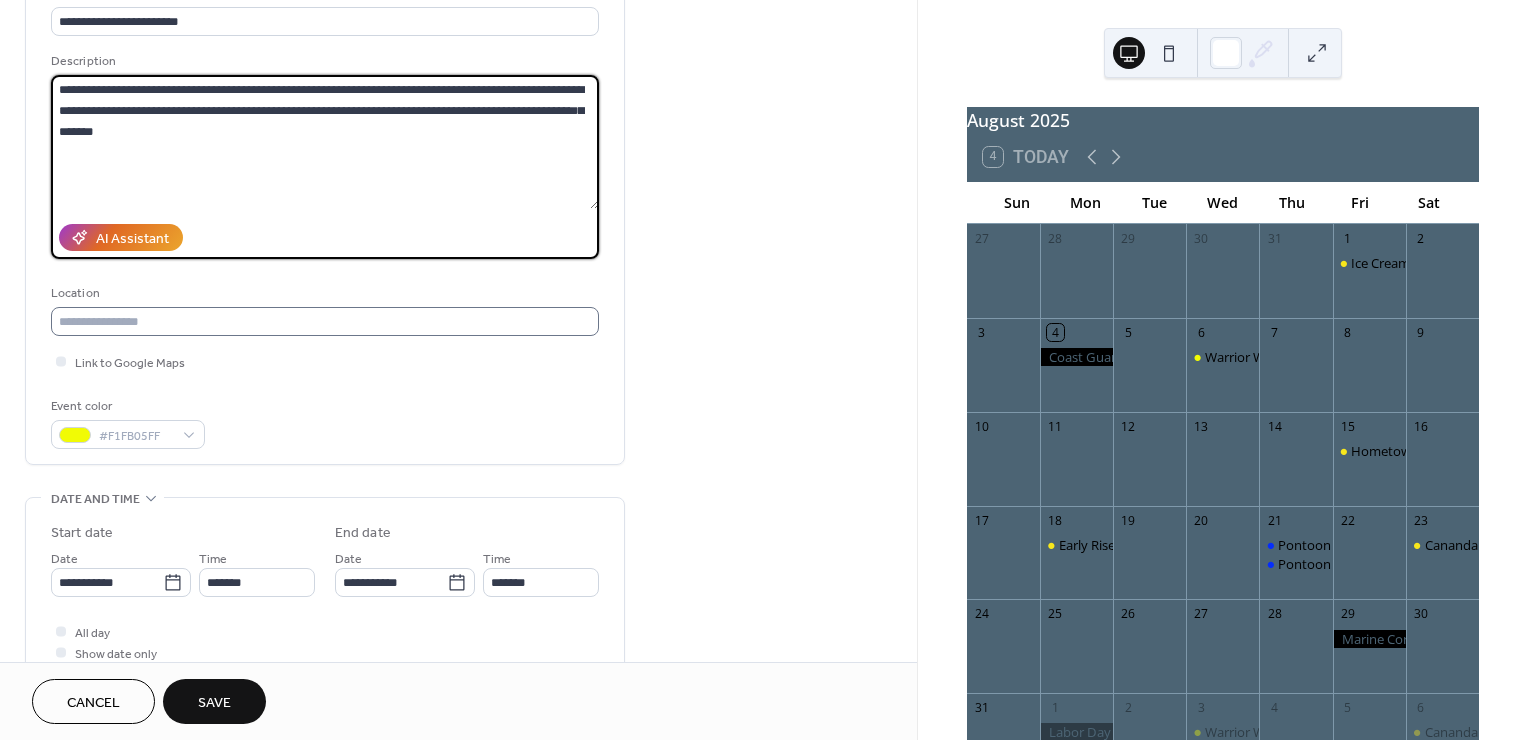 type on "**********" 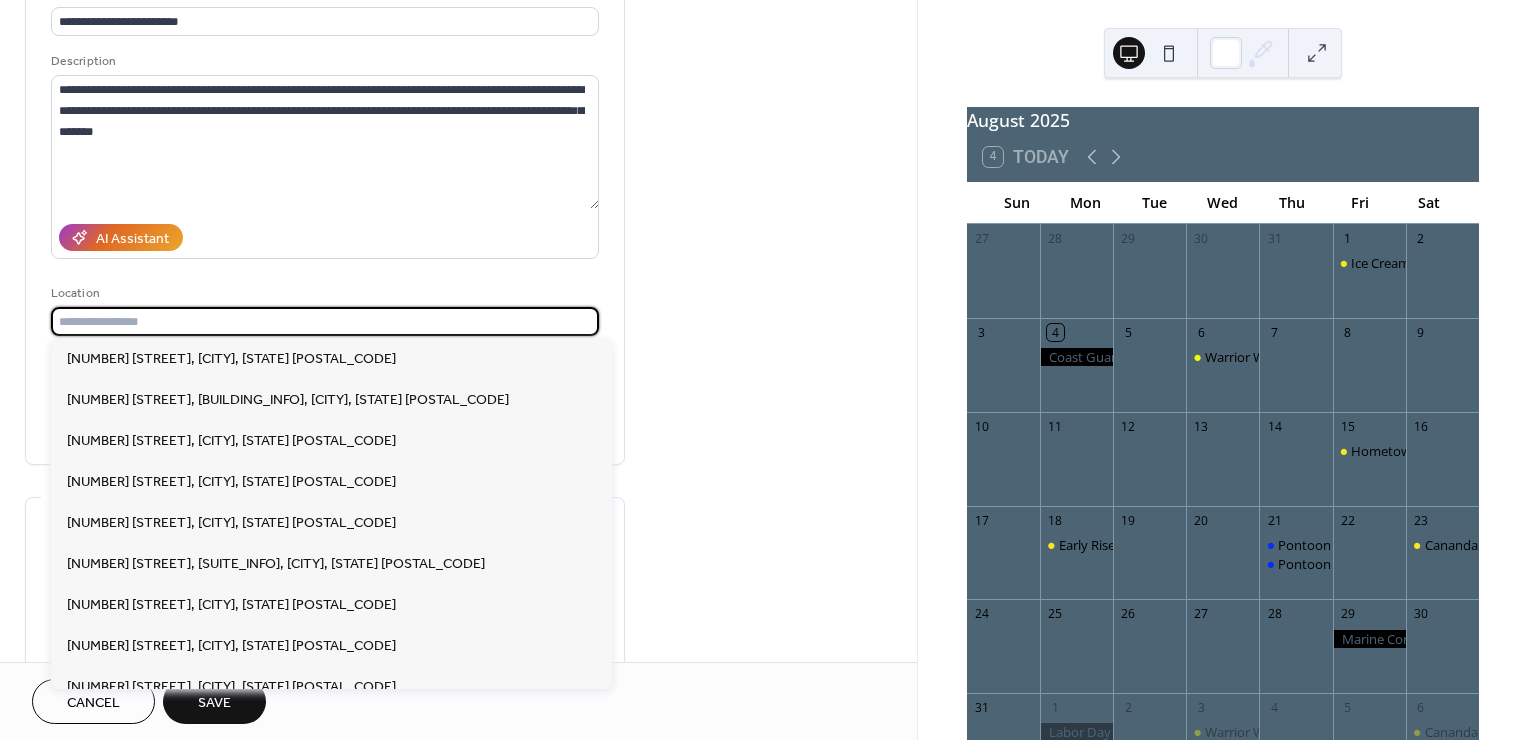 click at bounding box center (325, 321) 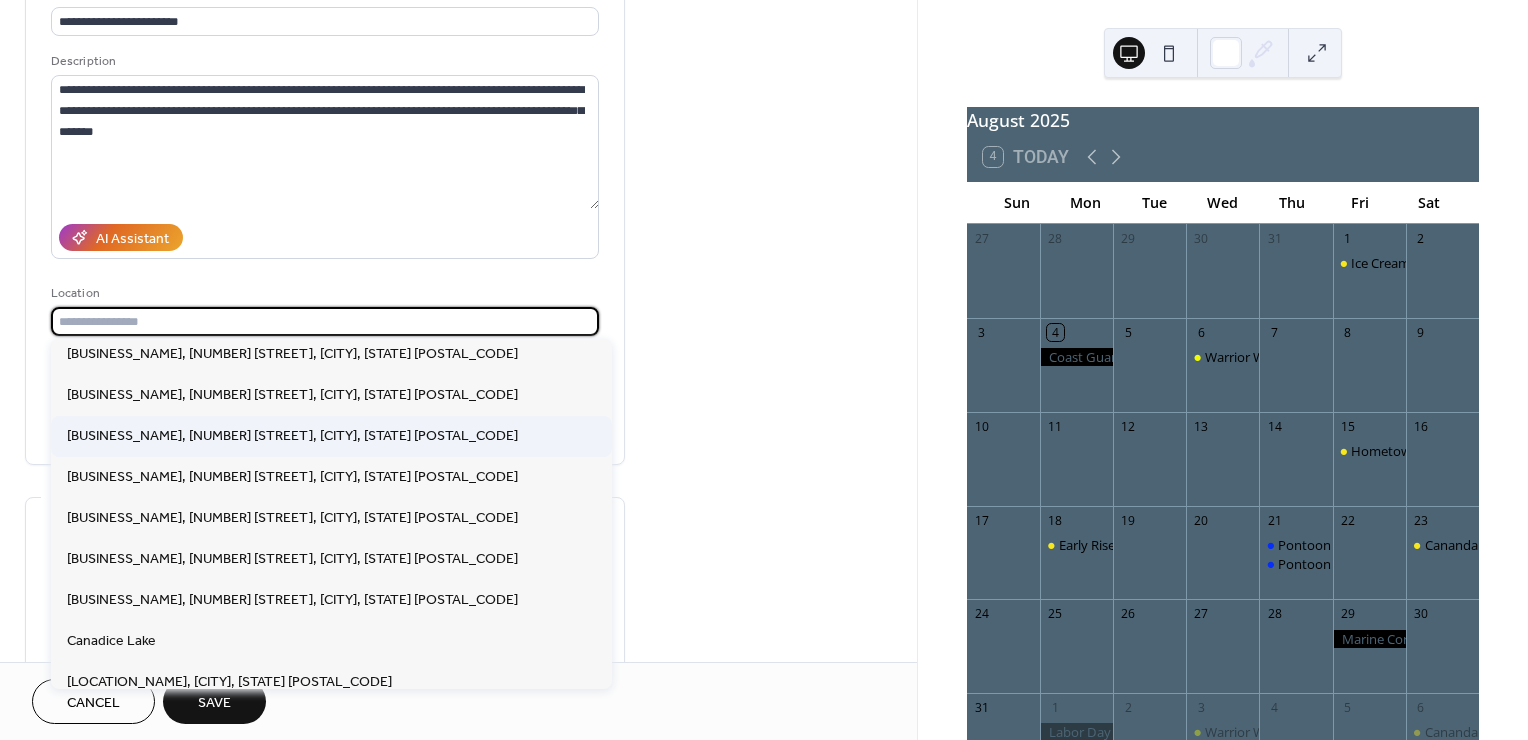 scroll, scrollTop: 1444, scrollLeft: 0, axis: vertical 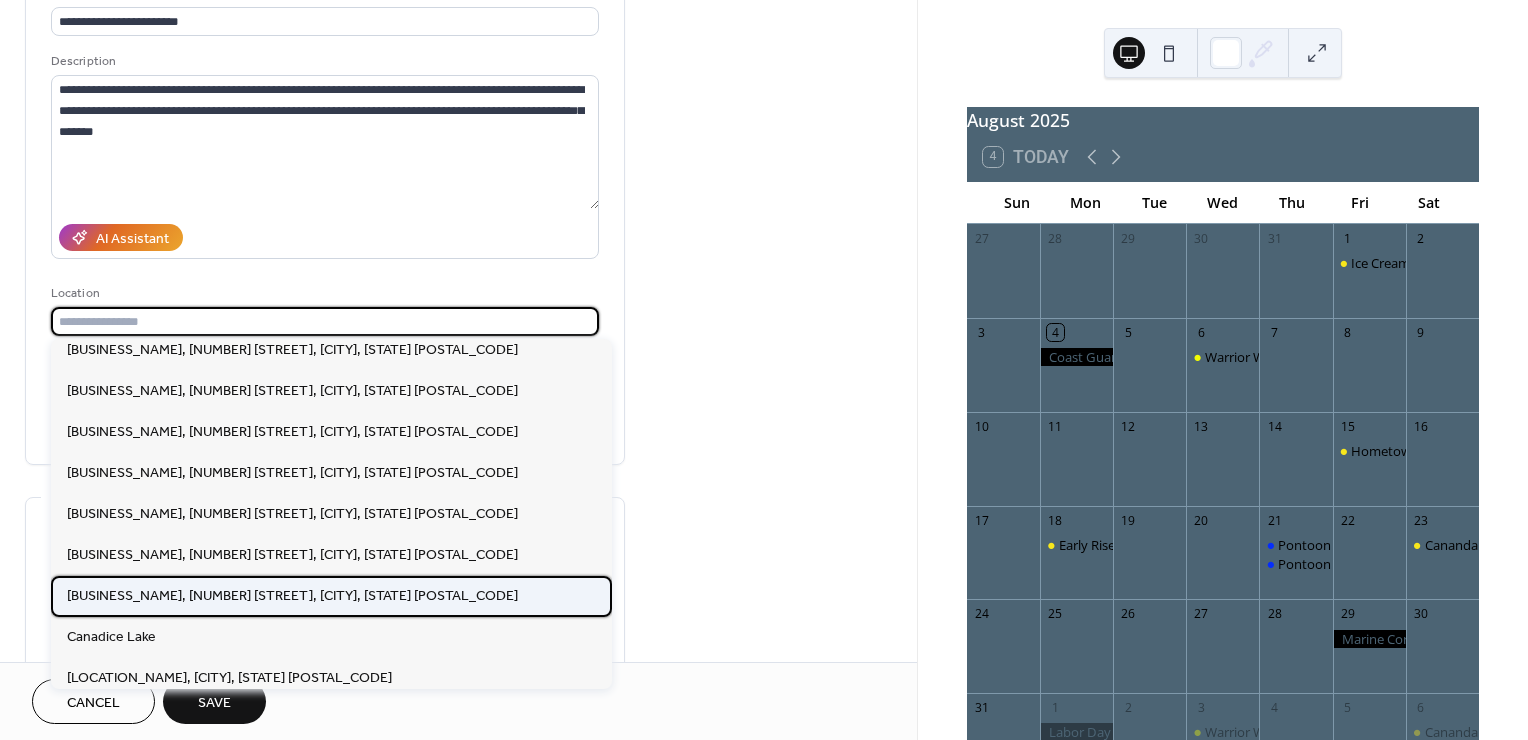 click on "Caledonia Village Inn, 3137 Main Street, Caledonia, NY 14423" at bounding box center [292, 596] 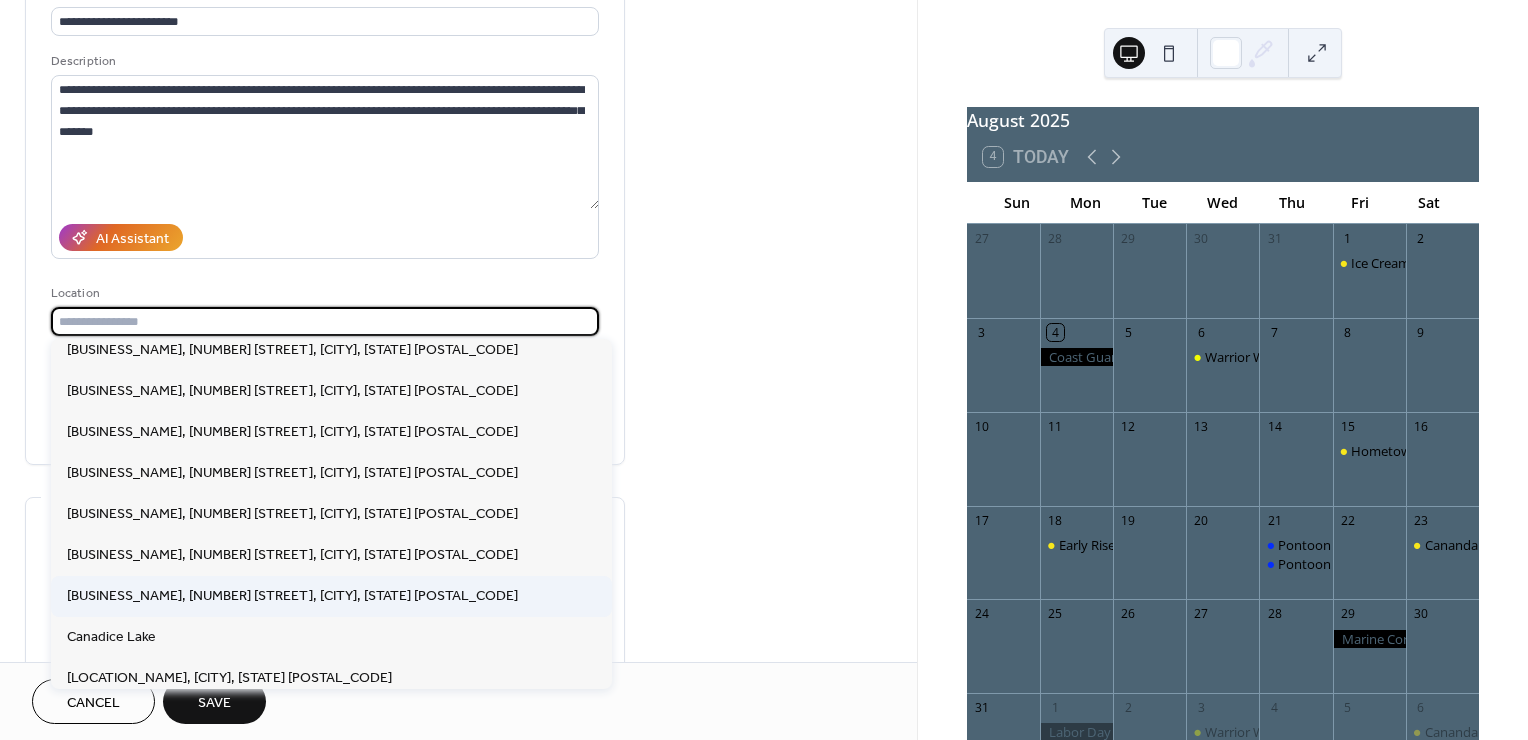 type on "**********" 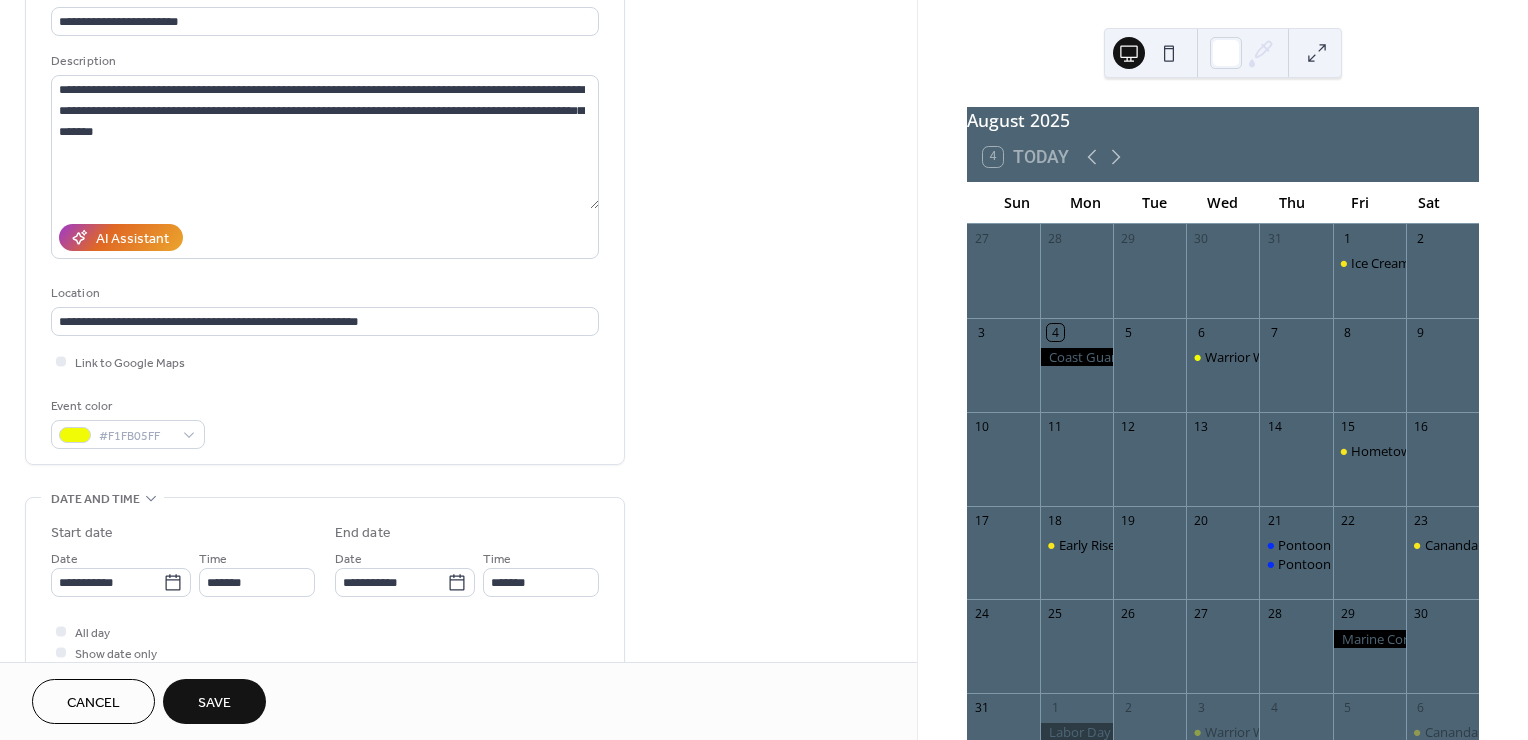 click on "**********" at bounding box center [458, 644] 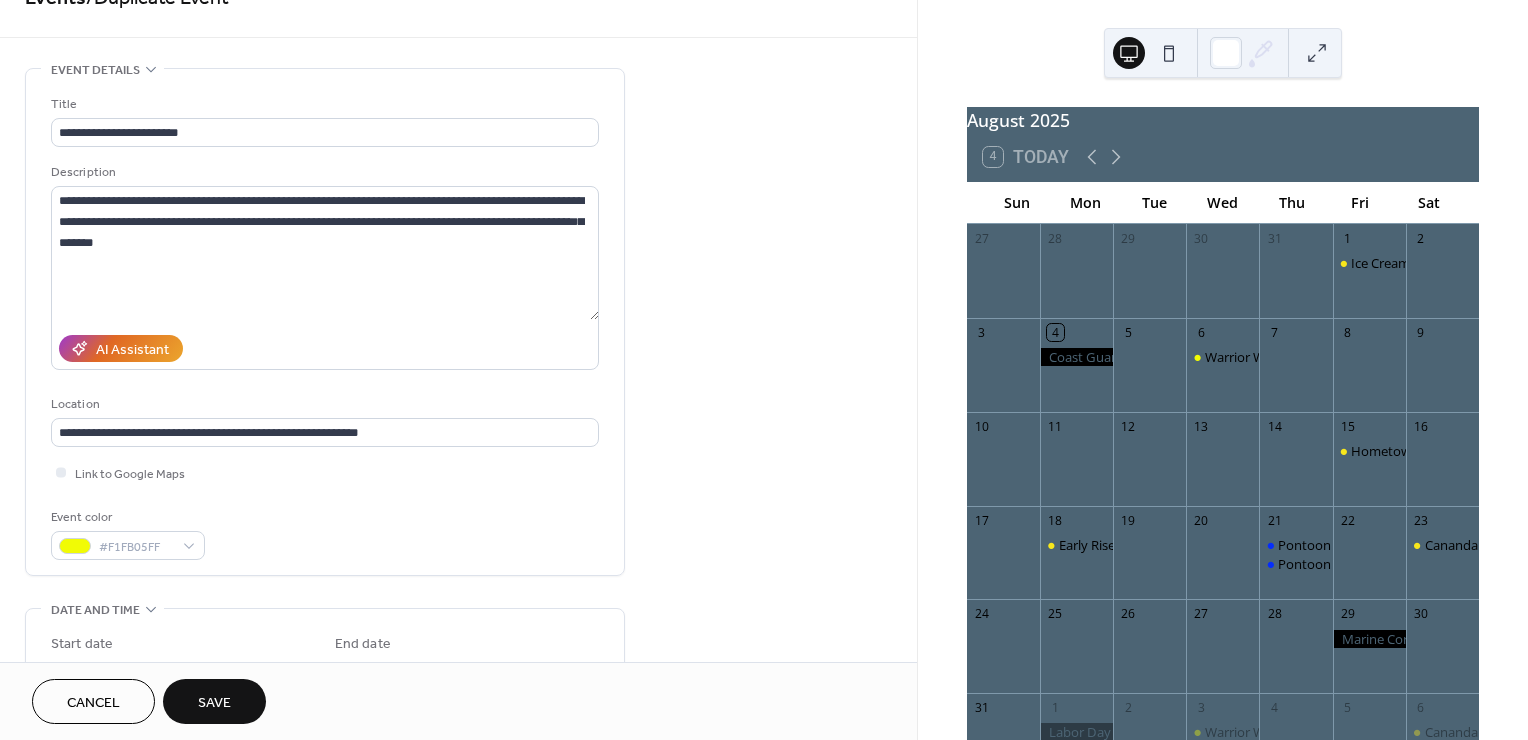 scroll, scrollTop: 0, scrollLeft: 0, axis: both 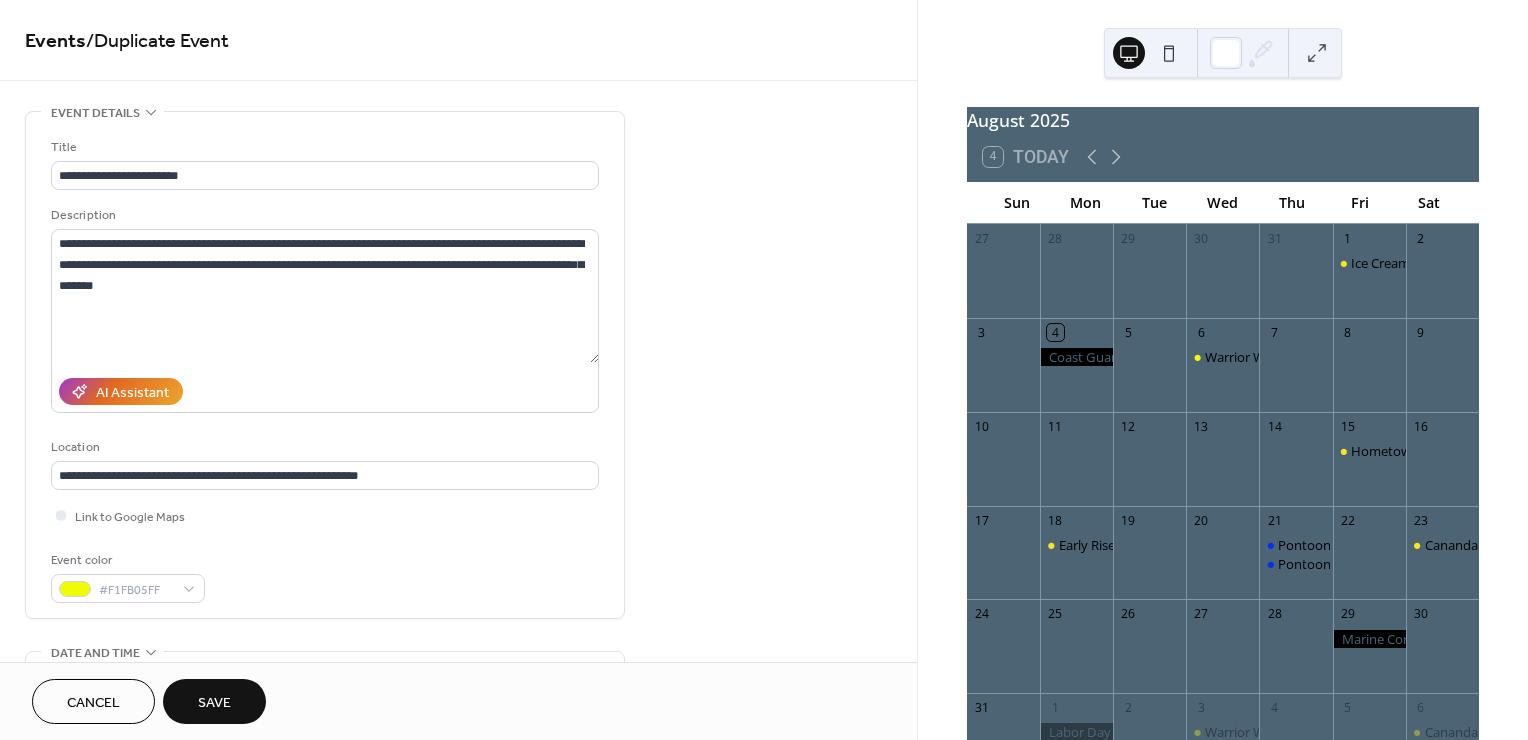 click on "Save" at bounding box center (214, 701) 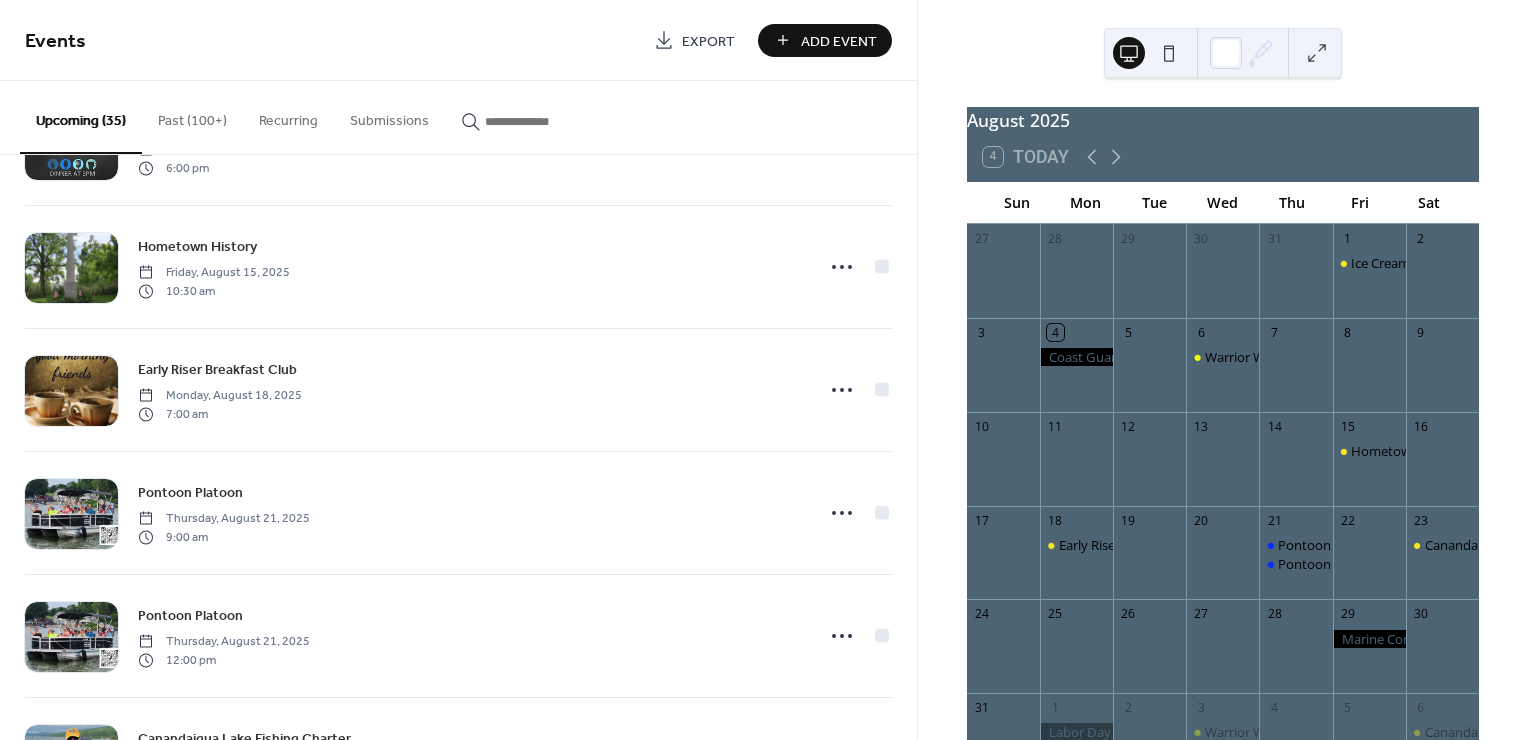 scroll, scrollTop: 222, scrollLeft: 0, axis: vertical 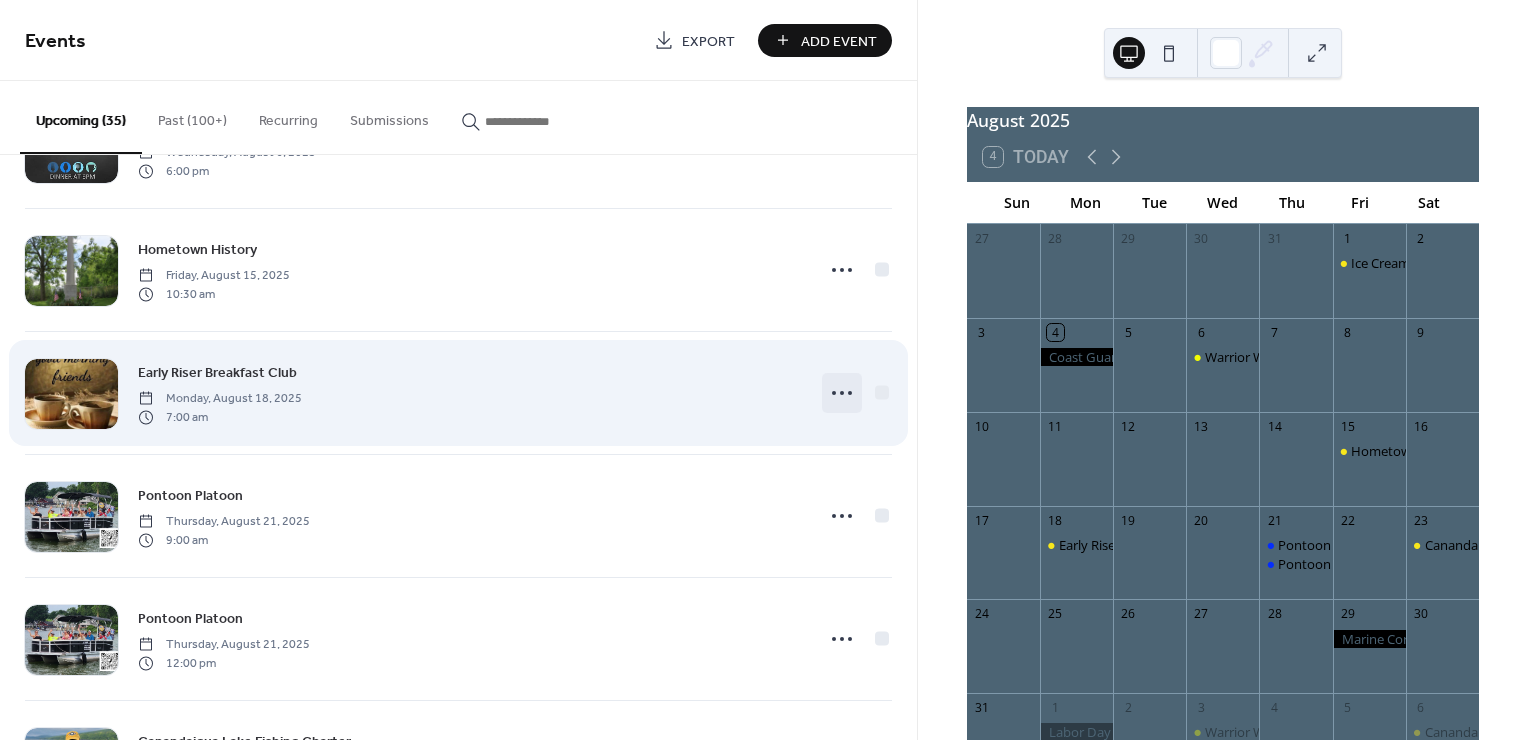 click 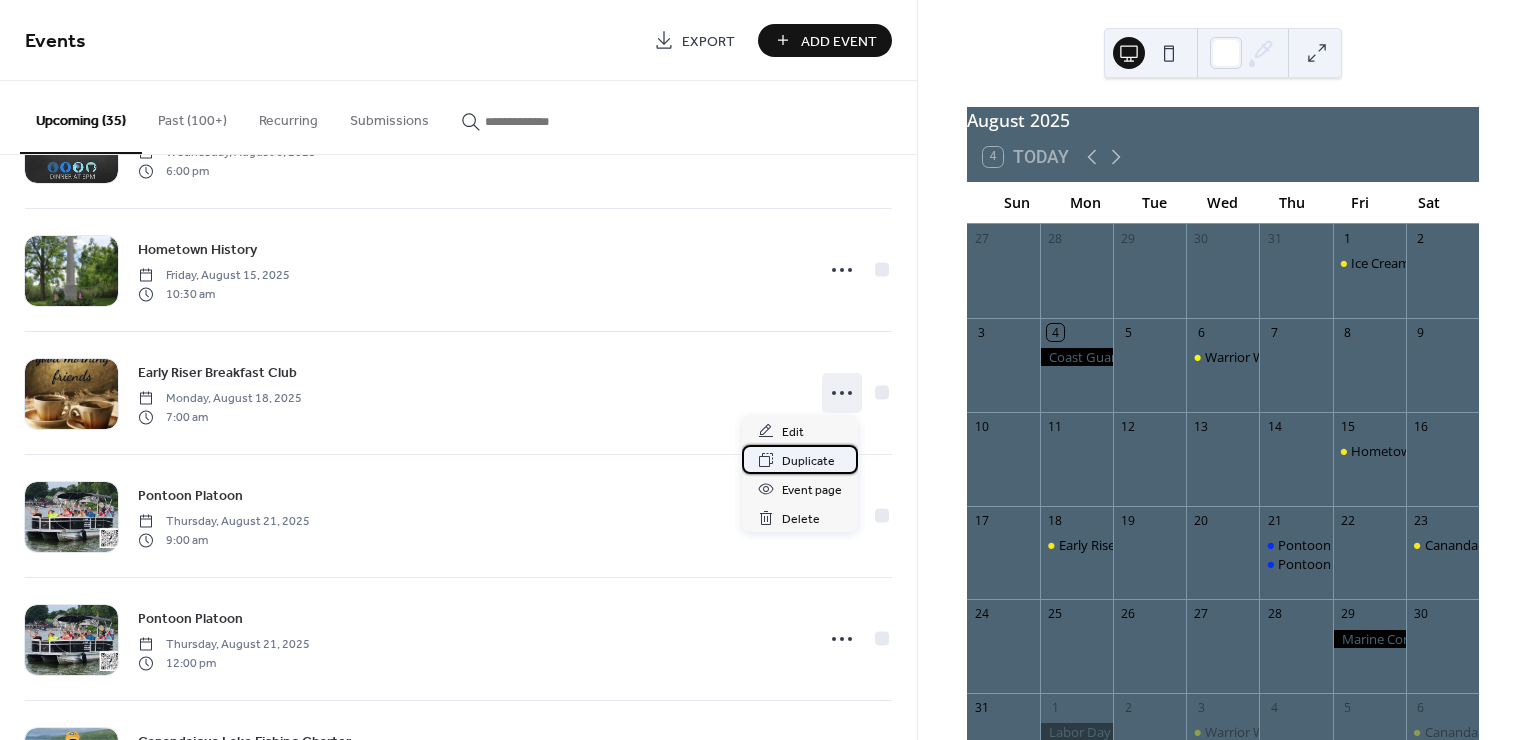 click on "Duplicate" at bounding box center [808, 461] 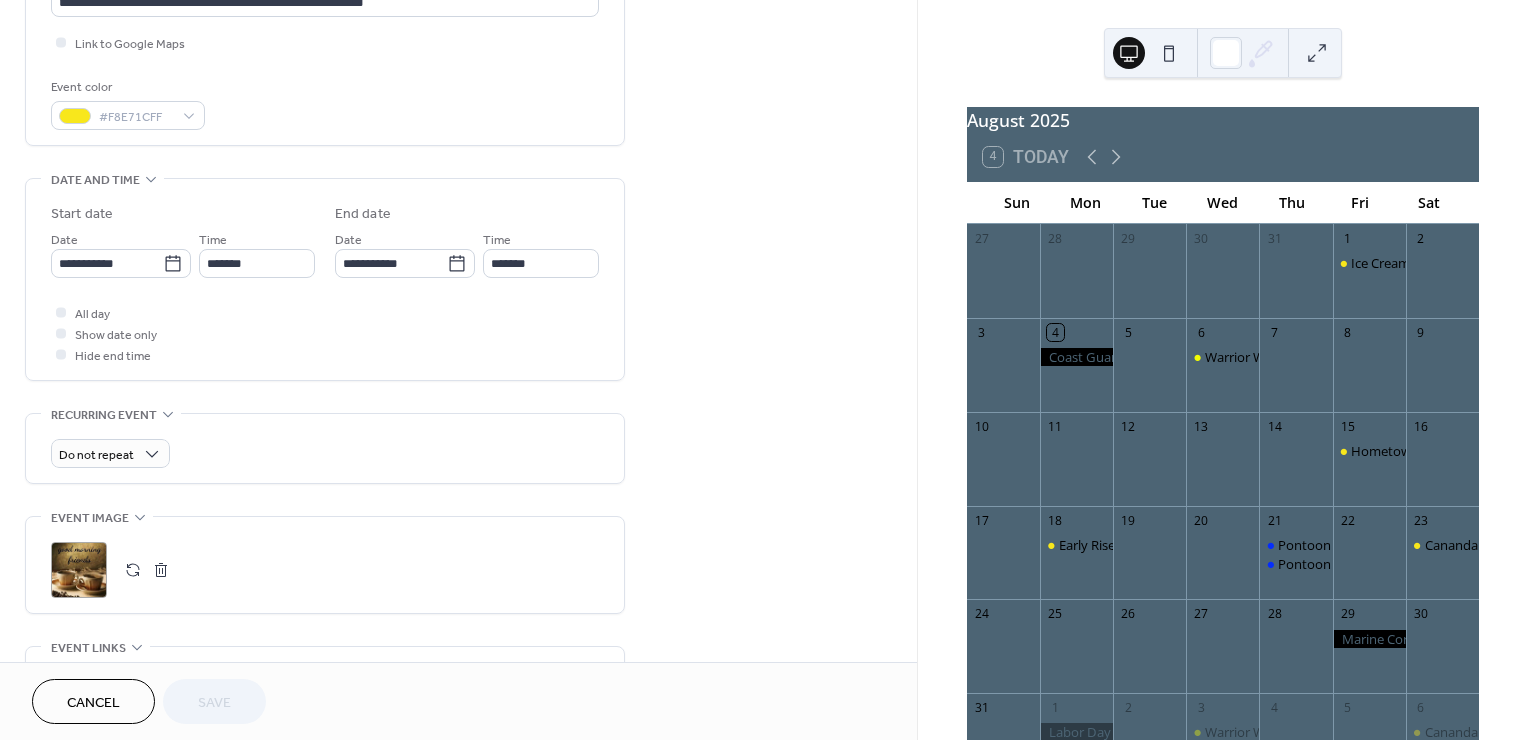 scroll, scrollTop: 555, scrollLeft: 0, axis: vertical 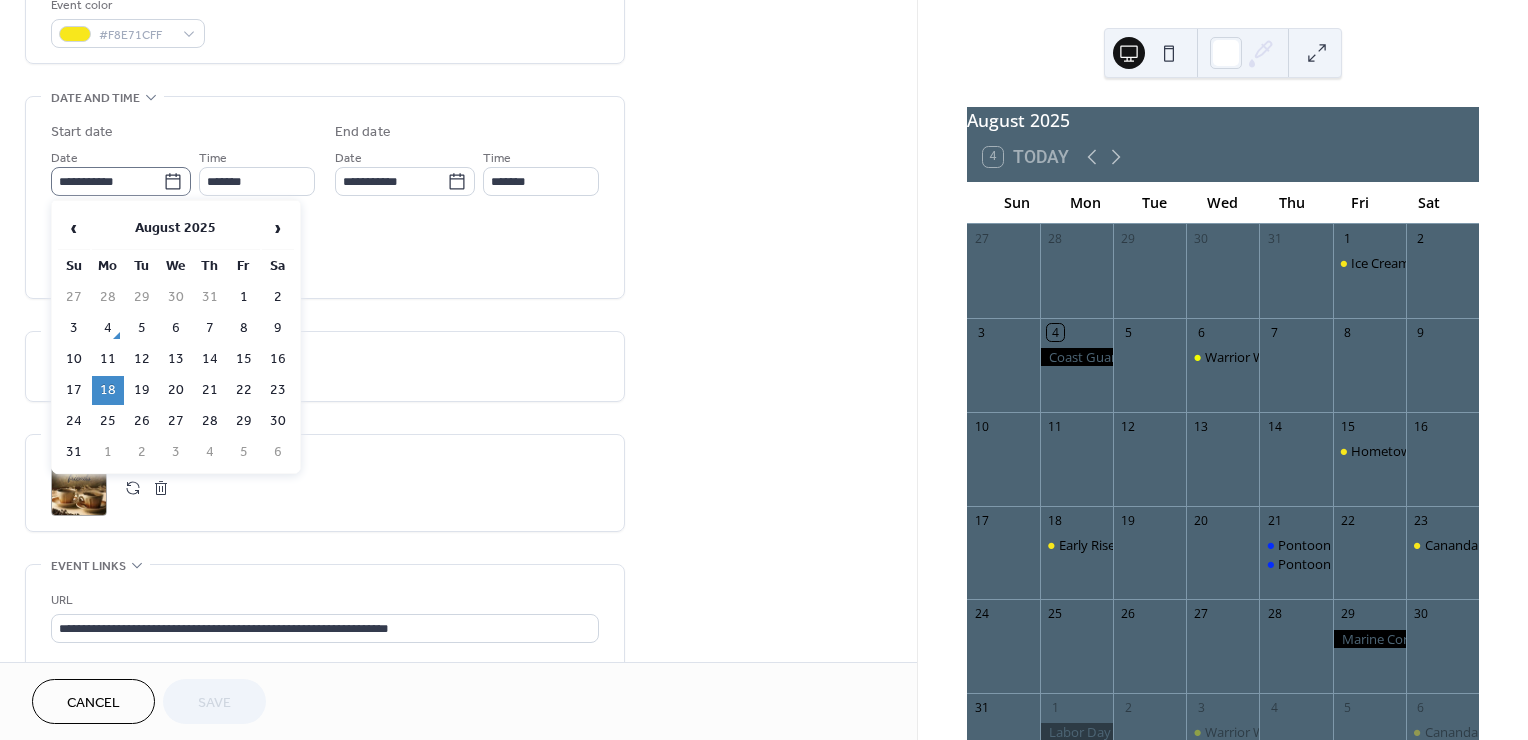 click 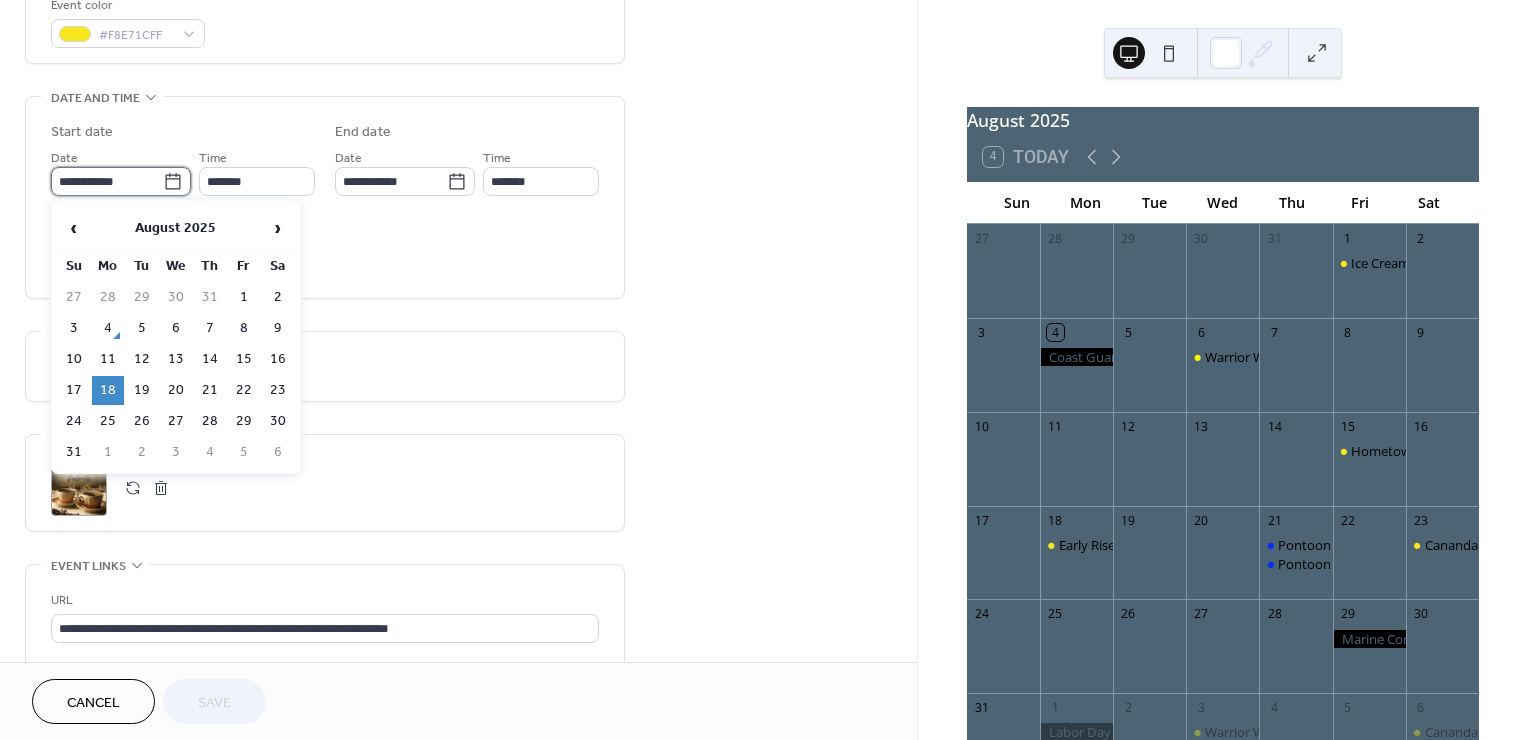 click on "**********" at bounding box center [107, 181] 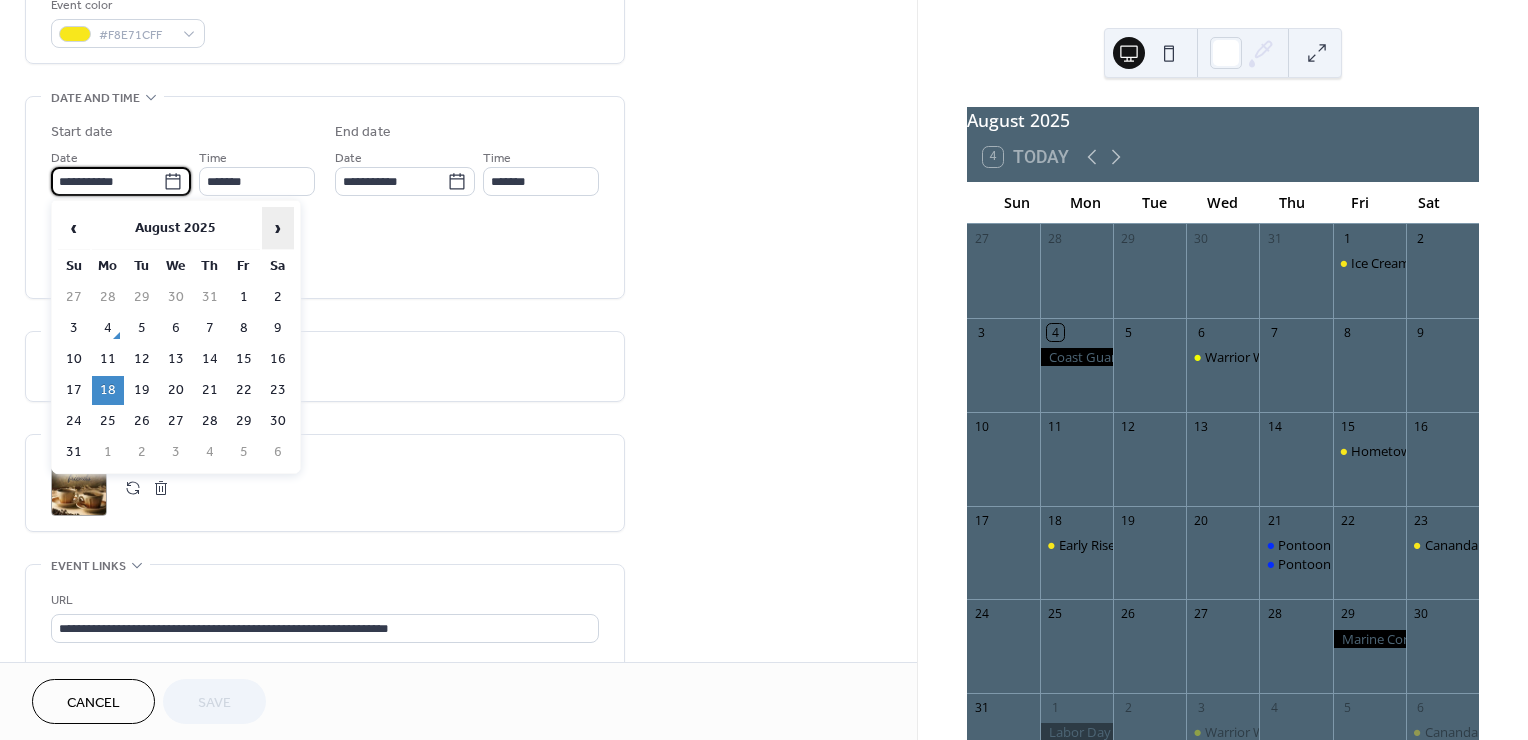 click on "›" at bounding box center (278, 228) 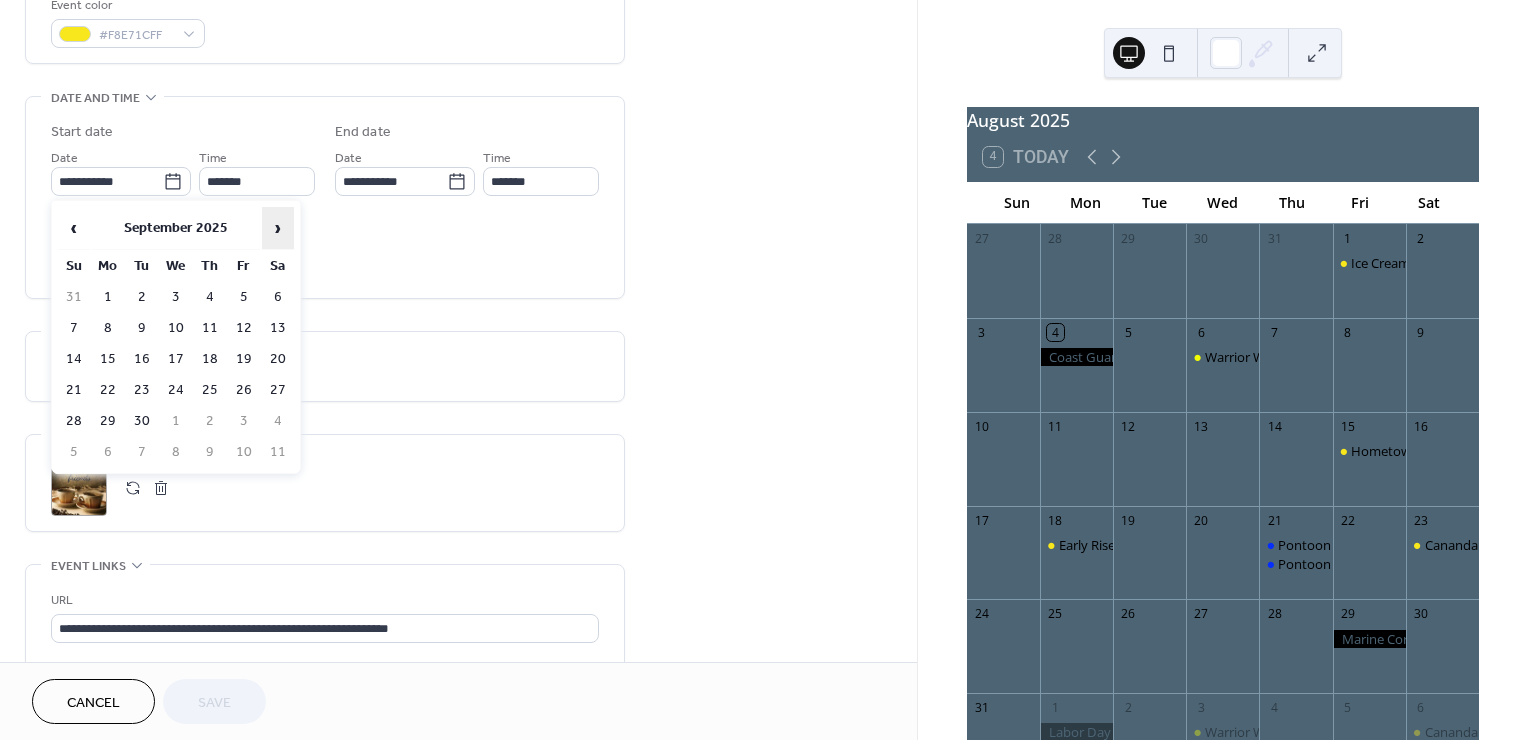 click on "›" at bounding box center (278, 228) 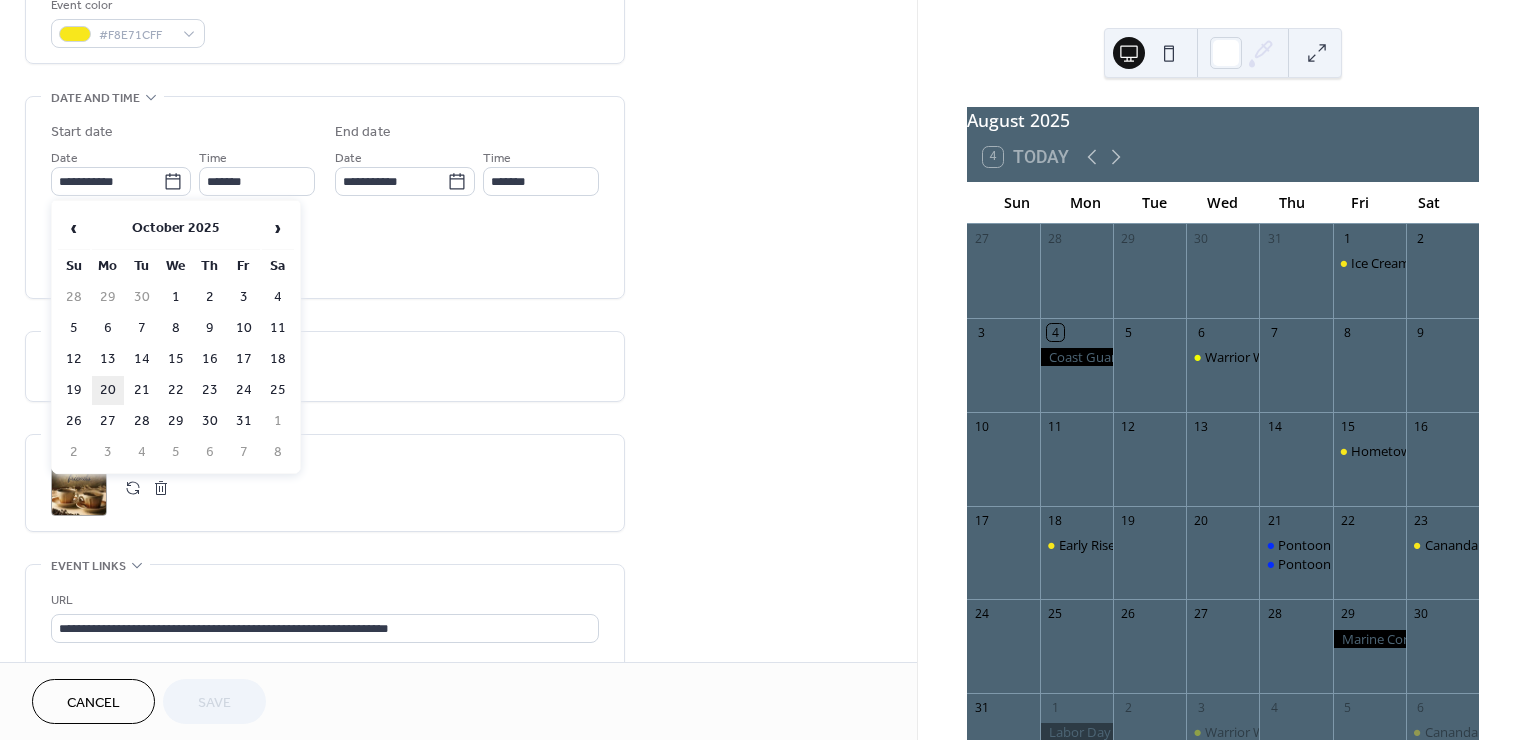click on "20" at bounding box center (108, 390) 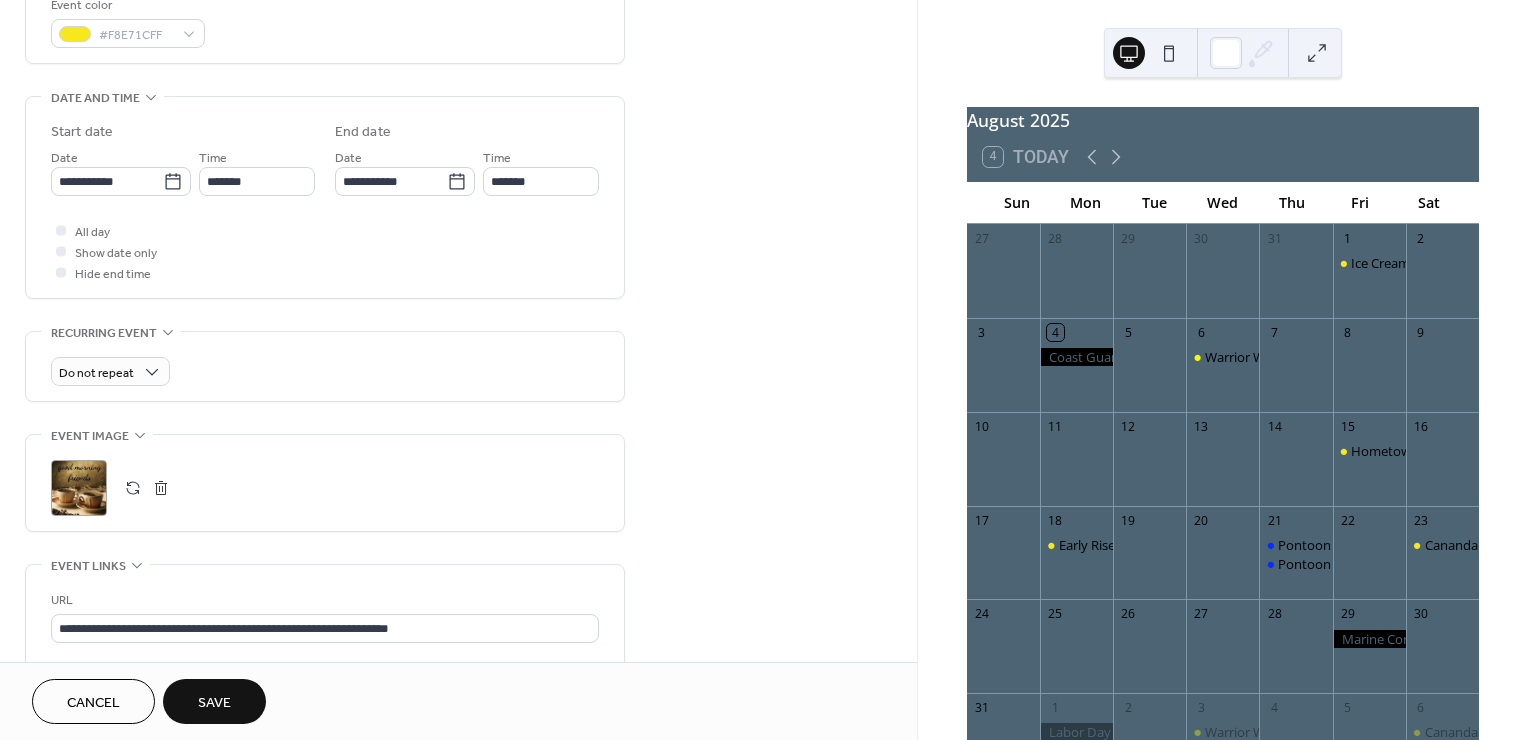 click on "**********" at bounding box center [458, 243] 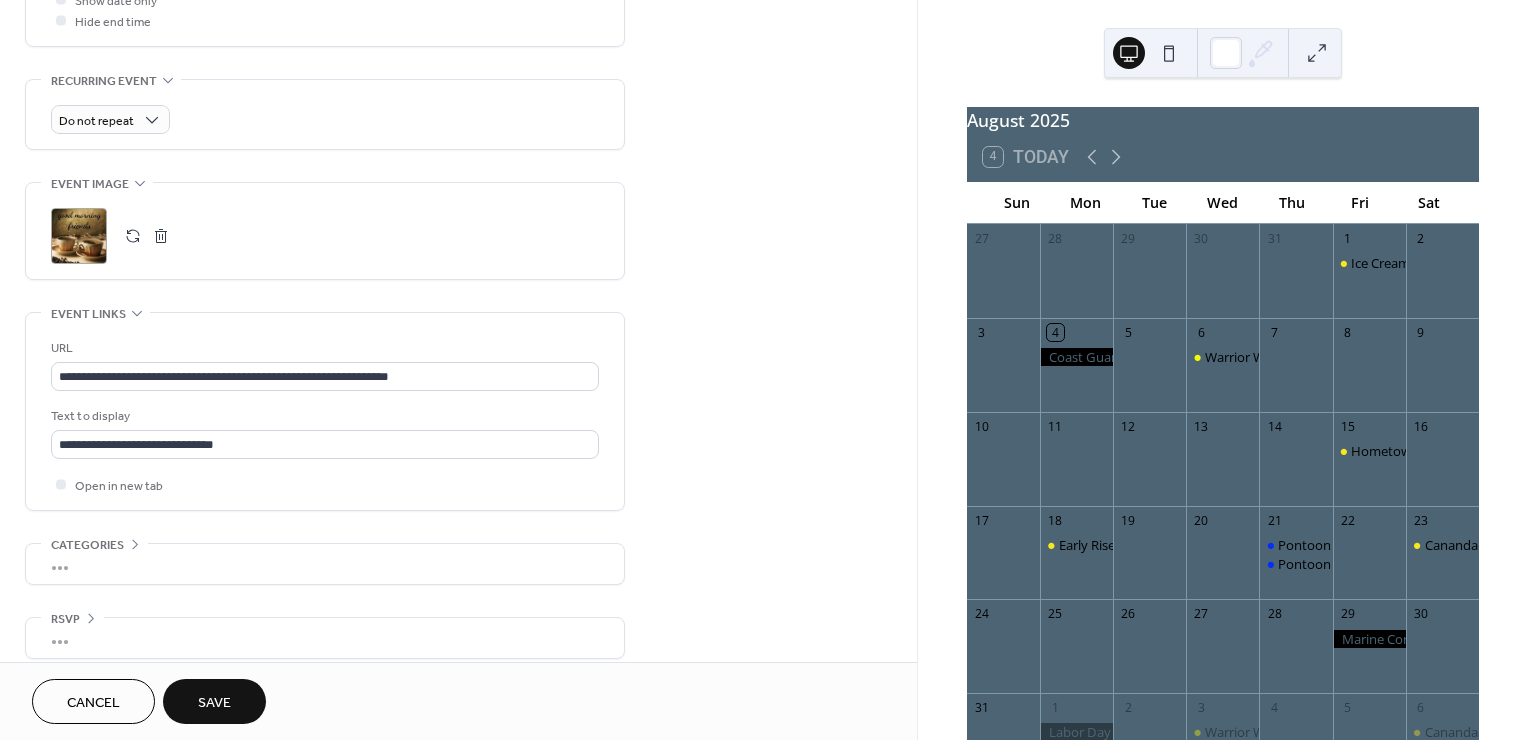 scroll, scrollTop: 821, scrollLeft: 0, axis: vertical 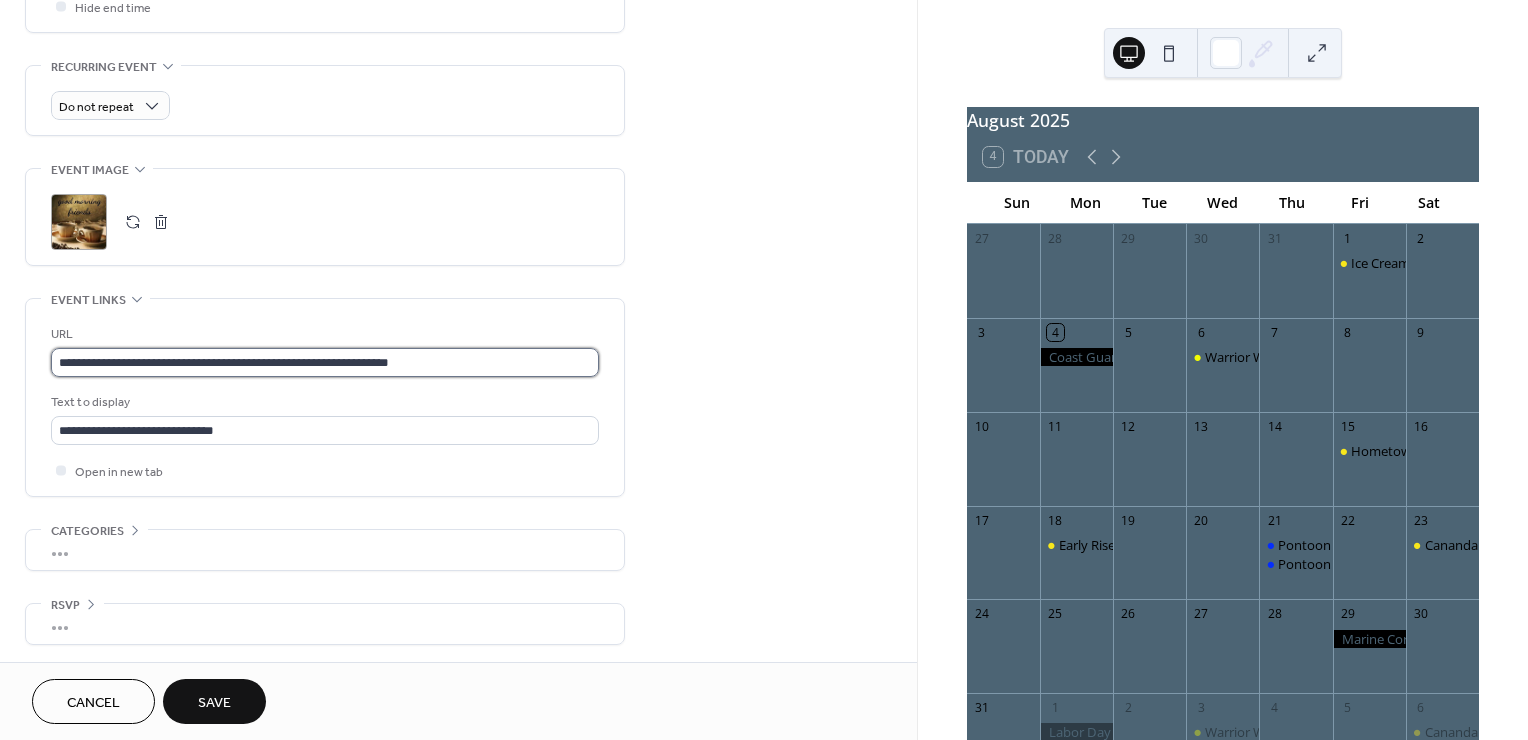 click on "**********" at bounding box center (325, 362) 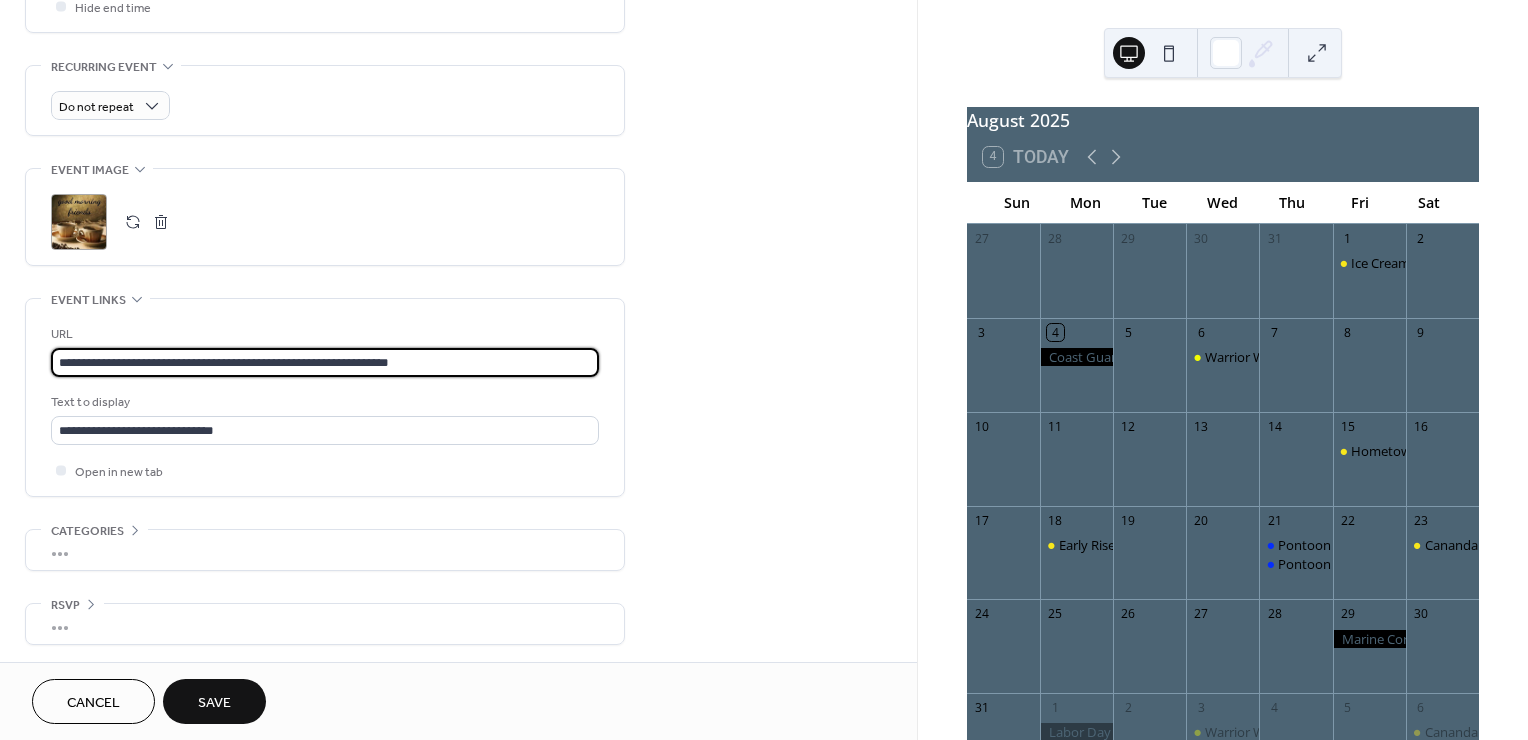 drag, startPoint x: 416, startPoint y: 357, endPoint x: 44, endPoint y: 357, distance: 372 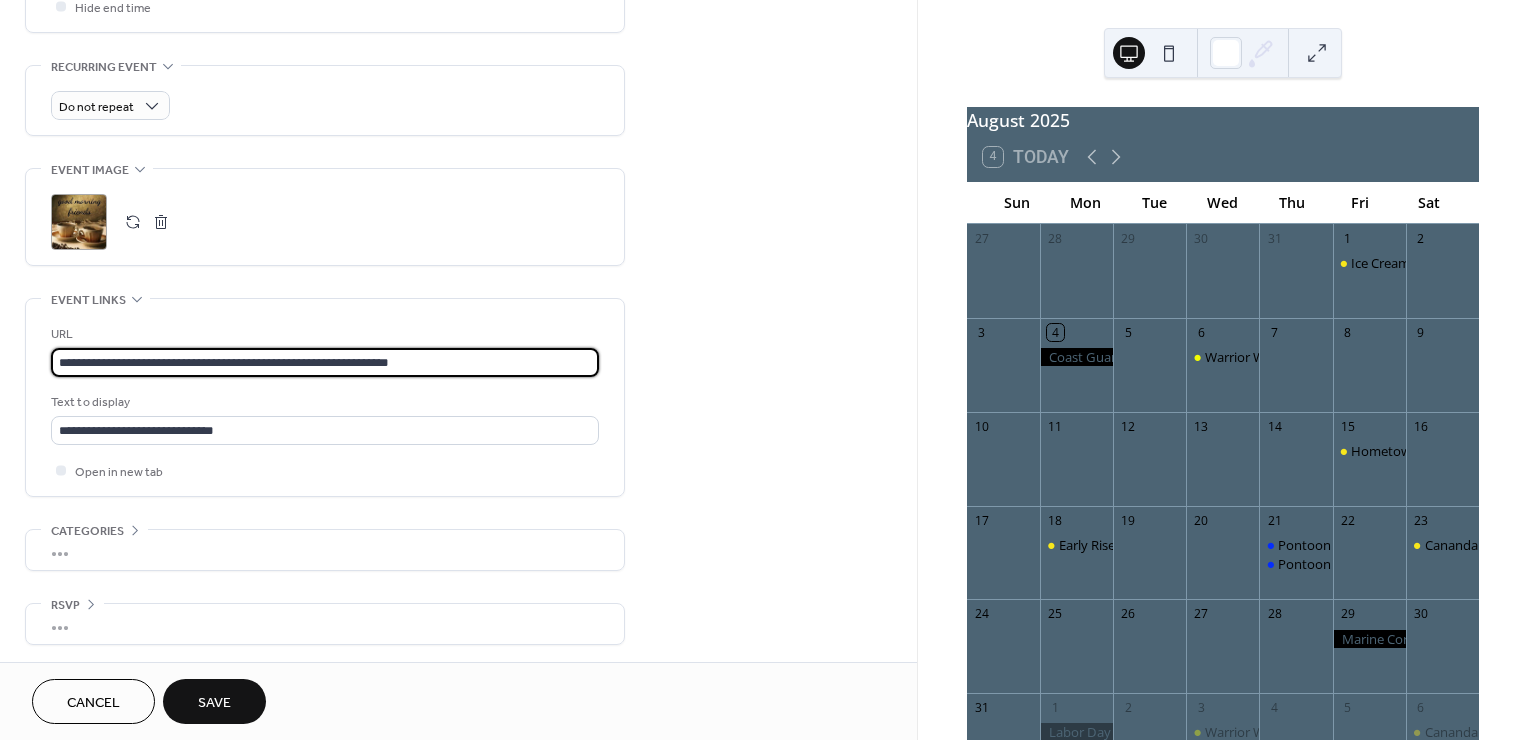 click on "**********" at bounding box center [325, 397] 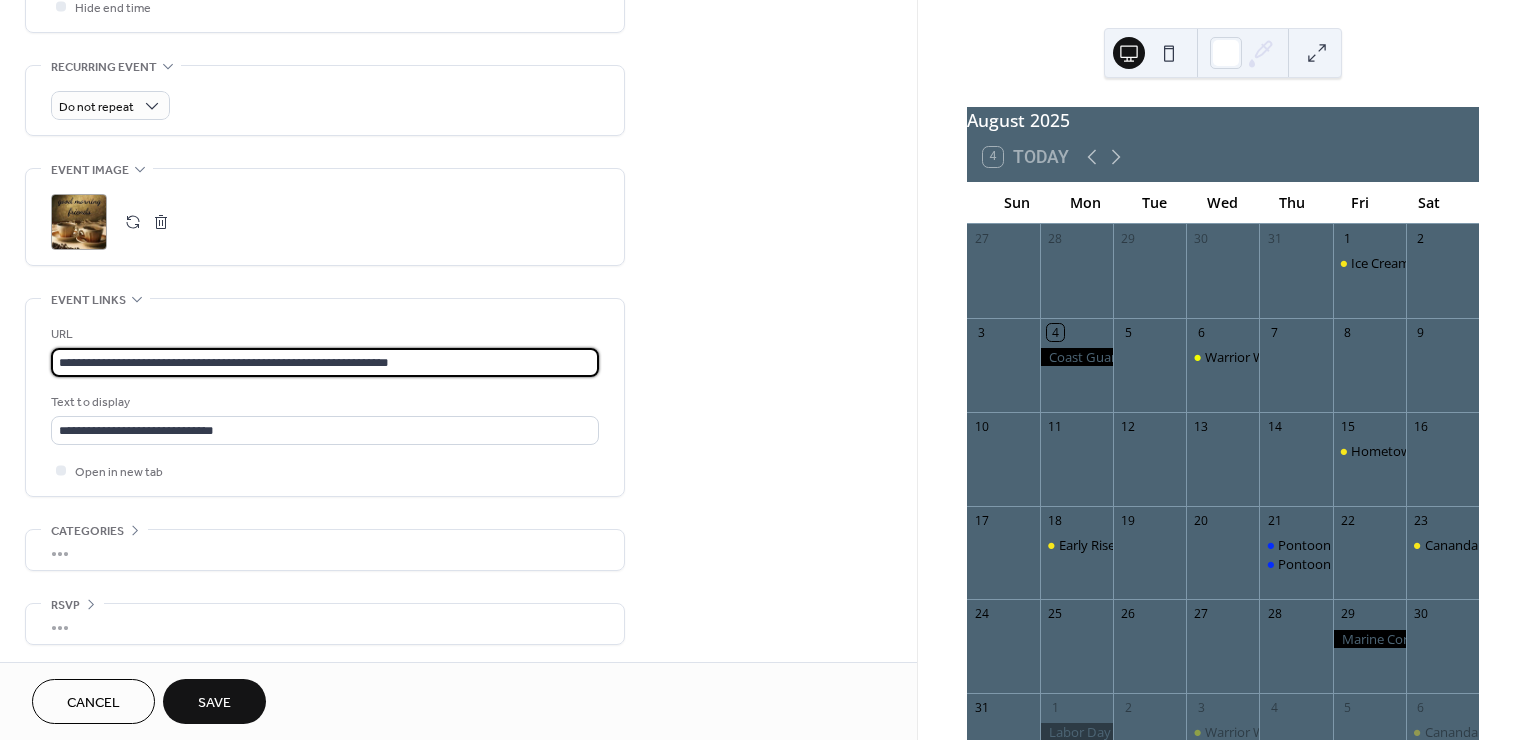 paste 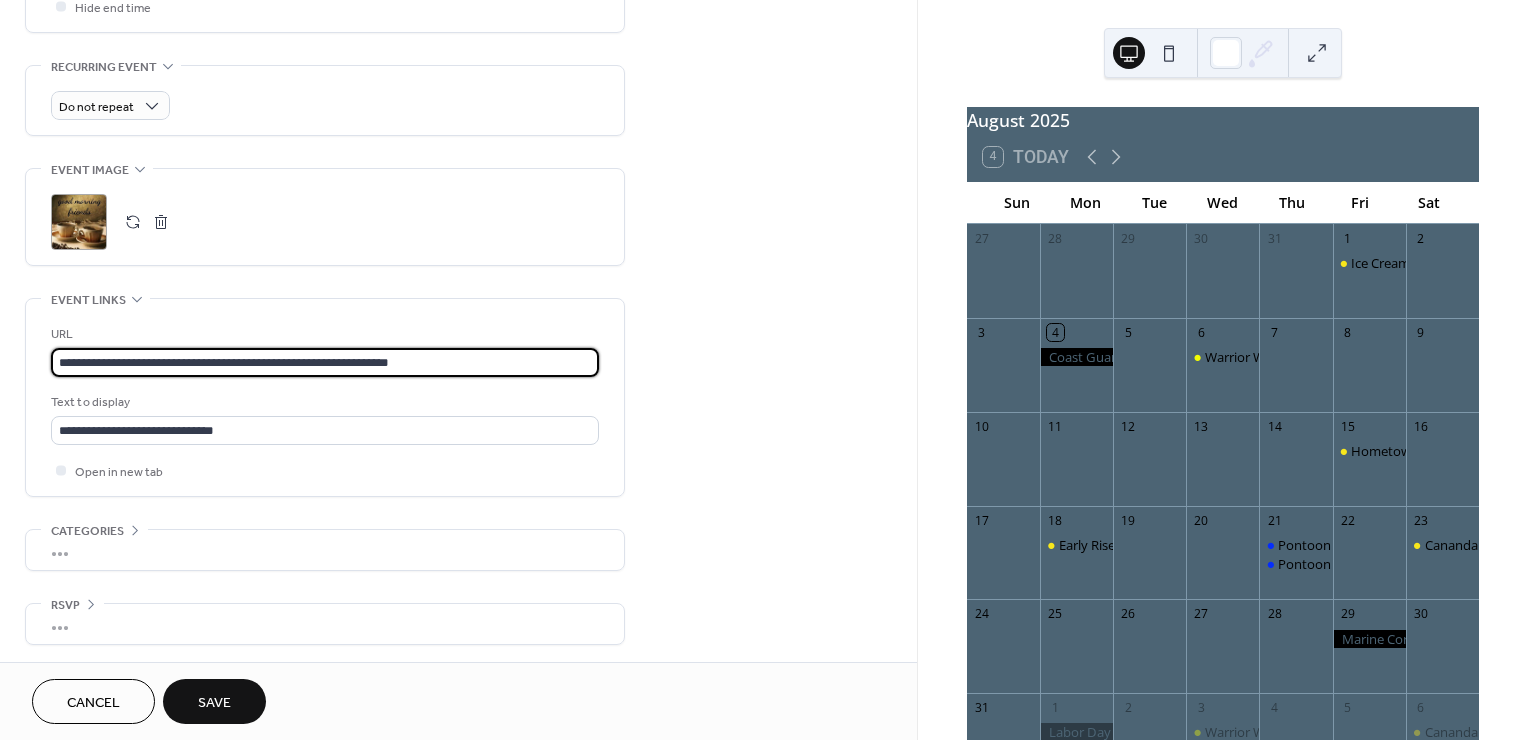 type on "**********" 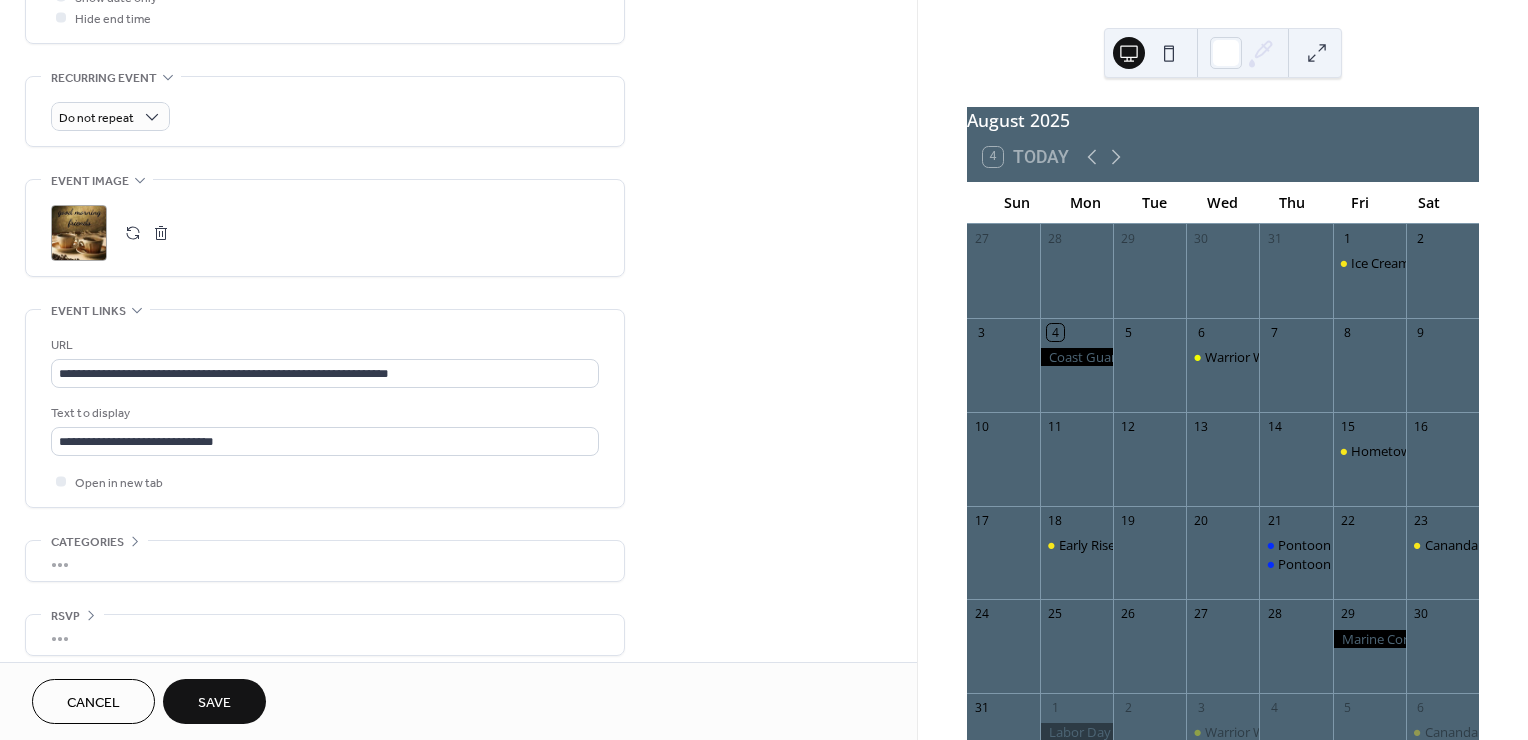 scroll, scrollTop: 821, scrollLeft: 0, axis: vertical 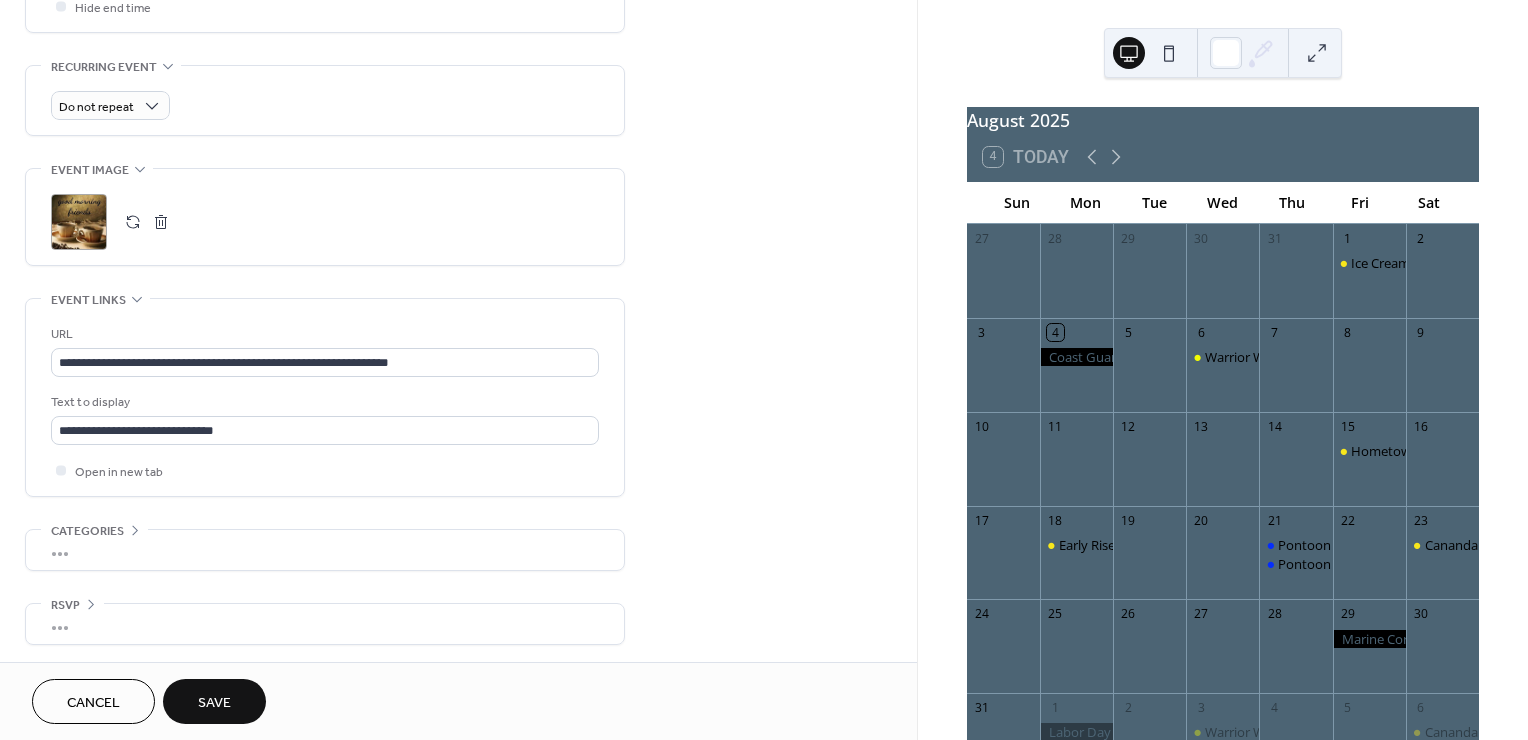 click on "Save" at bounding box center (214, 703) 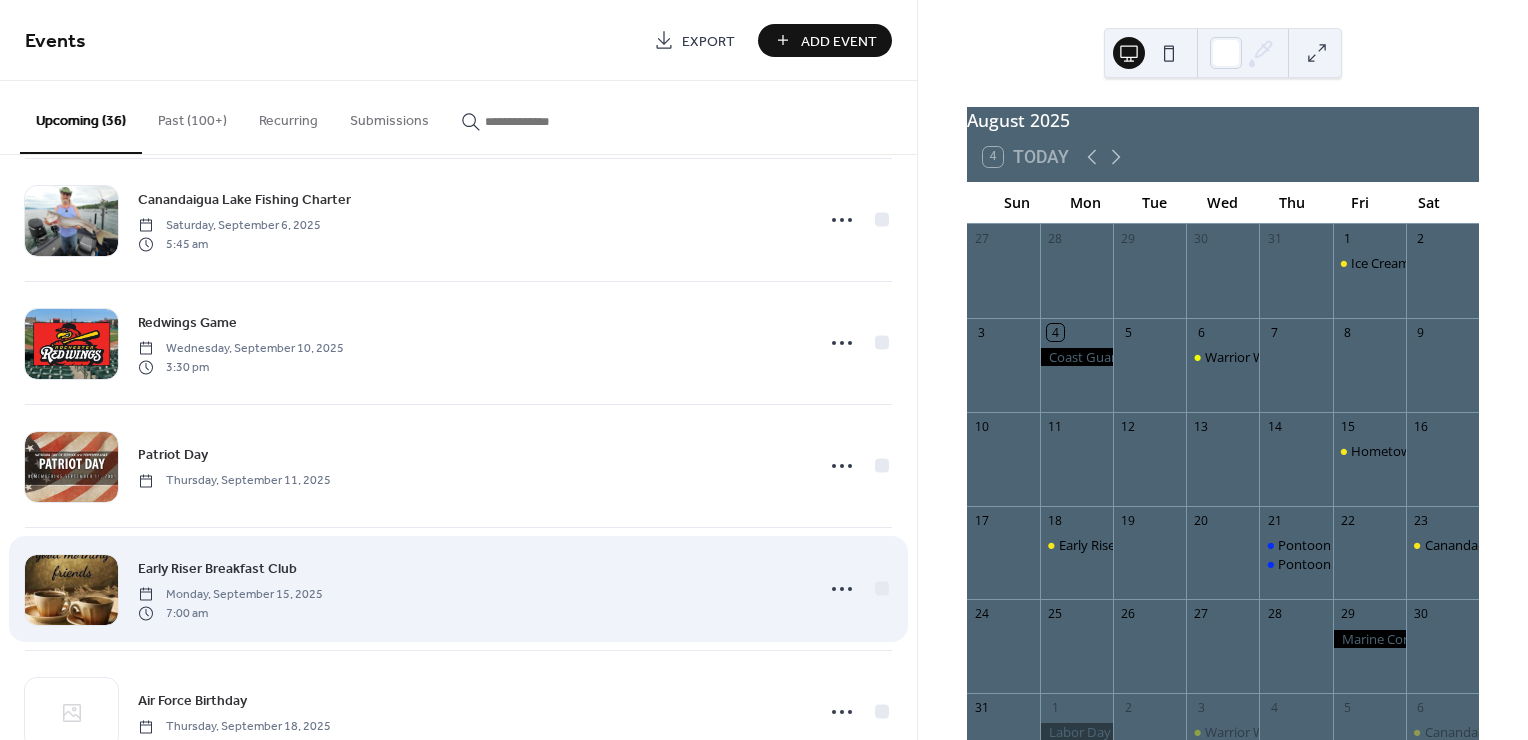 scroll, scrollTop: 1222, scrollLeft: 0, axis: vertical 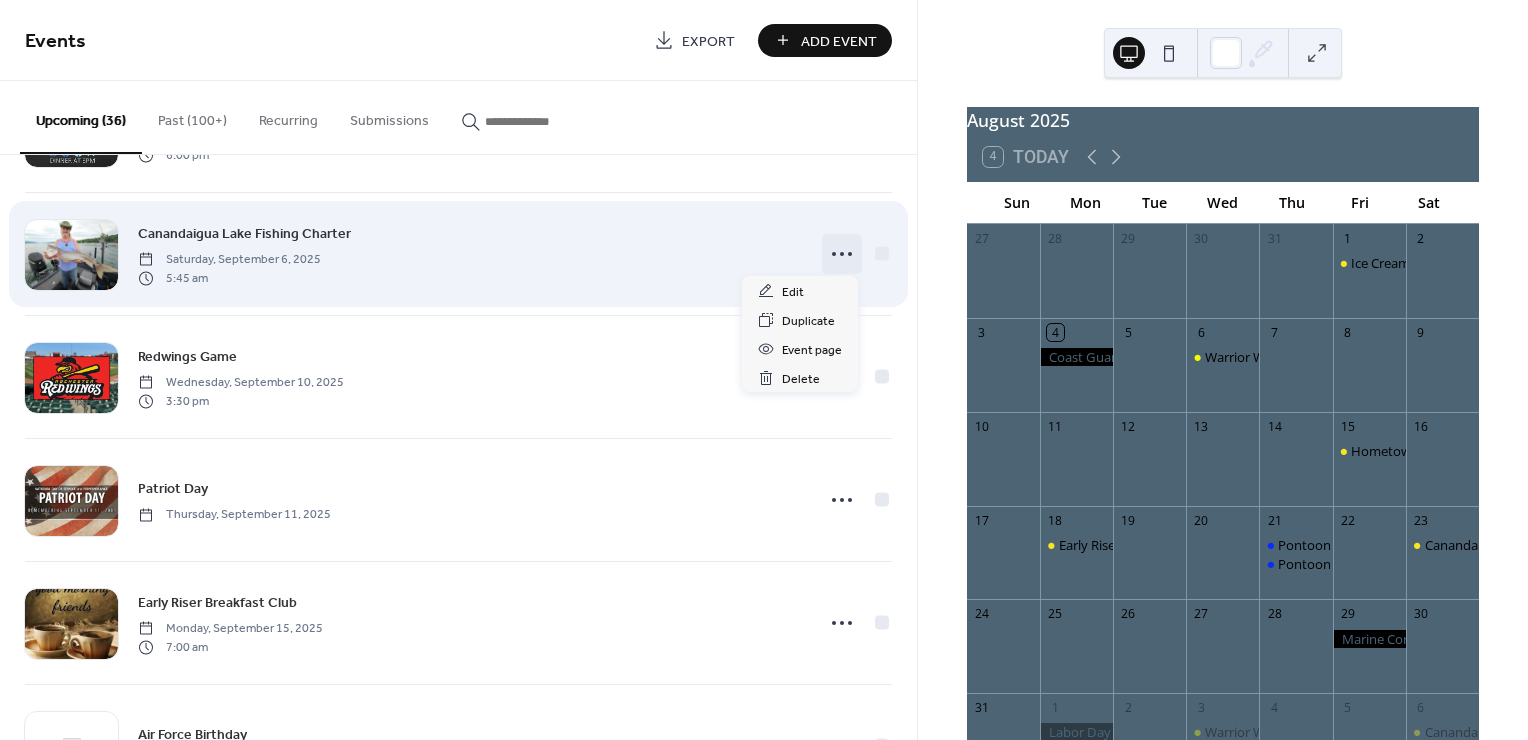 click 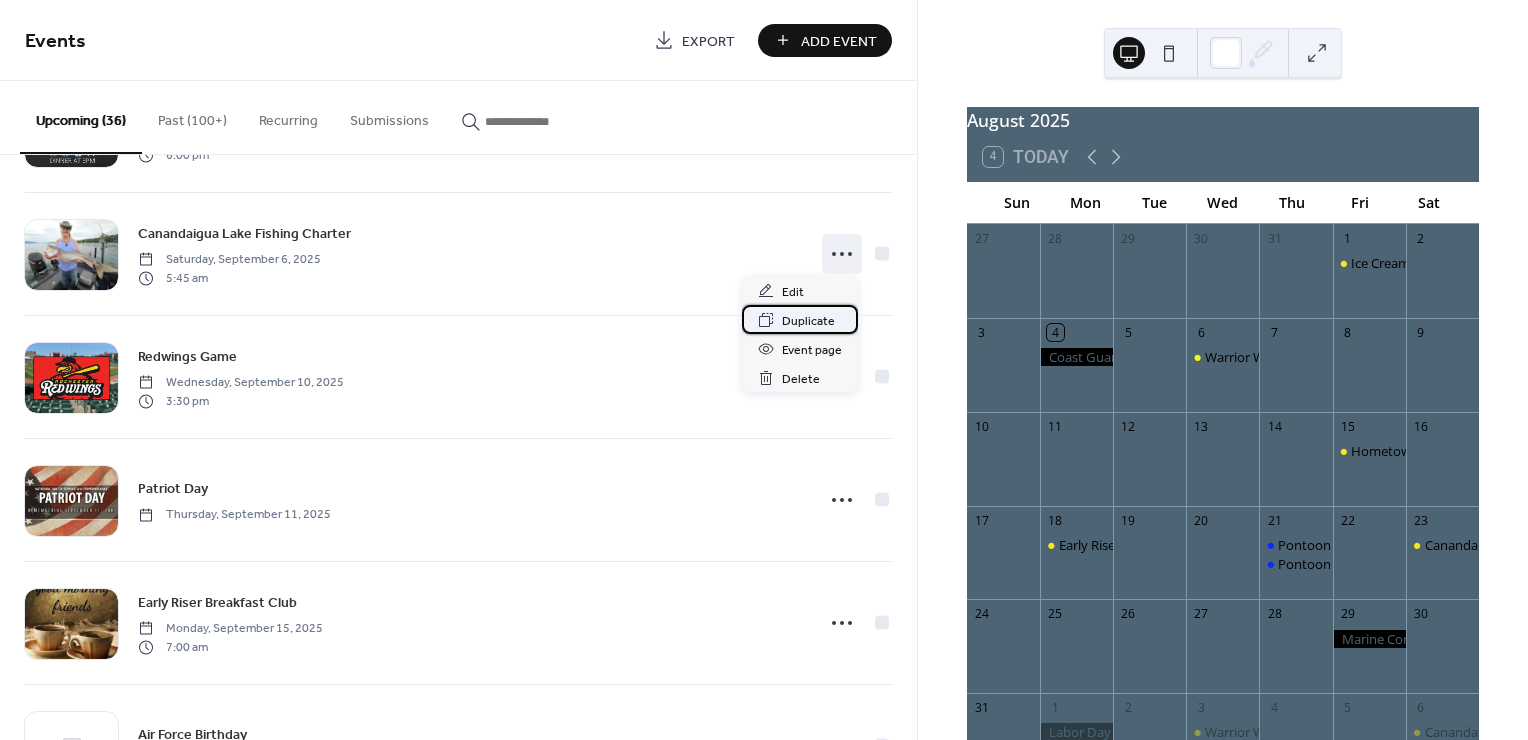 click on "Duplicate" at bounding box center (808, 321) 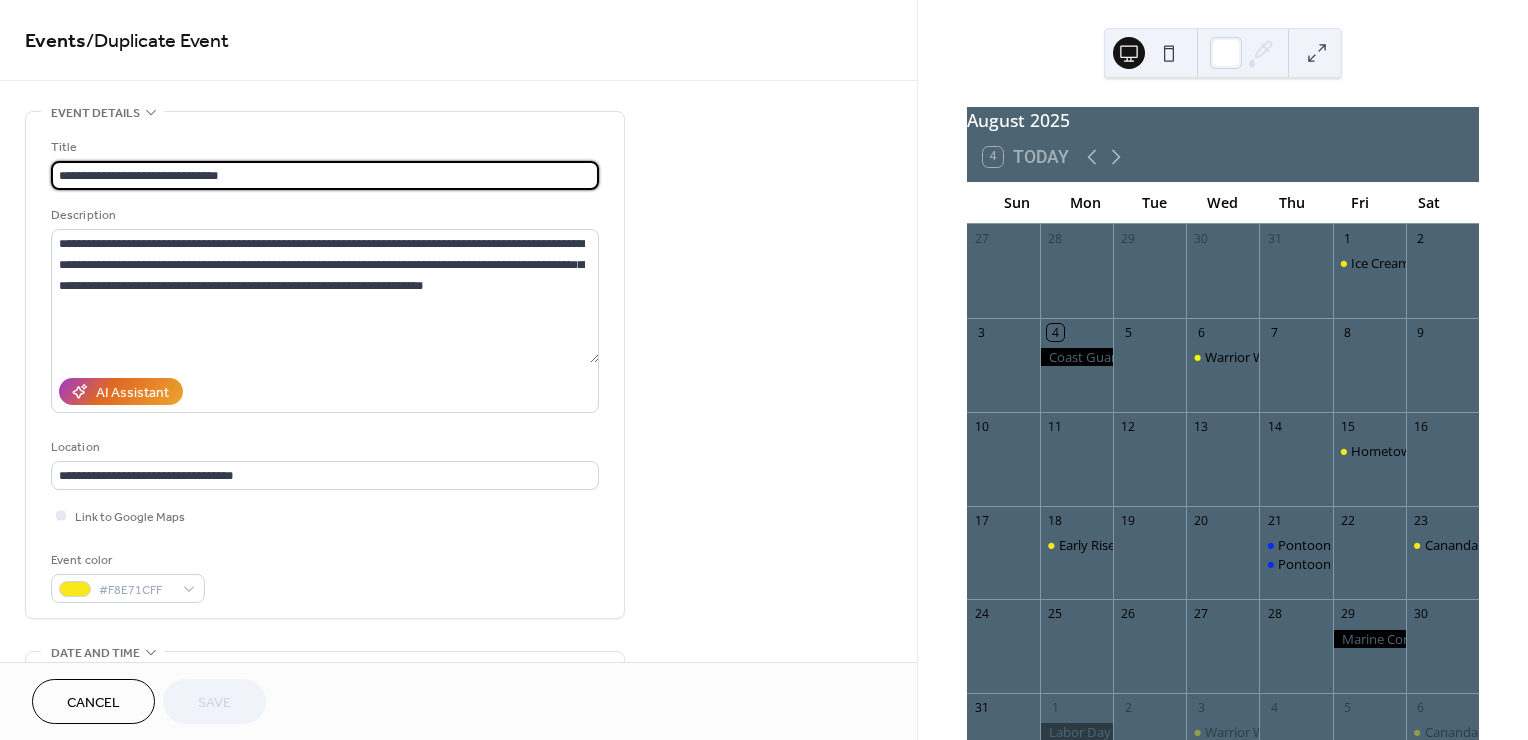 click on "**********" at bounding box center [458, 798] 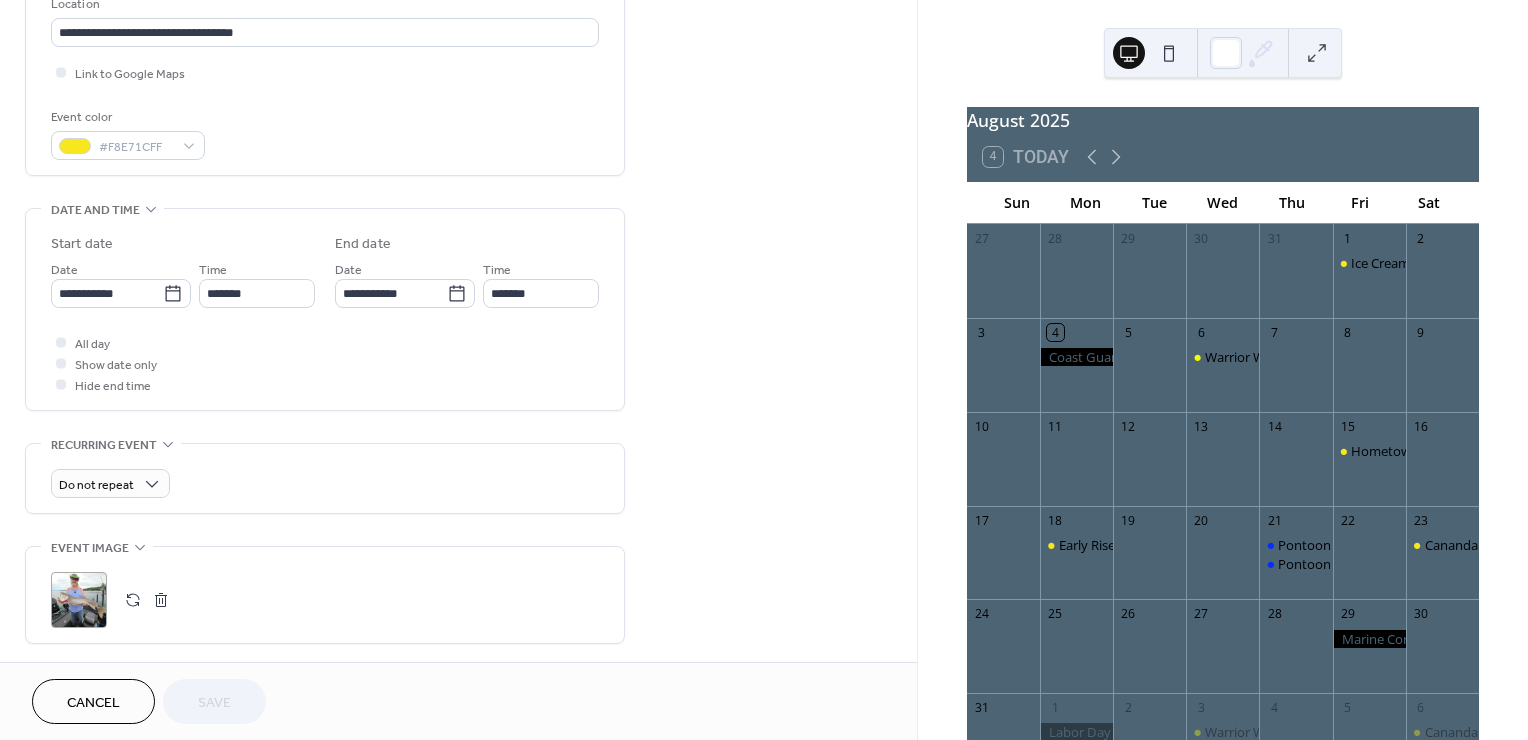 scroll, scrollTop: 444, scrollLeft: 0, axis: vertical 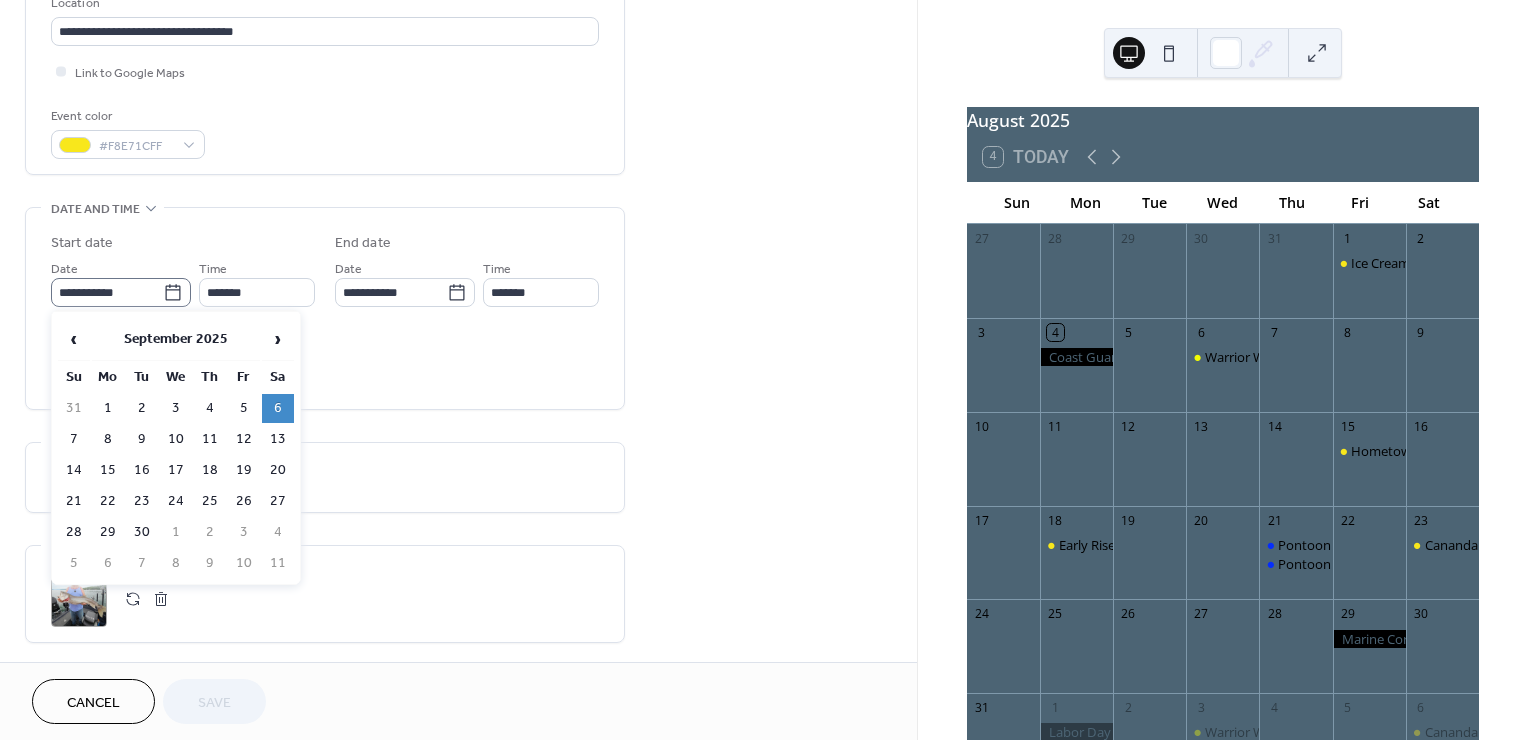 click 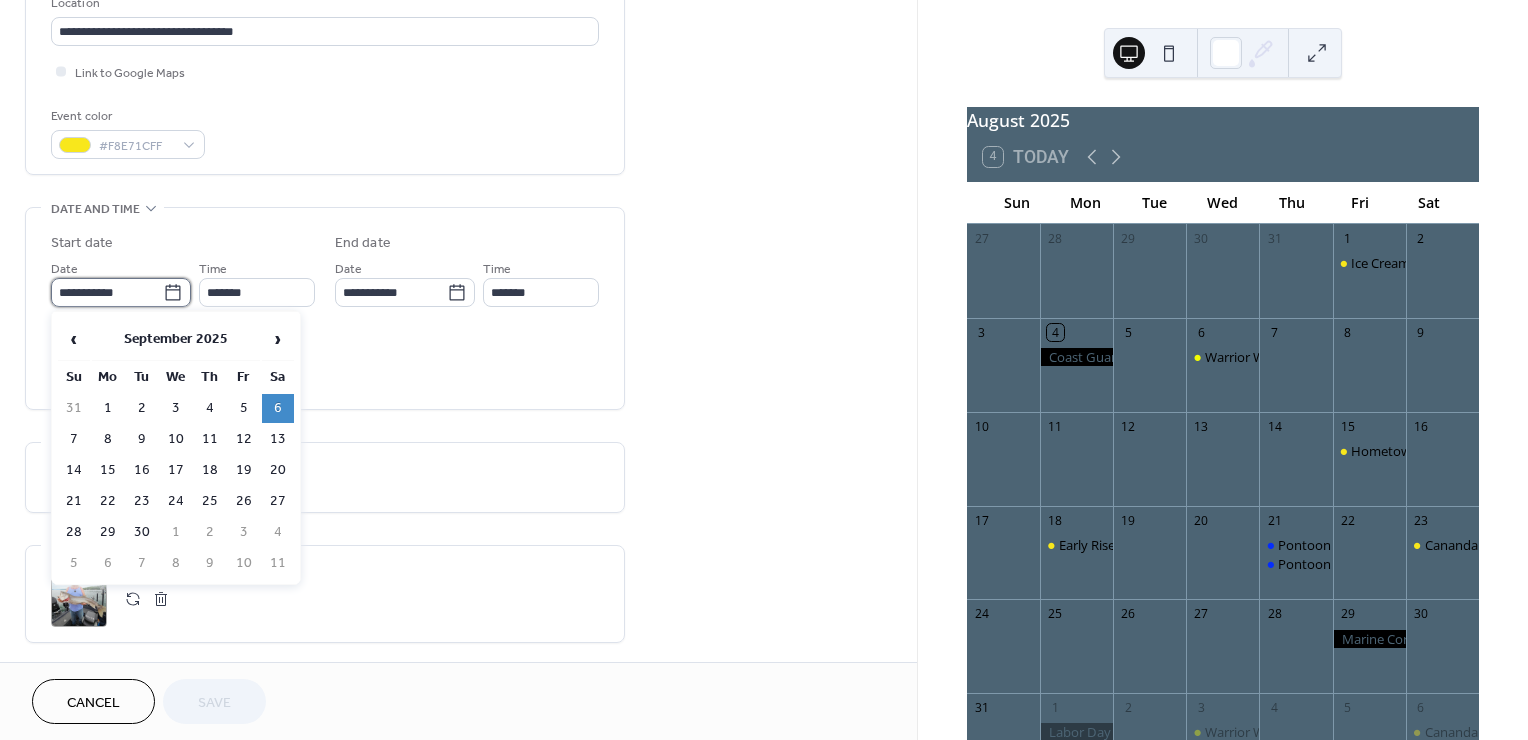 click on "**********" at bounding box center (107, 292) 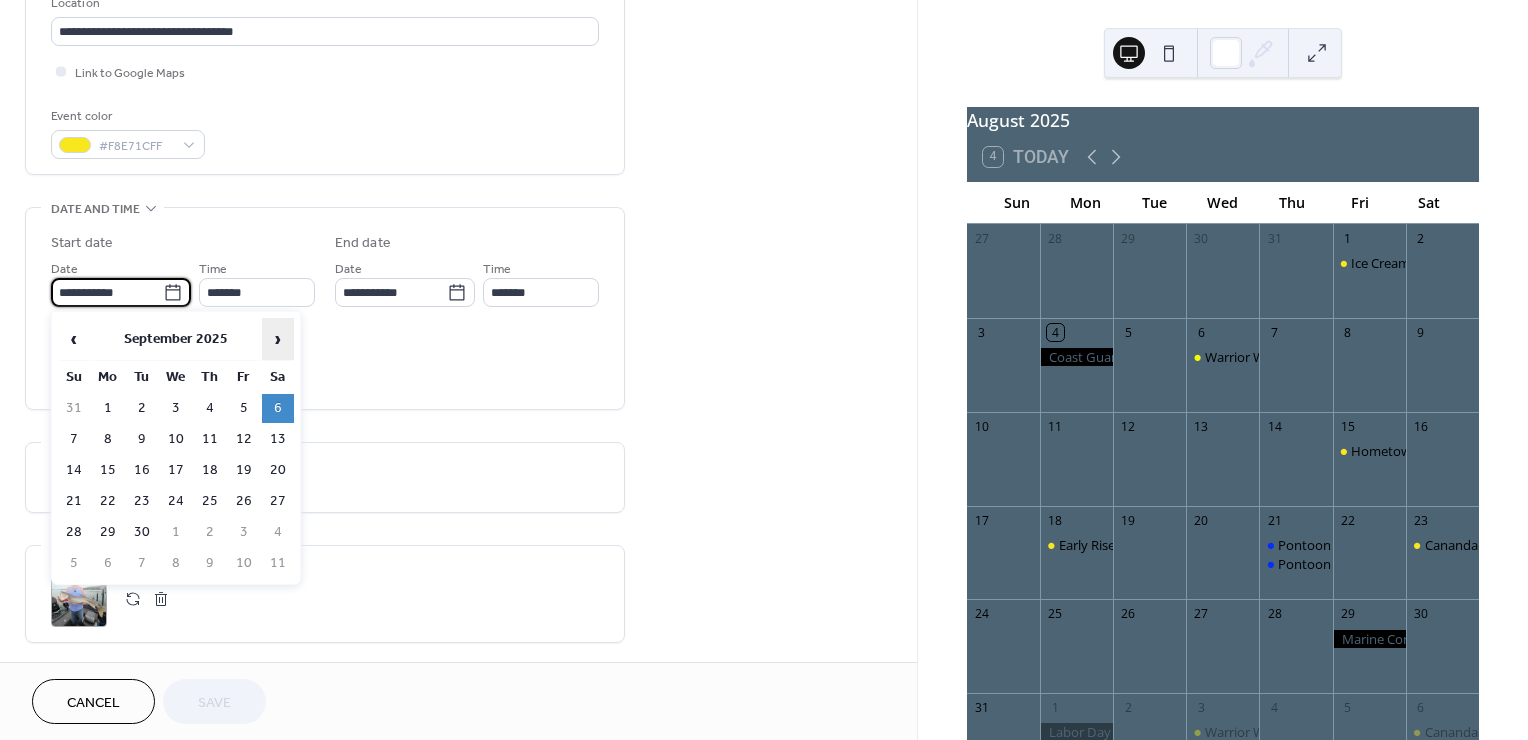 click on "›" at bounding box center [278, 339] 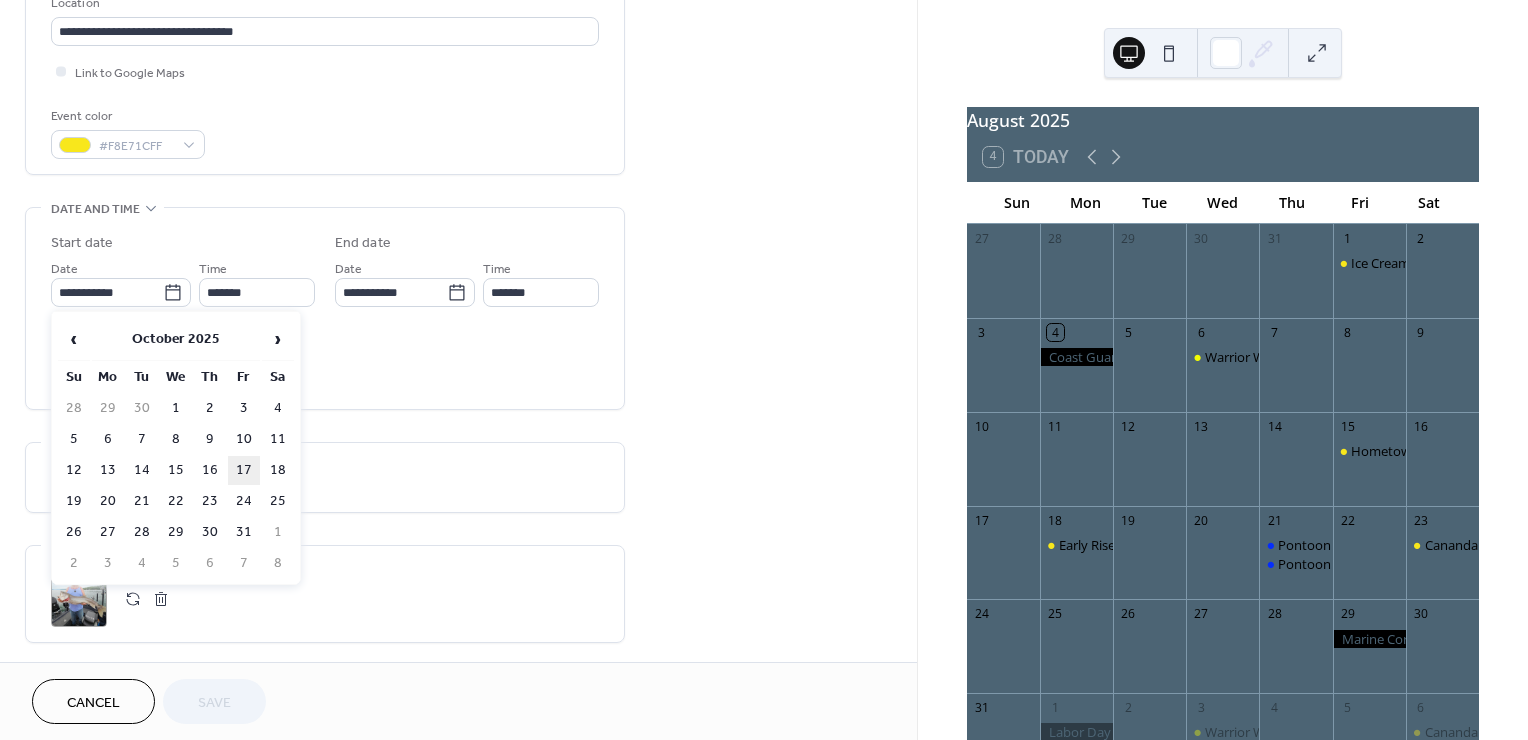 click on "17" at bounding box center (244, 470) 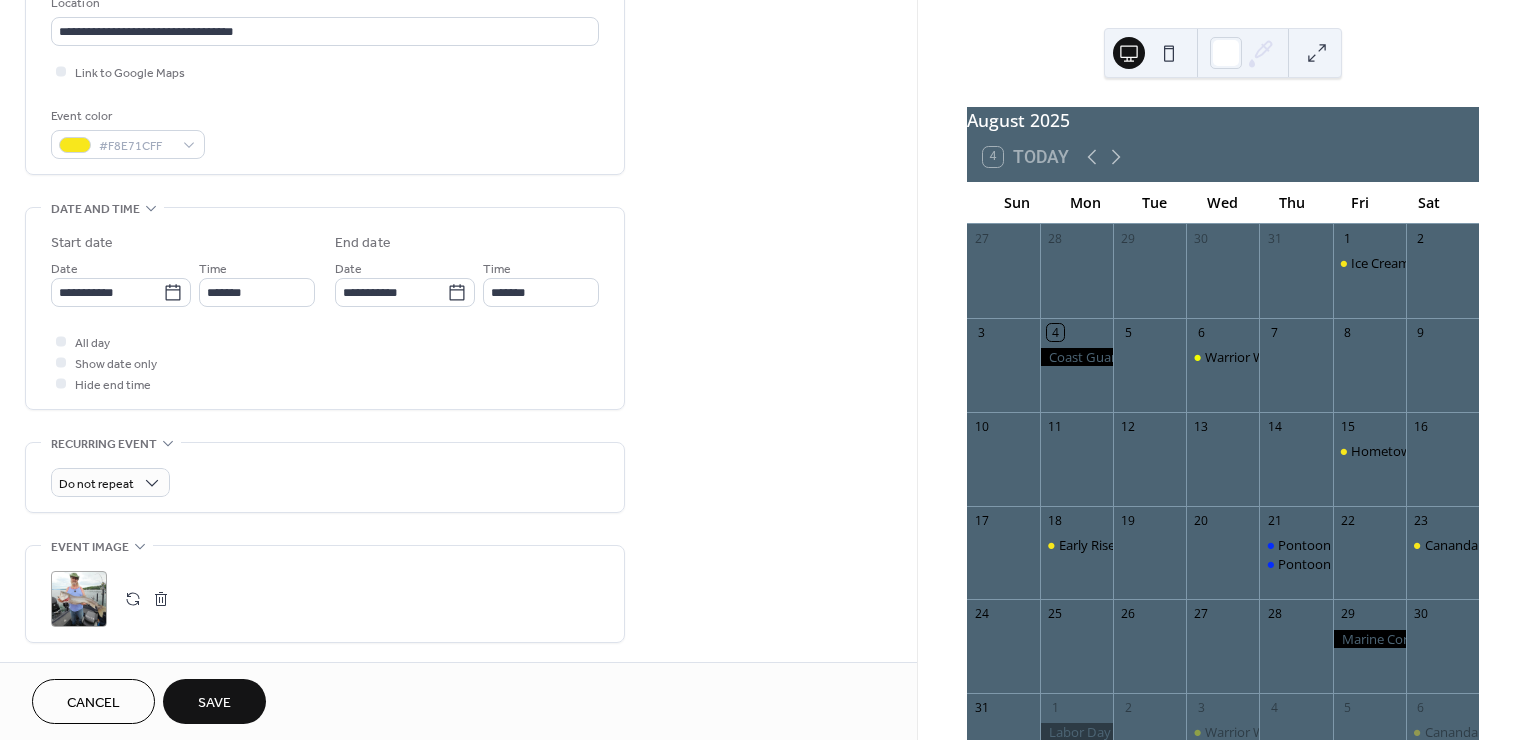 click on "**********" at bounding box center (458, 354) 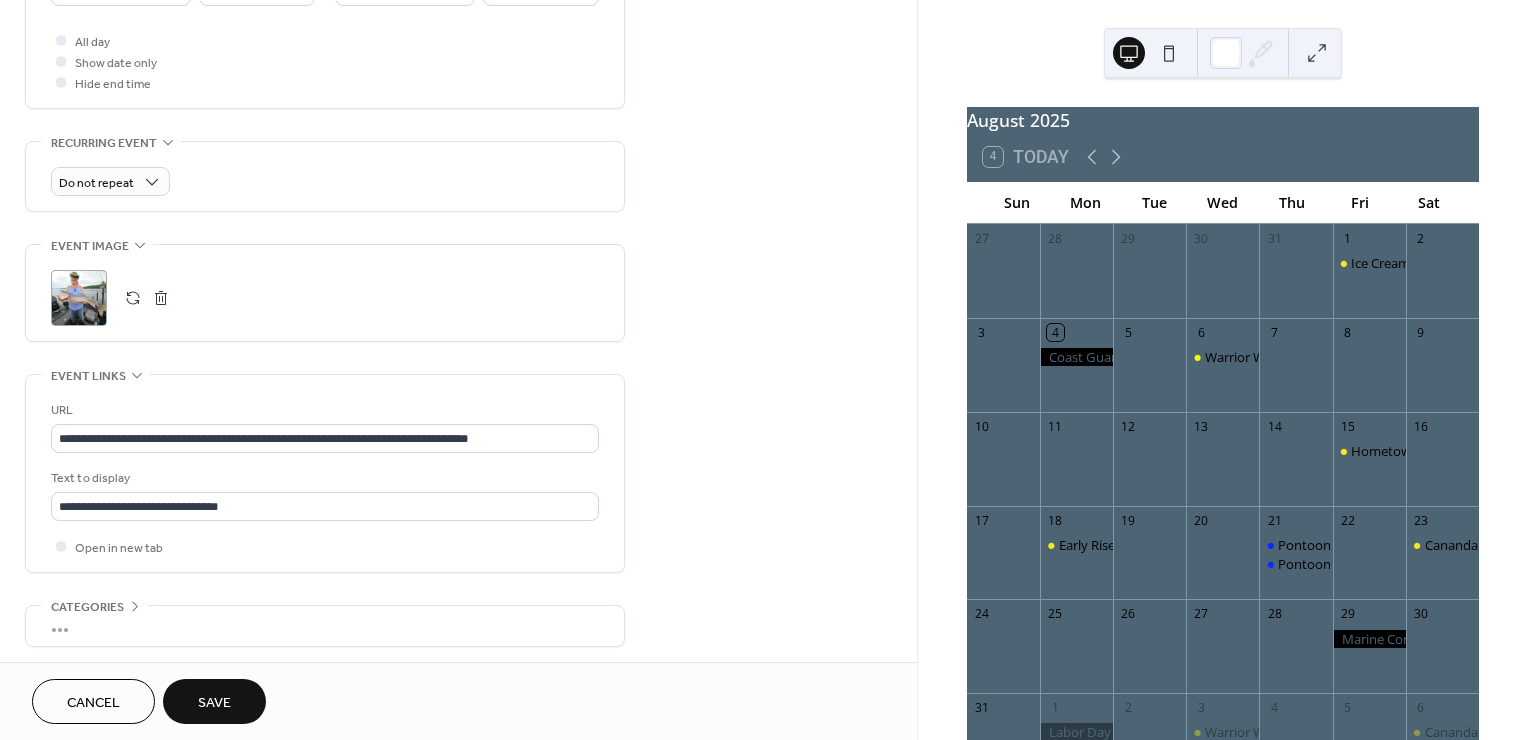 scroll, scrollTop: 777, scrollLeft: 0, axis: vertical 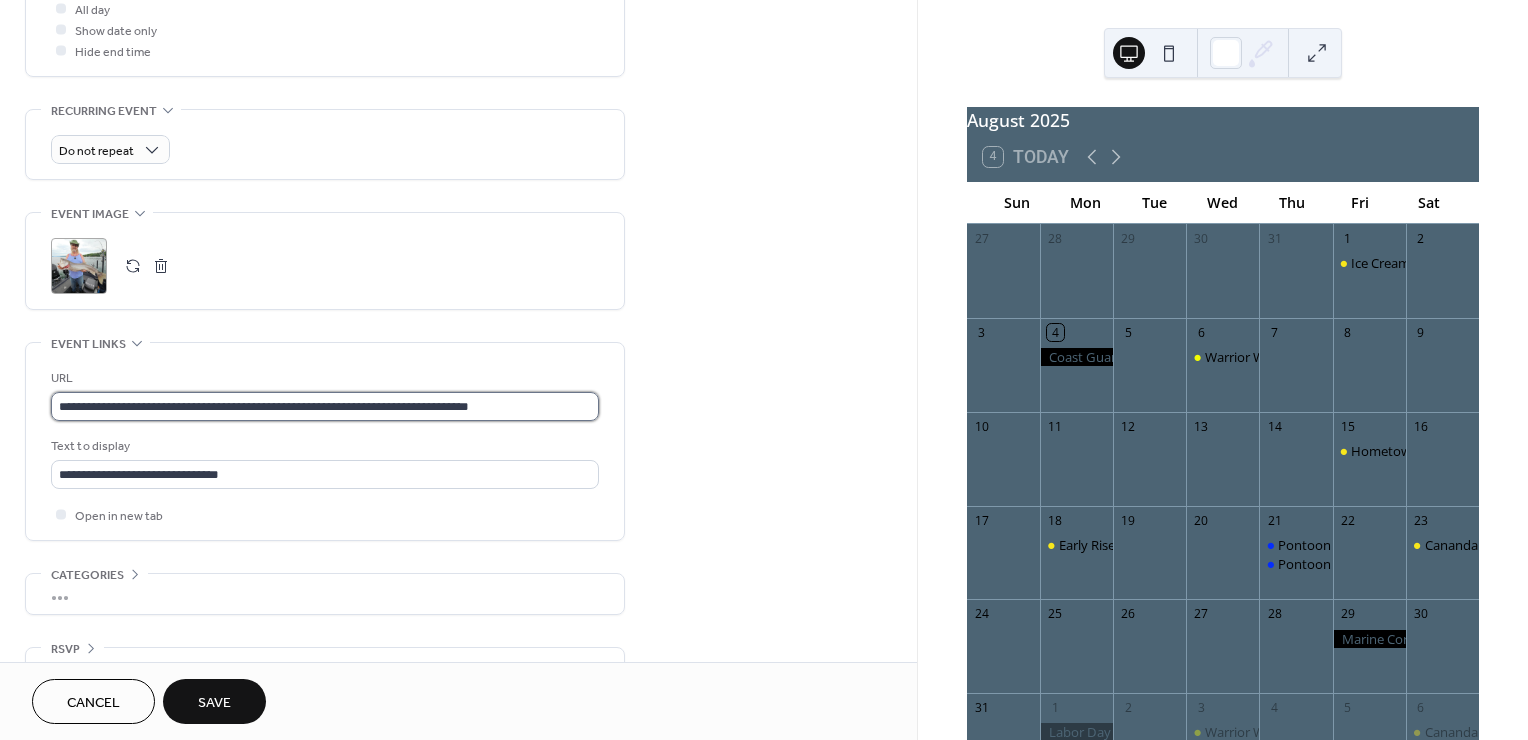click on "**********" at bounding box center (325, 406) 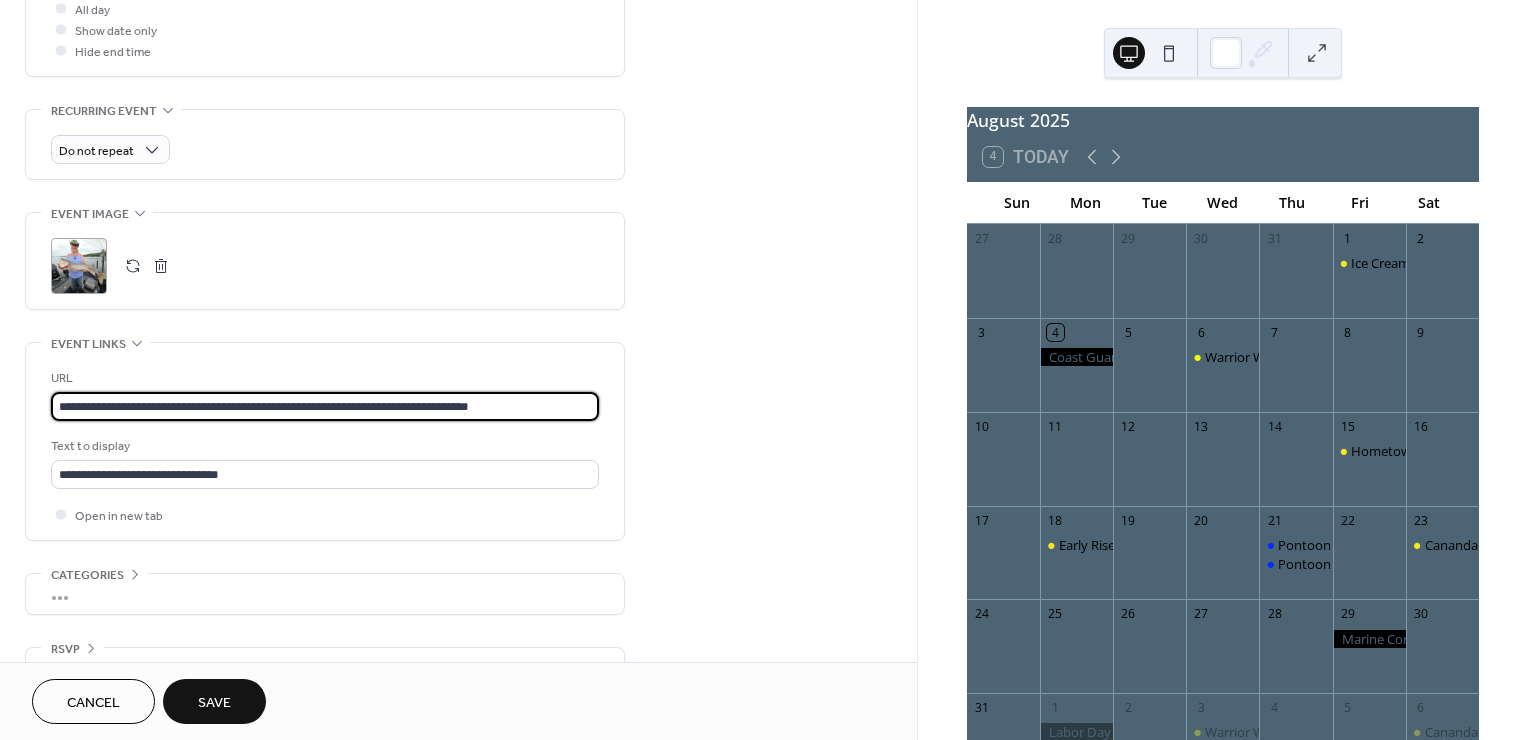 drag, startPoint x: 543, startPoint y: 403, endPoint x: -36, endPoint y: 416, distance: 579.14594 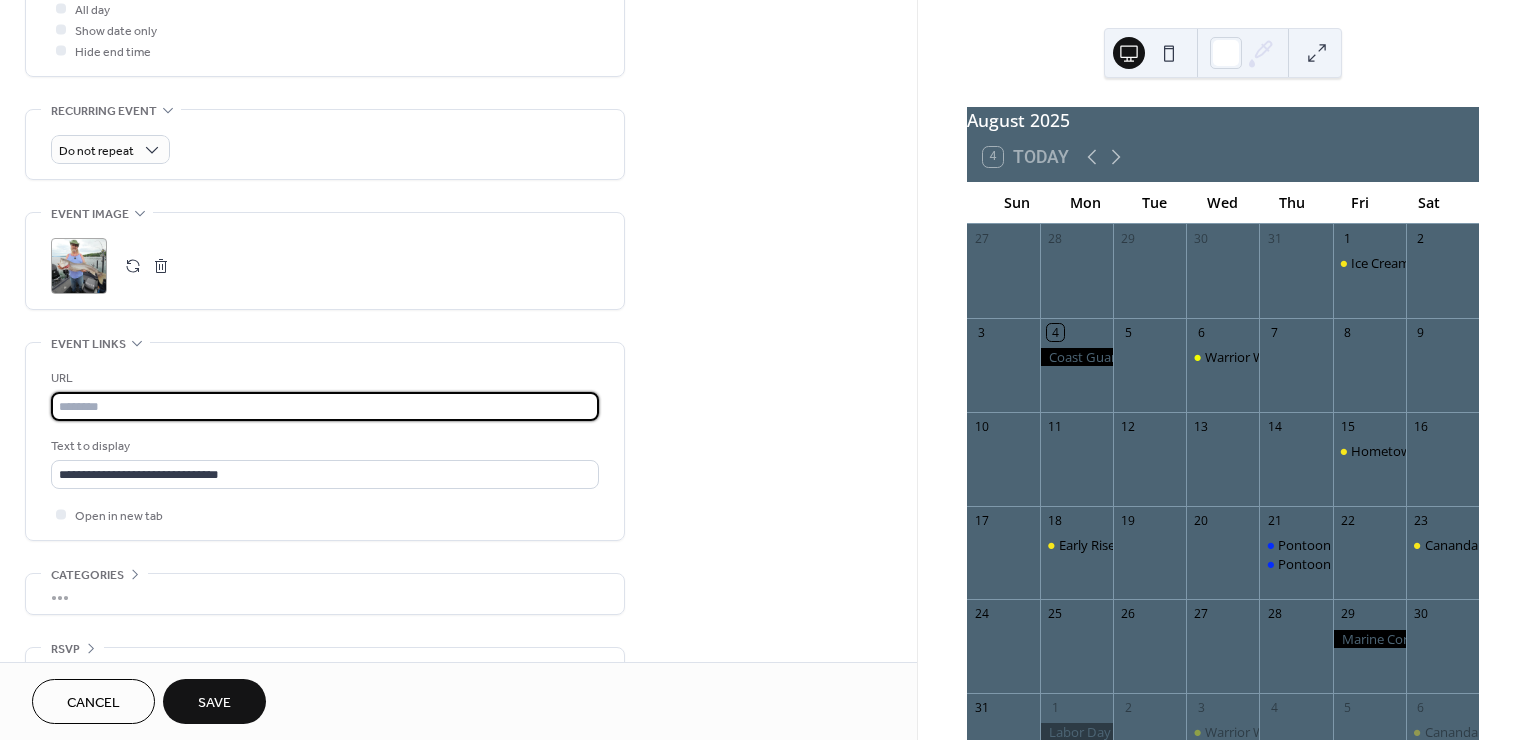 paste on "**********" 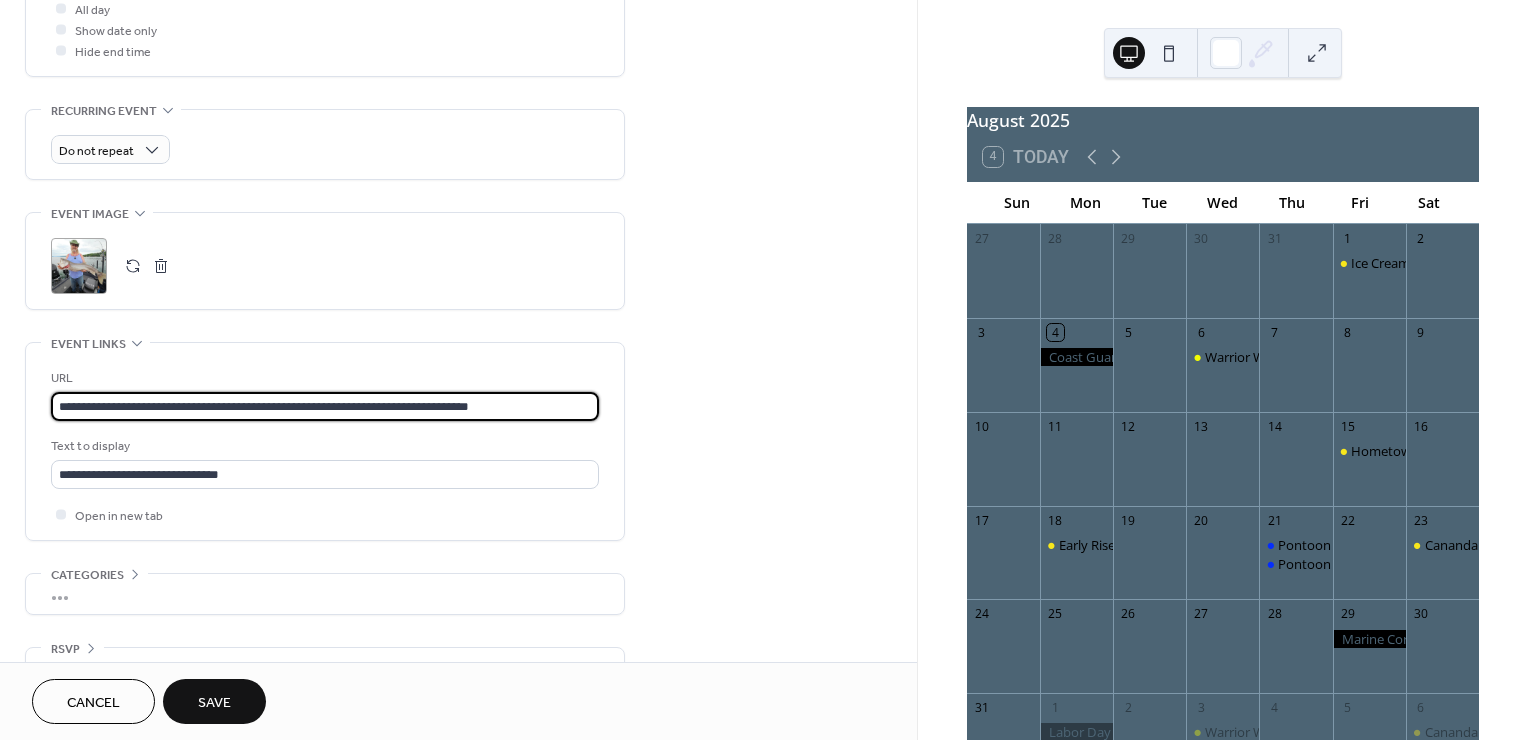 type on "**********" 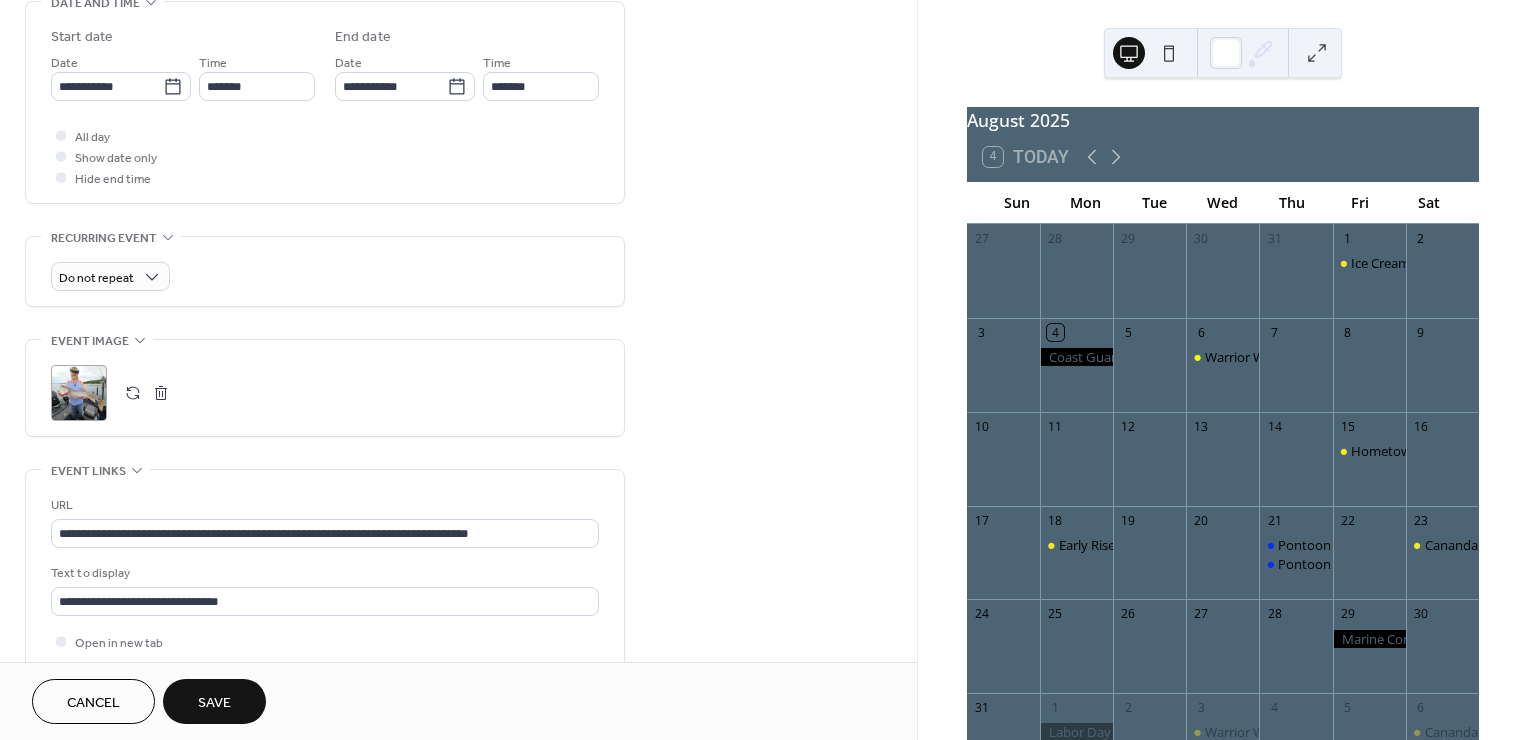 scroll, scrollTop: 599, scrollLeft: 0, axis: vertical 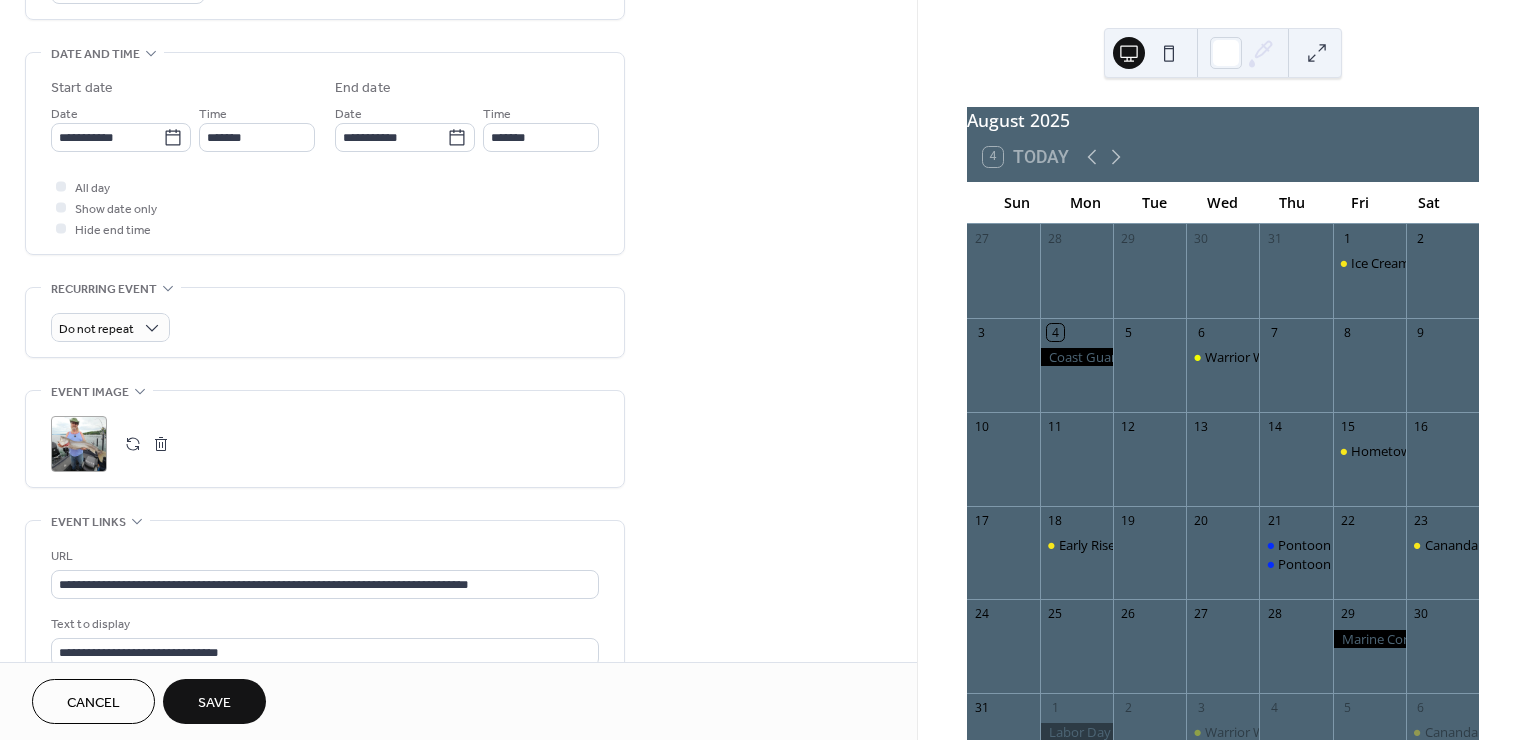 click at bounding box center [133, 444] 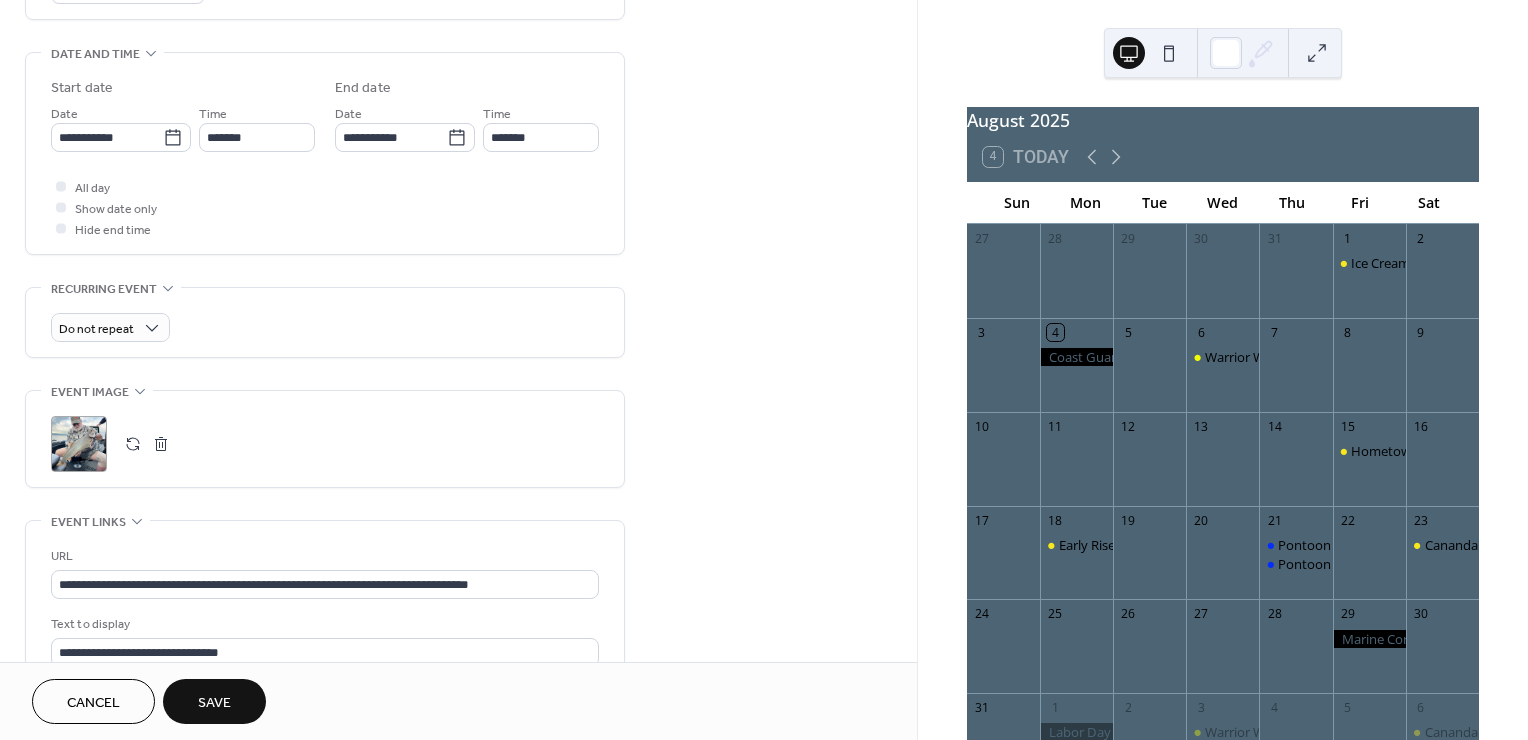 scroll, scrollTop: 488, scrollLeft: 0, axis: vertical 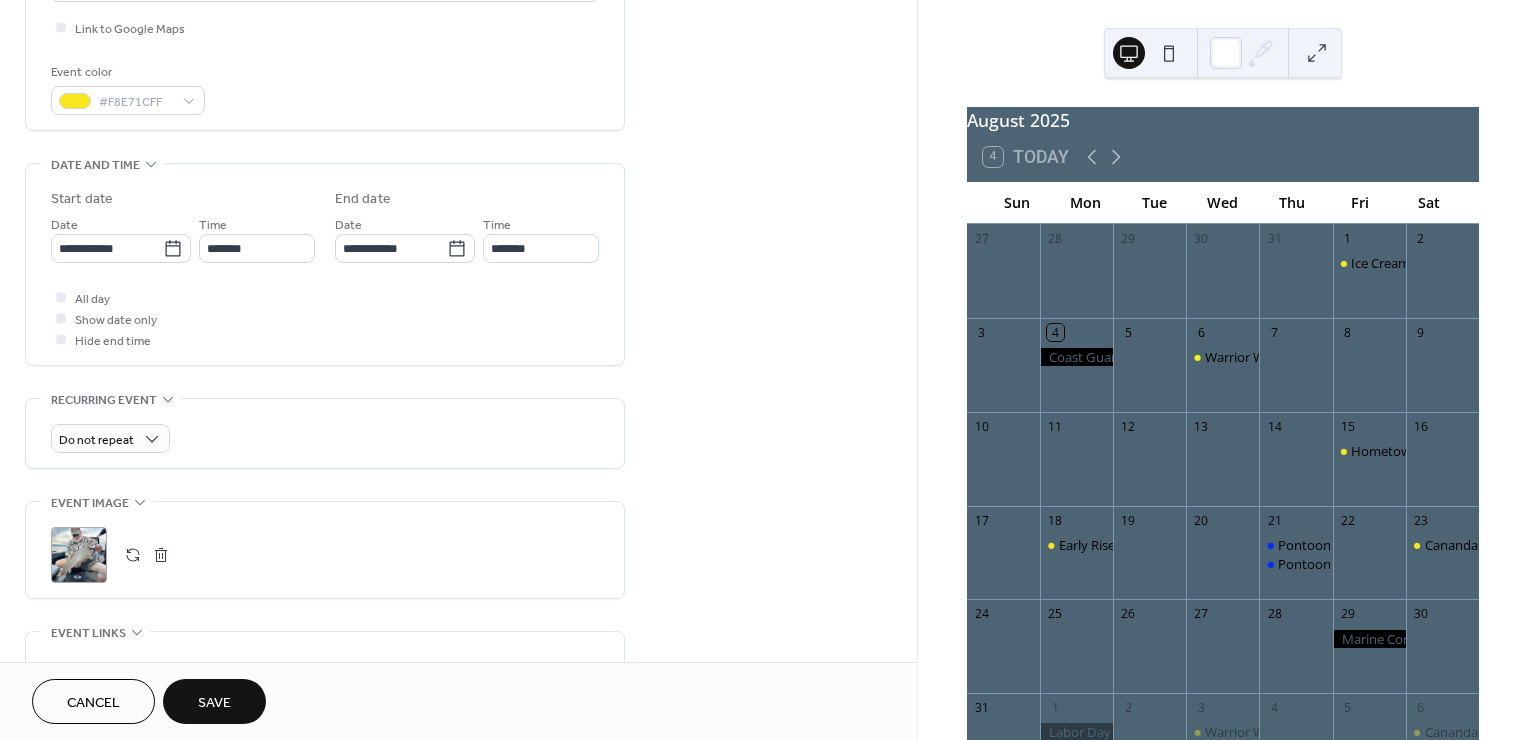 click on "Save" at bounding box center (214, 703) 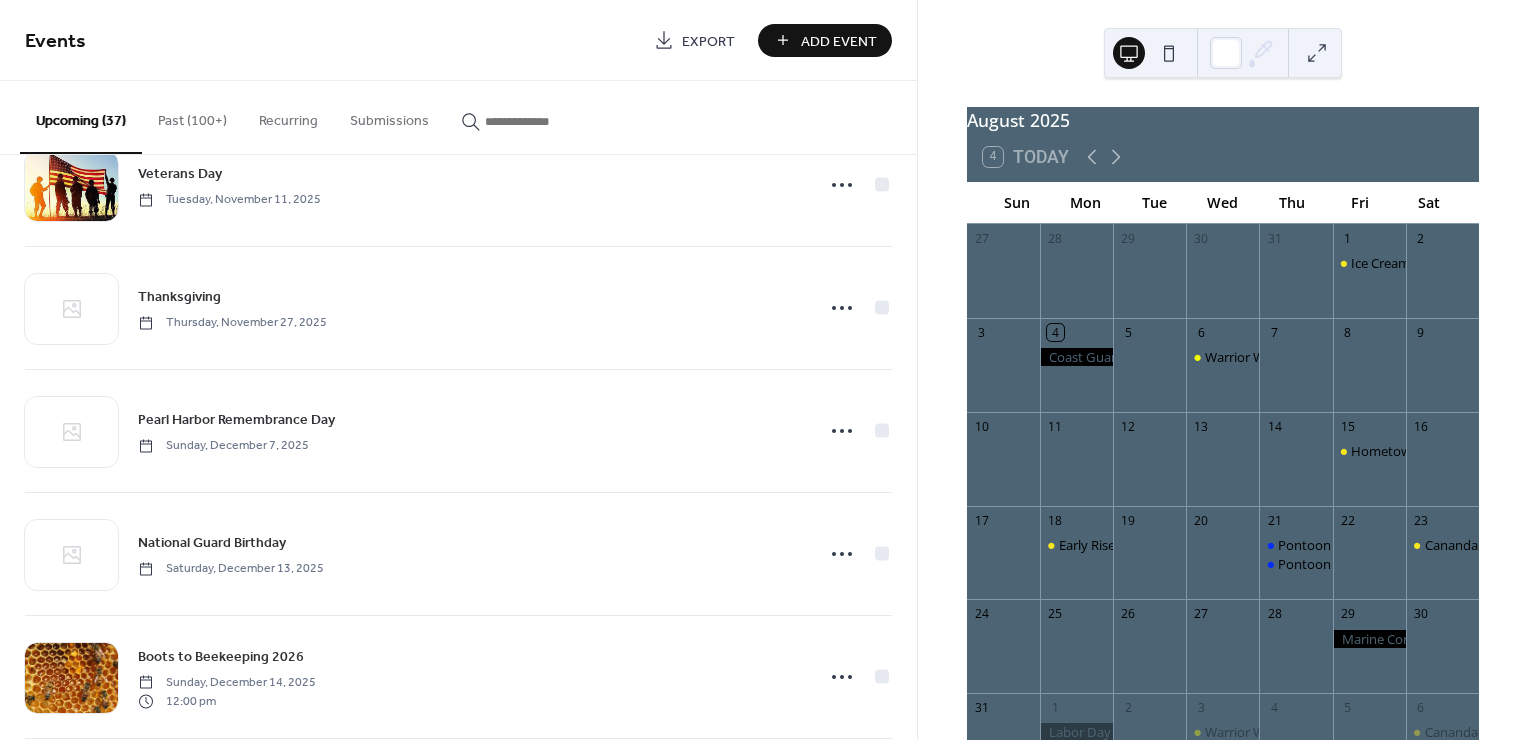 scroll, scrollTop: 3242, scrollLeft: 0, axis: vertical 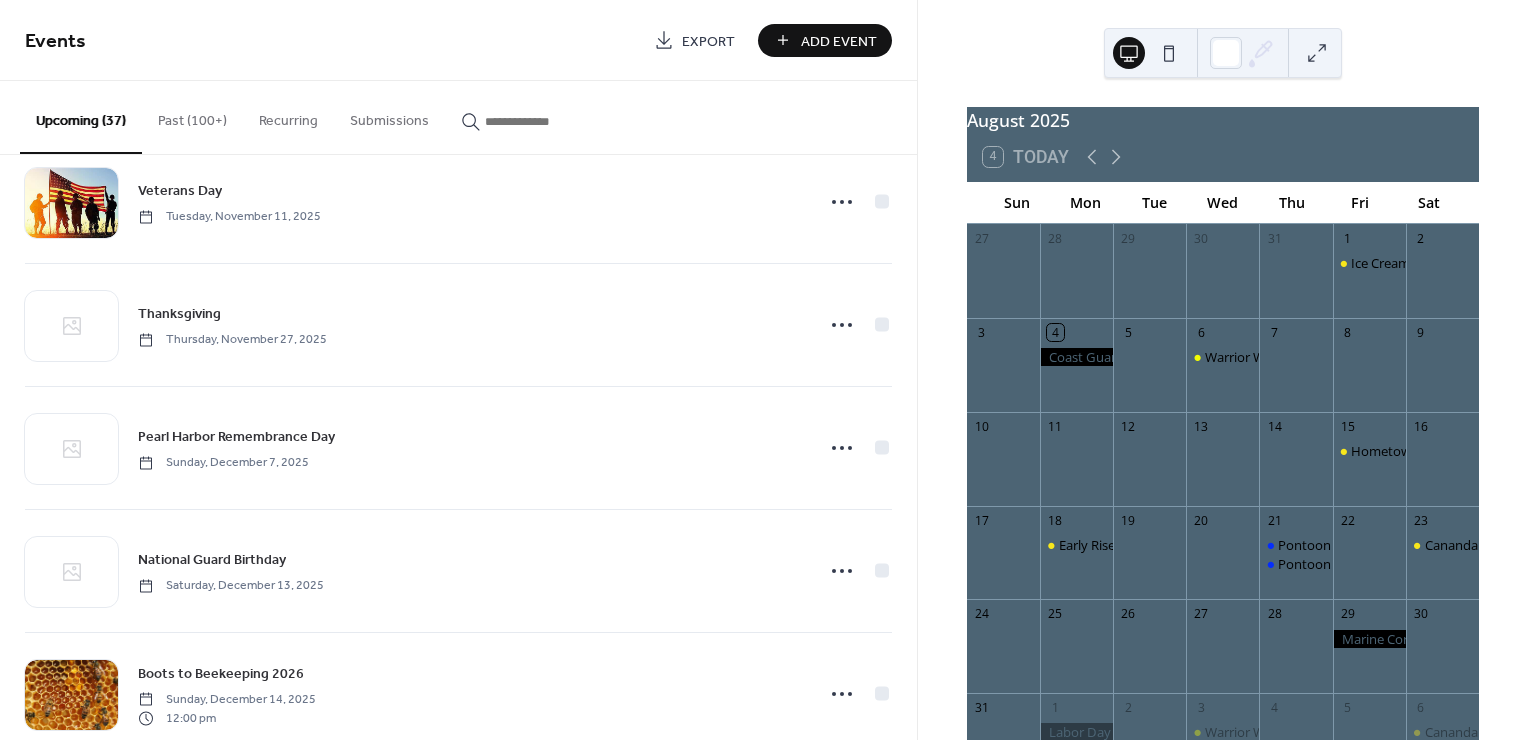 click on "Past (100+)" at bounding box center [192, 116] 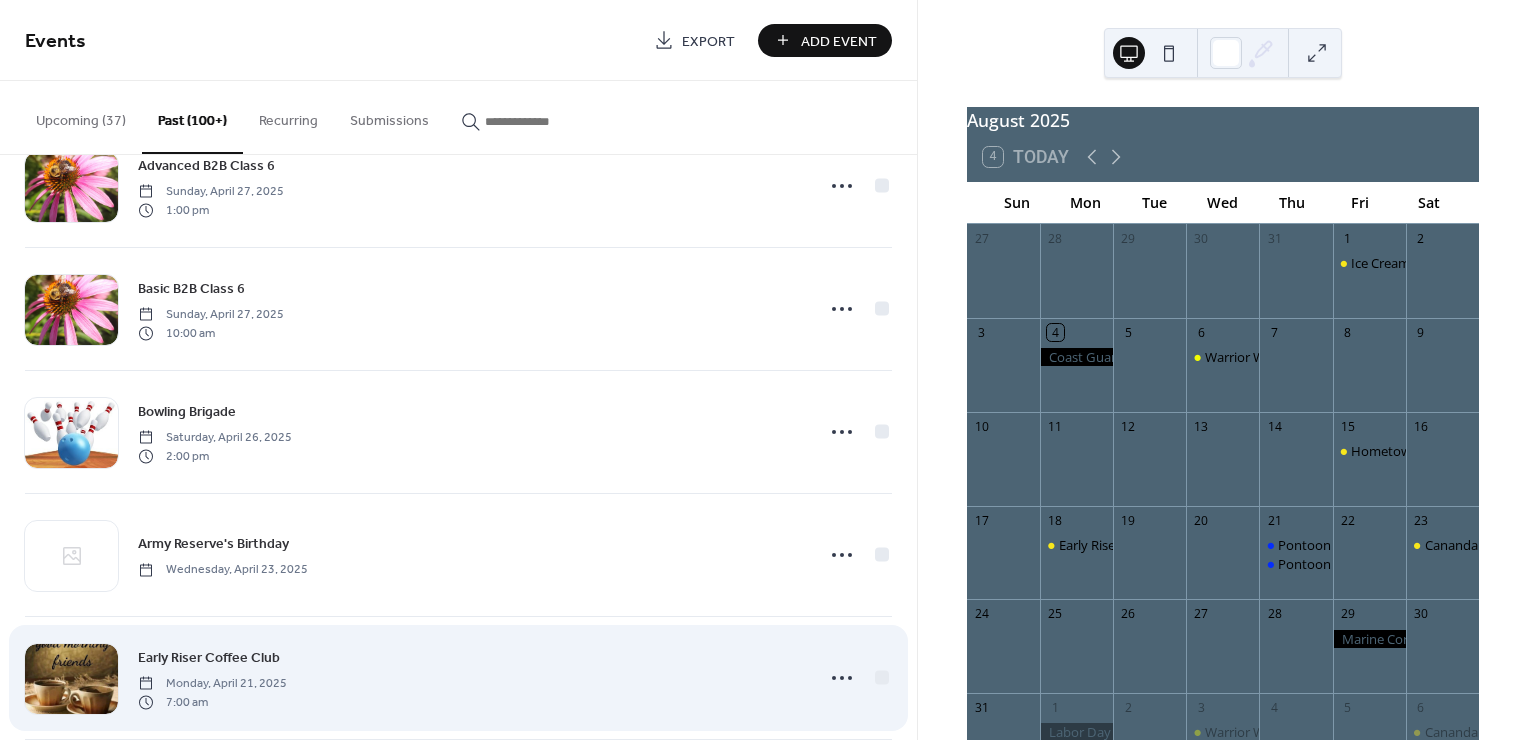 scroll, scrollTop: 3048, scrollLeft: 0, axis: vertical 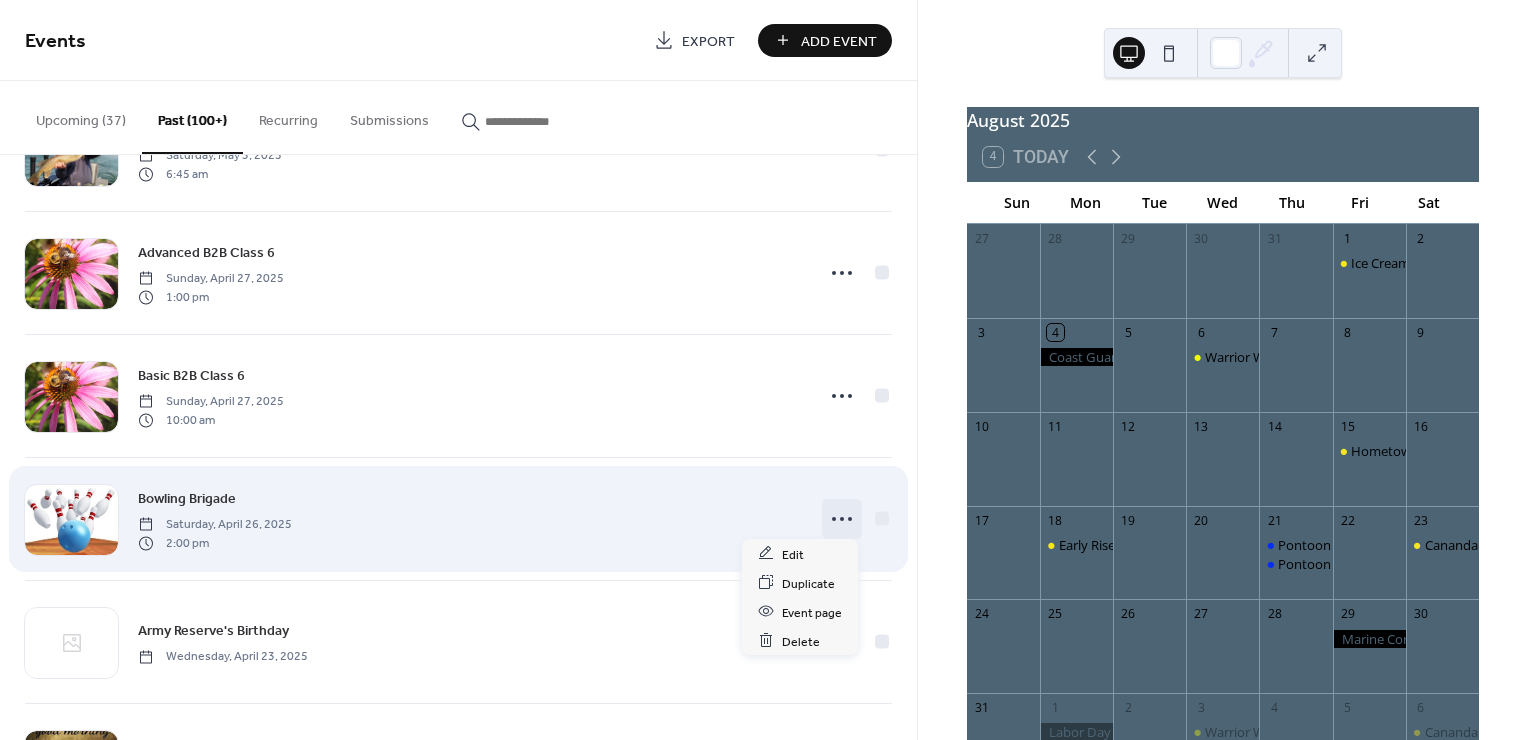 click 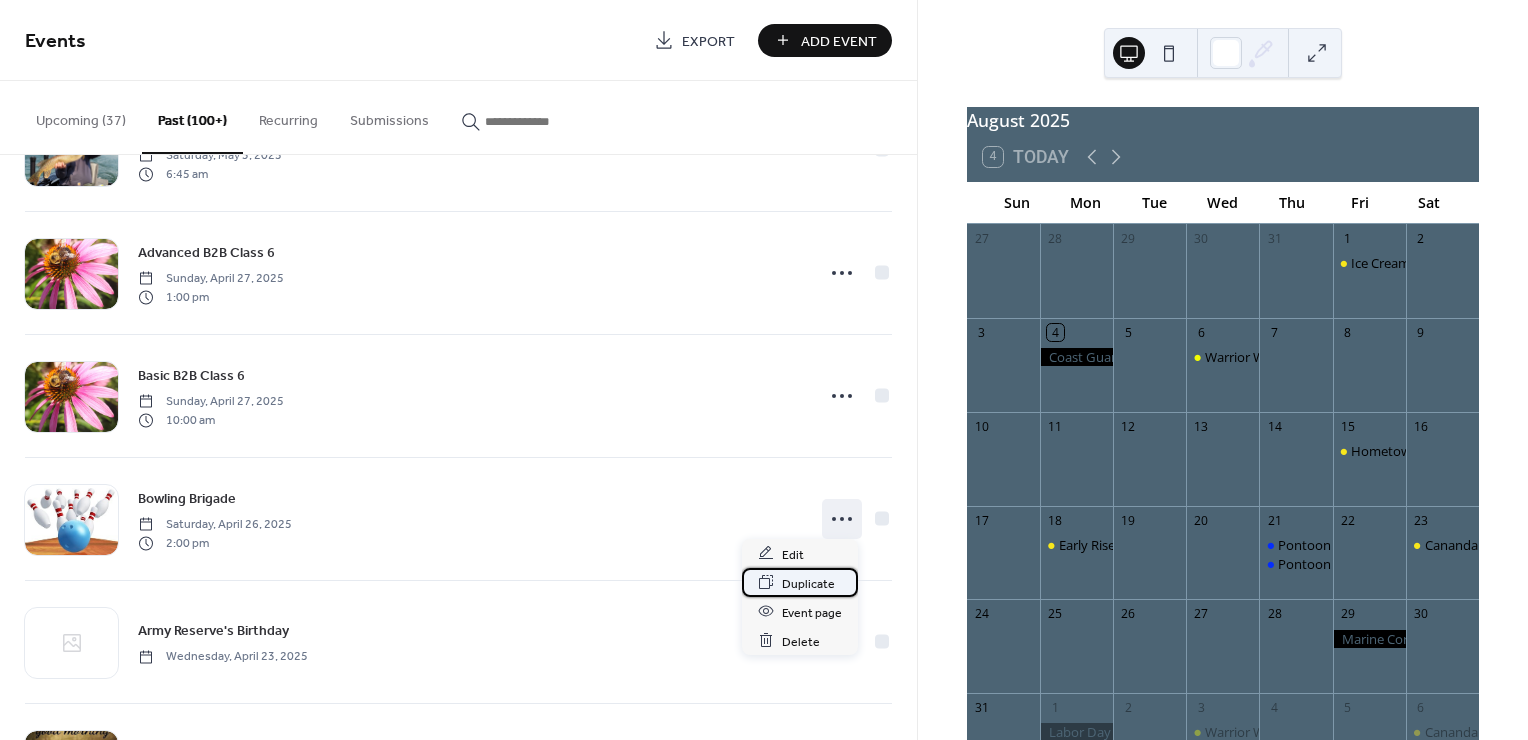 click on "Duplicate" at bounding box center [808, 583] 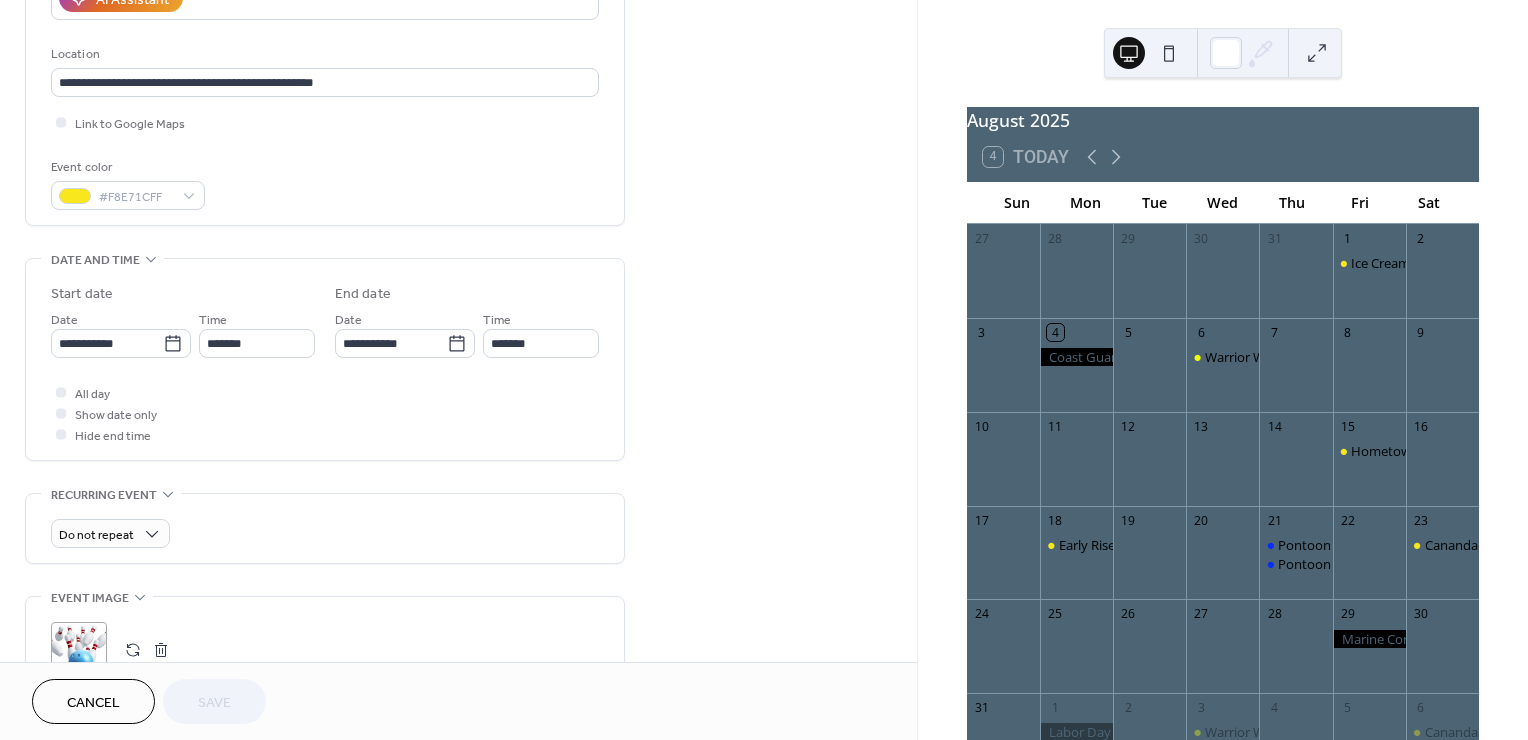 scroll, scrollTop: 444, scrollLeft: 0, axis: vertical 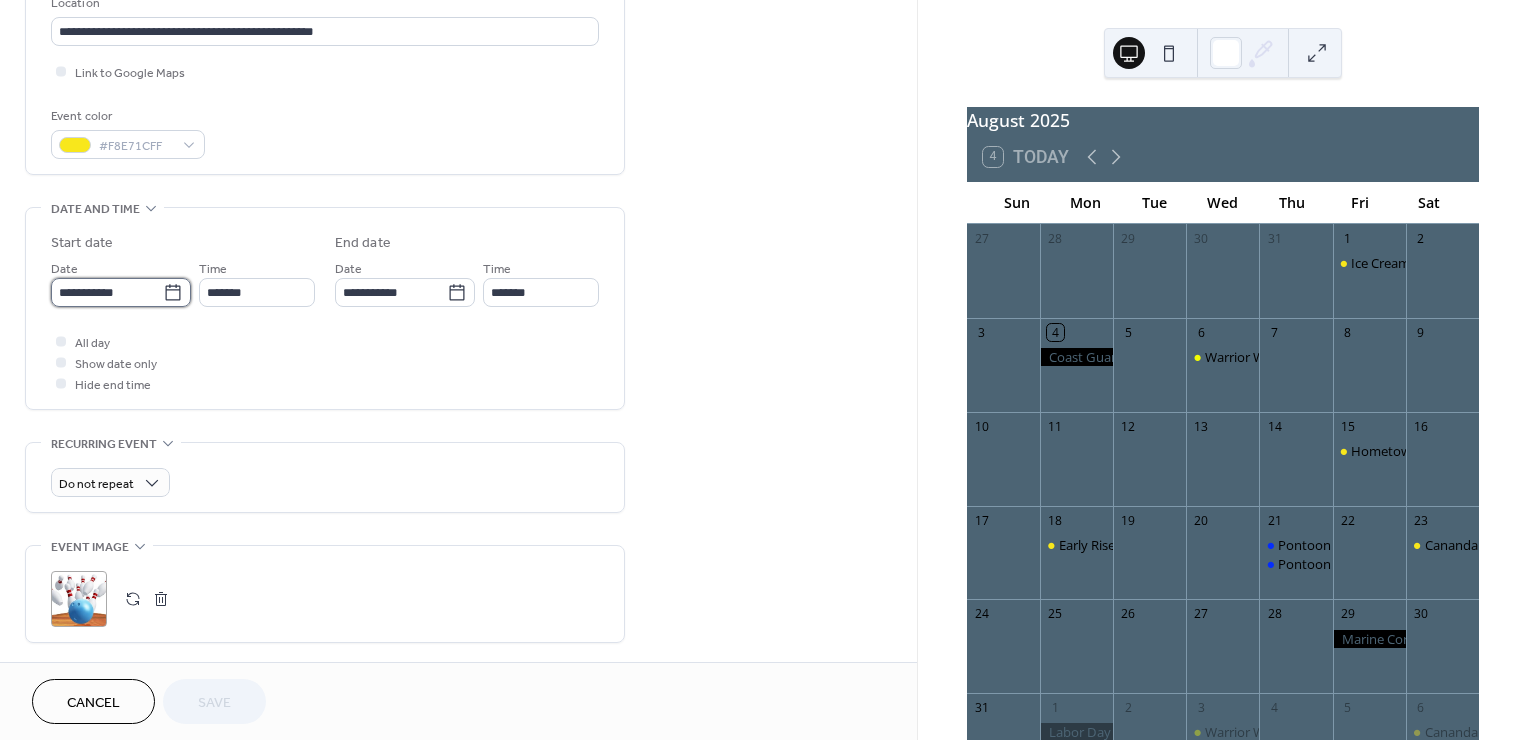 click on "**********" at bounding box center (107, 292) 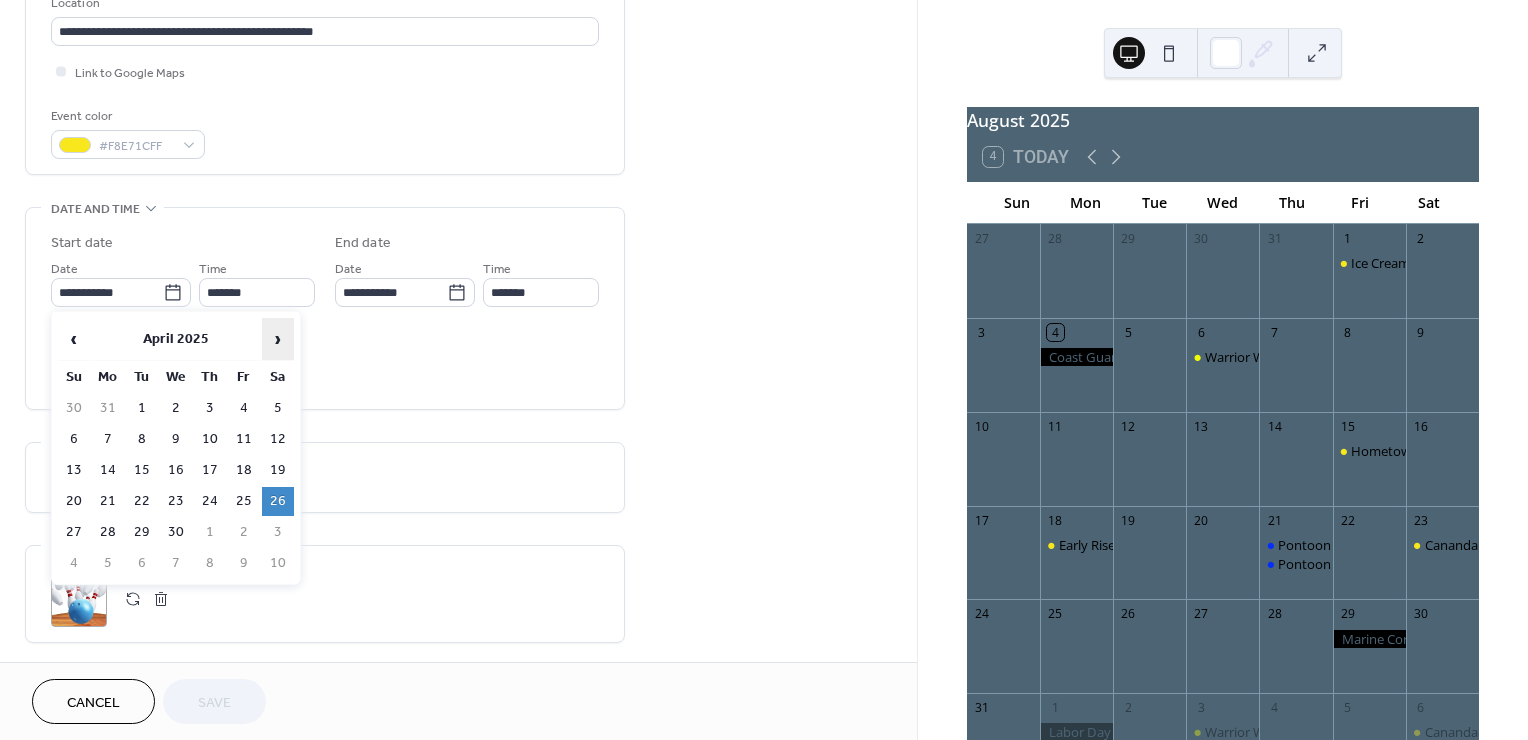 click on "›" at bounding box center [278, 339] 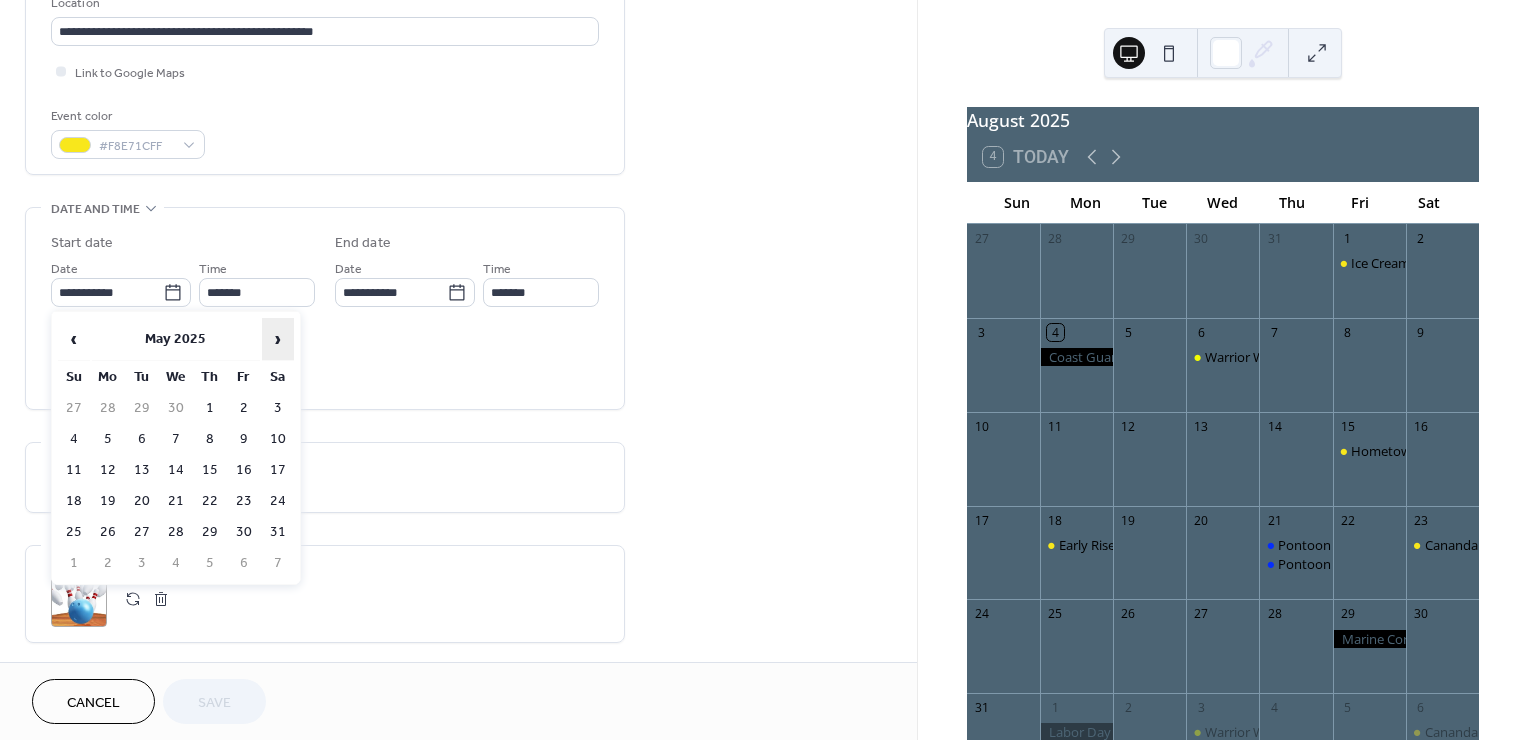 click on "›" at bounding box center (278, 339) 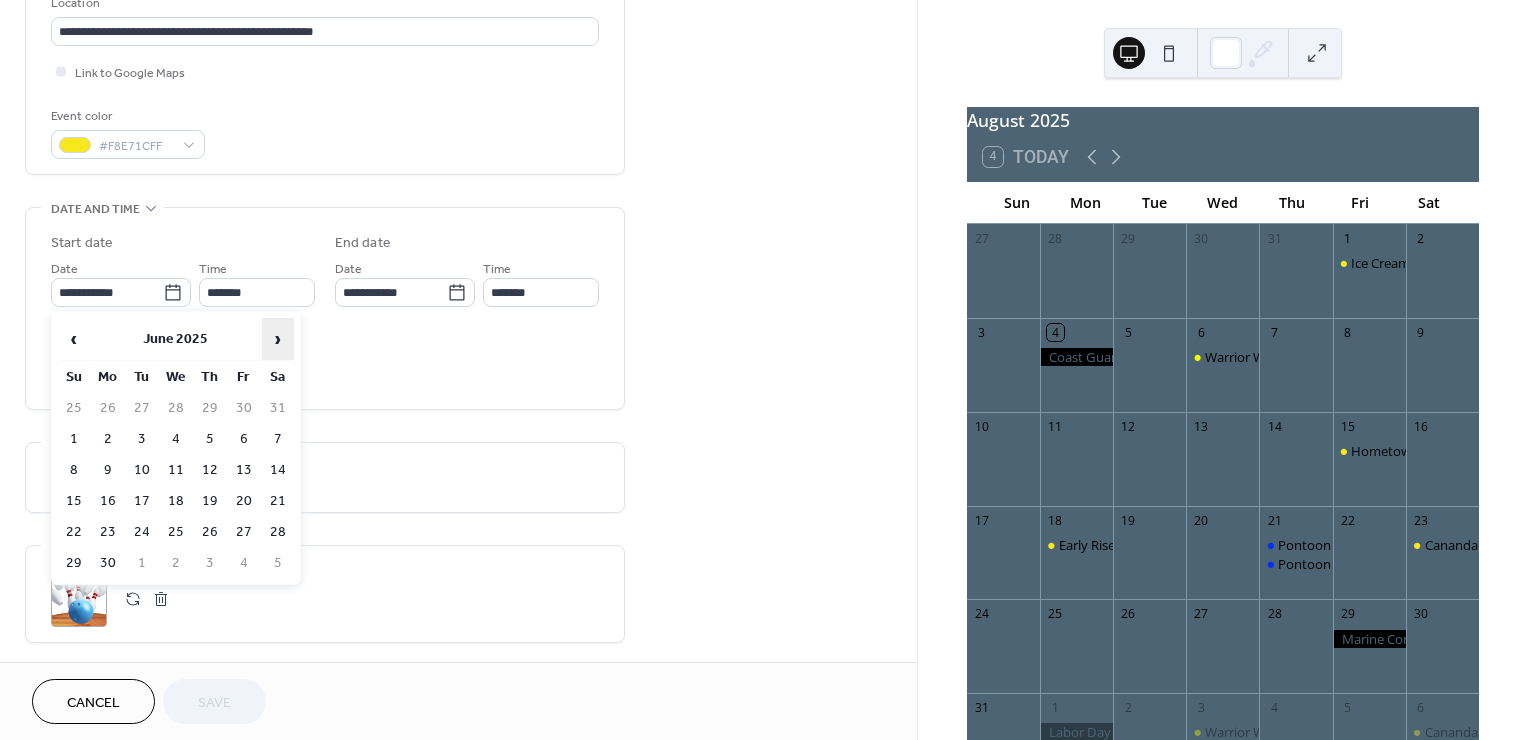 click on "›" at bounding box center (278, 339) 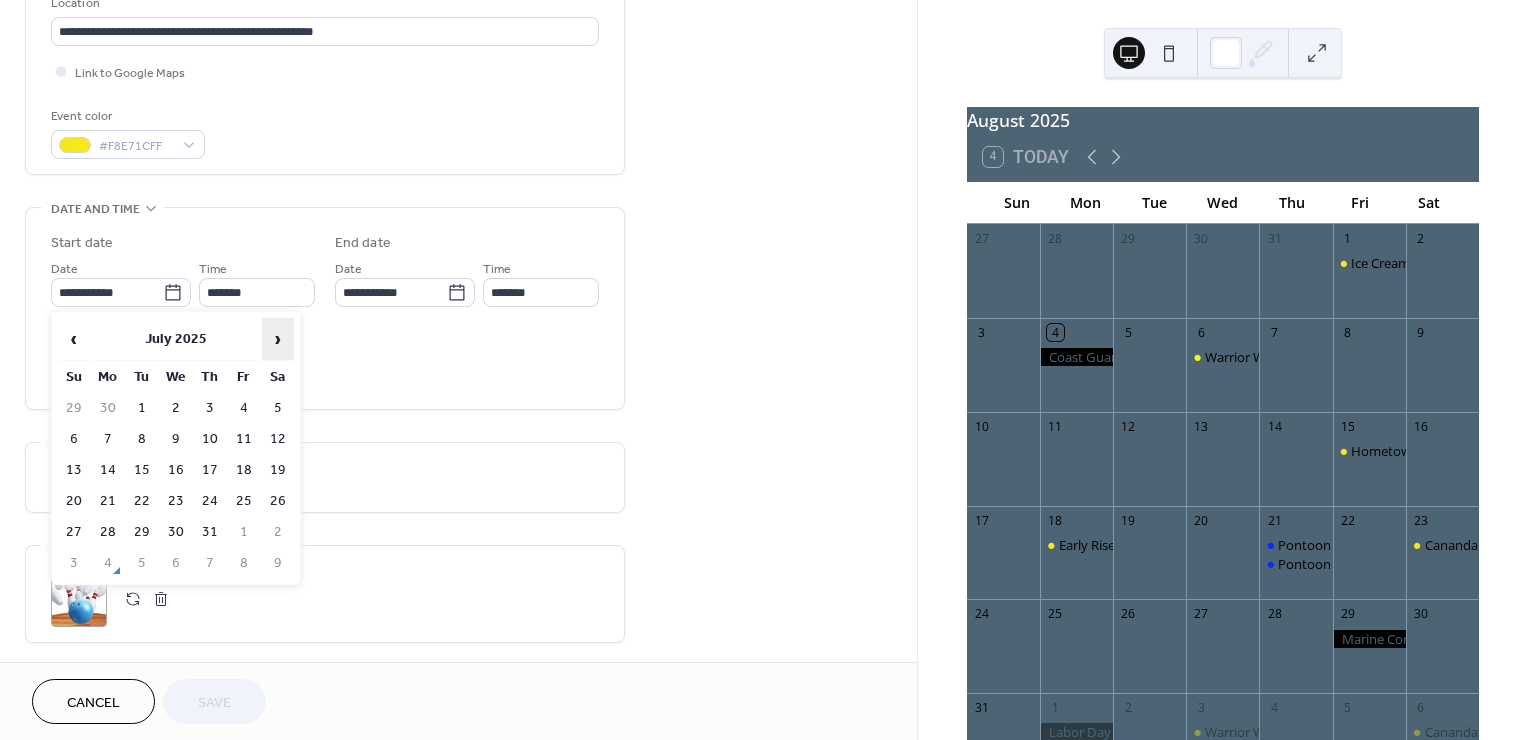 click on "›" at bounding box center (278, 339) 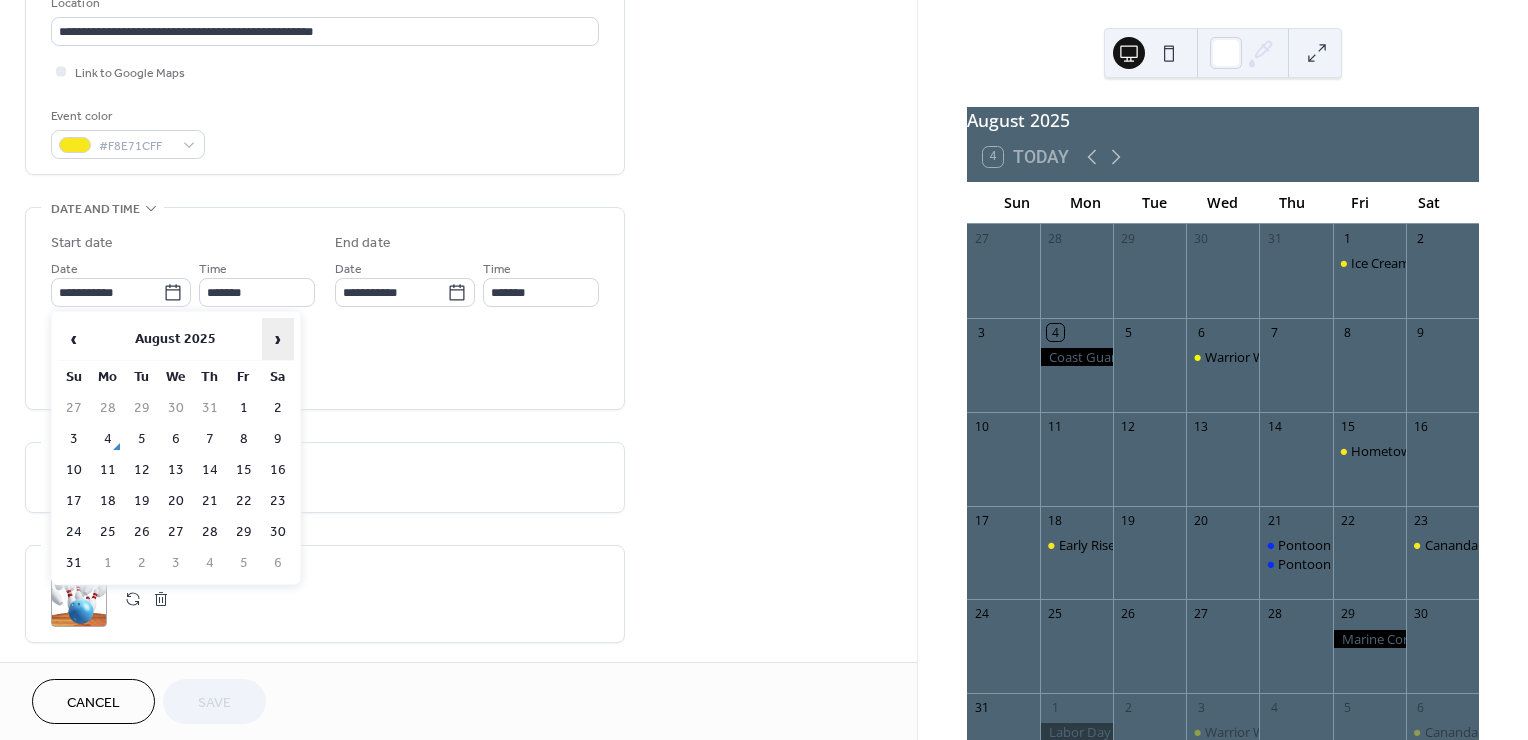 click on "›" at bounding box center (278, 339) 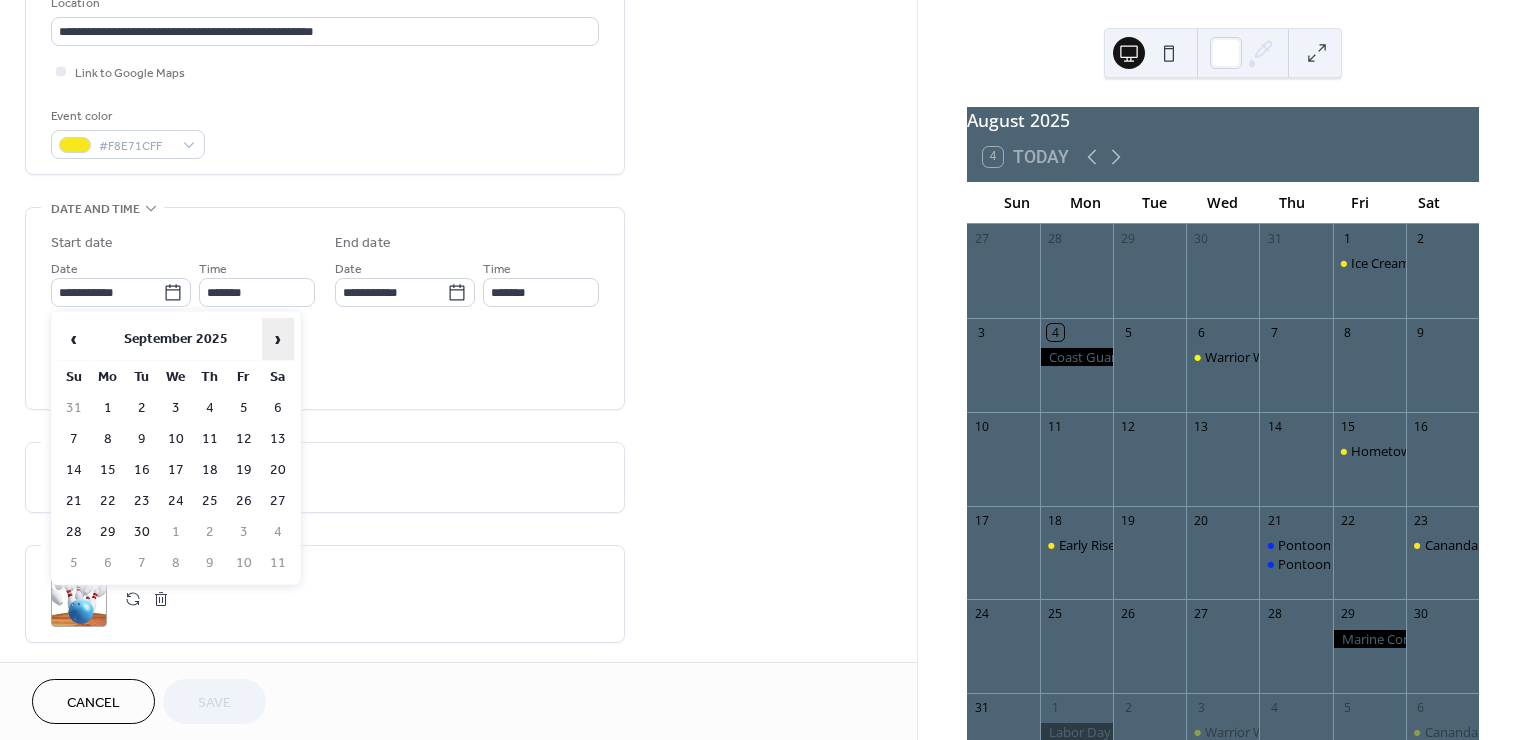 click on "›" at bounding box center [278, 339] 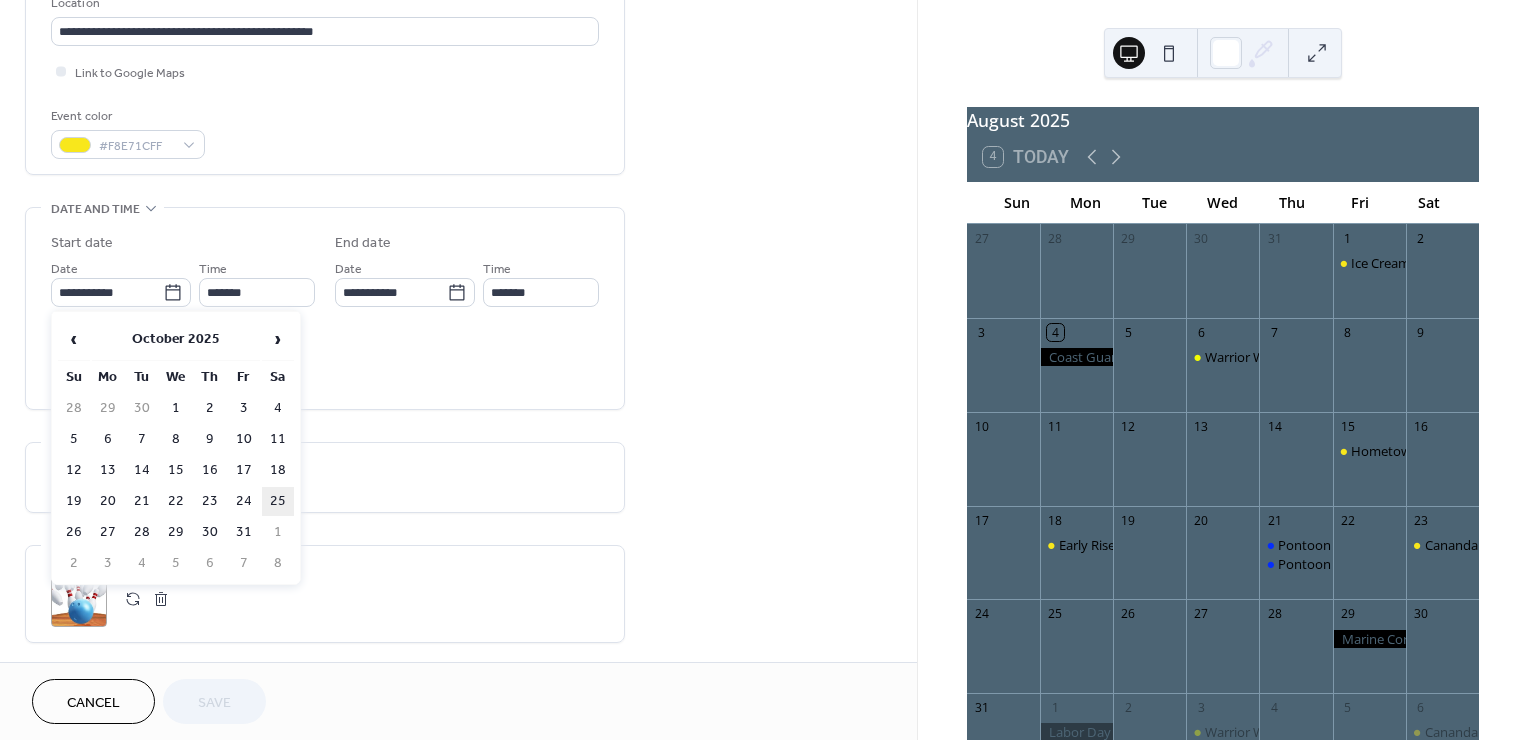 click on "25" at bounding box center (278, 501) 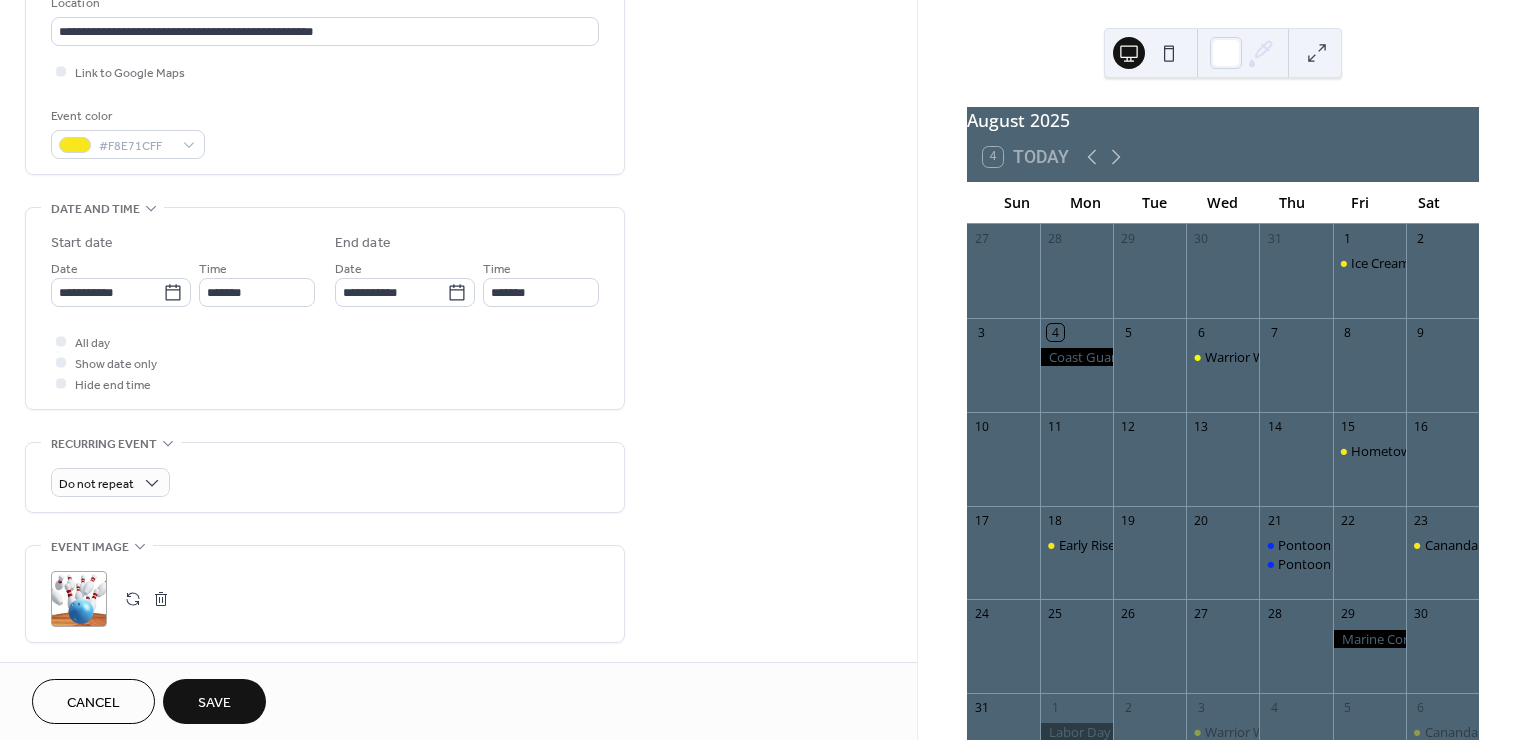 click on "**********" at bounding box center (458, 354) 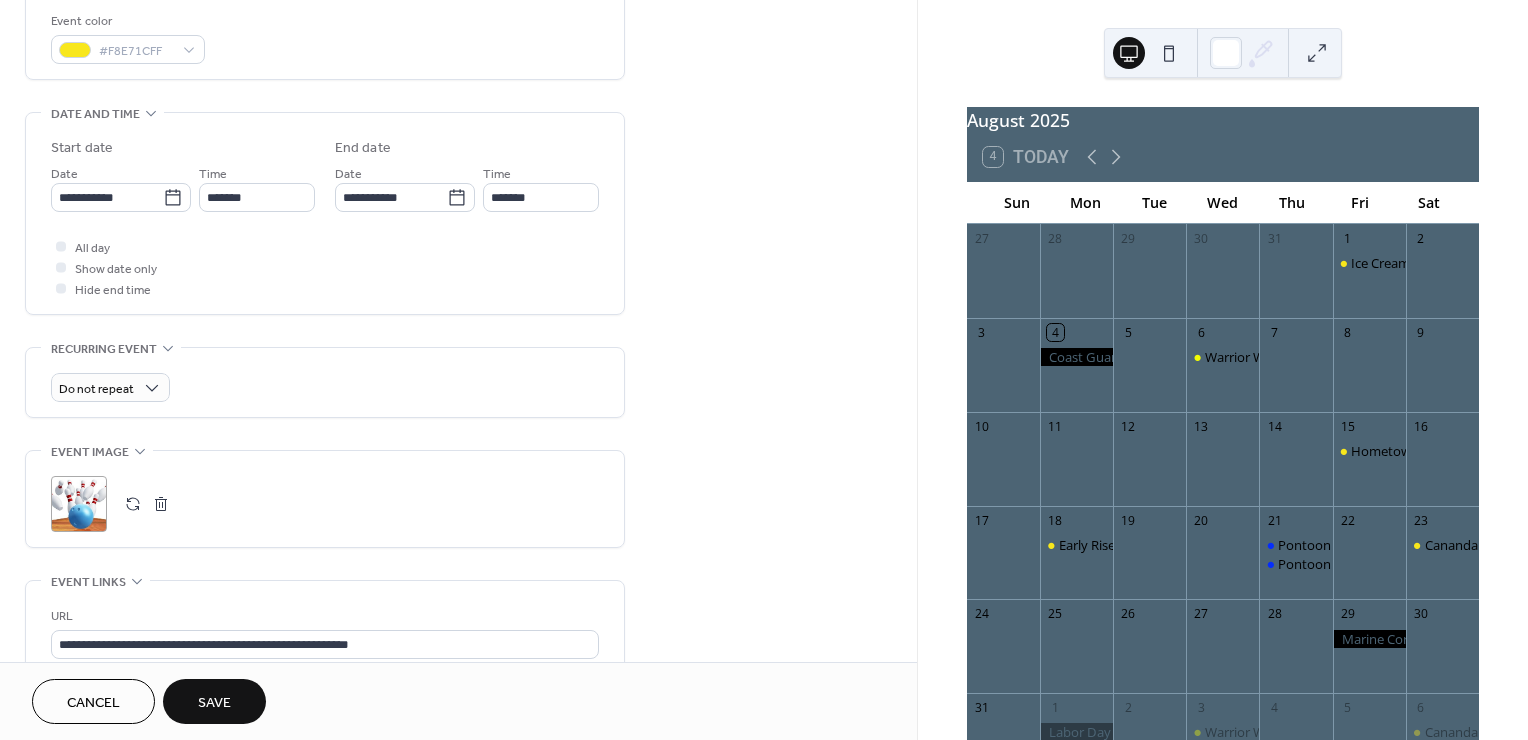 scroll, scrollTop: 821, scrollLeft: 0, axis: vertical 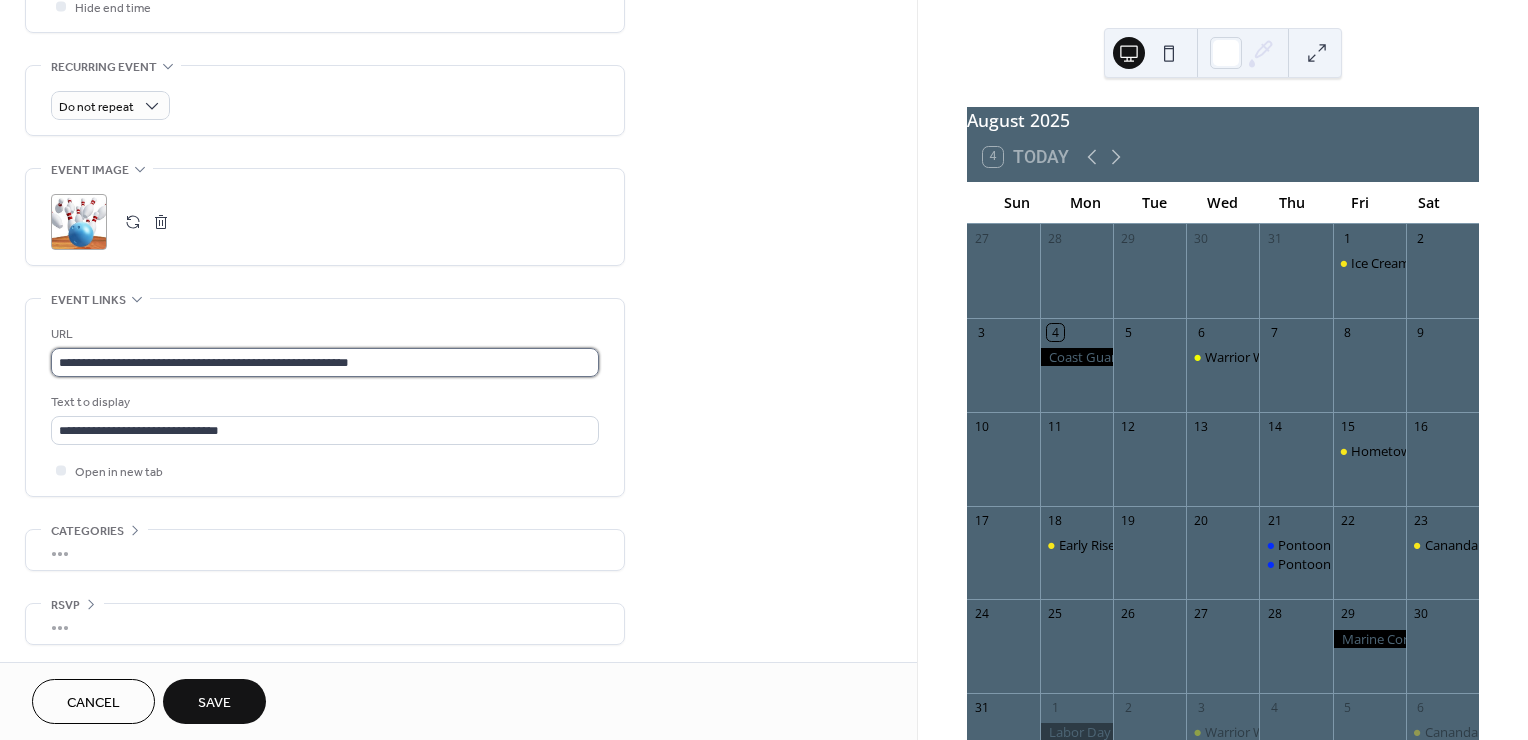 click on "**********" at bounding box center (325, 362) 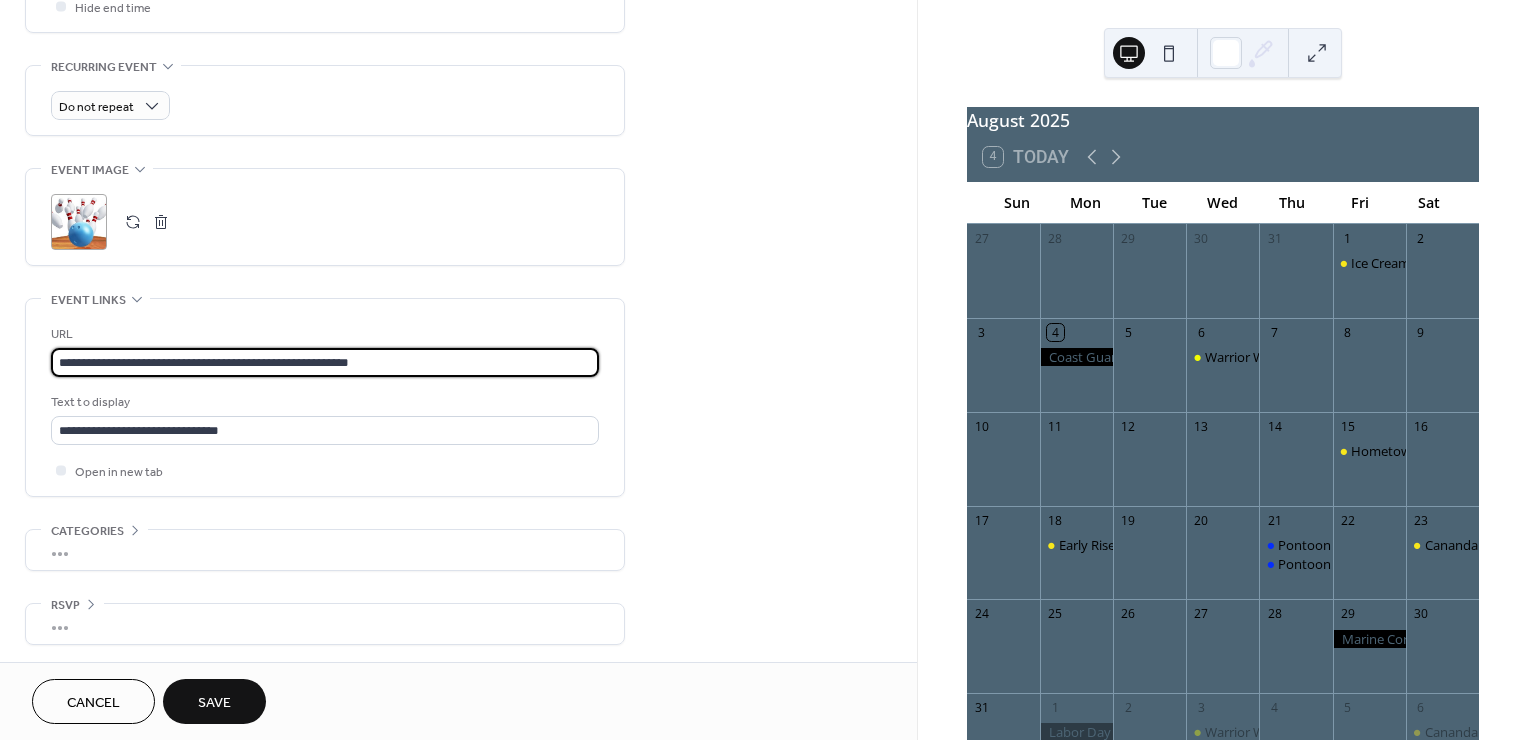 drag, startPoint x: 455, startPoint y: 358, endPoint x: 7, endPoint y: 333, distance: 448.697 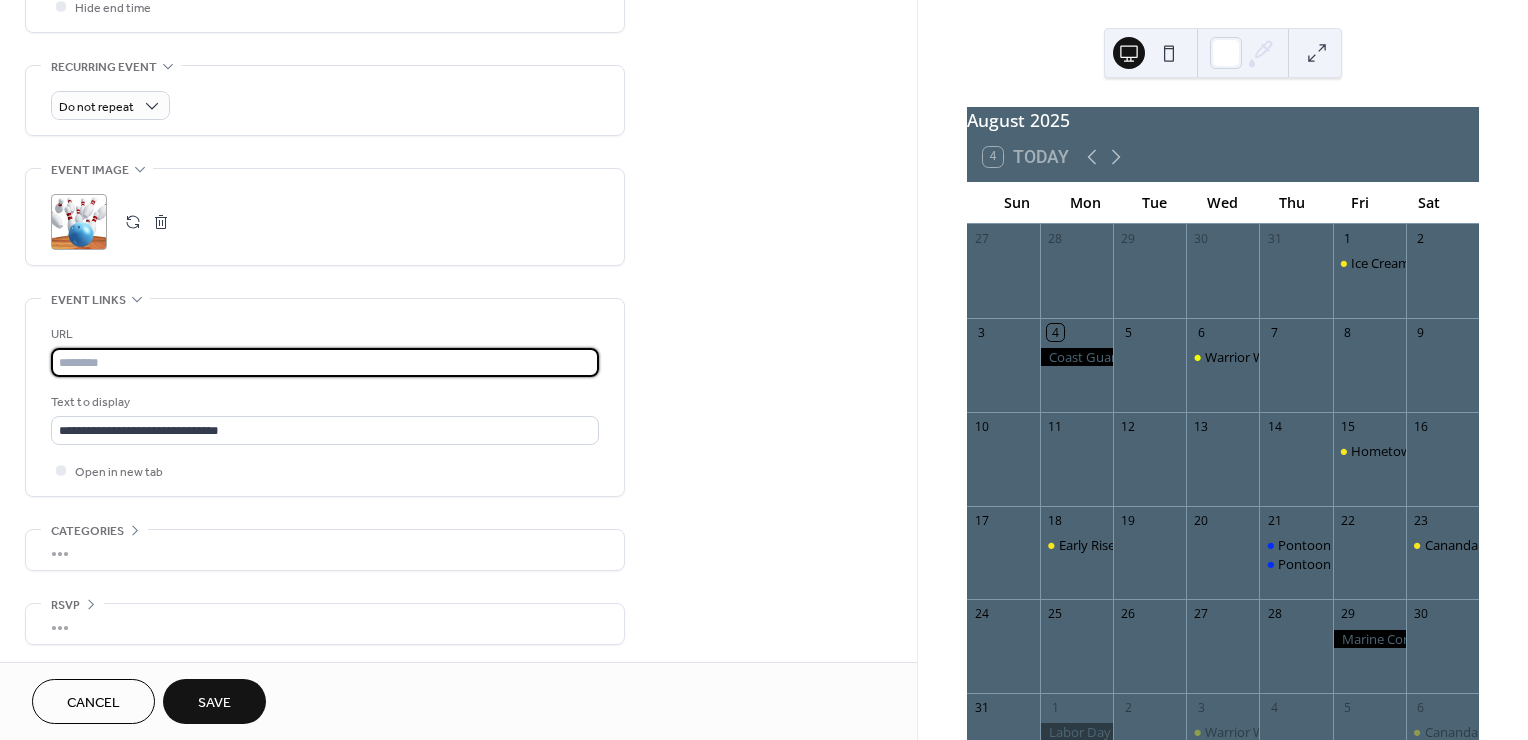 type 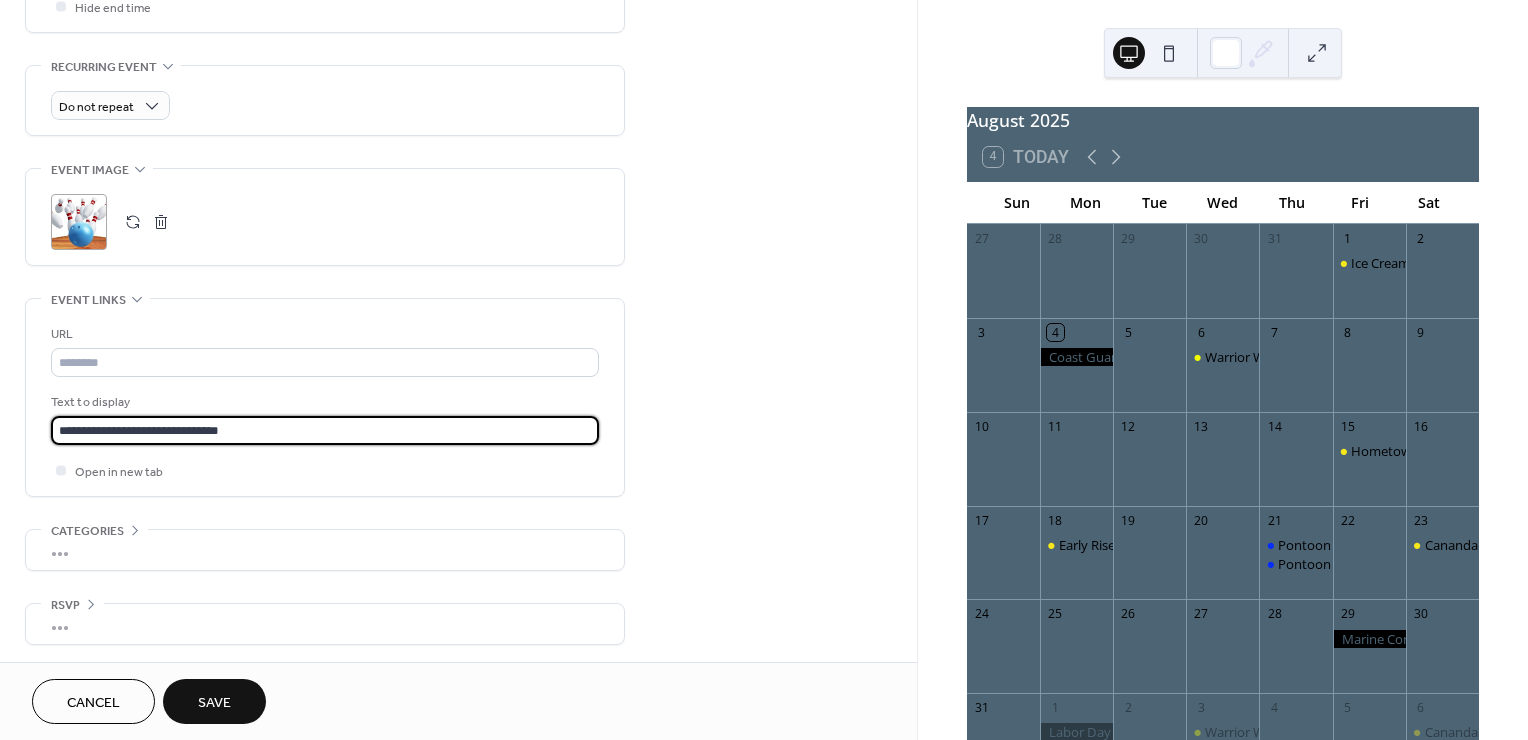 drag, startPoint x: 298, startPoint y: 426, endPoint x: -24, endPoint y: 410, distance: 322.39728 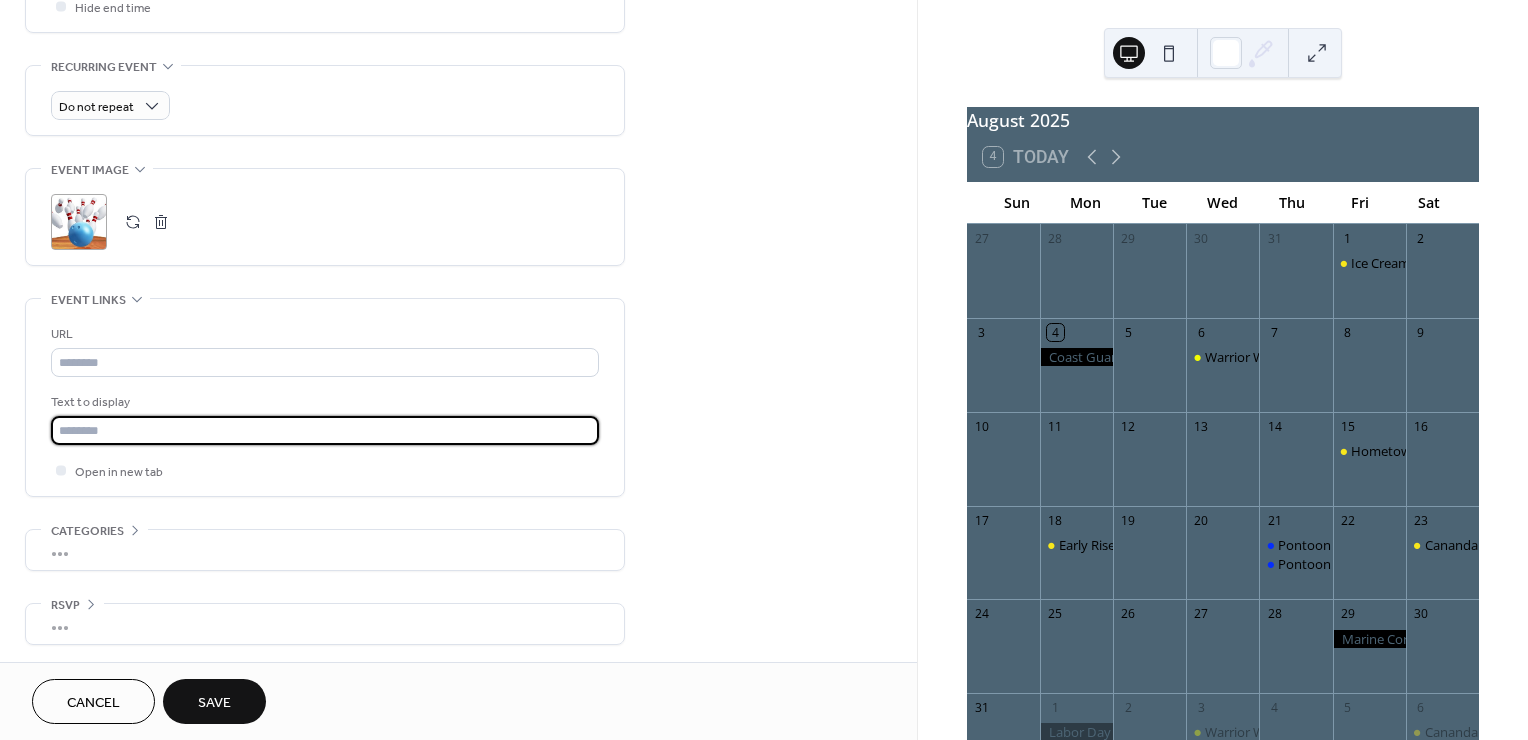 type 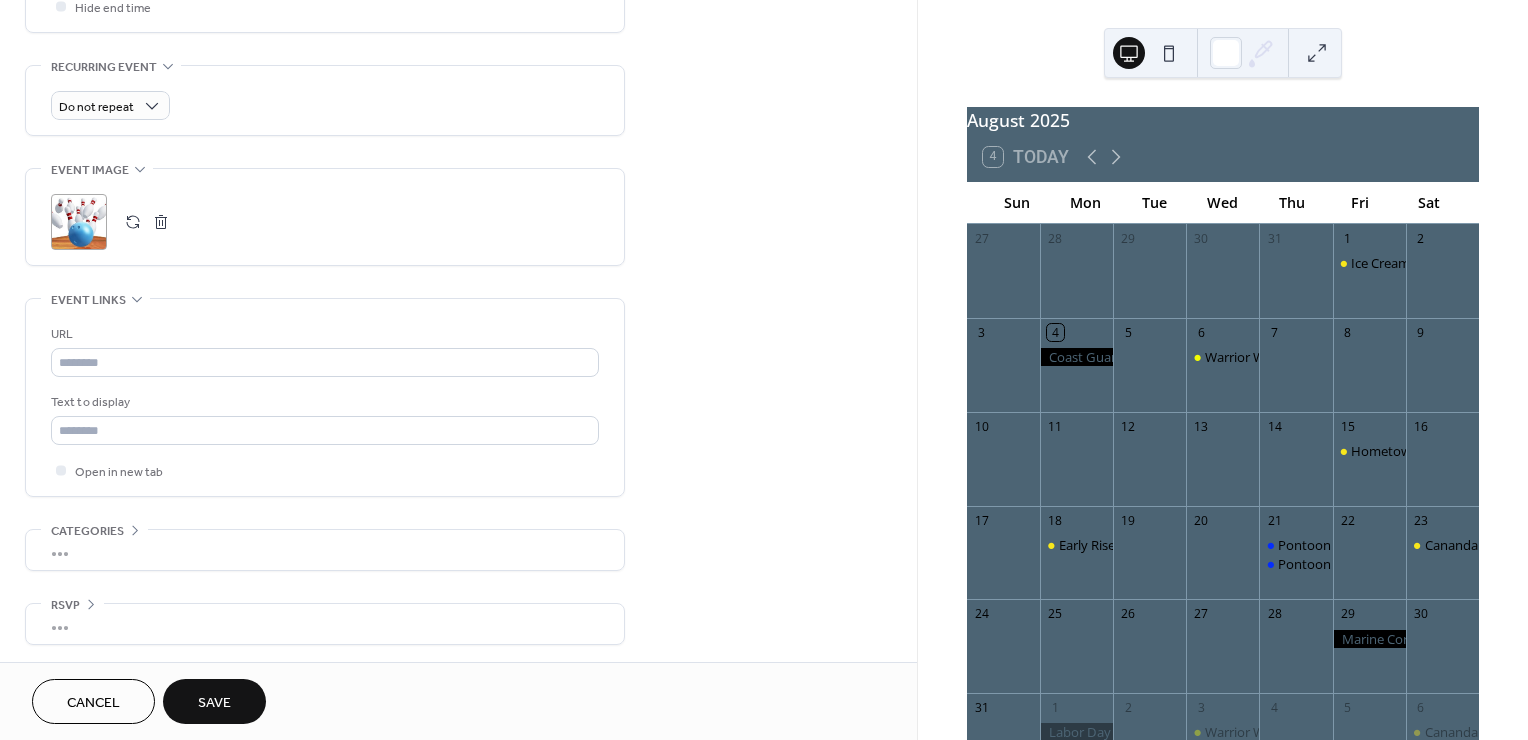 click on "**********" at bounding box center [458, -23] 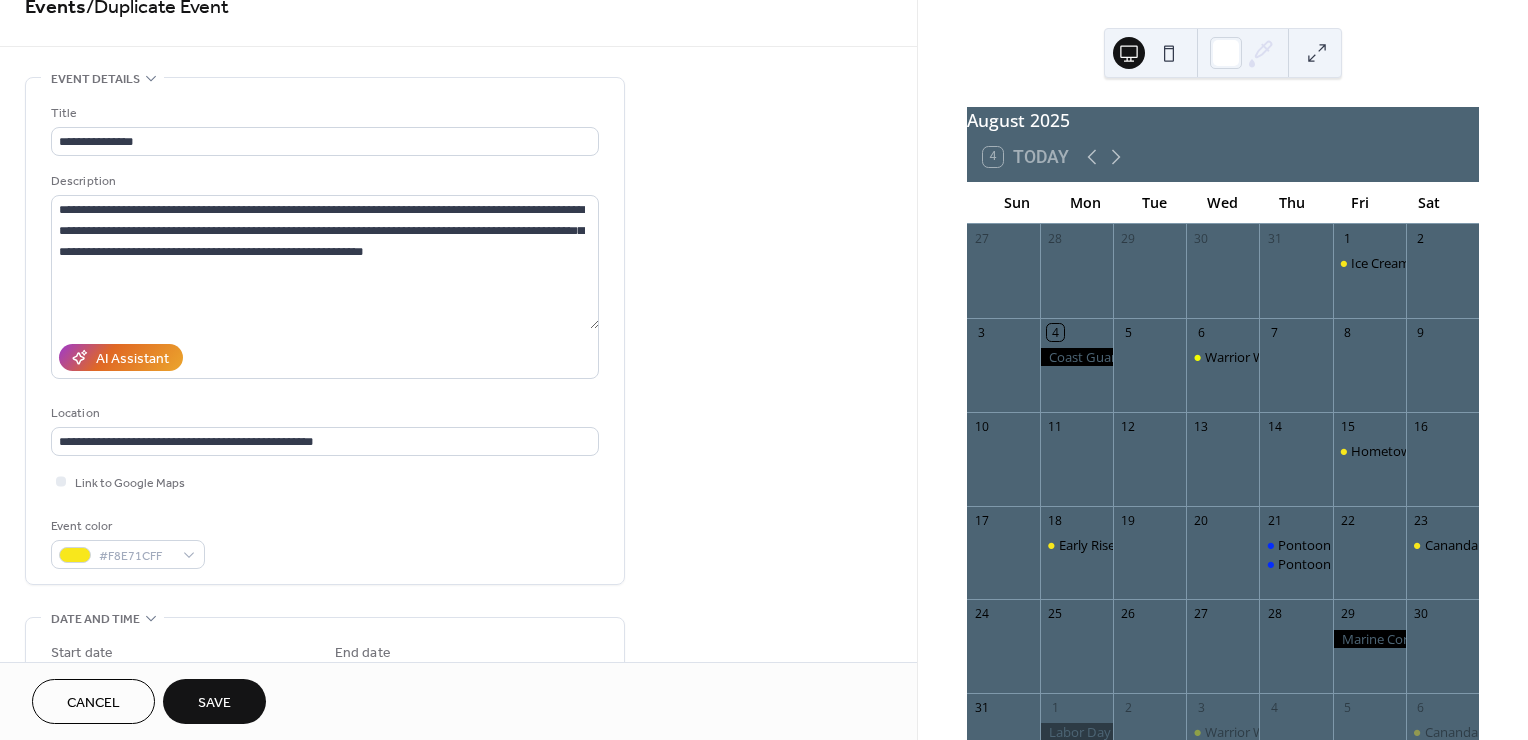 scroll, scrollTop: 0, scrollLeft: 0, axis: both 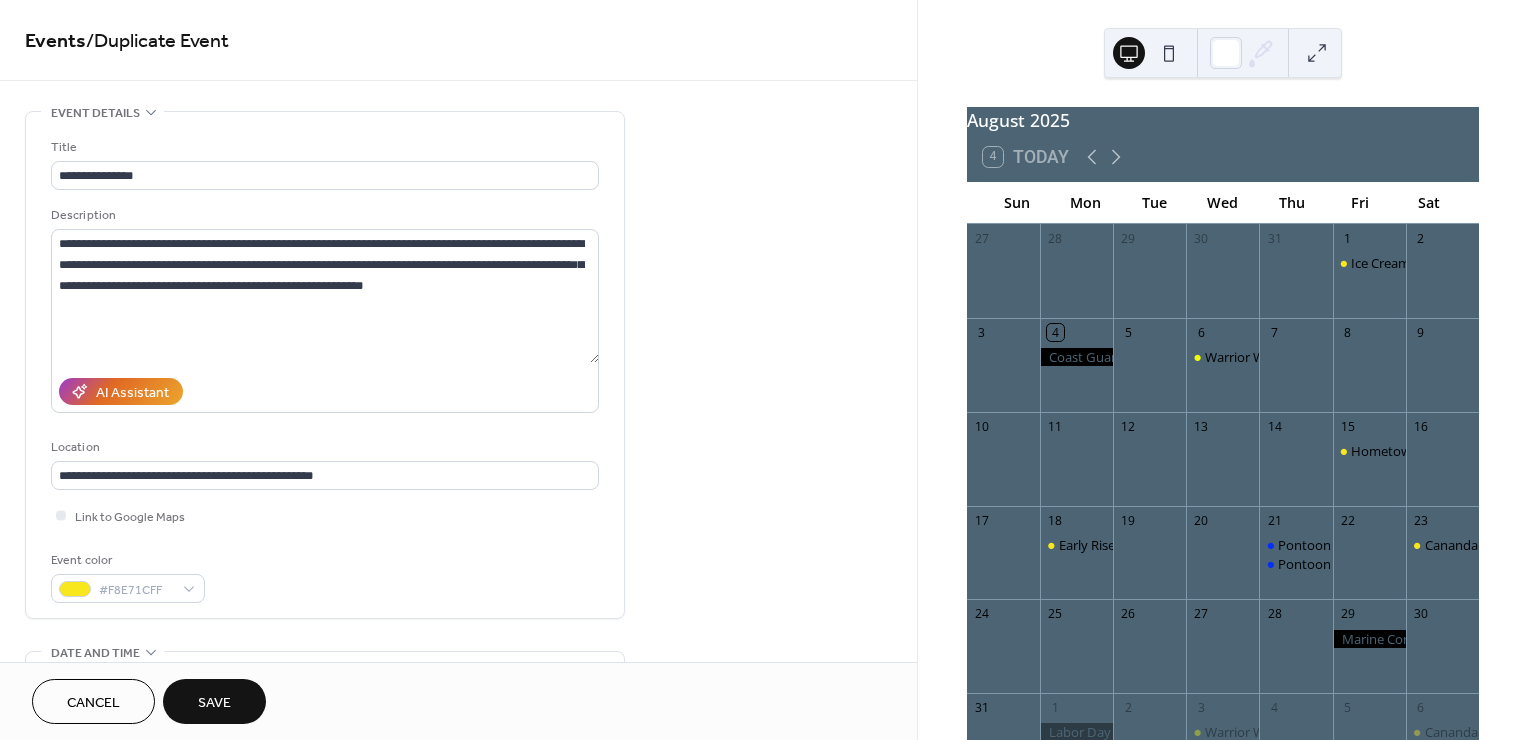 click on "Save" at bounding box center [214, 701] 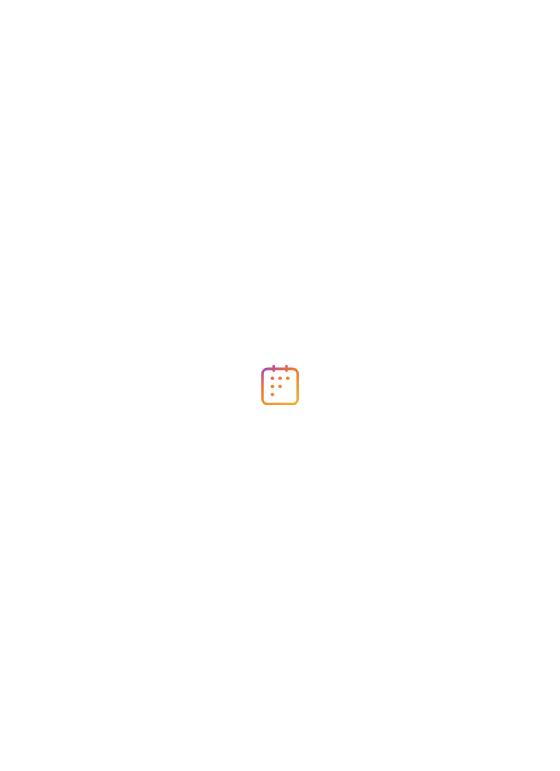 scroll, scrollTop: 0, scrollLeft: 0, axis: both 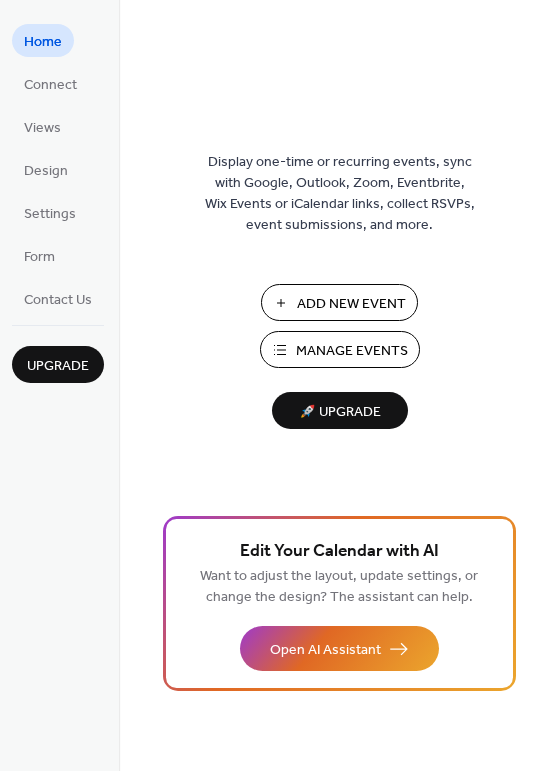 click on "Manage Events" at bounding box center [352, 351] 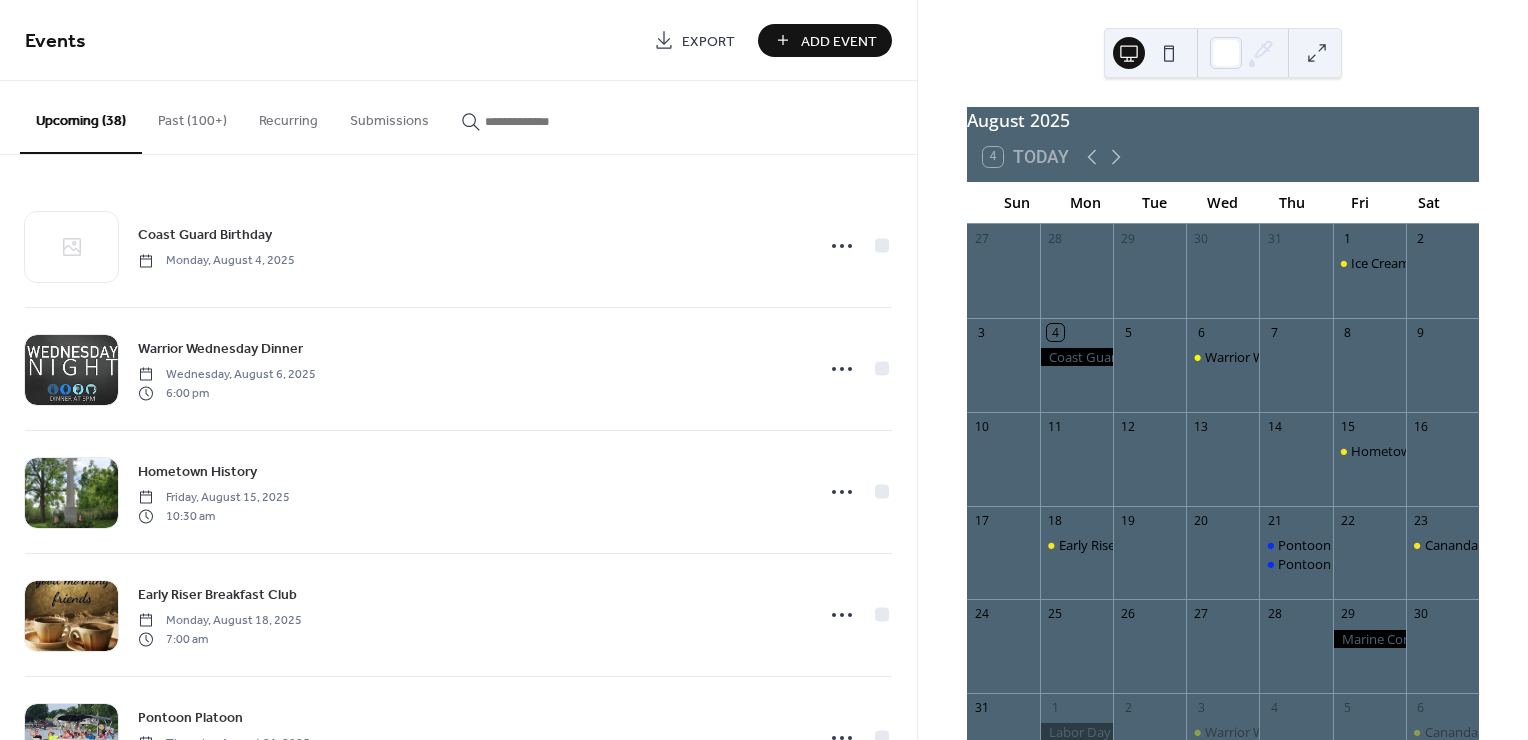 scroll, scrollTop: 0, scrollLeft: 0, axis: both 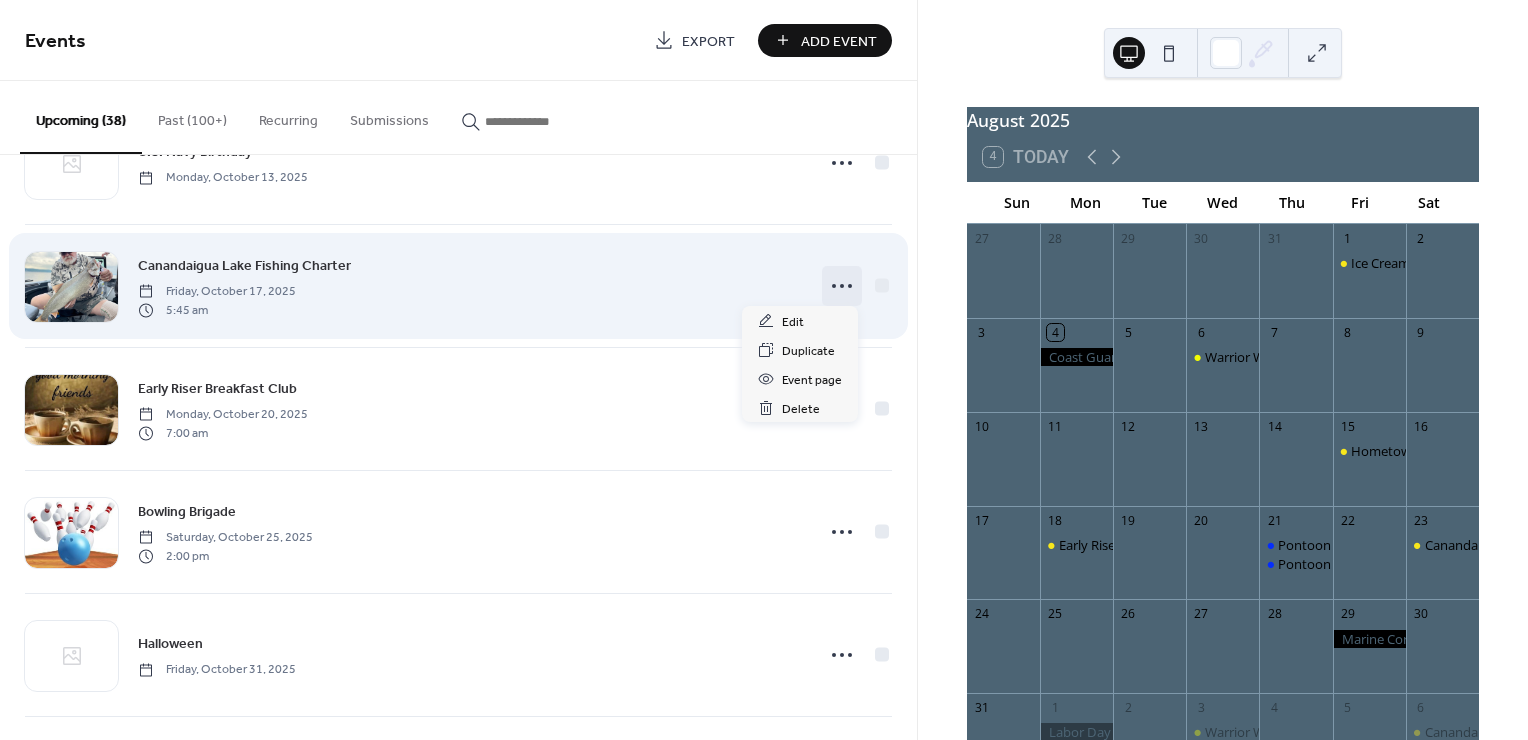 click 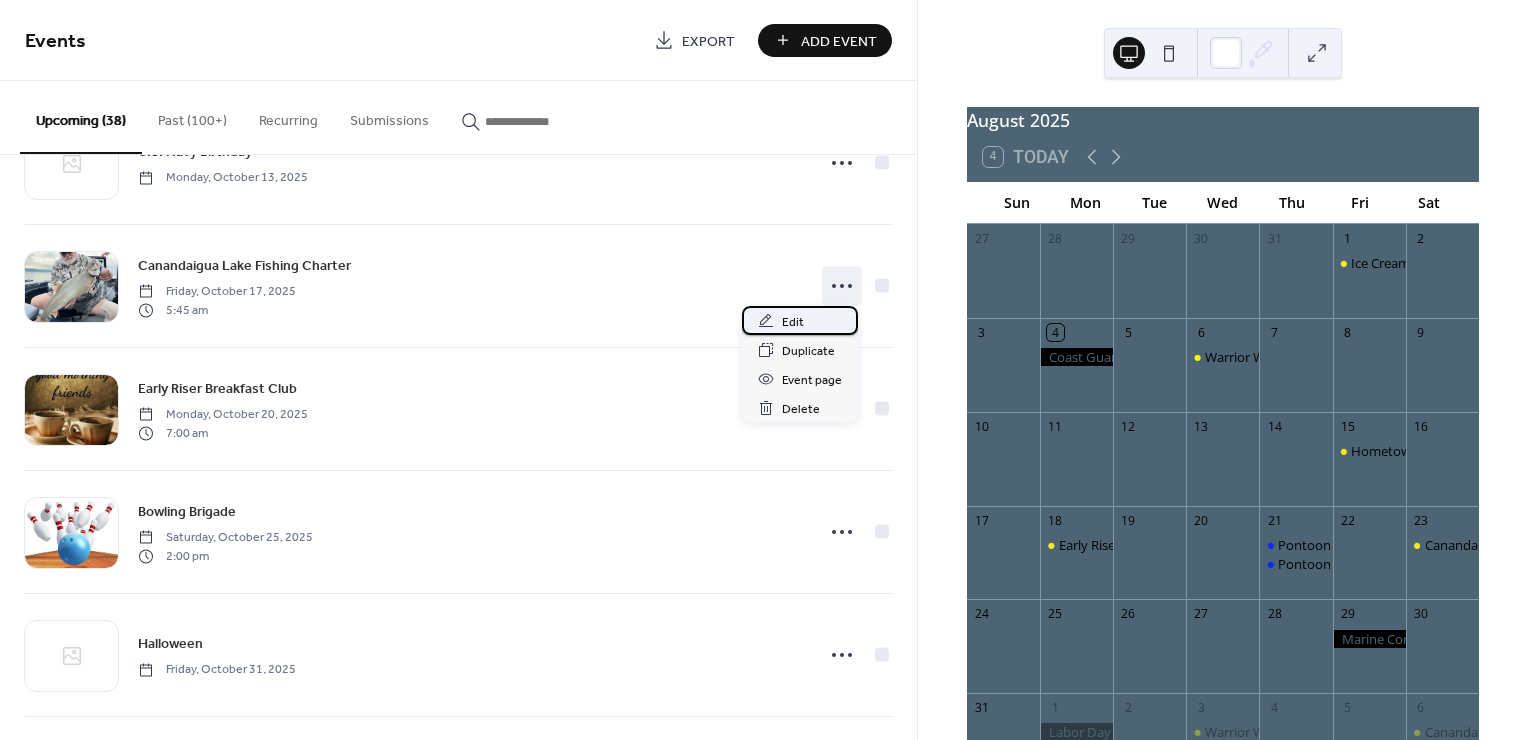 click on "Edit" at bounding box center [793, 322] 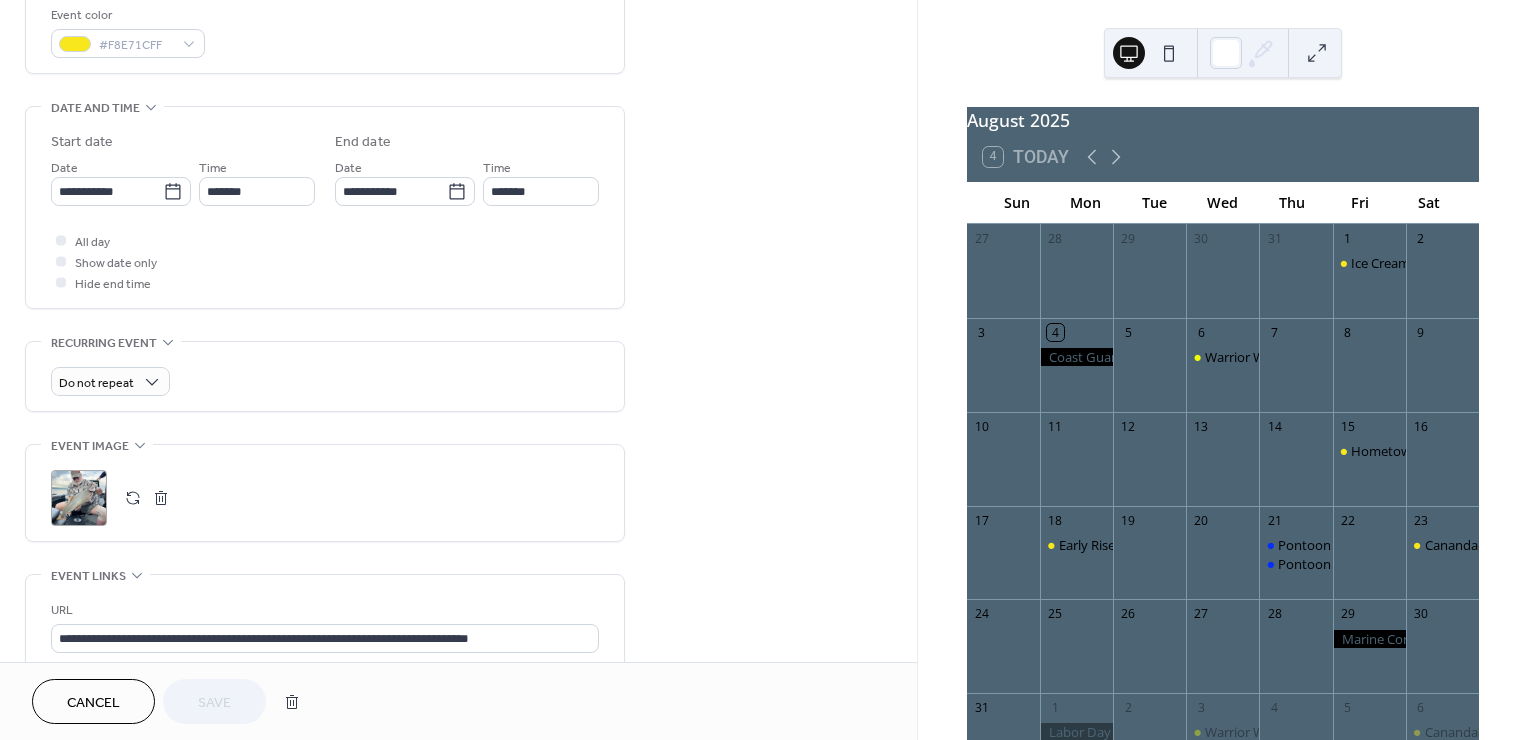 scroll, scrollTop: 555, scrollLeft: 0, axis: vertical 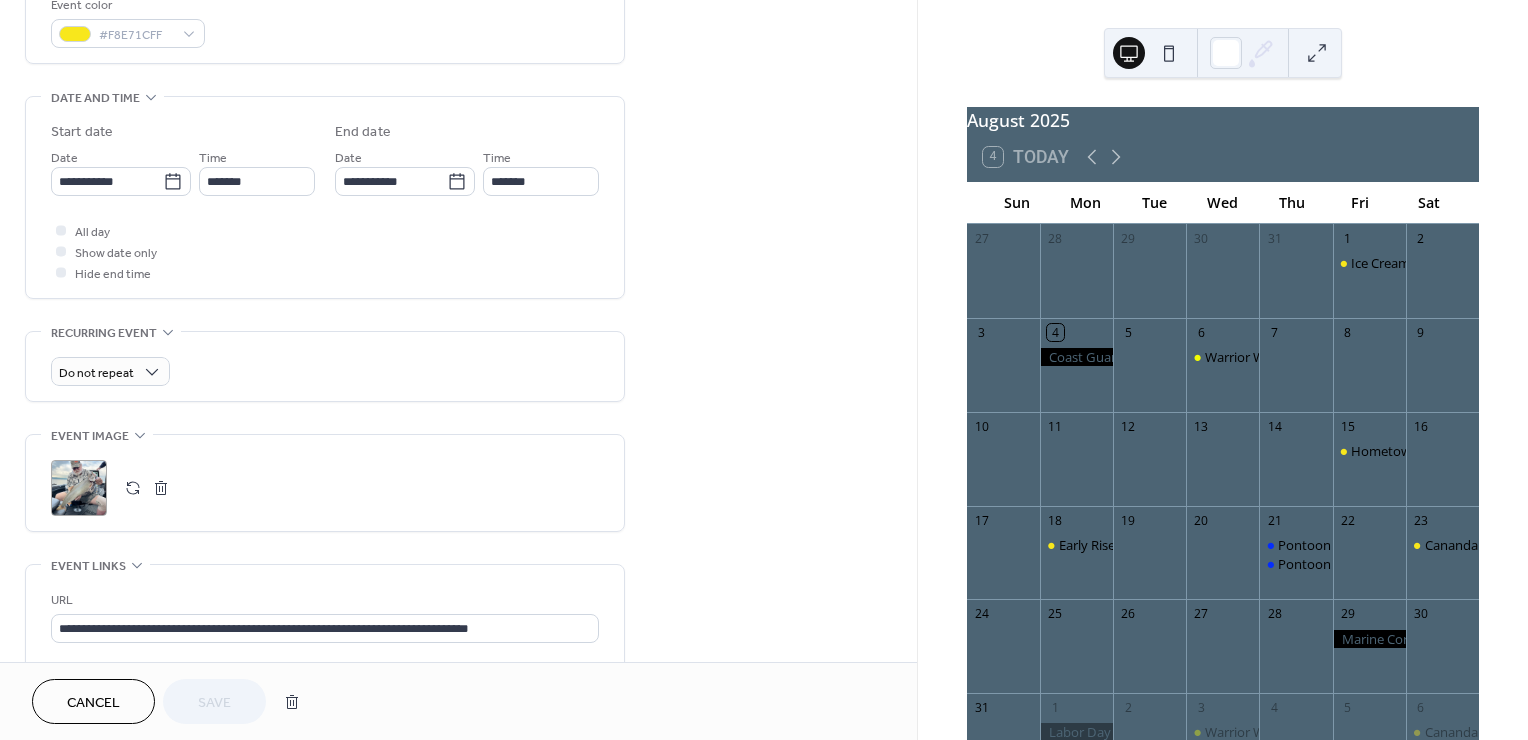 click at bounding box center (133, 488) 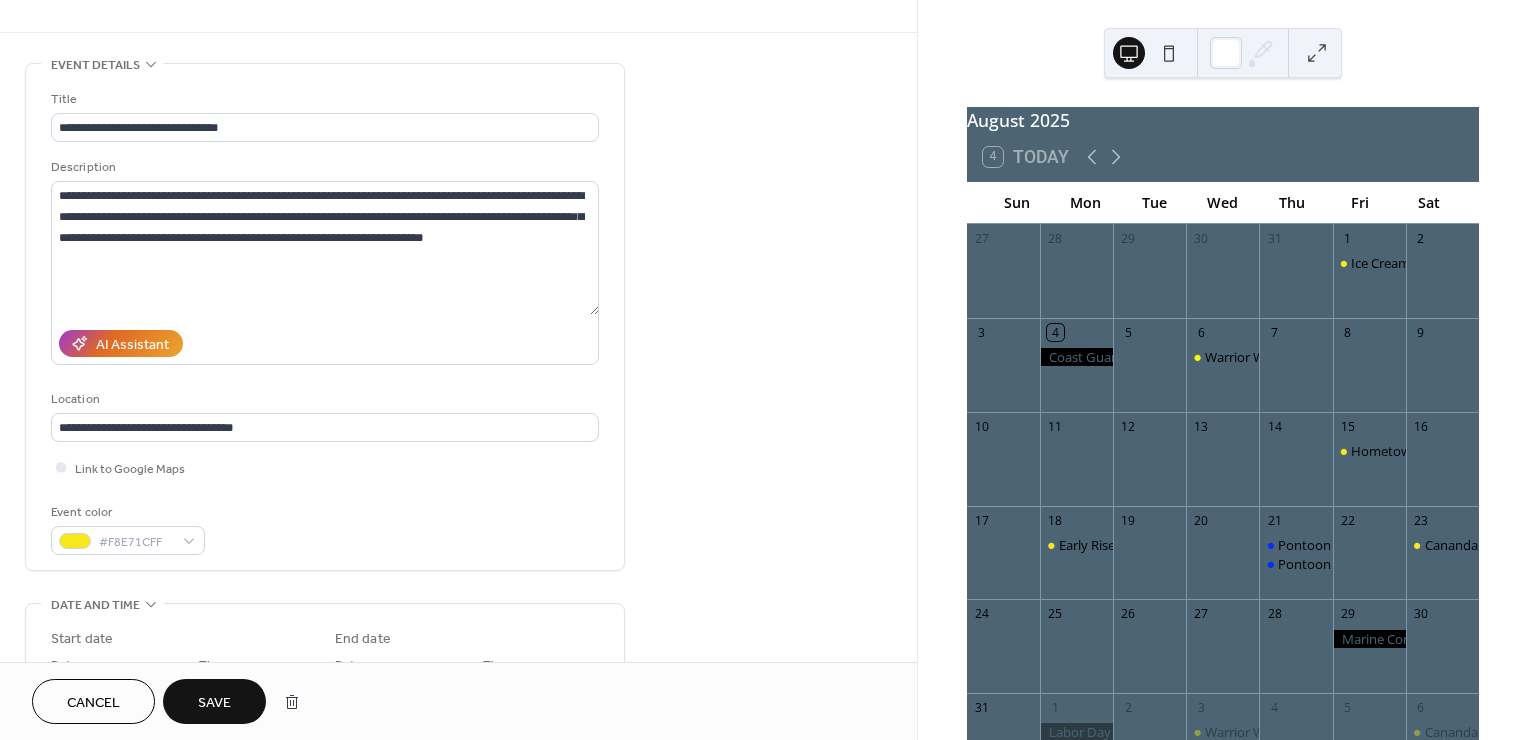 scroll, scrollTop: 0, scrollLeft: 0, axis: both 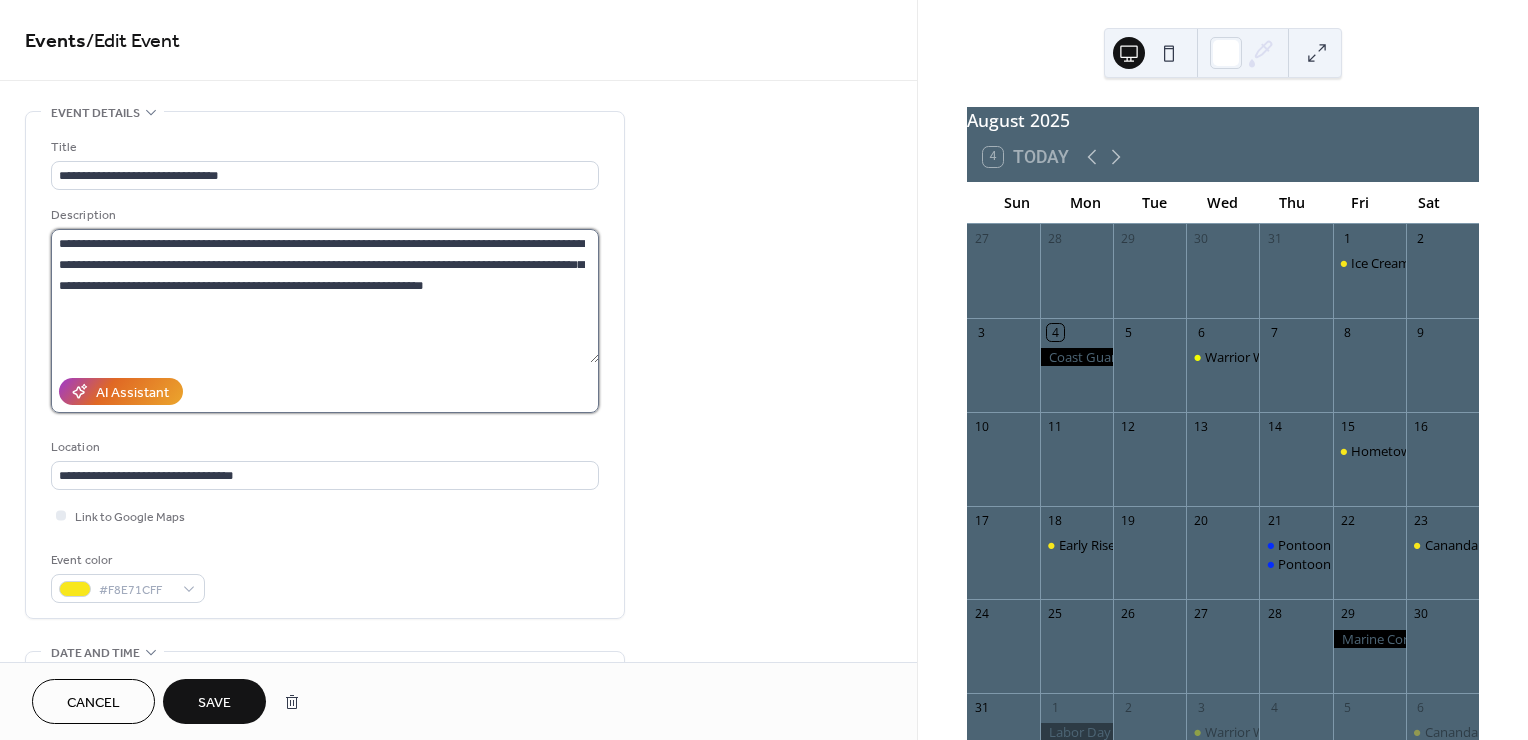 click on "**********" at bounding box center [325, 296] 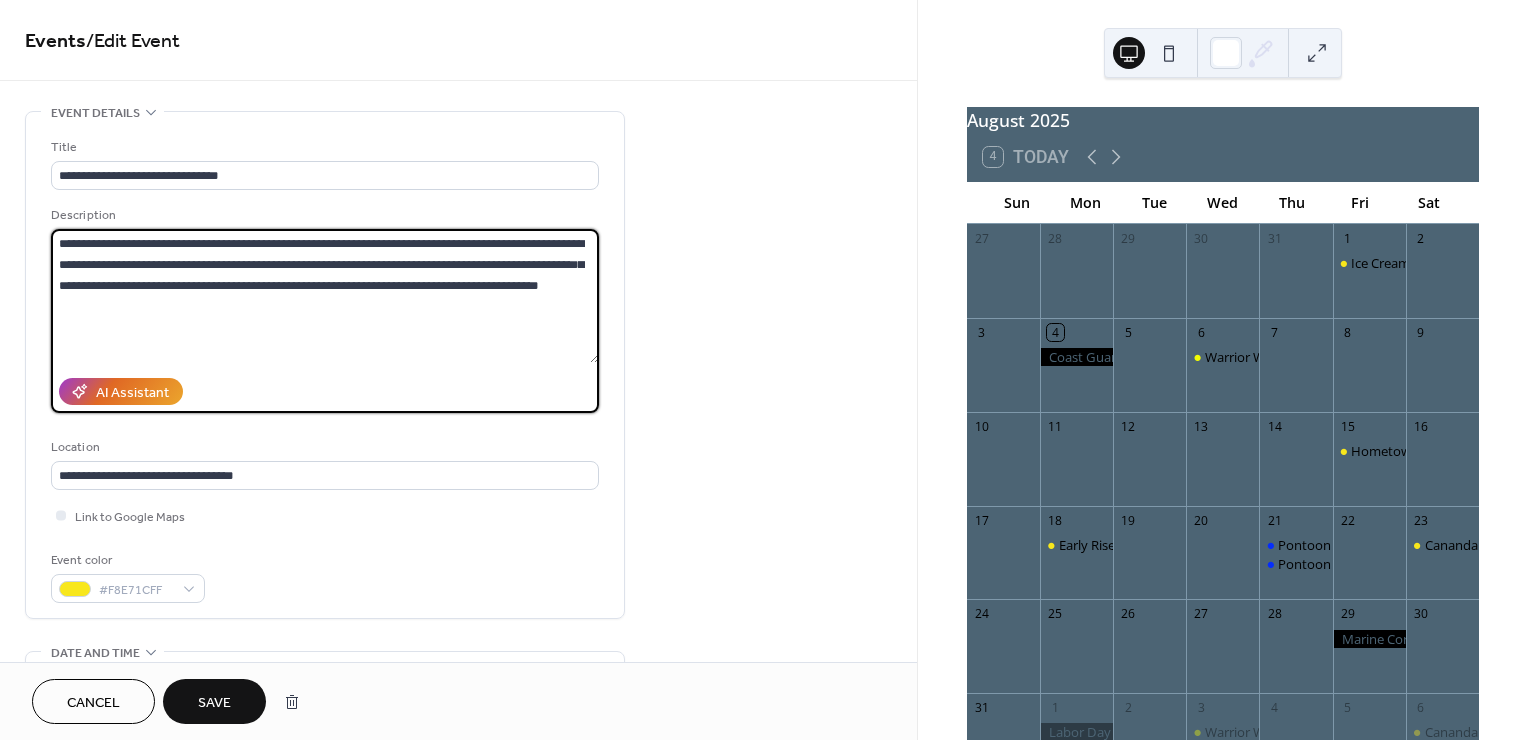 drag, startPoint x: 317, startPoint y: 328, endPoint x: 392, endPoint y: 262, distance: 99.90495 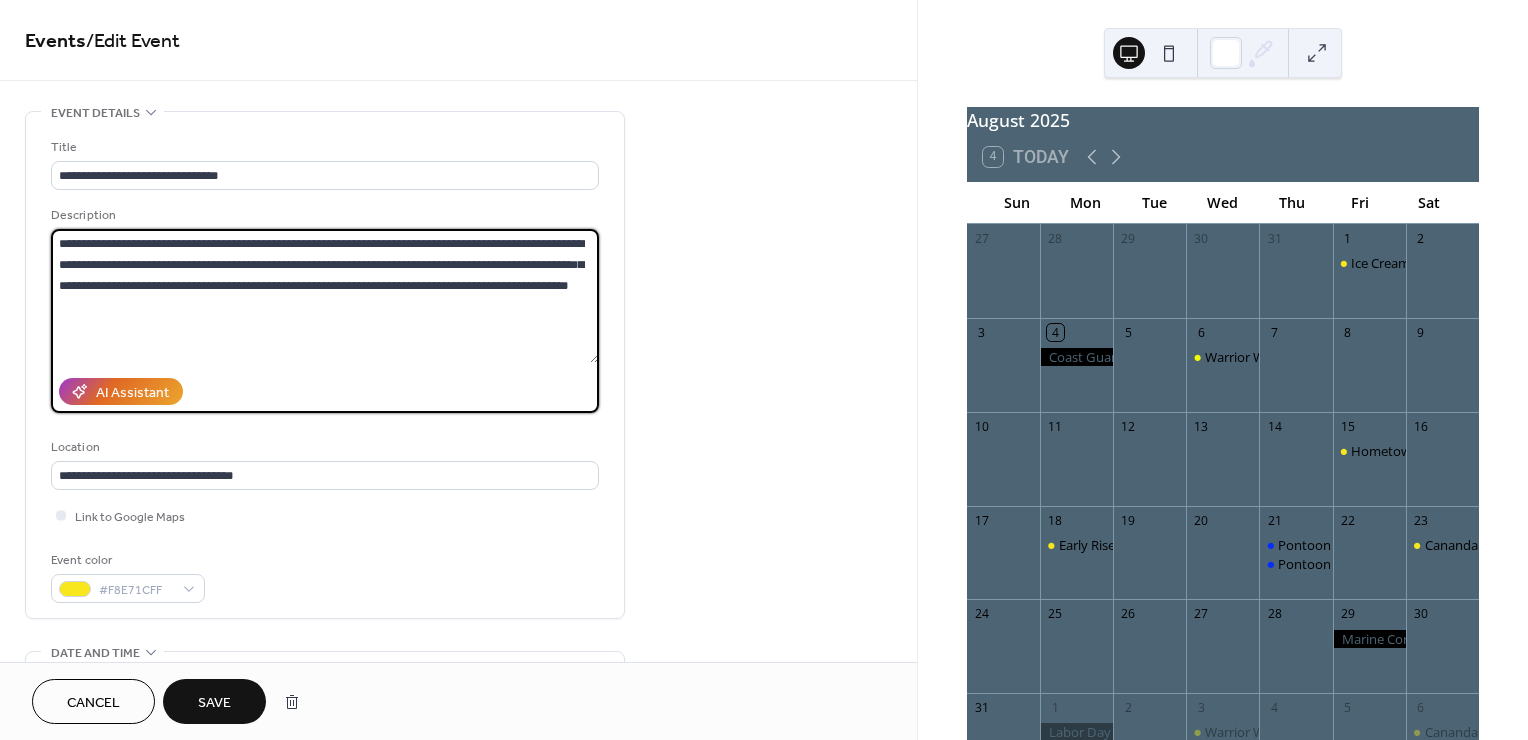 click on "**********" at bounding box center (325, 296) 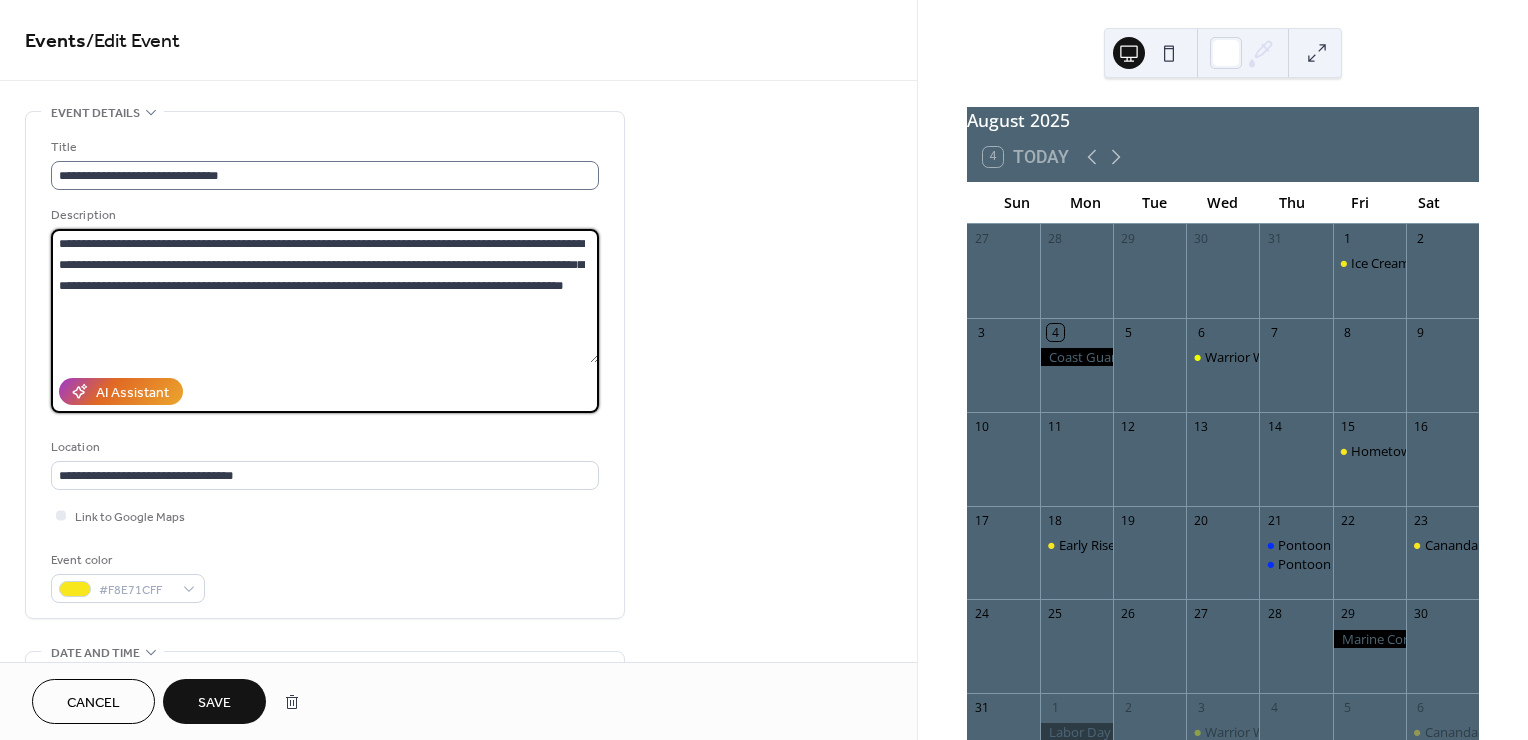 type on "**********" 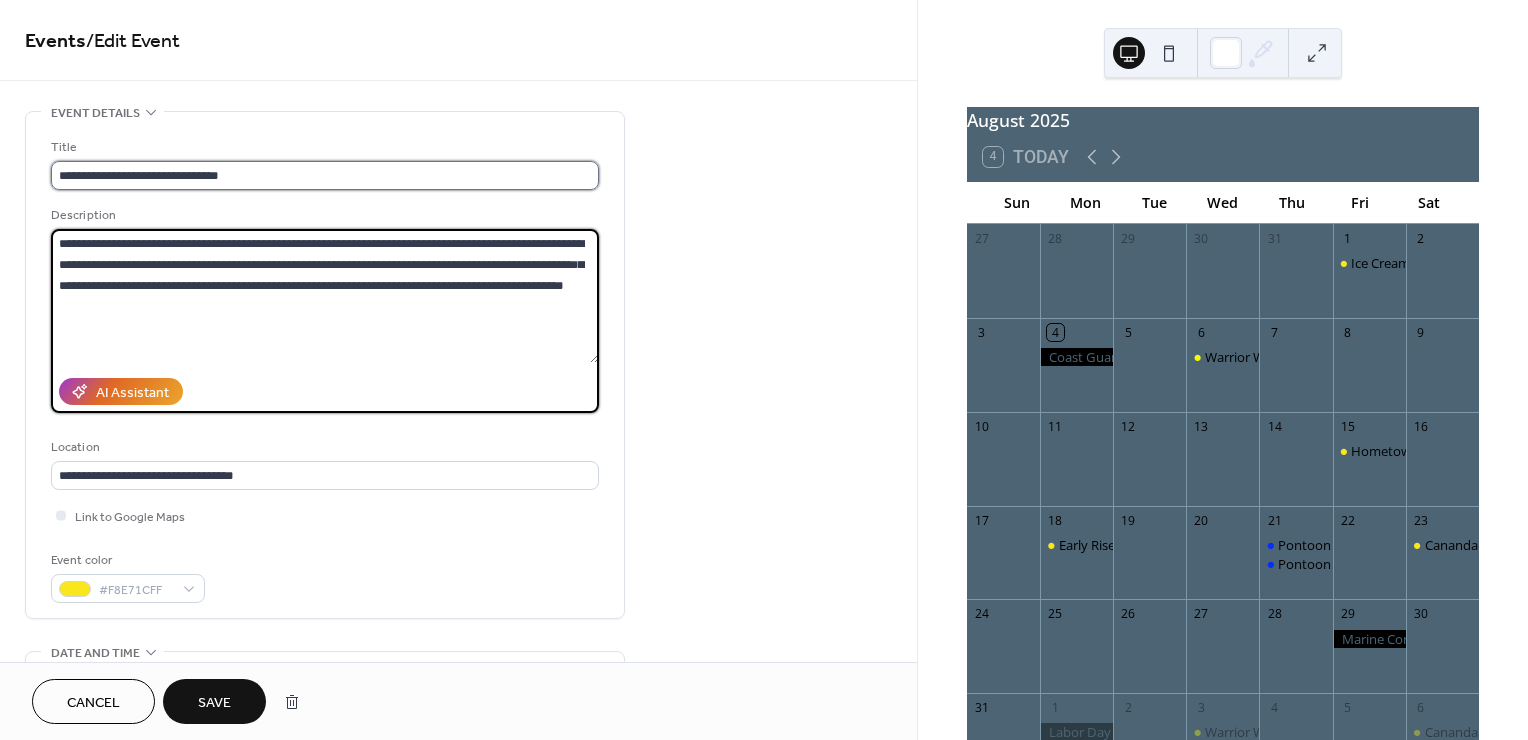 click on "**********" at bounding box center [325, 175] 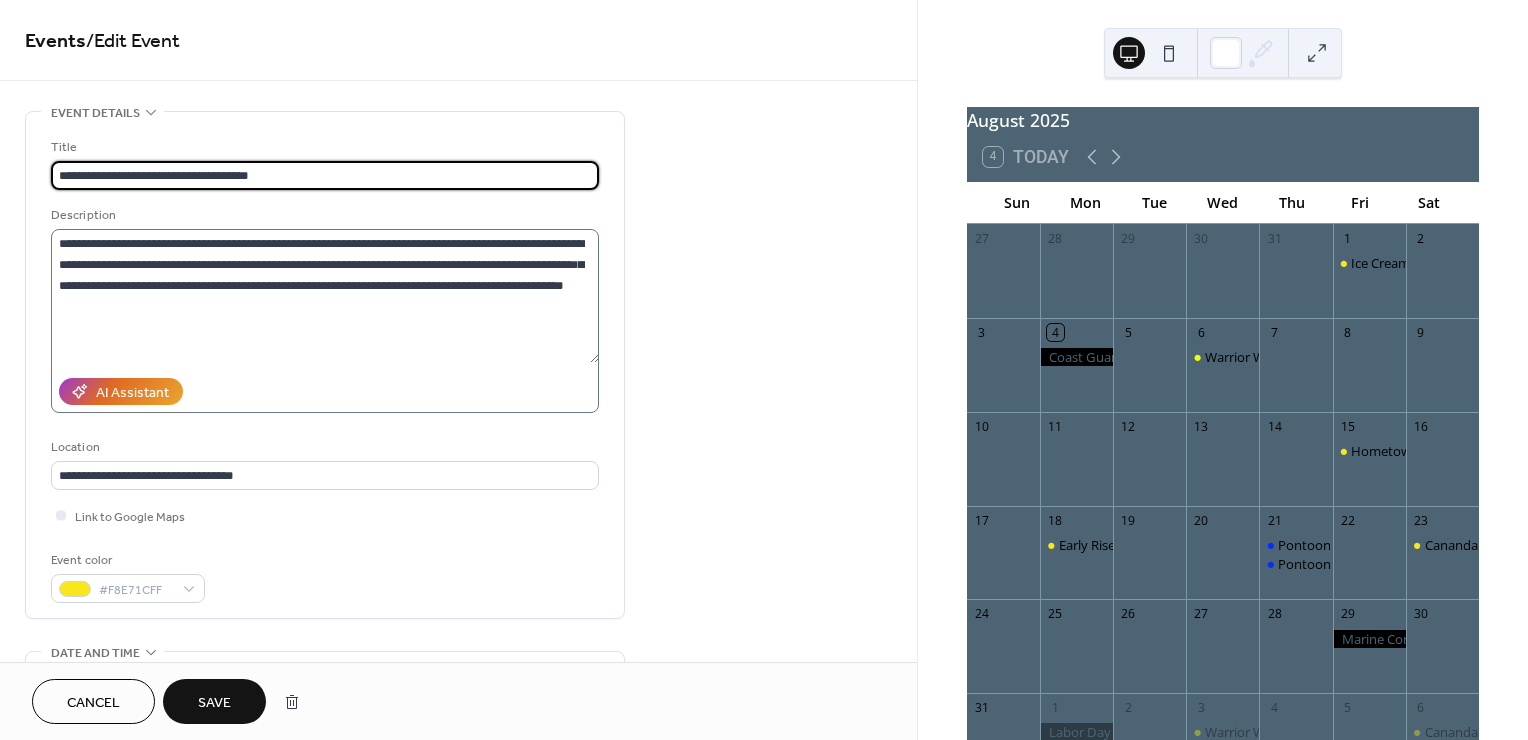 type on "**********" 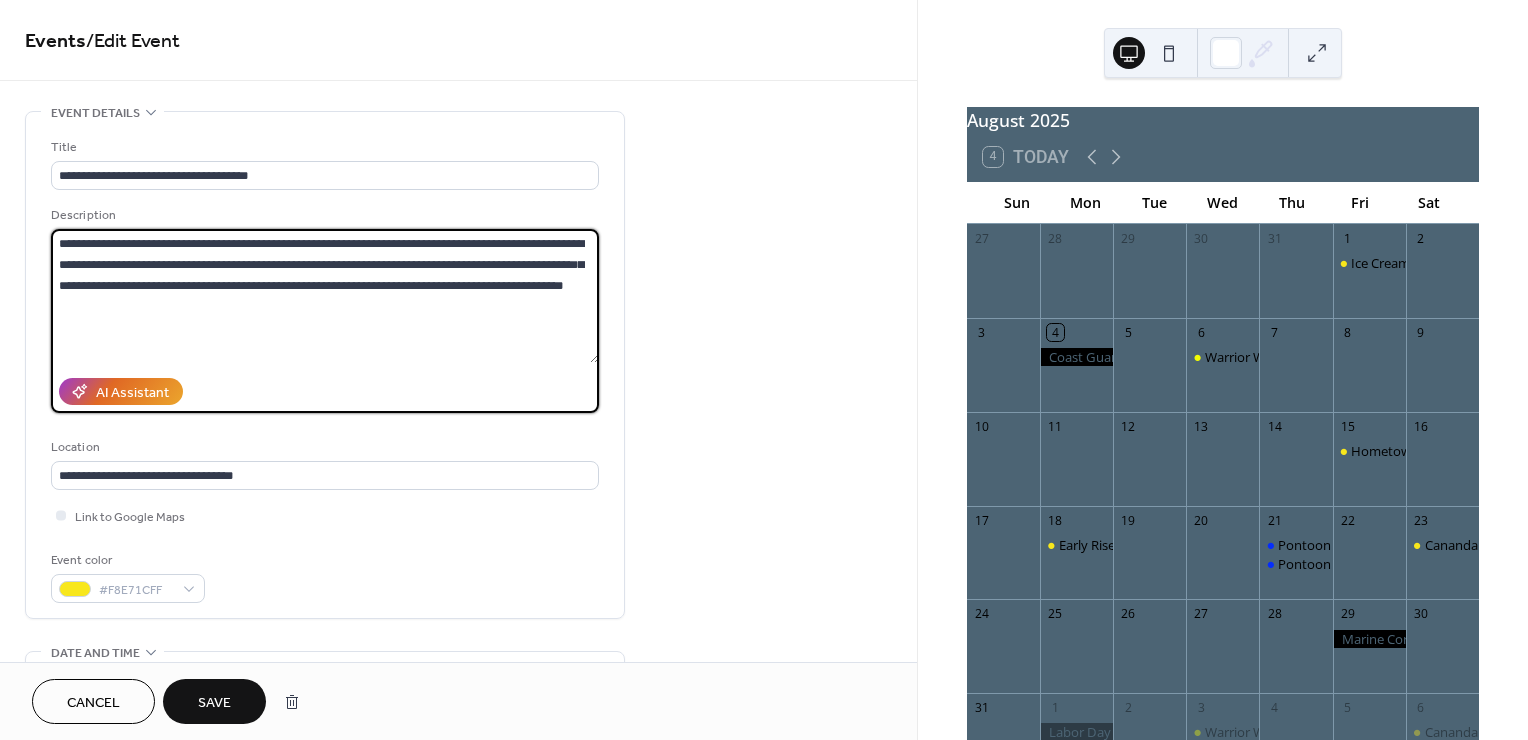 click on "**********" at bounding box center (325, 296) 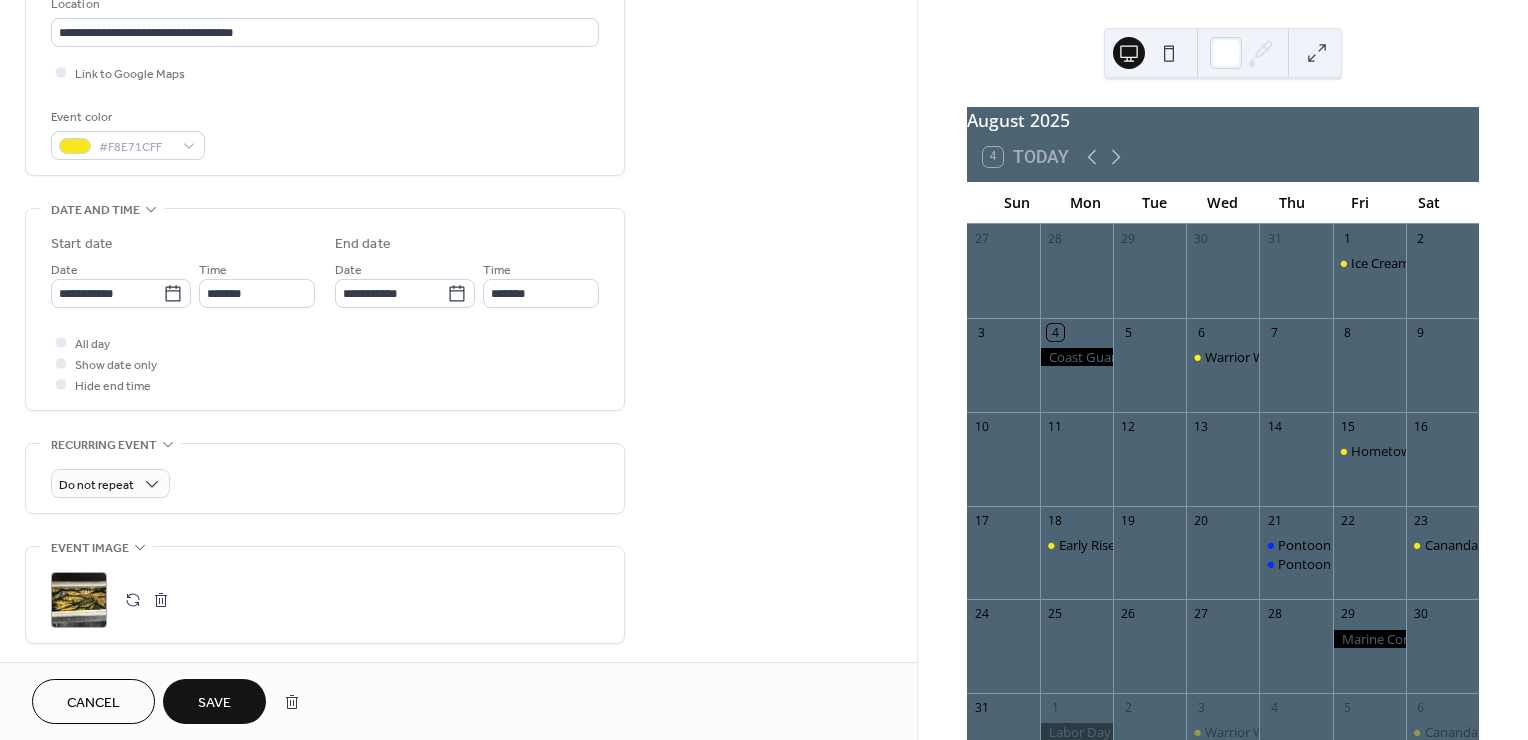 scroll, scrollTop: 444, scrollLeft: 0, axis: vertical 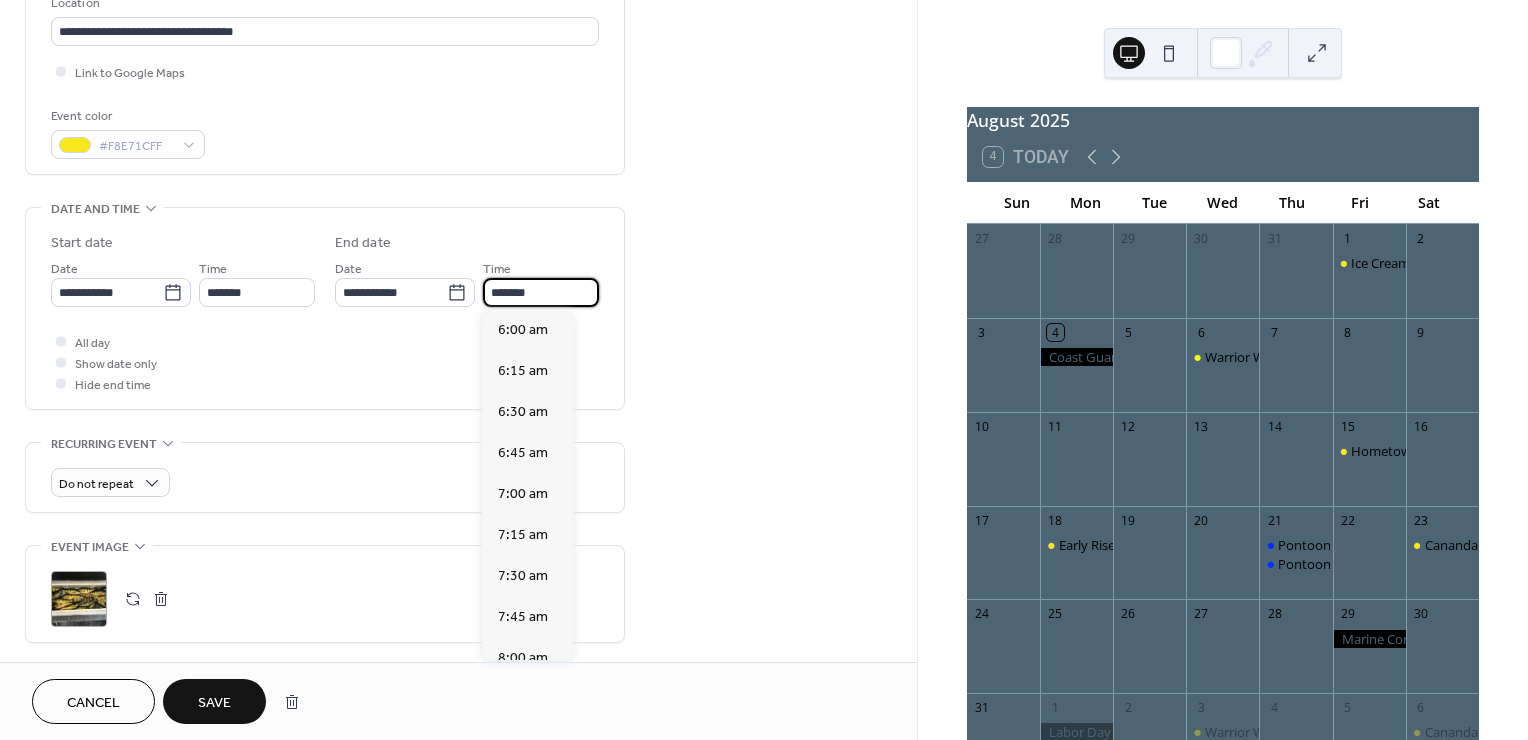 click on "*******" at bounding box center [541, 292] 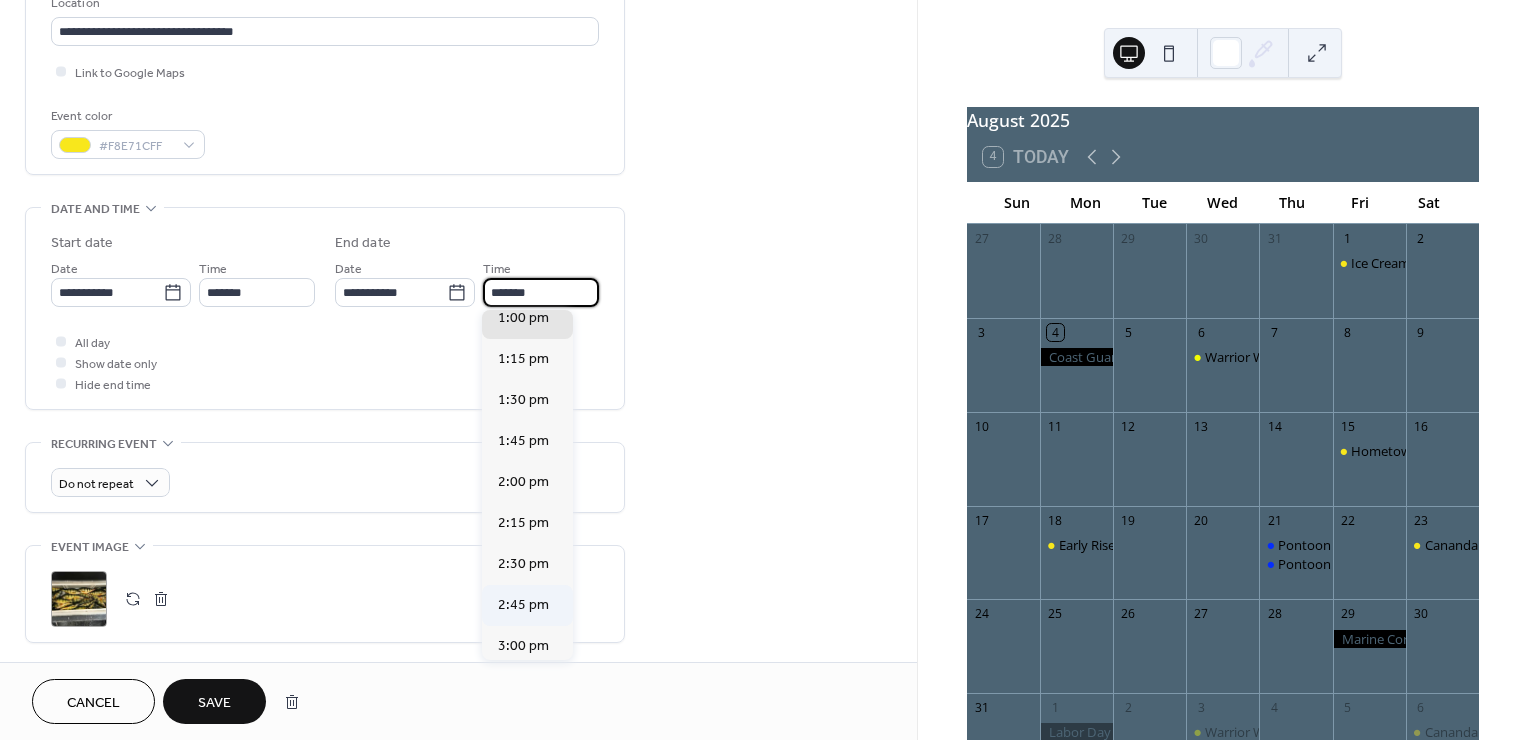 scroll, scrollTop: 913, scrollLeft: 0, axis: vertical 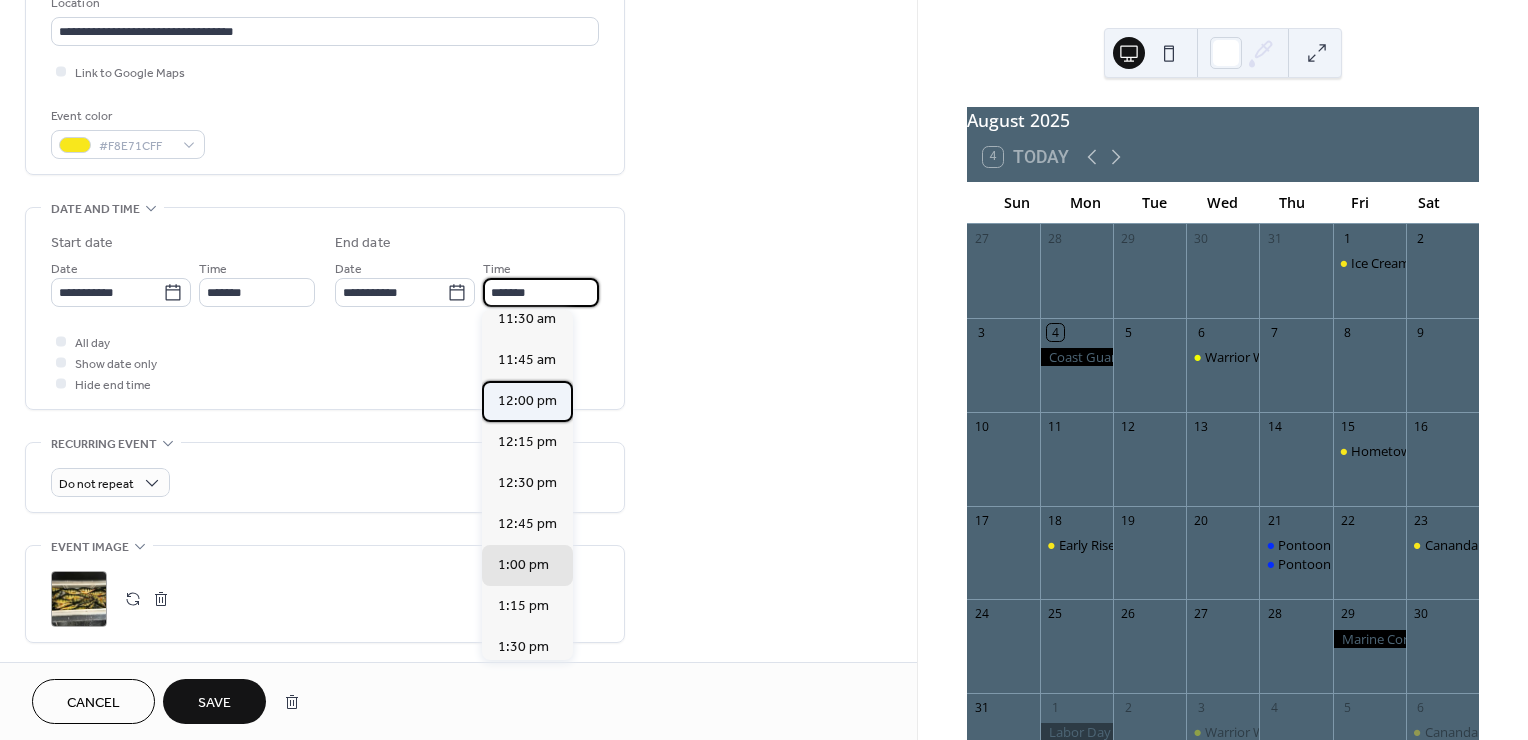 click on "12:00 pm" at bounding box center (527, 401) 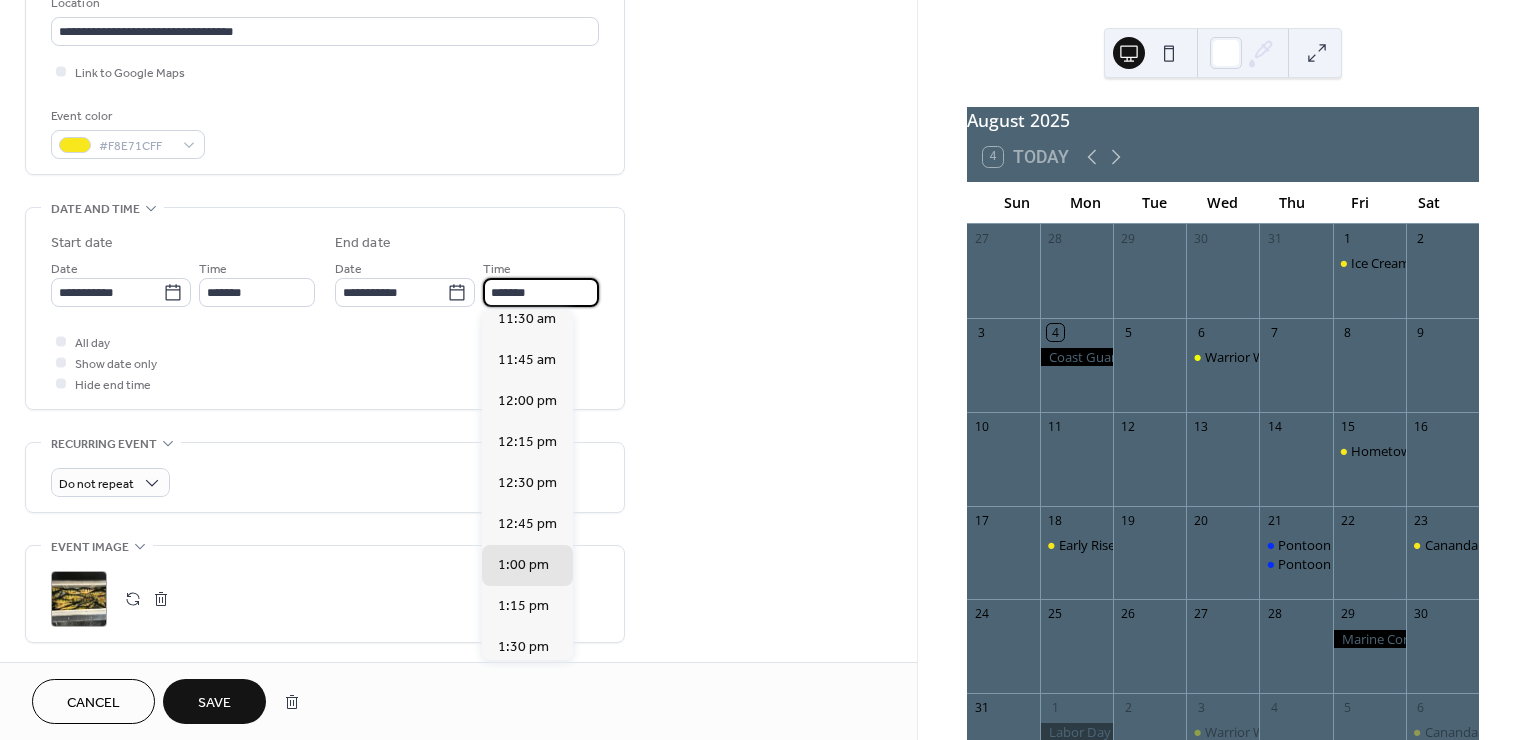 type on "********" 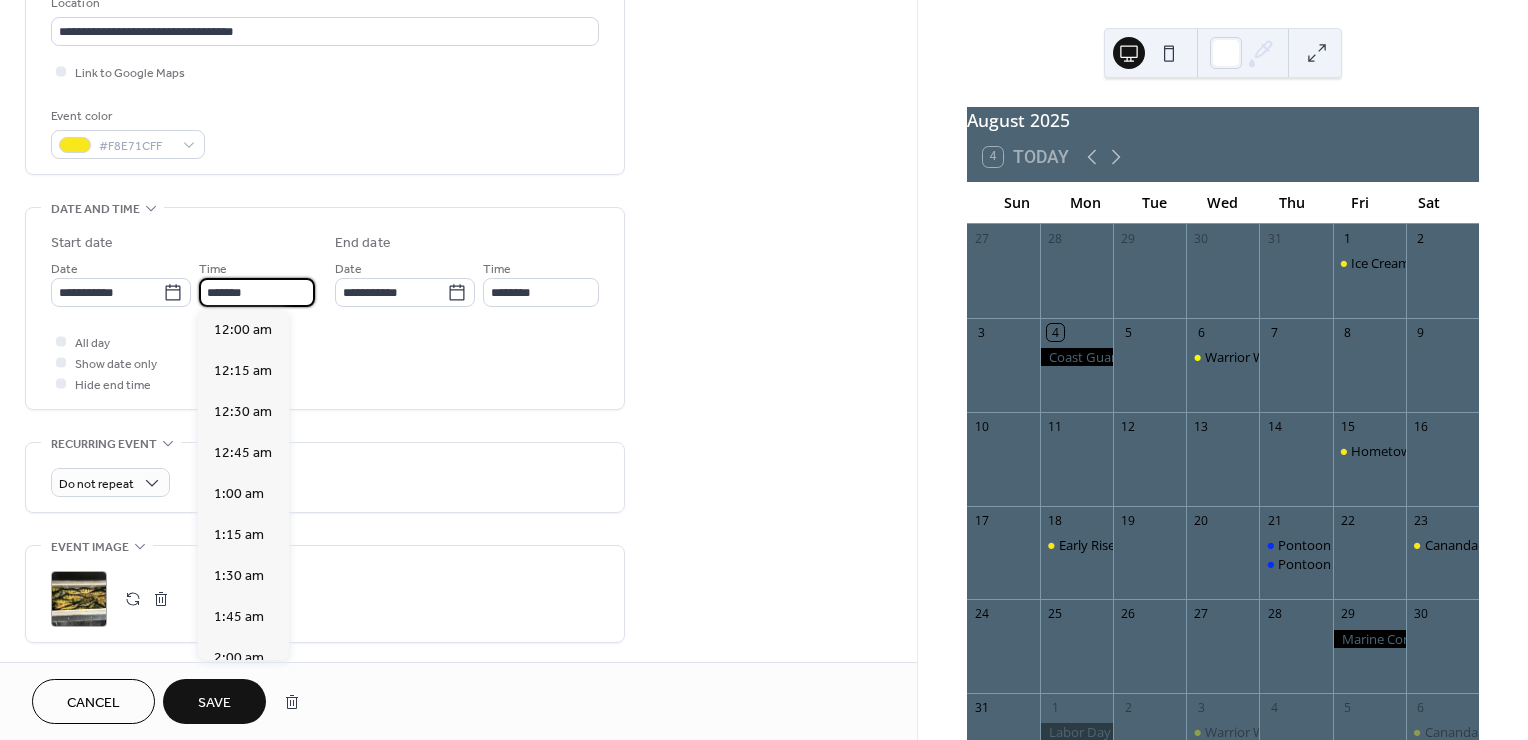 click on "*******" at bounding box center [257, 292] 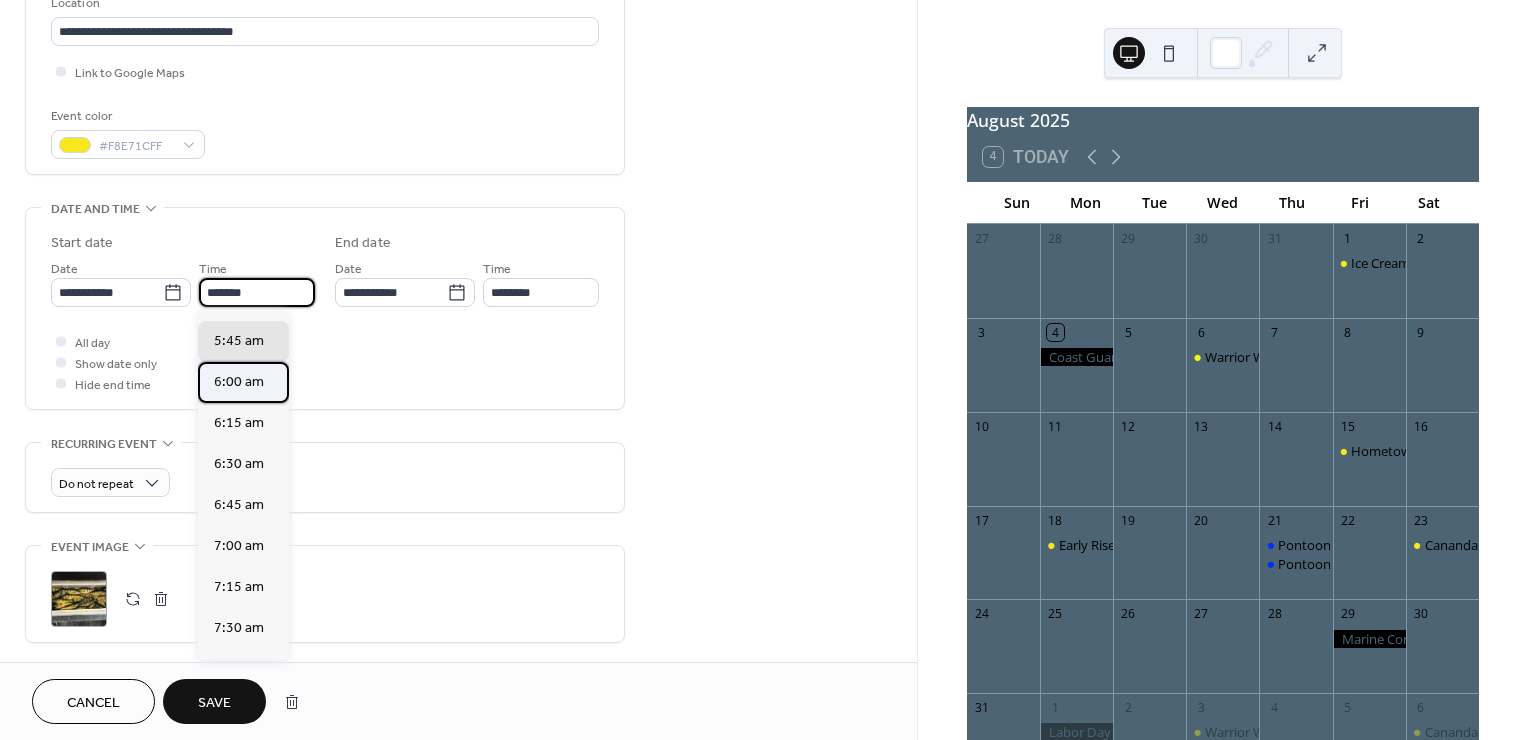 click on "6:00 am" at bounding box center [239, 382] 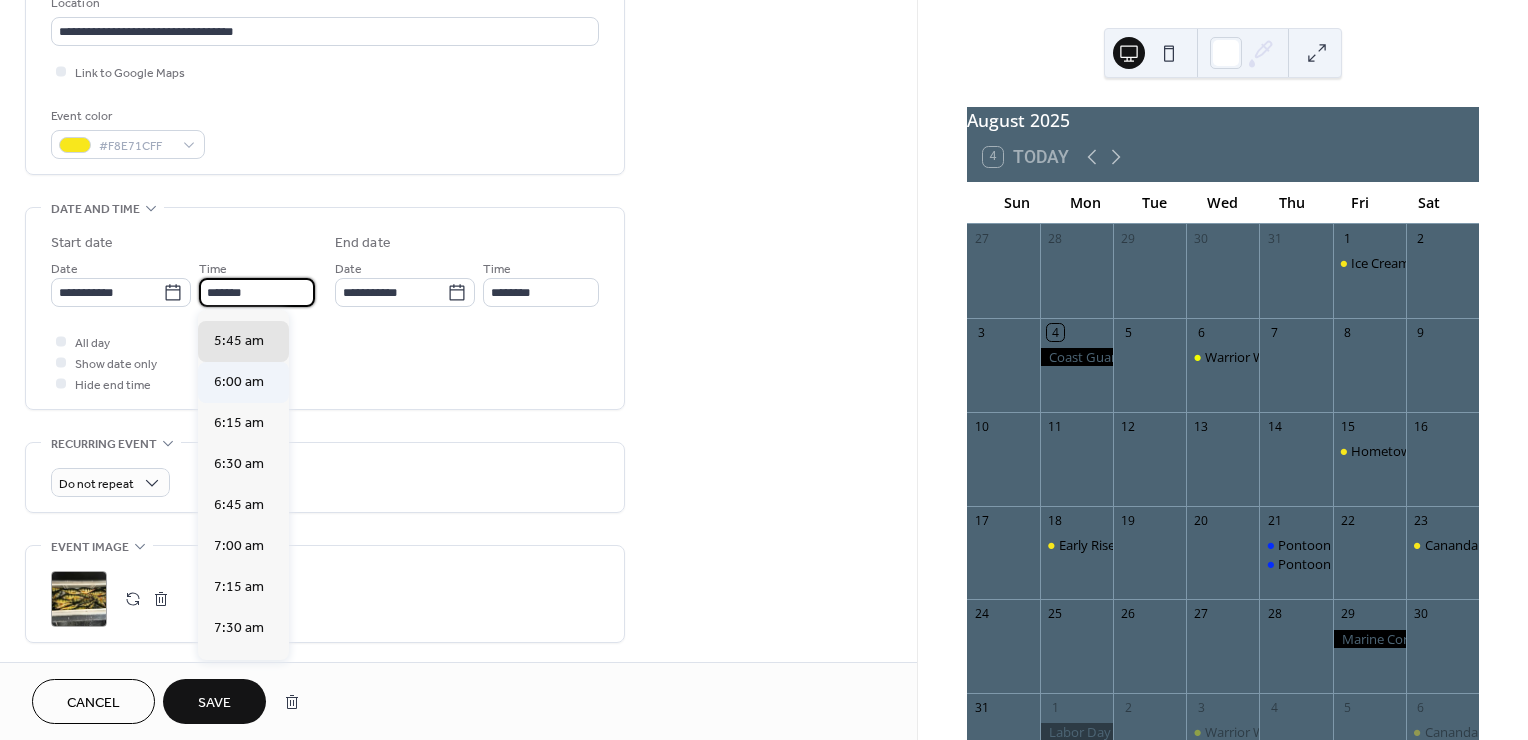 type on "*******" 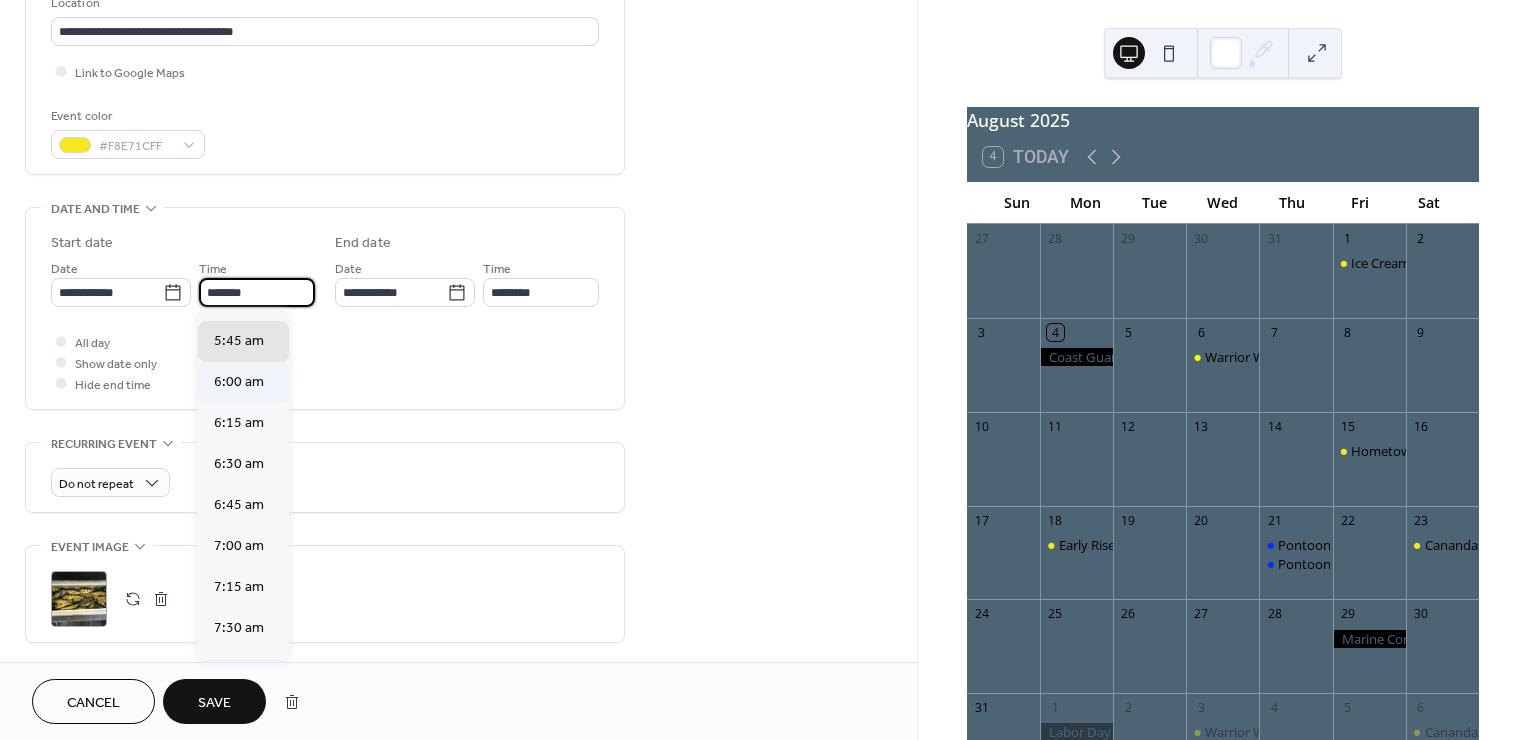 type on "********" 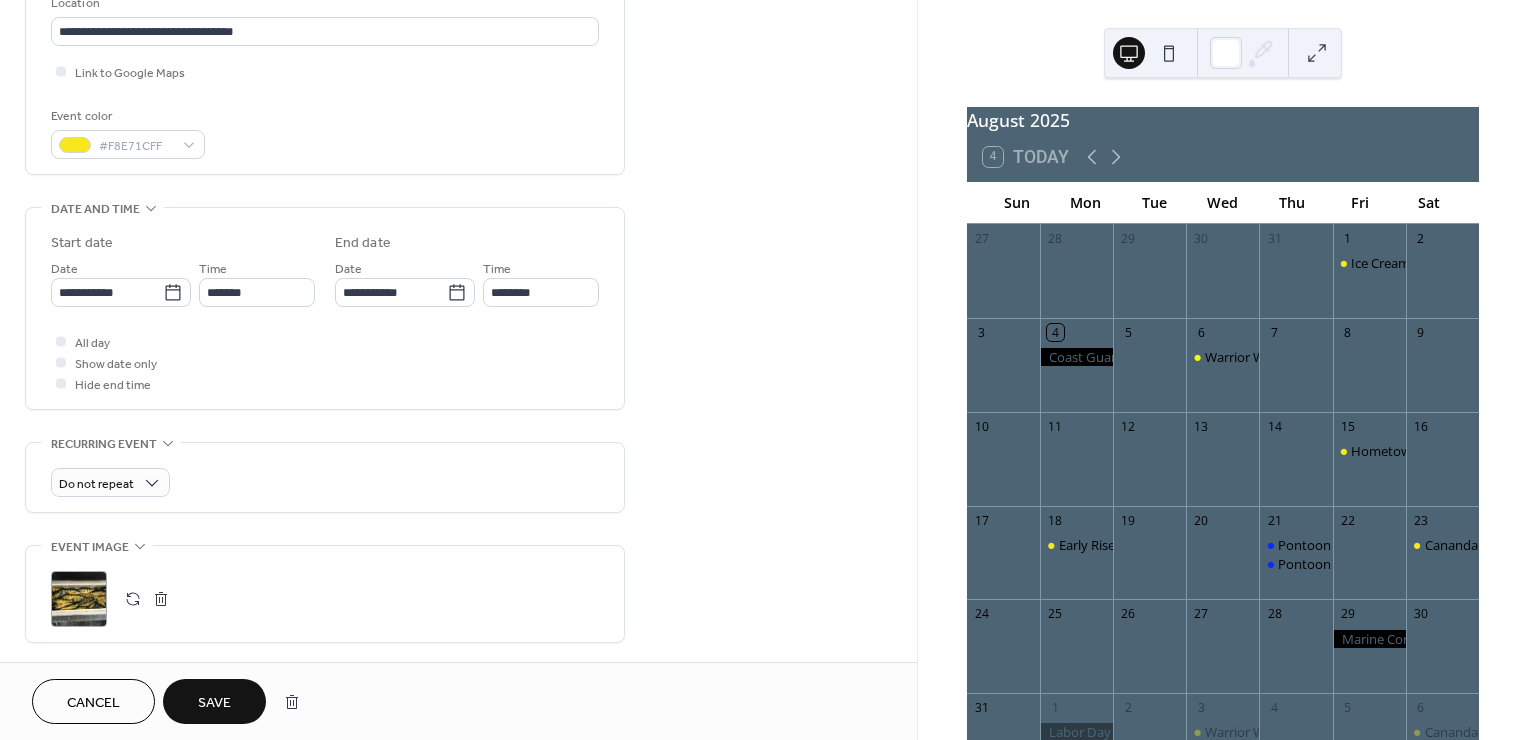 click on "**********" at bounding box center (458, 354) 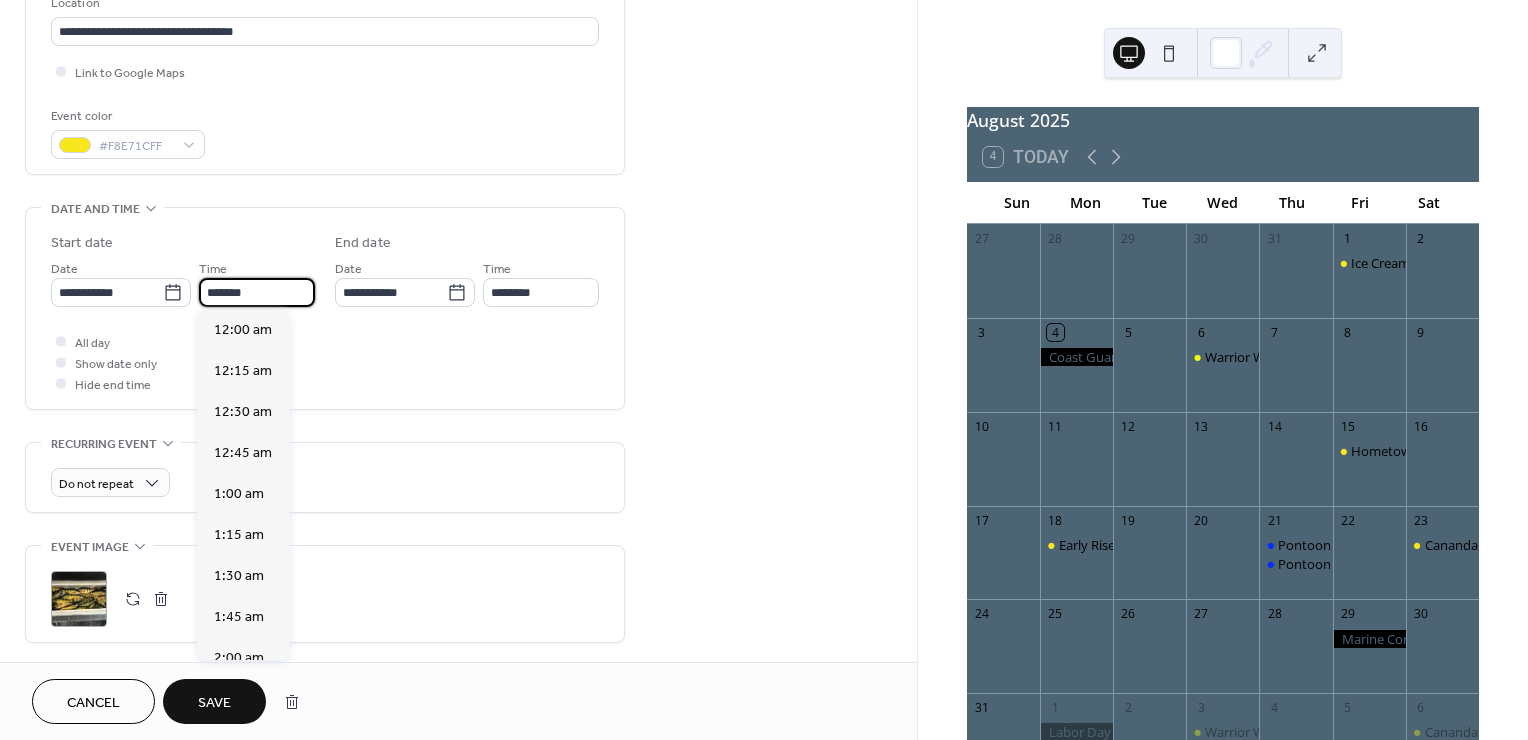 click on "*******" at bounding box center (257, 292) 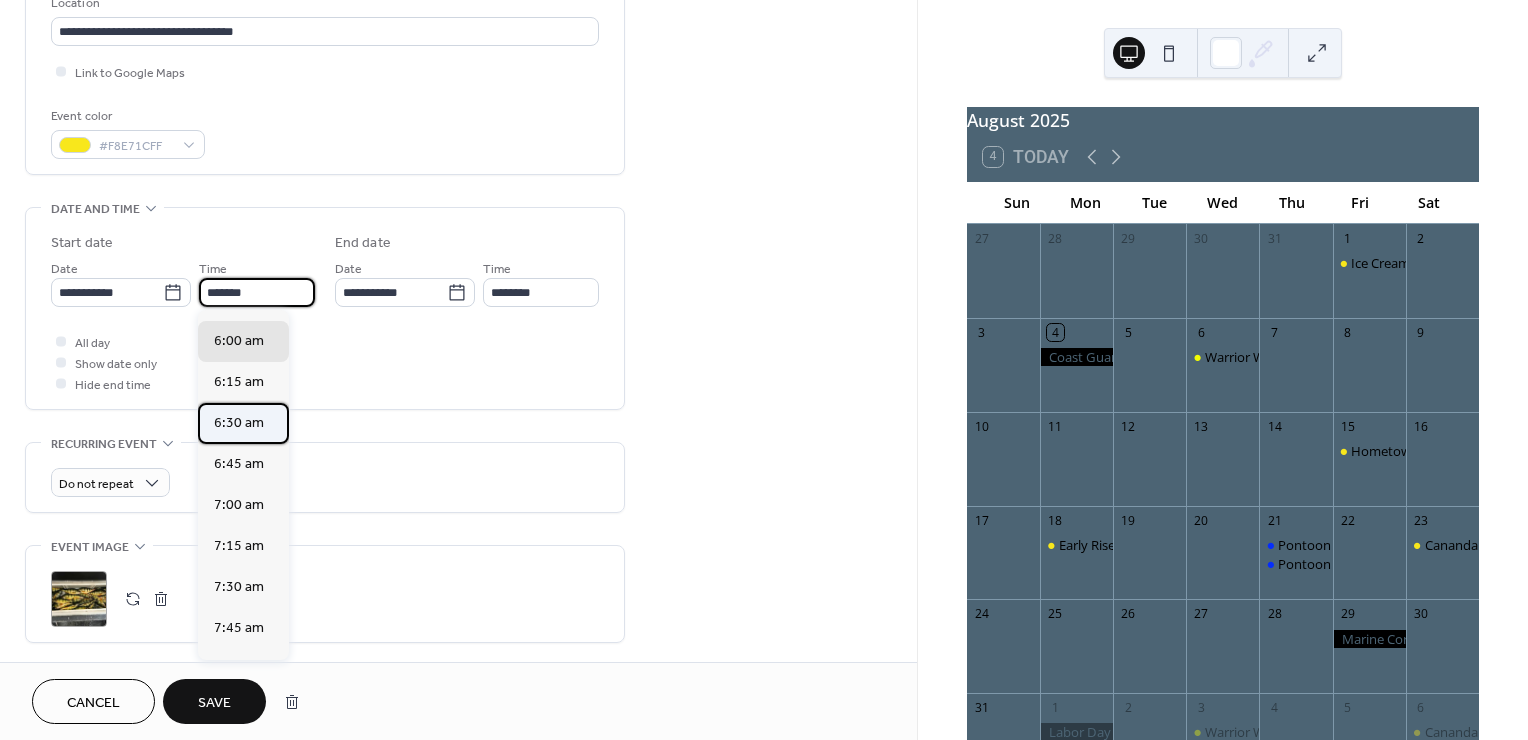 click on "6:30 am" at bounding box center (239, 423) 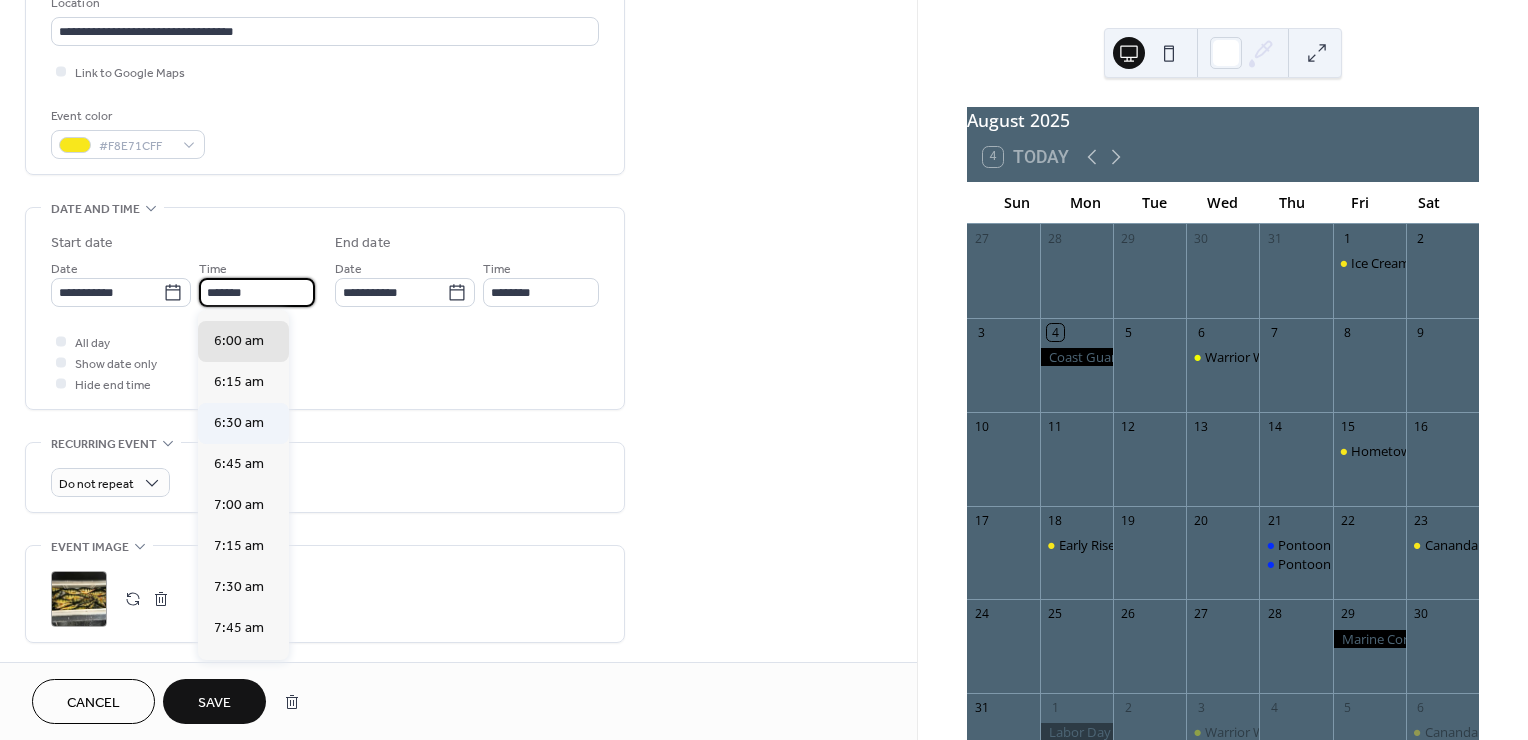 type on "*******" 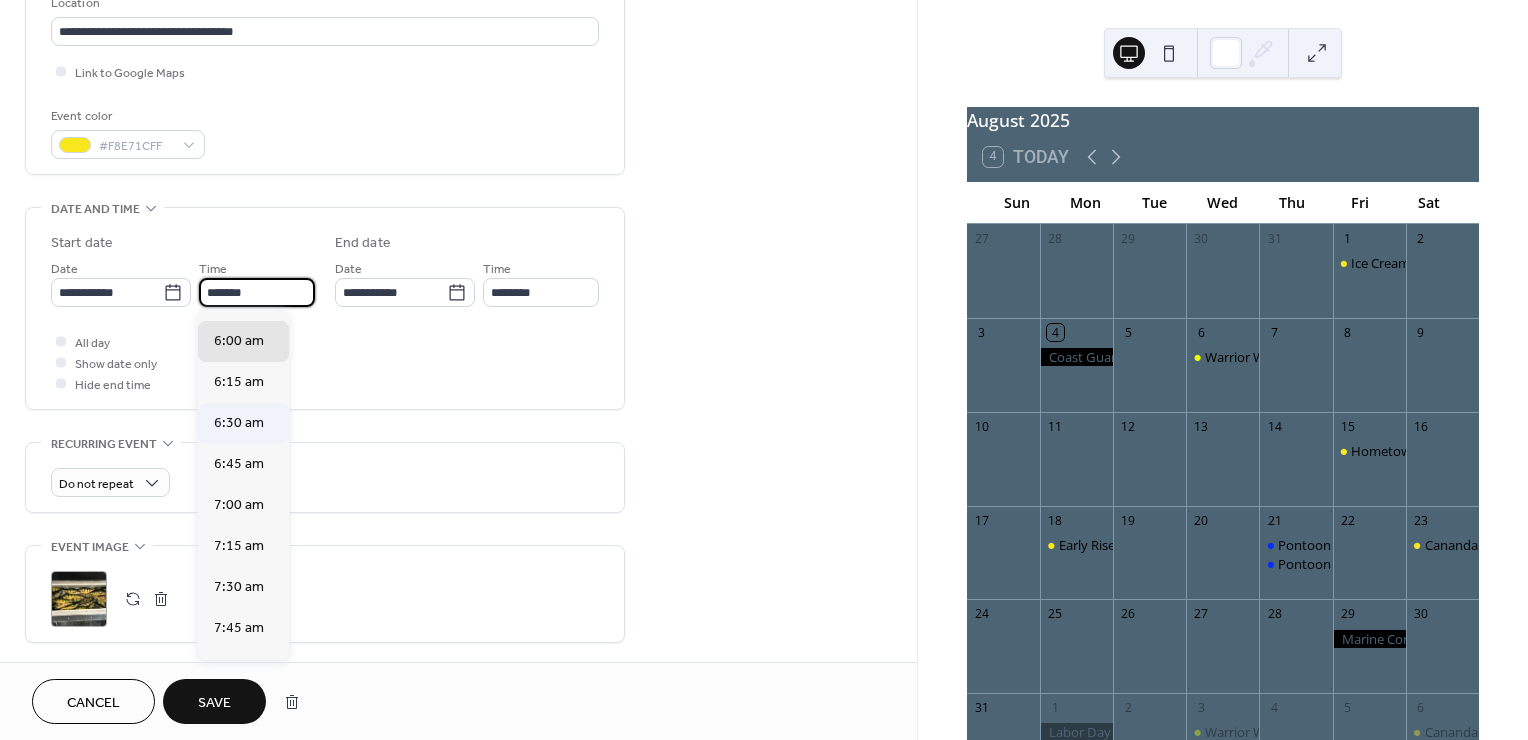 type on "********" 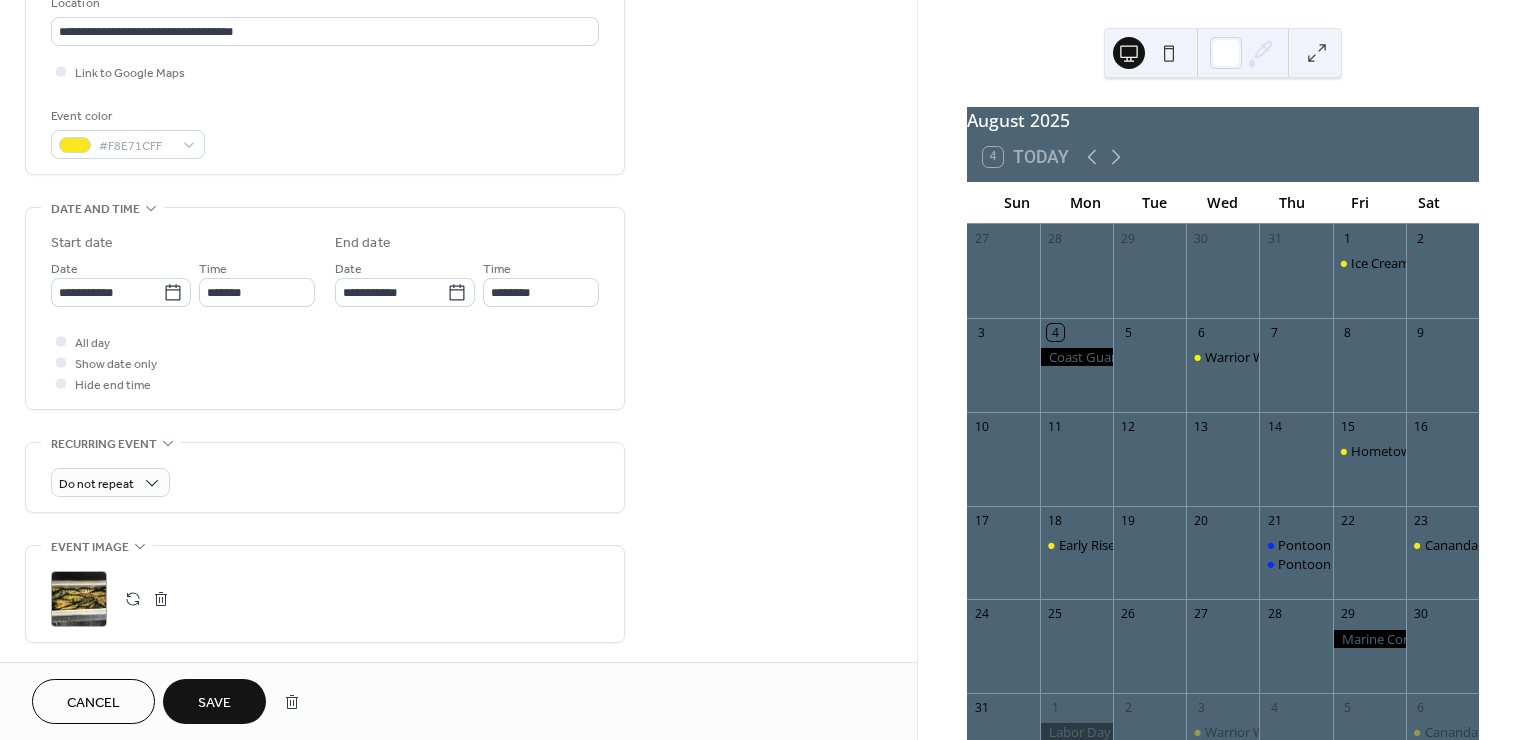 click on "**********" at bounding box center (458, 354) 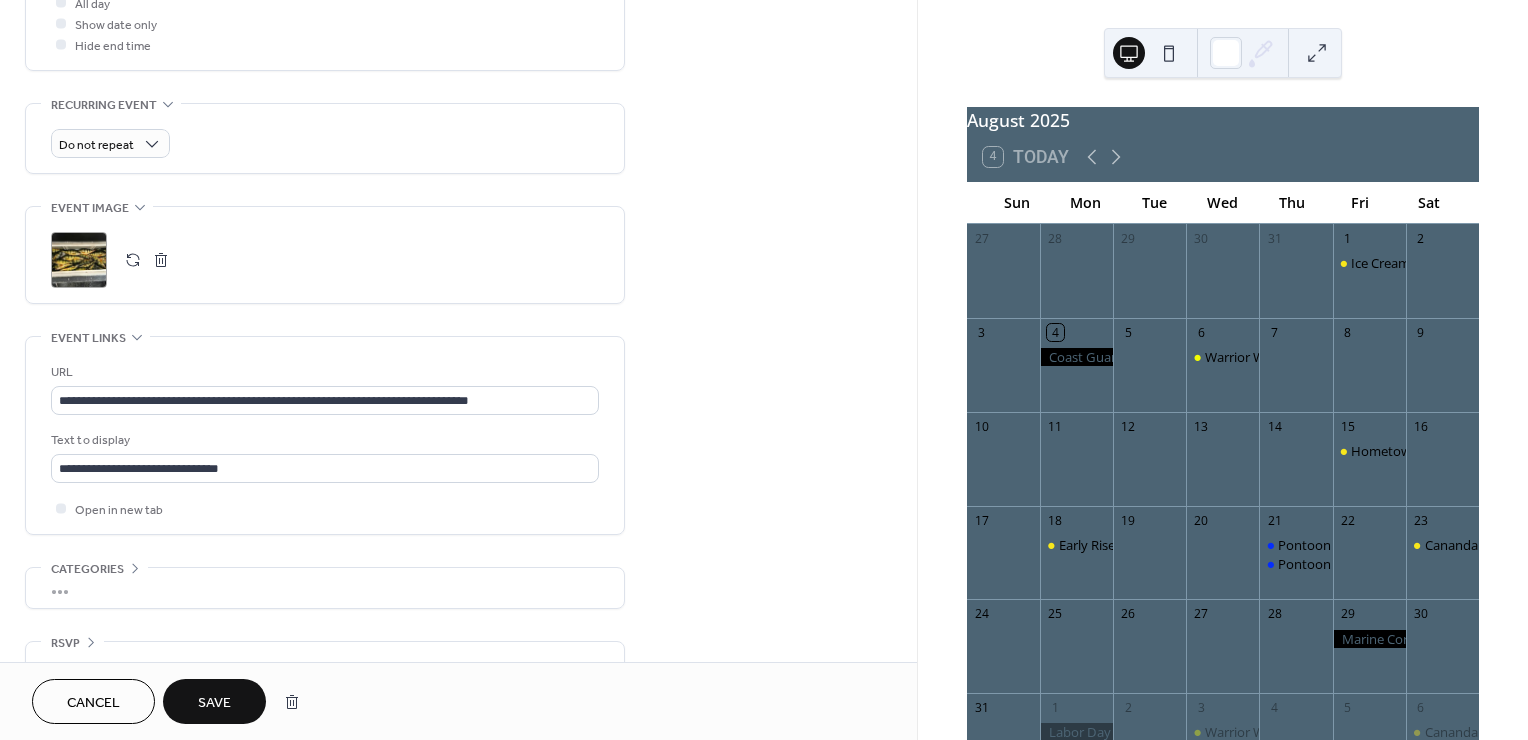 scroll, scrollTop: 821, scrollLeft: 0, axis: vertical 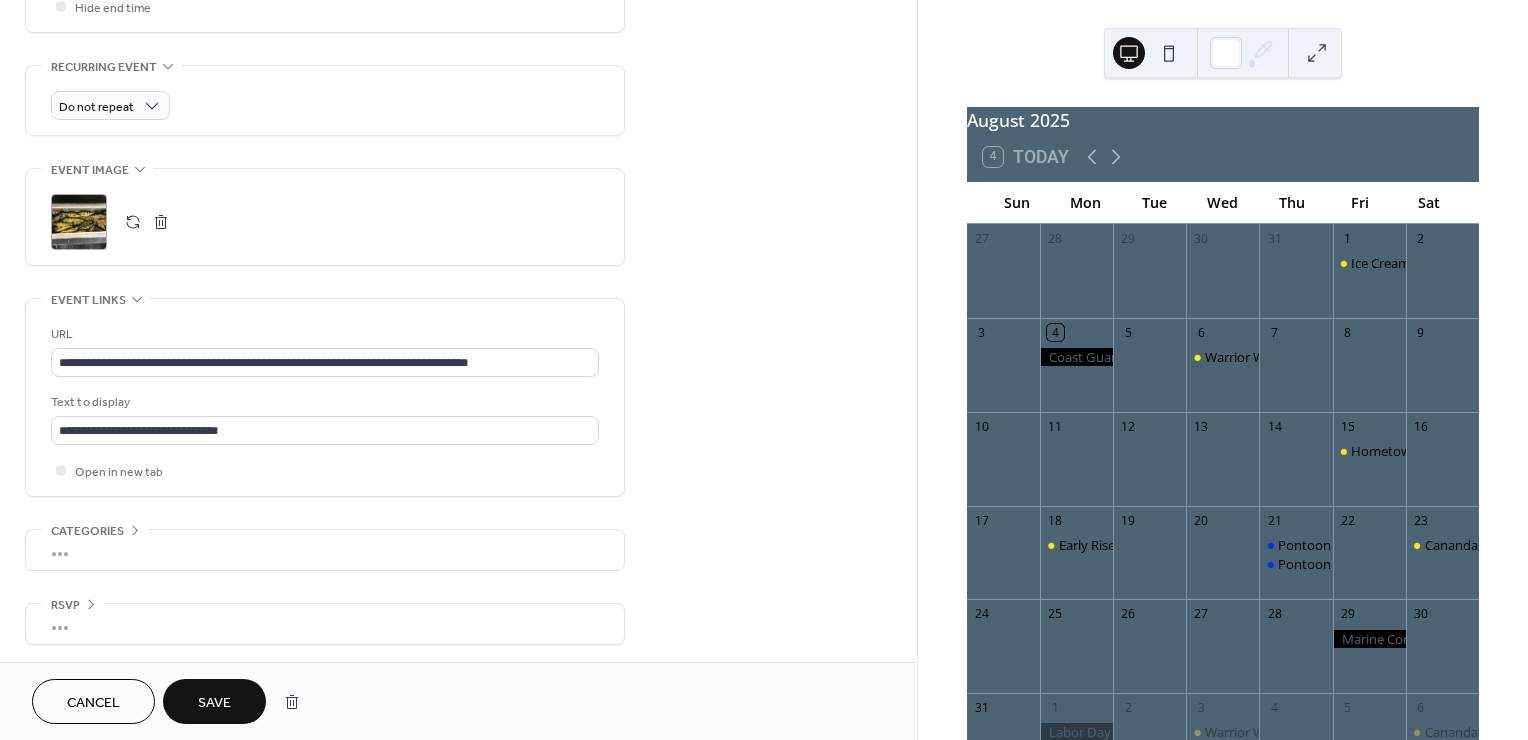 click on "Save" at bounding box center (214, 703) 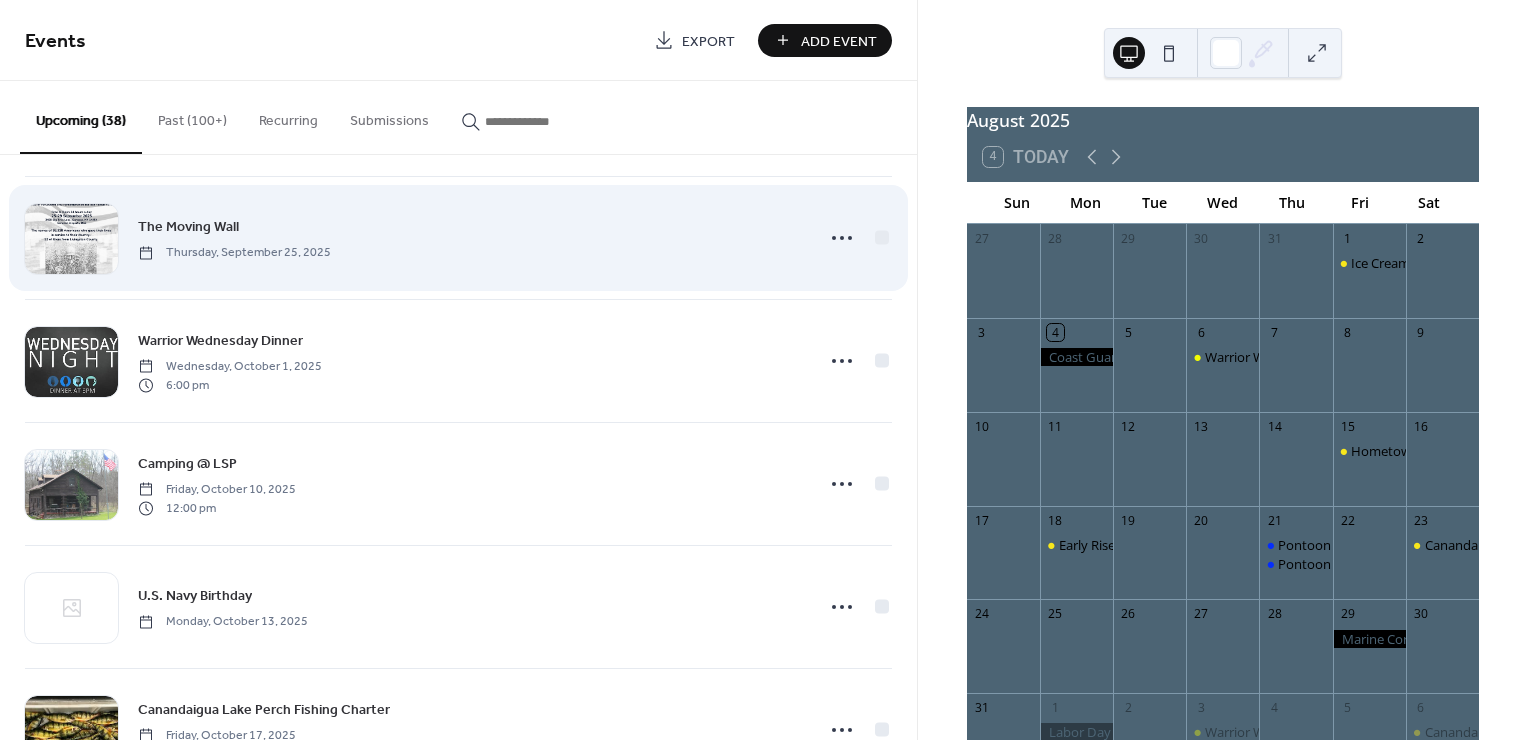 scroll, scrollTop: 2555, scrollLeft: 0, axis: vertical 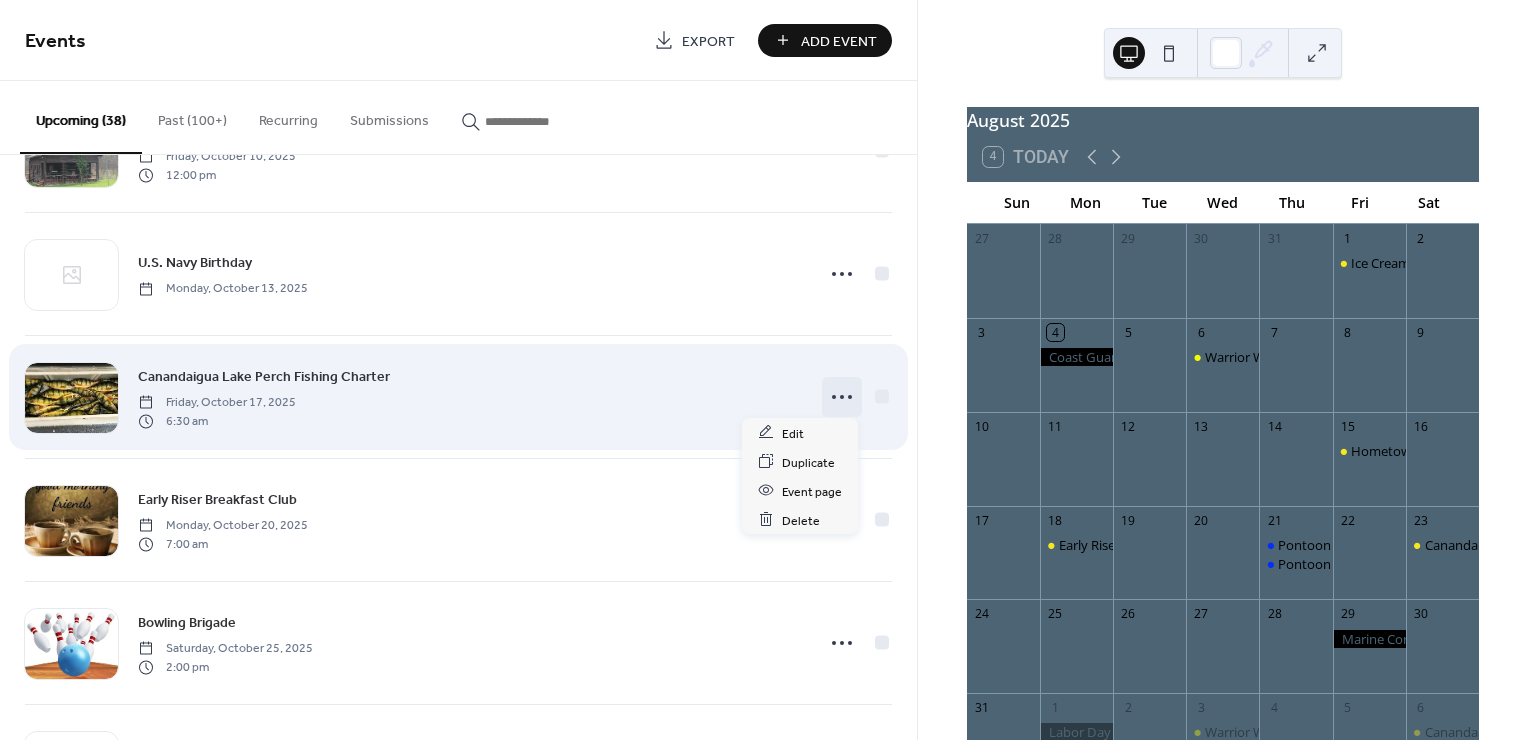 click 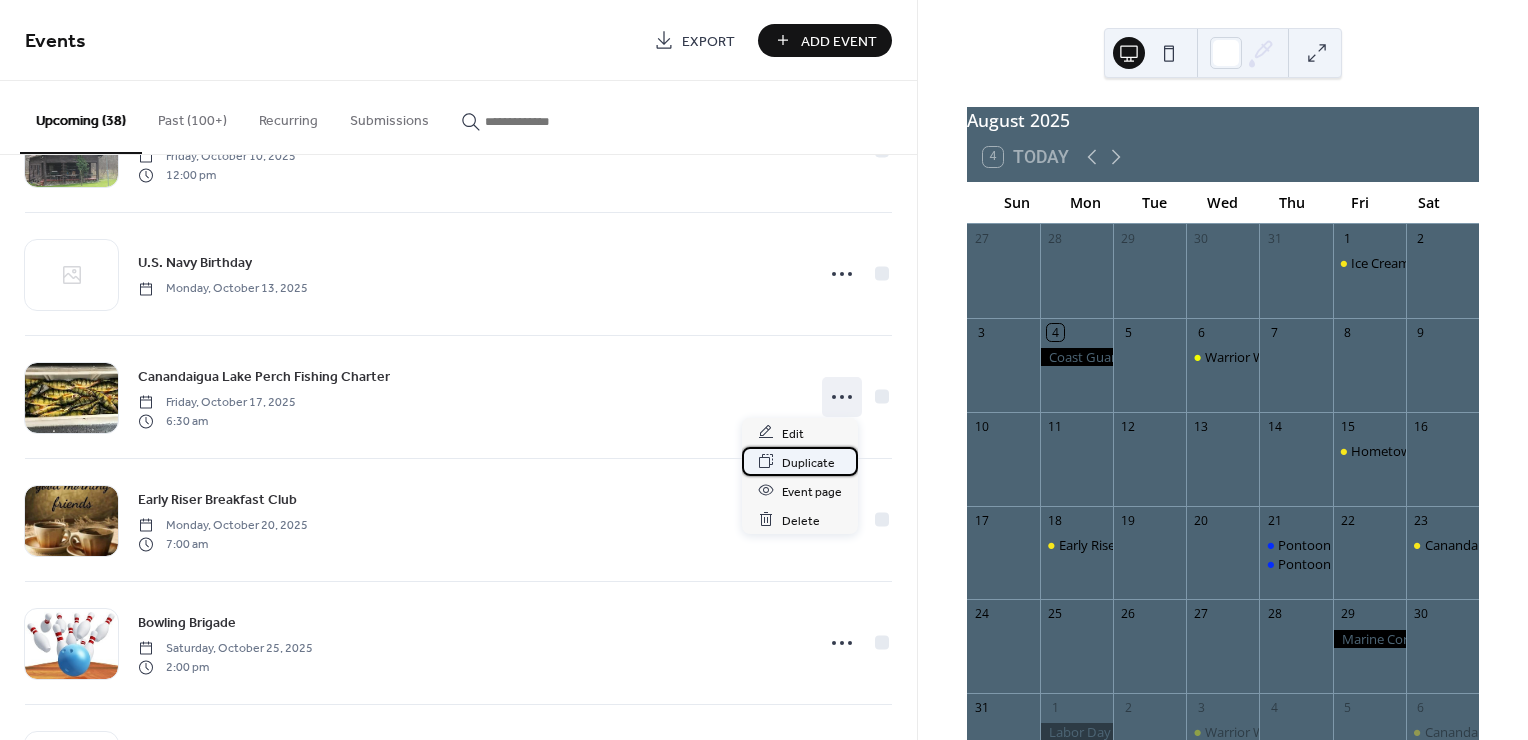 click on "Duplicate" at bounding box center (808, 462) 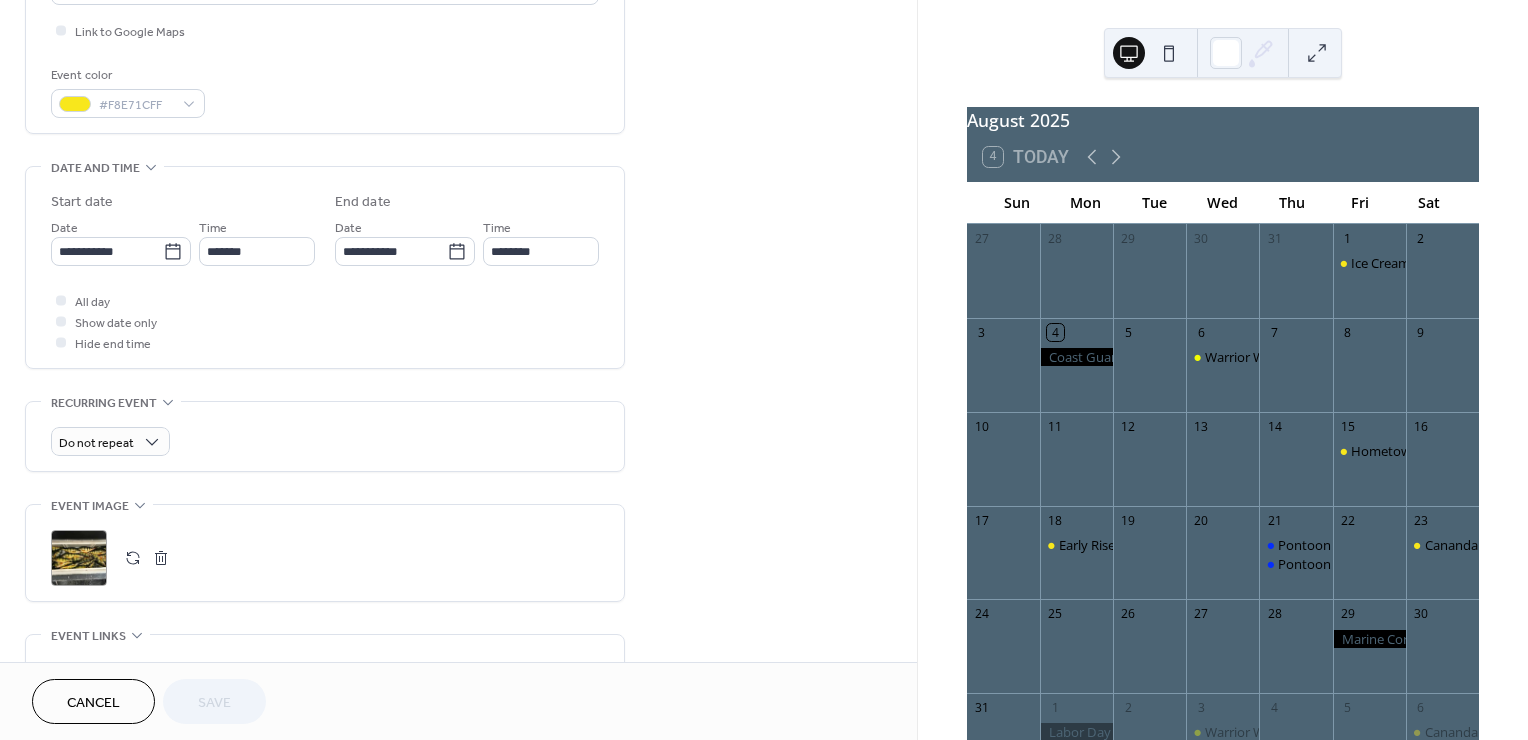 scroll, scrollTop: 555, scrollLeft: 0, axis: vertical 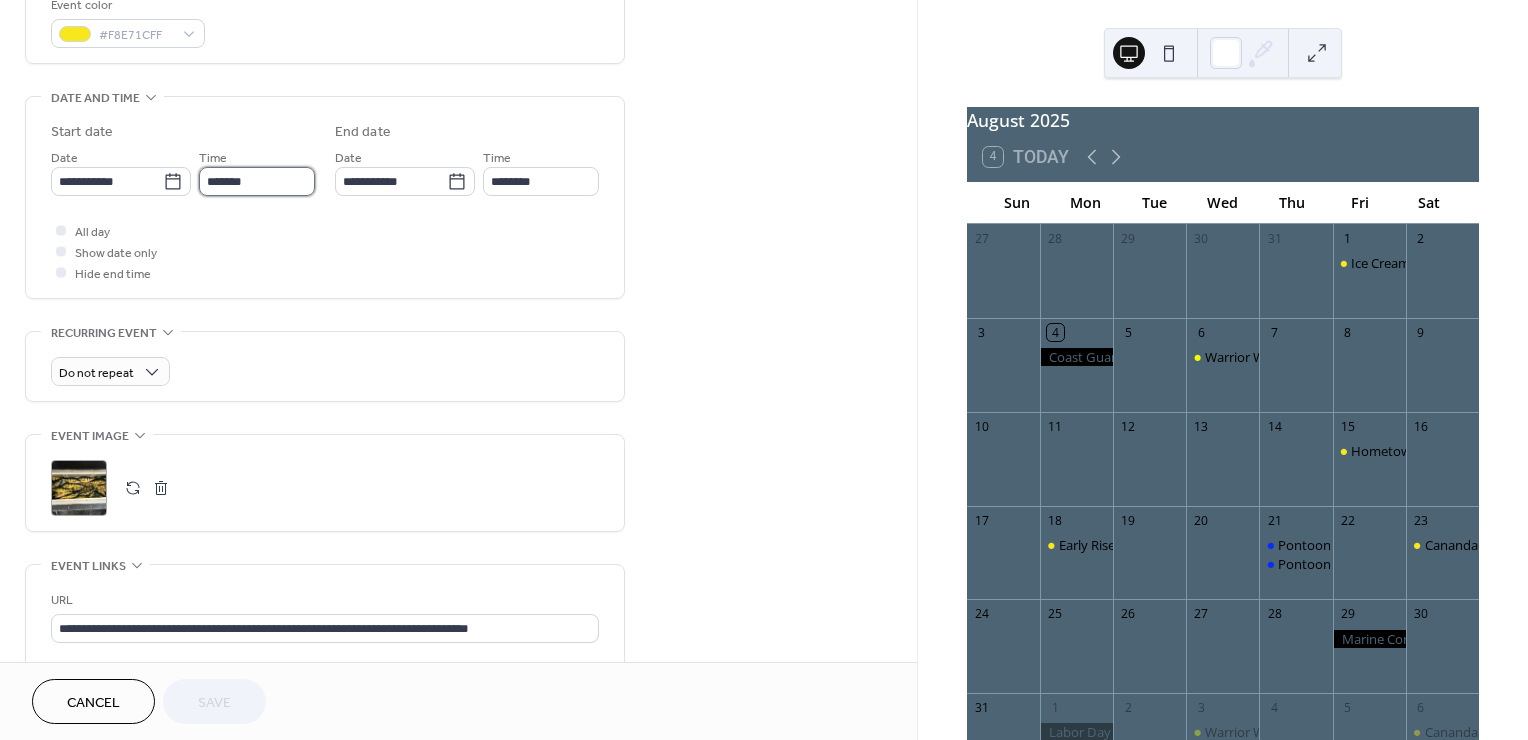 click on "*******" at bounding box center [257, 181] 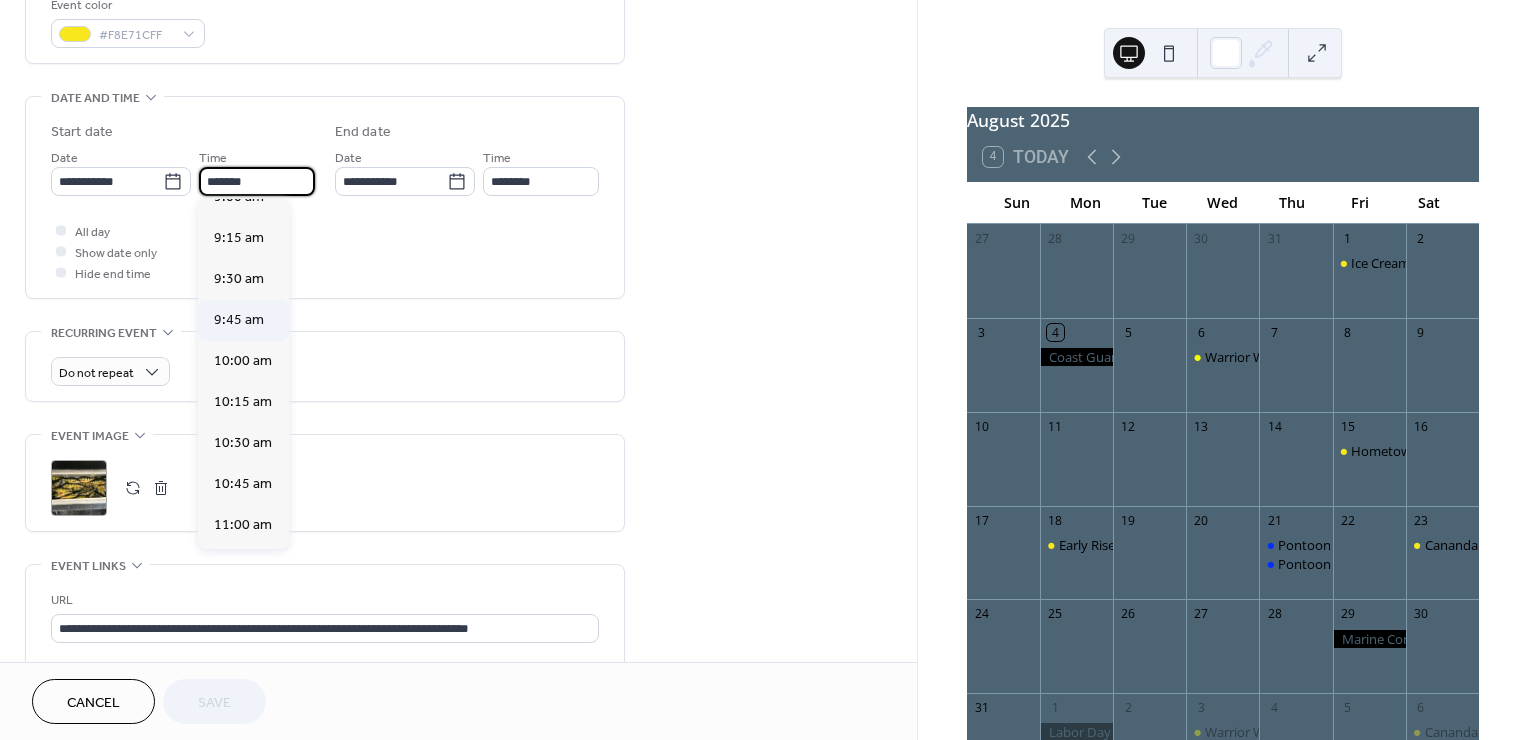 scroll, scrollTop: 1609, scrollLeft: 0, axis: vertical 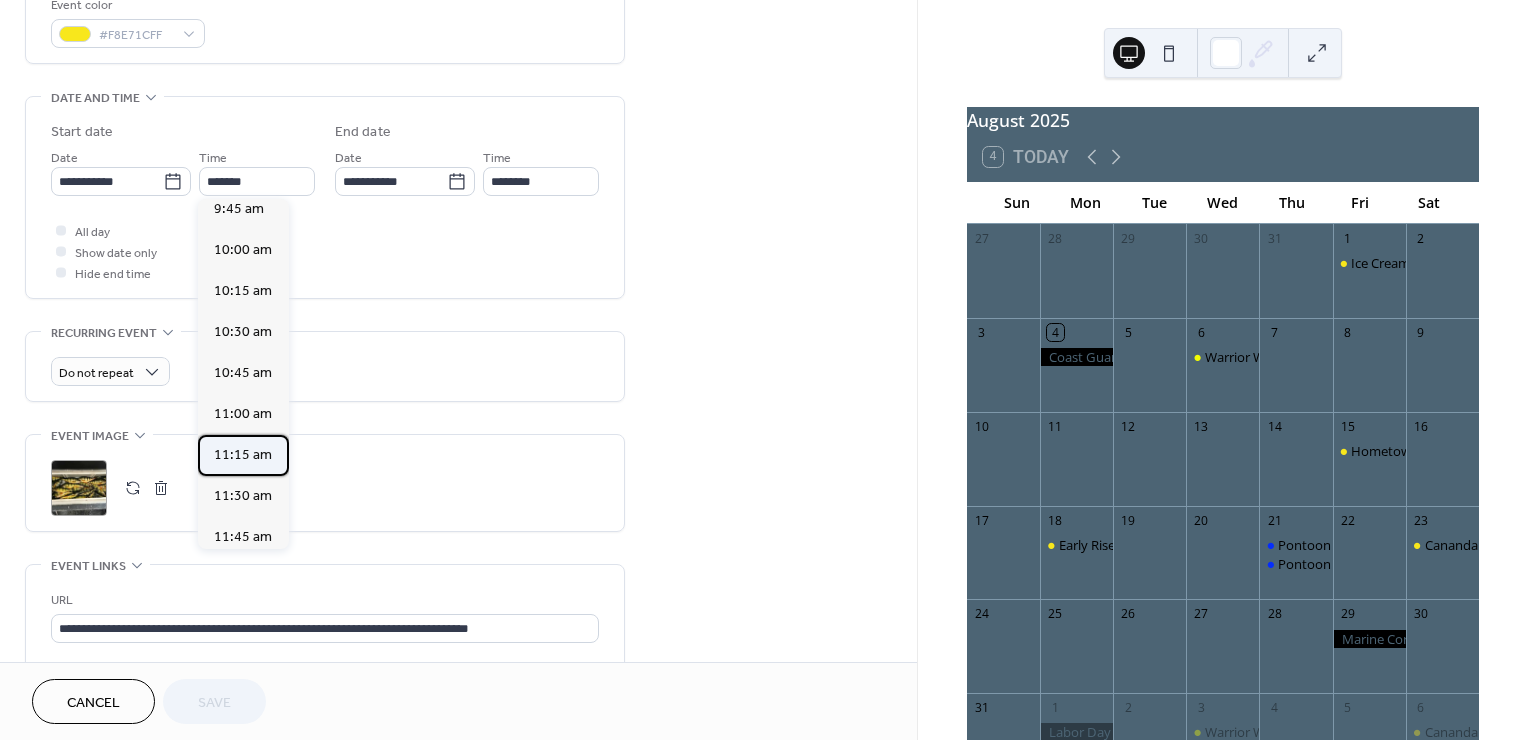 click on "11:15 am" at bounding box center [243, 455] 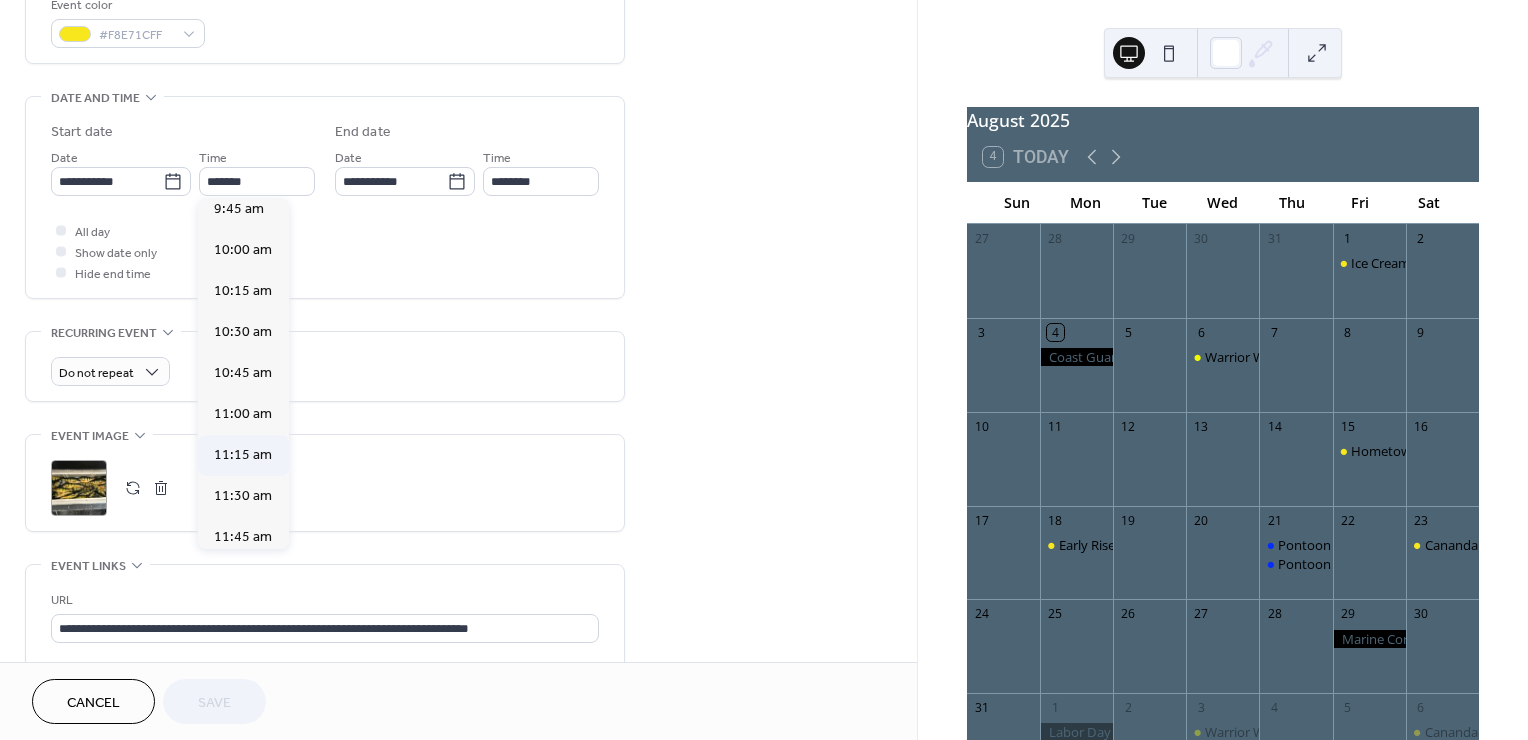 type on "********" 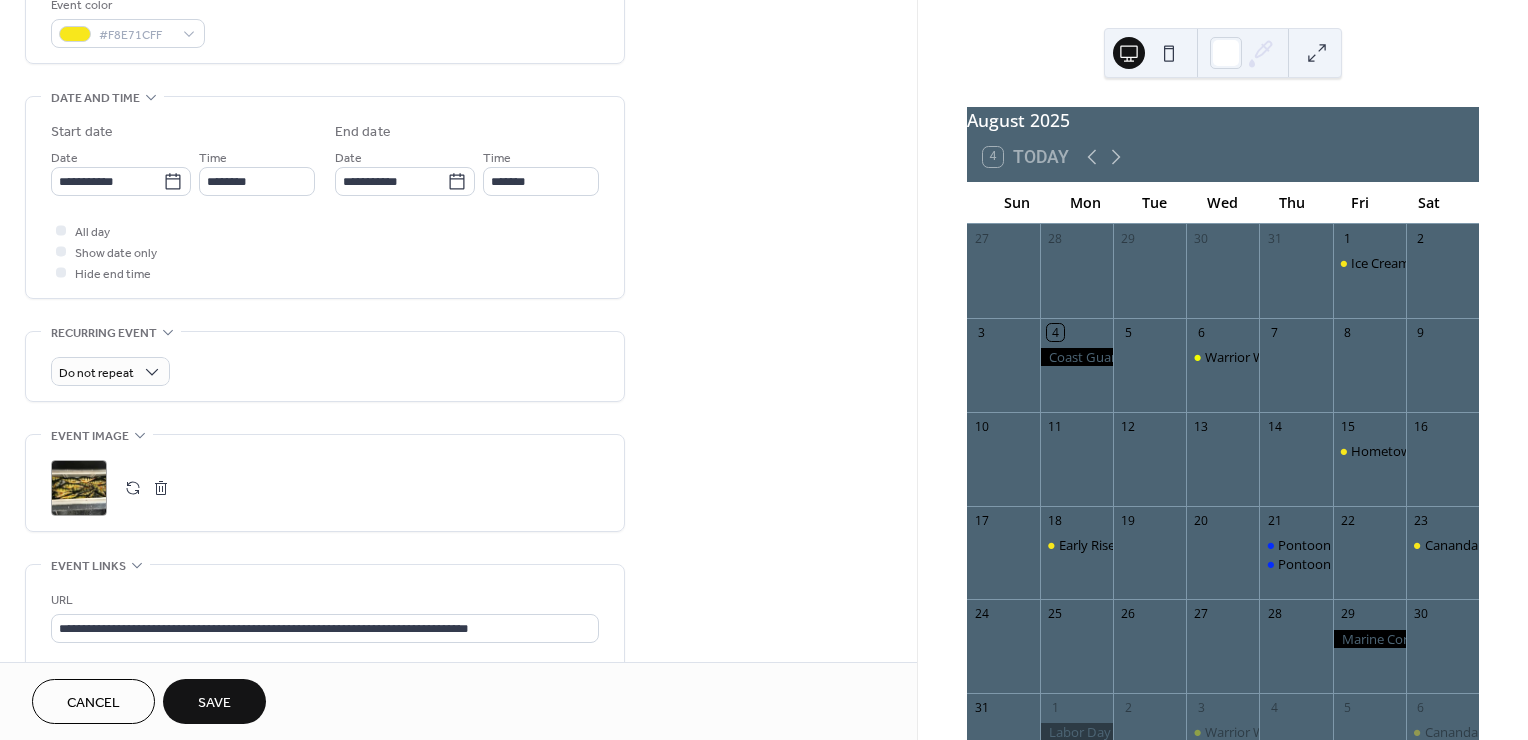 click on "**********" at bounding box center [458, 243] 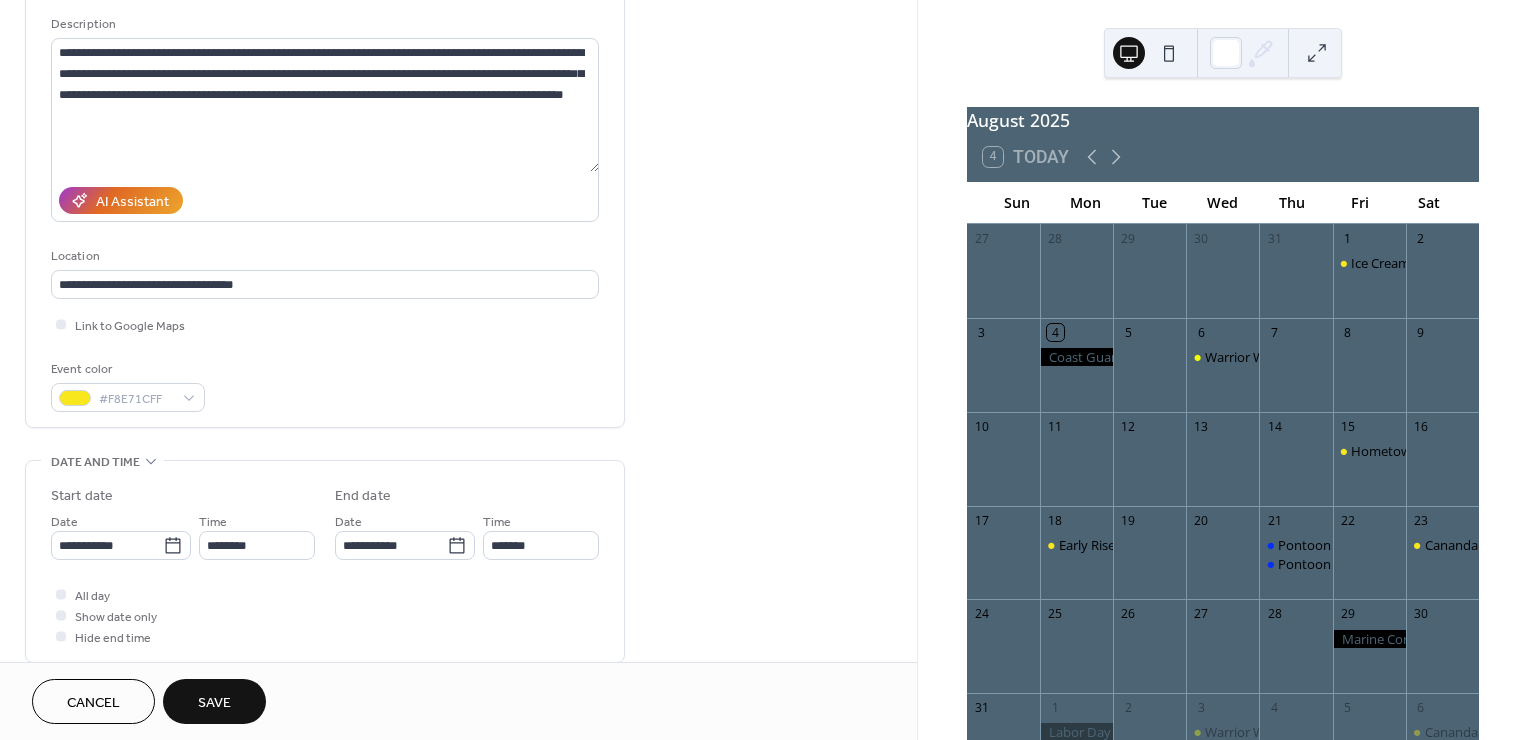 scroll, scrollTop: 0, scrollLeft: 0, axis: both 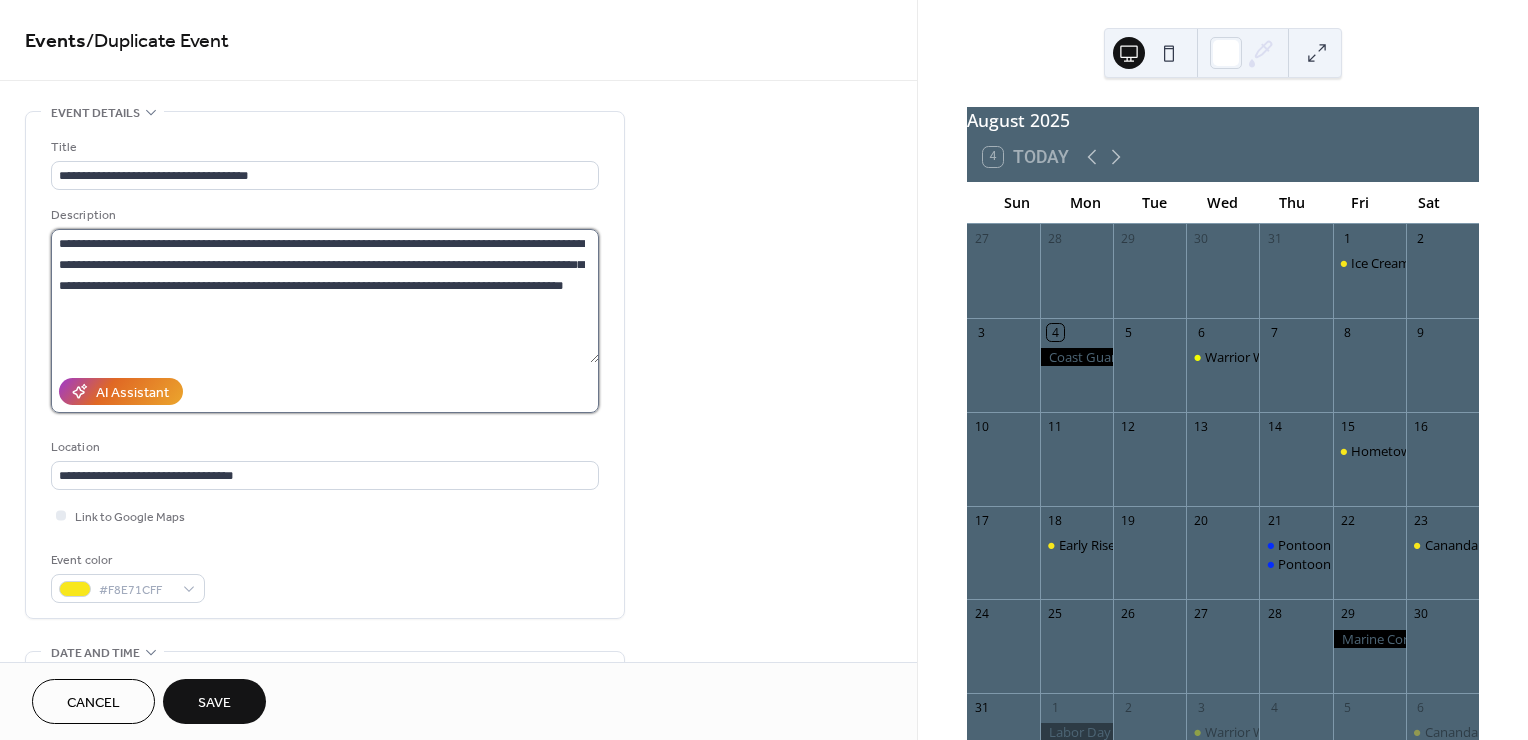 click on "**********" at bounding box center [325, 296] 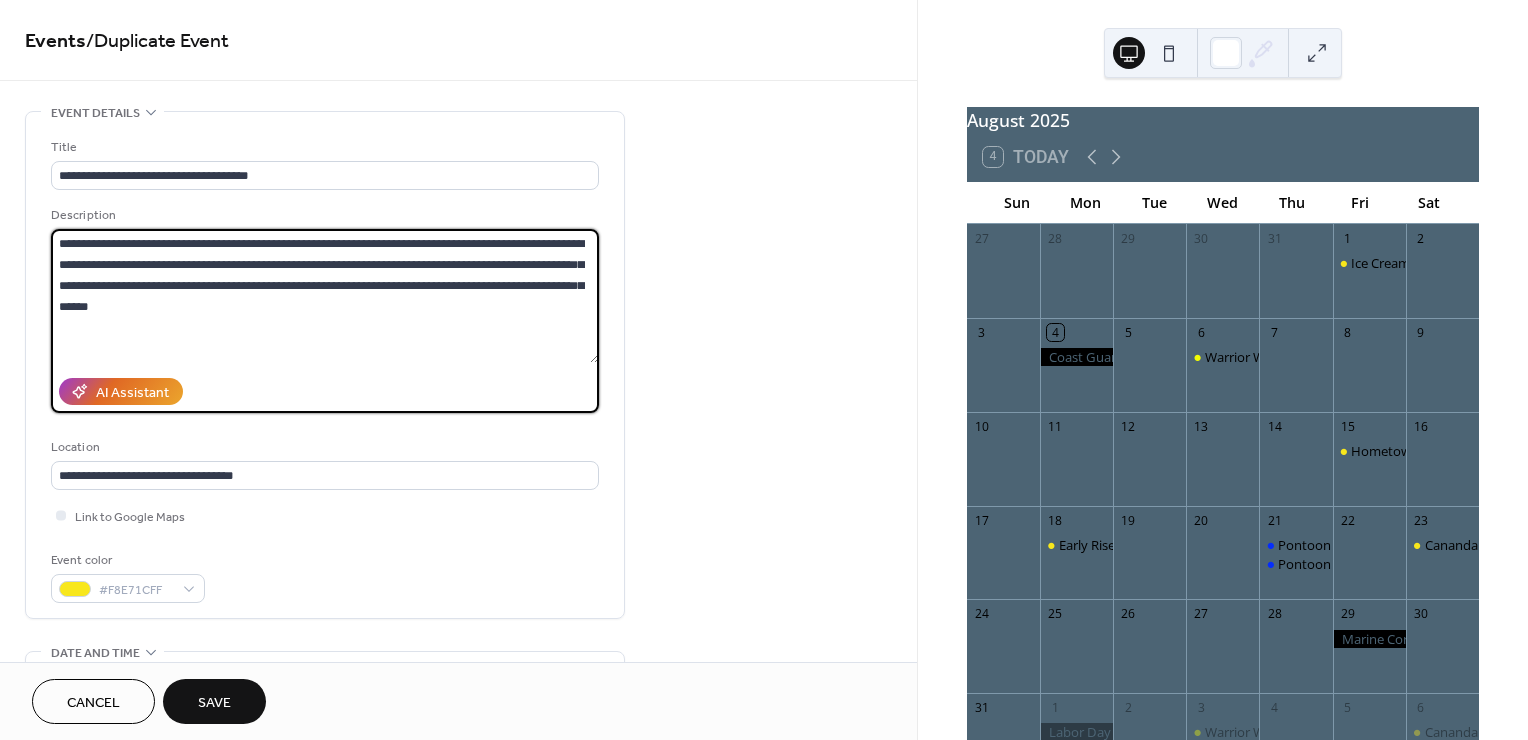 click on "**********" at bounding box center (325, 296) 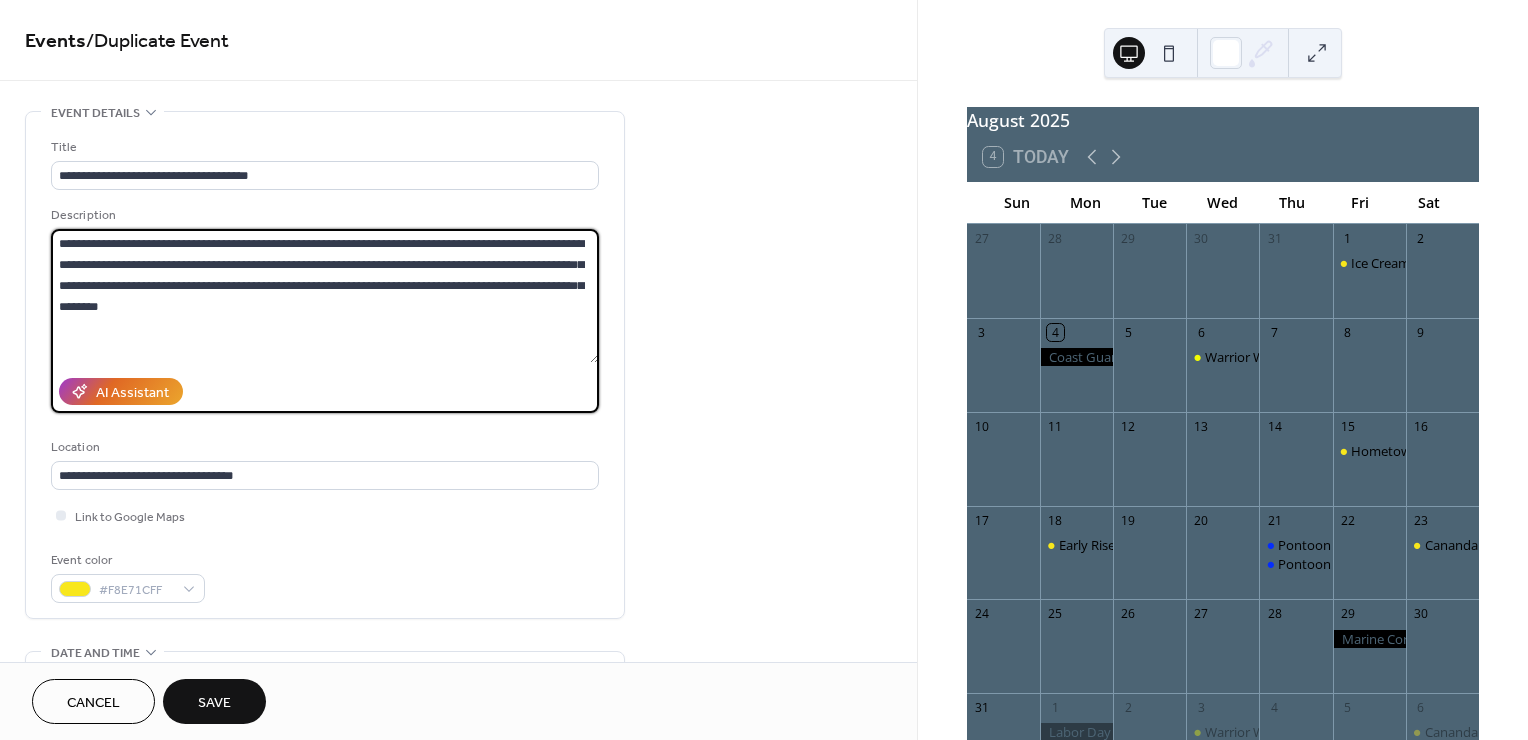 click on "**********" at bounding box center (325, 296) 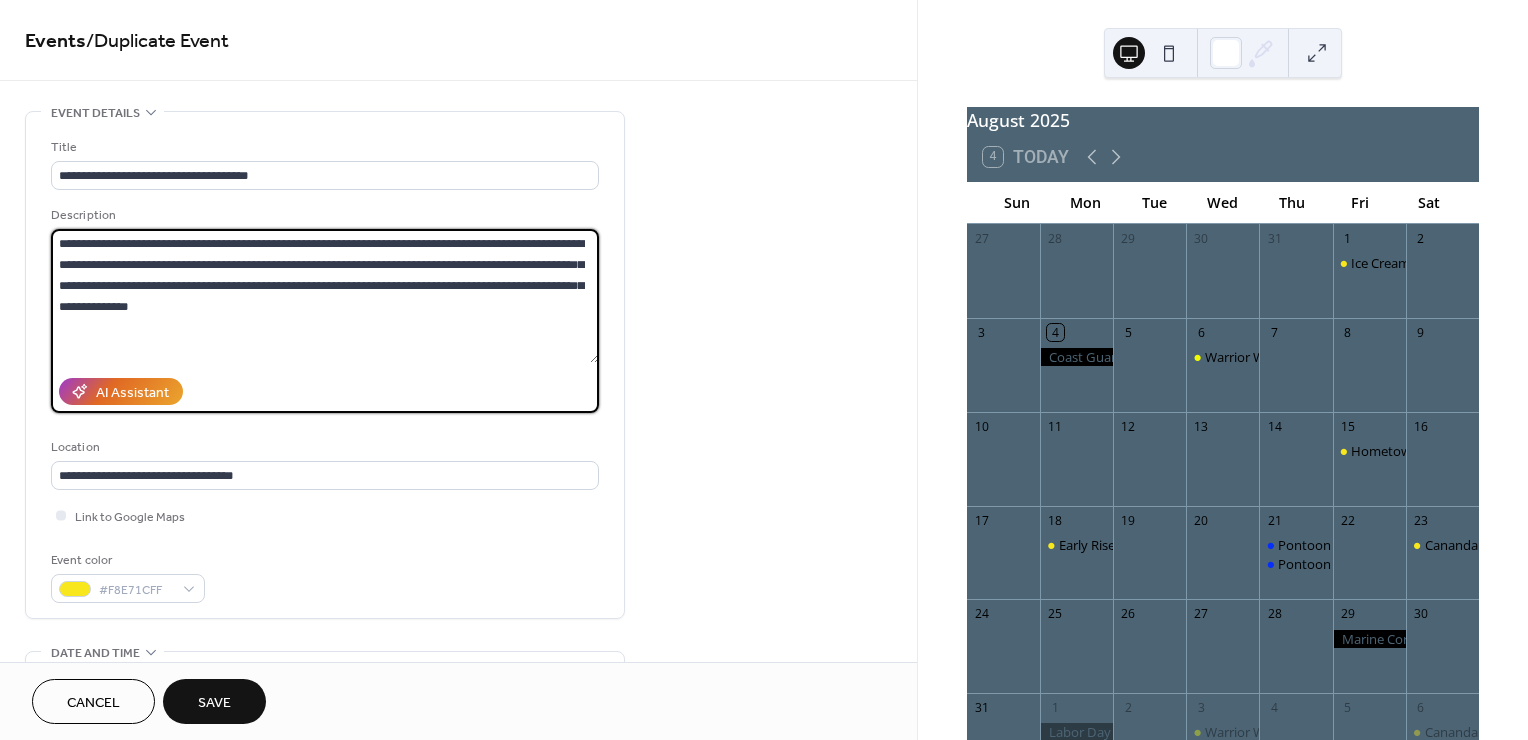 click on "**********" at bounding box center (325, 296) 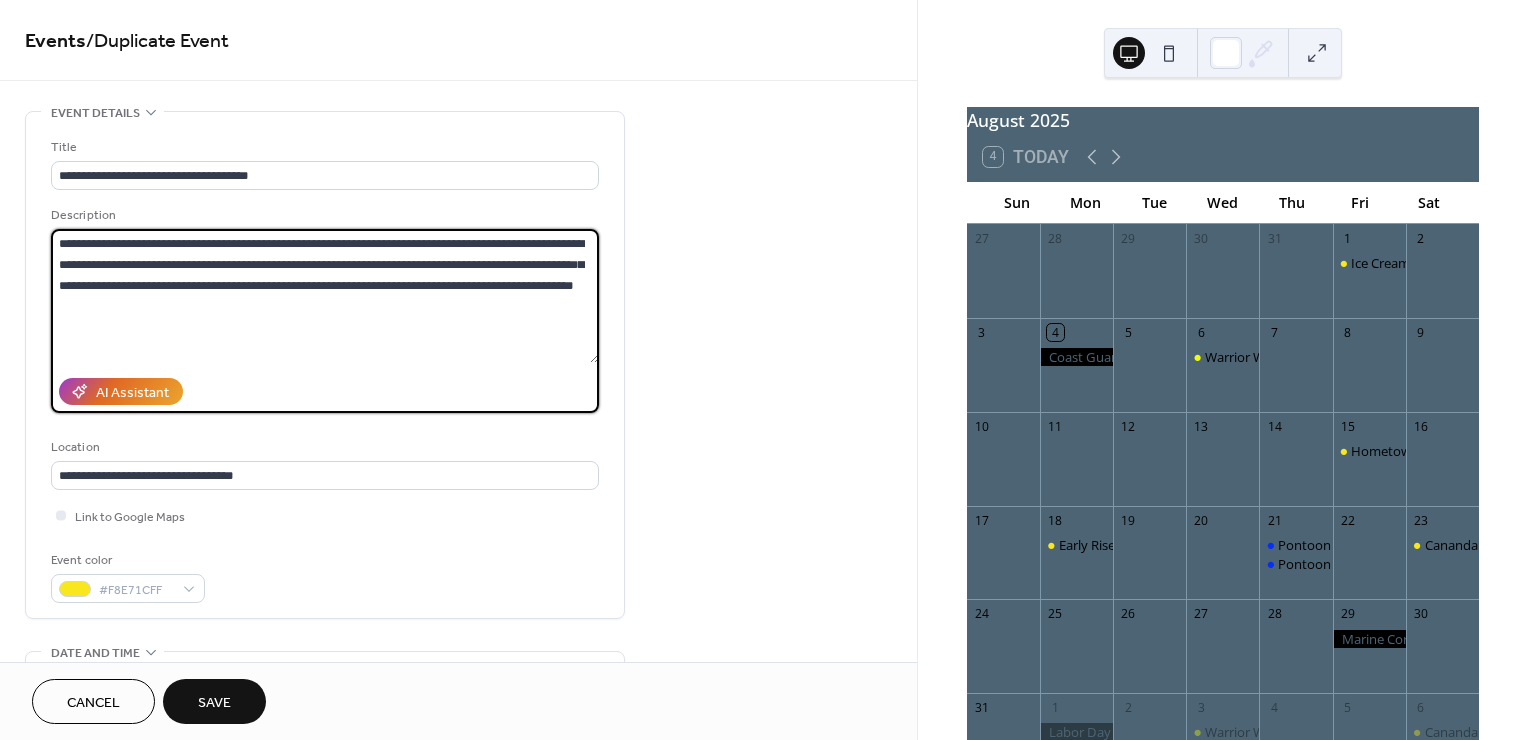 click on "**********" at bounding box center (325, 296) 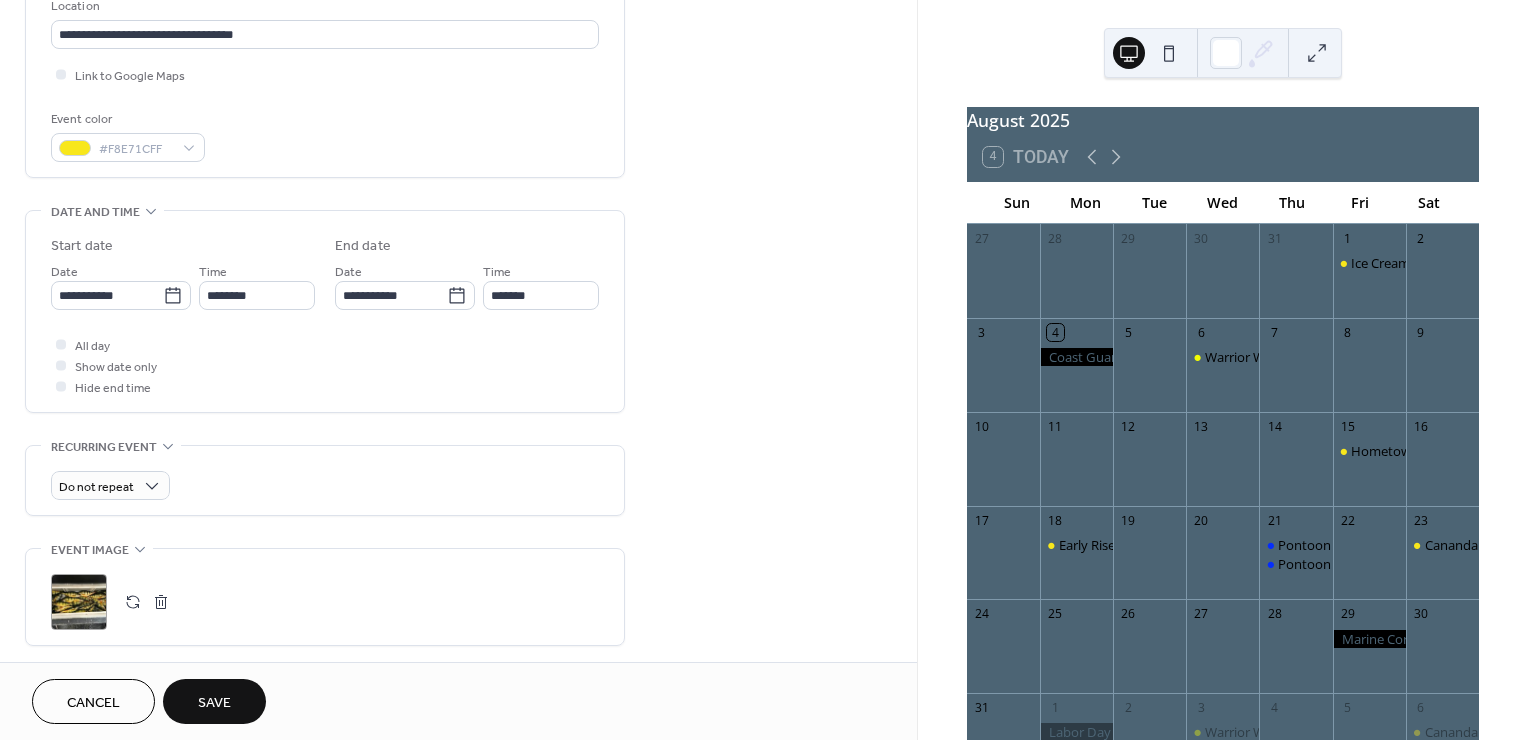 scroll, scrollTop: 444, scrollLeft: 0, axis: vertical 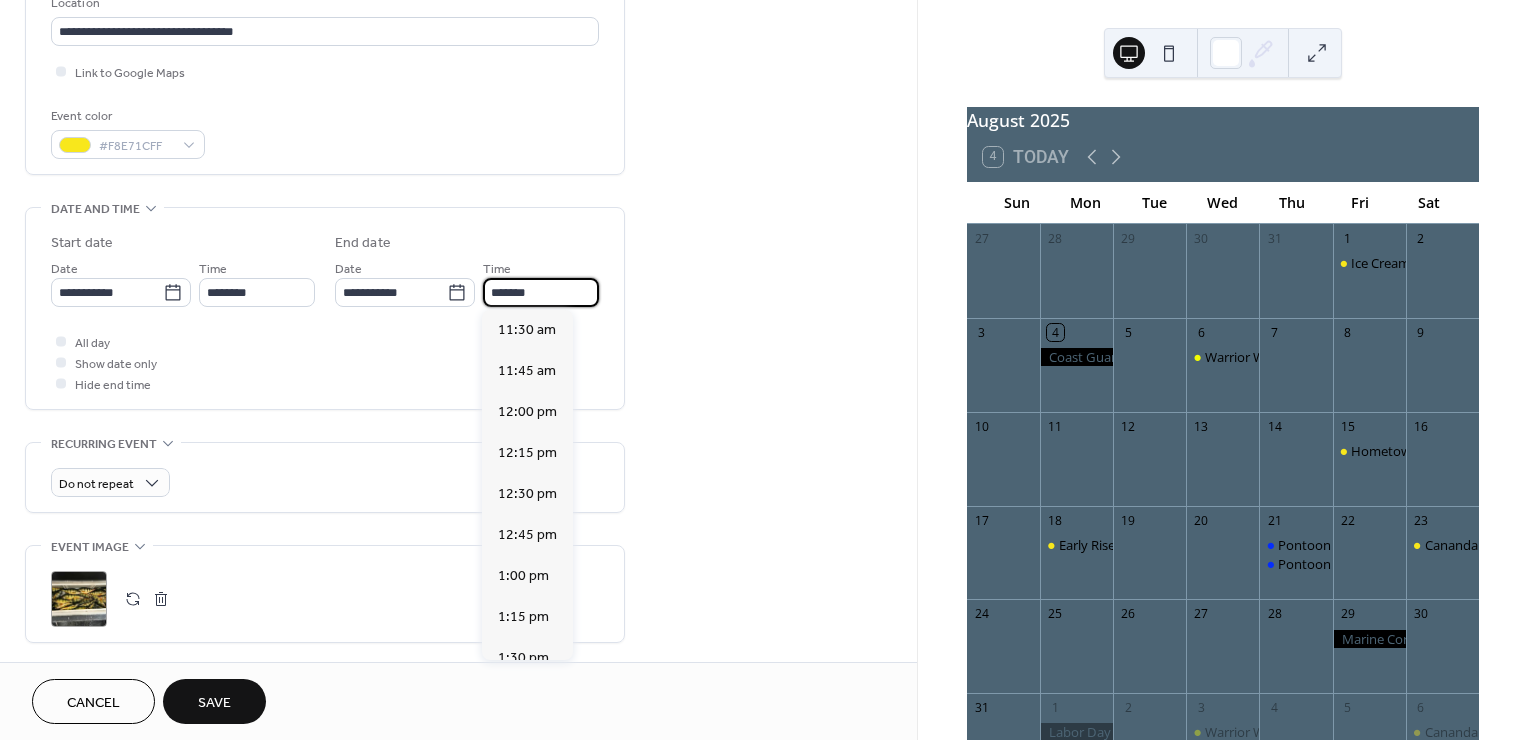 click on "*******" at bounding box center (541, 292) 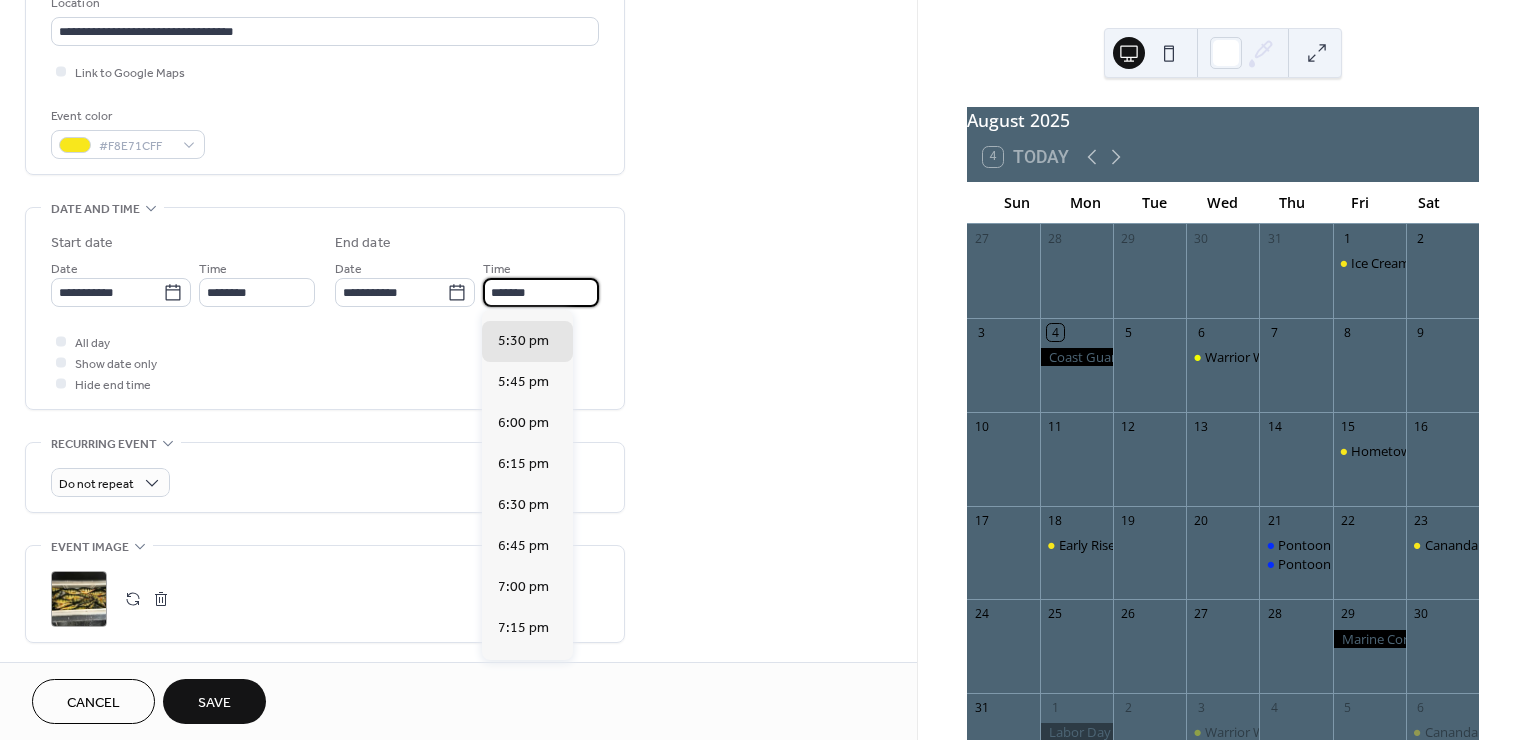 click on "**********" at bounding box center [458, 354] 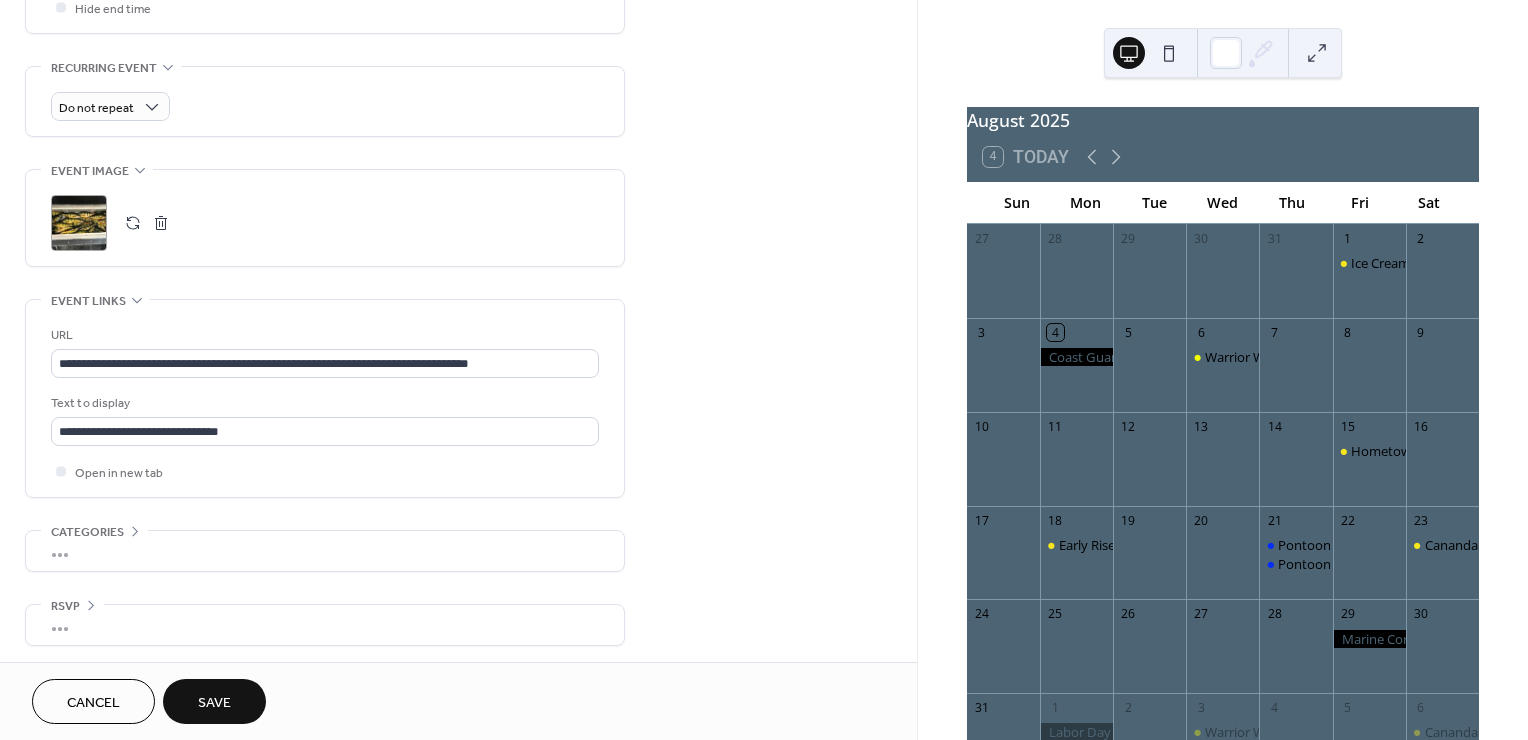 scroll, scrollTop: 821, scrollLeft: 0, axis: vertical 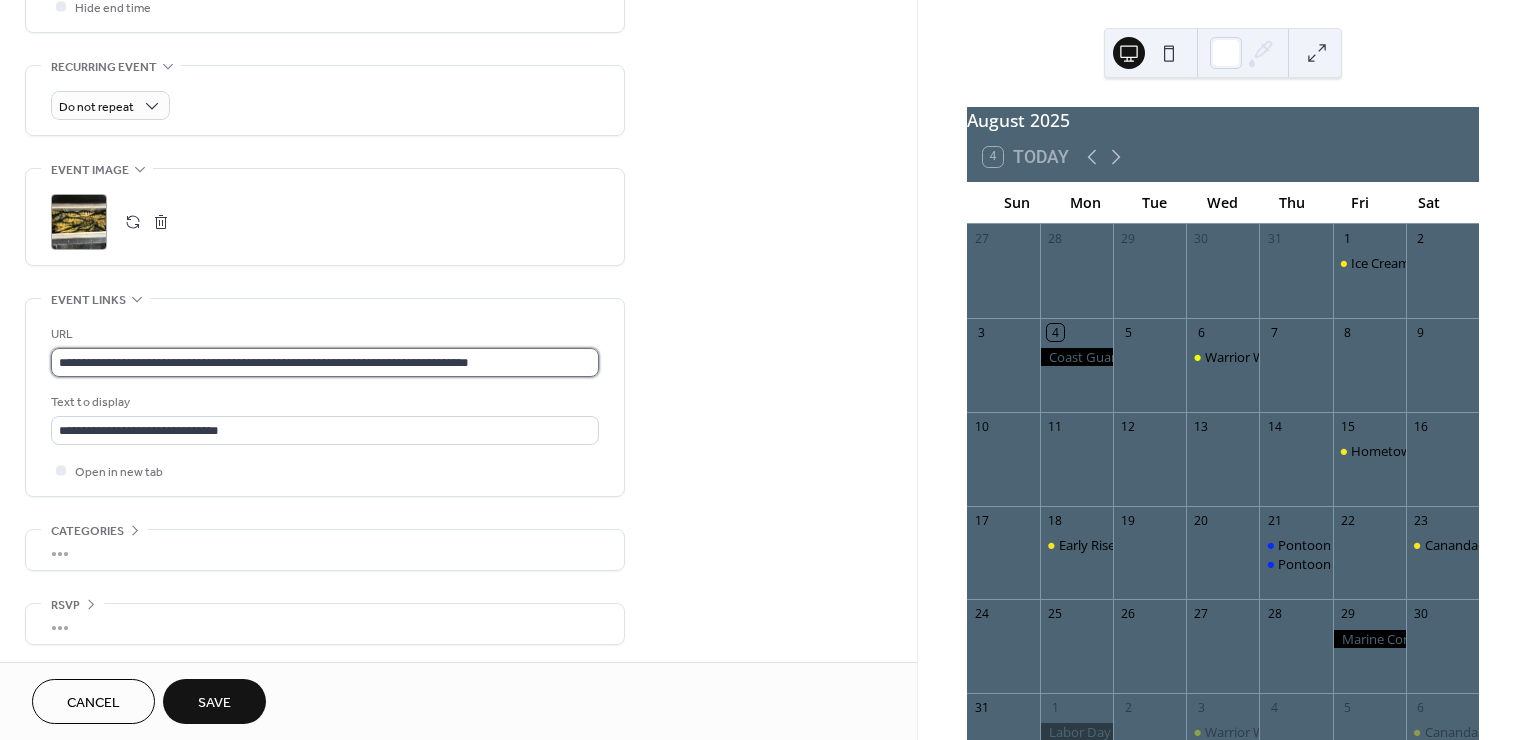 click on "**********" at bounding box center (325, 362) 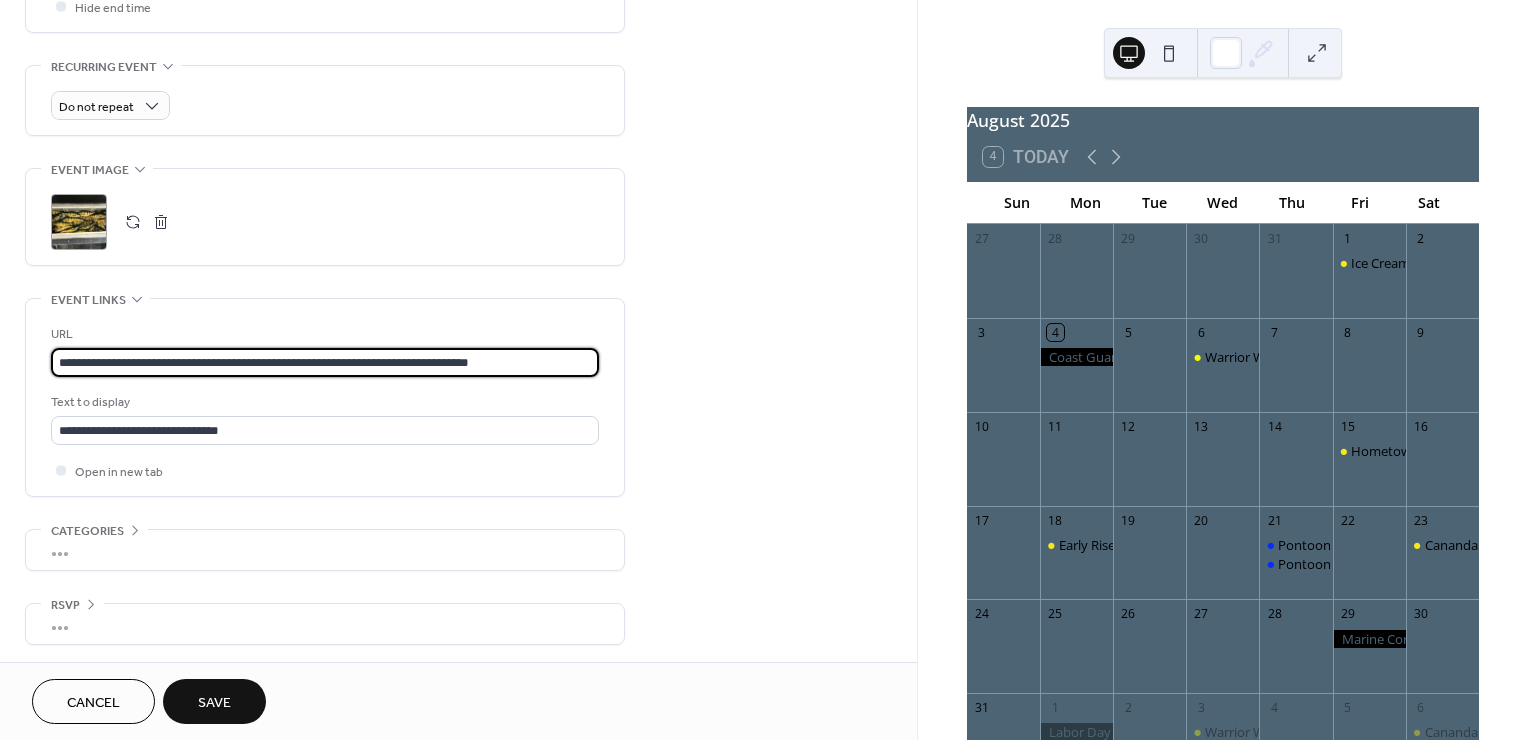 drag, startPoint x: 512, startPoint y: 352, endPoint x: -38, endPoint y: 356, distance: 550.0145 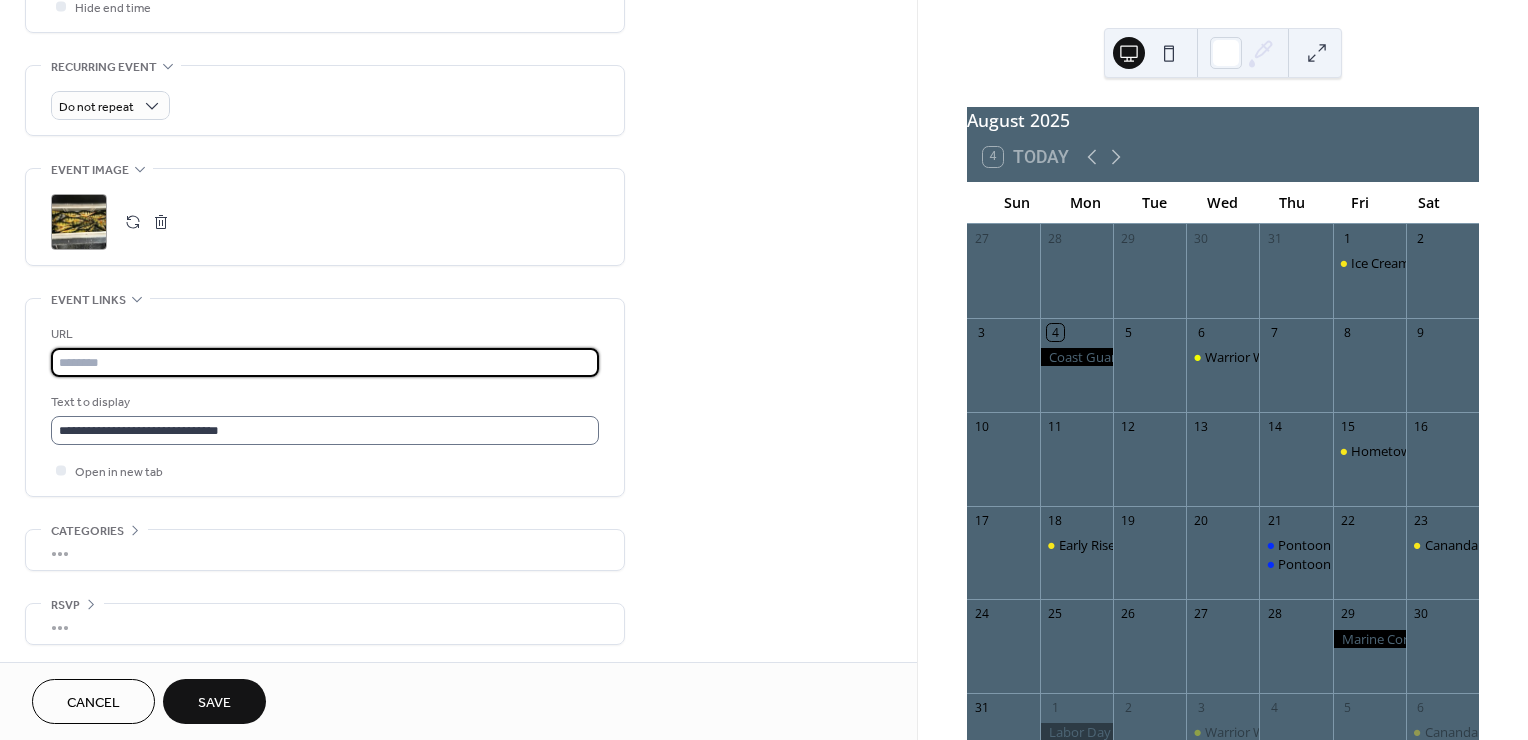 type 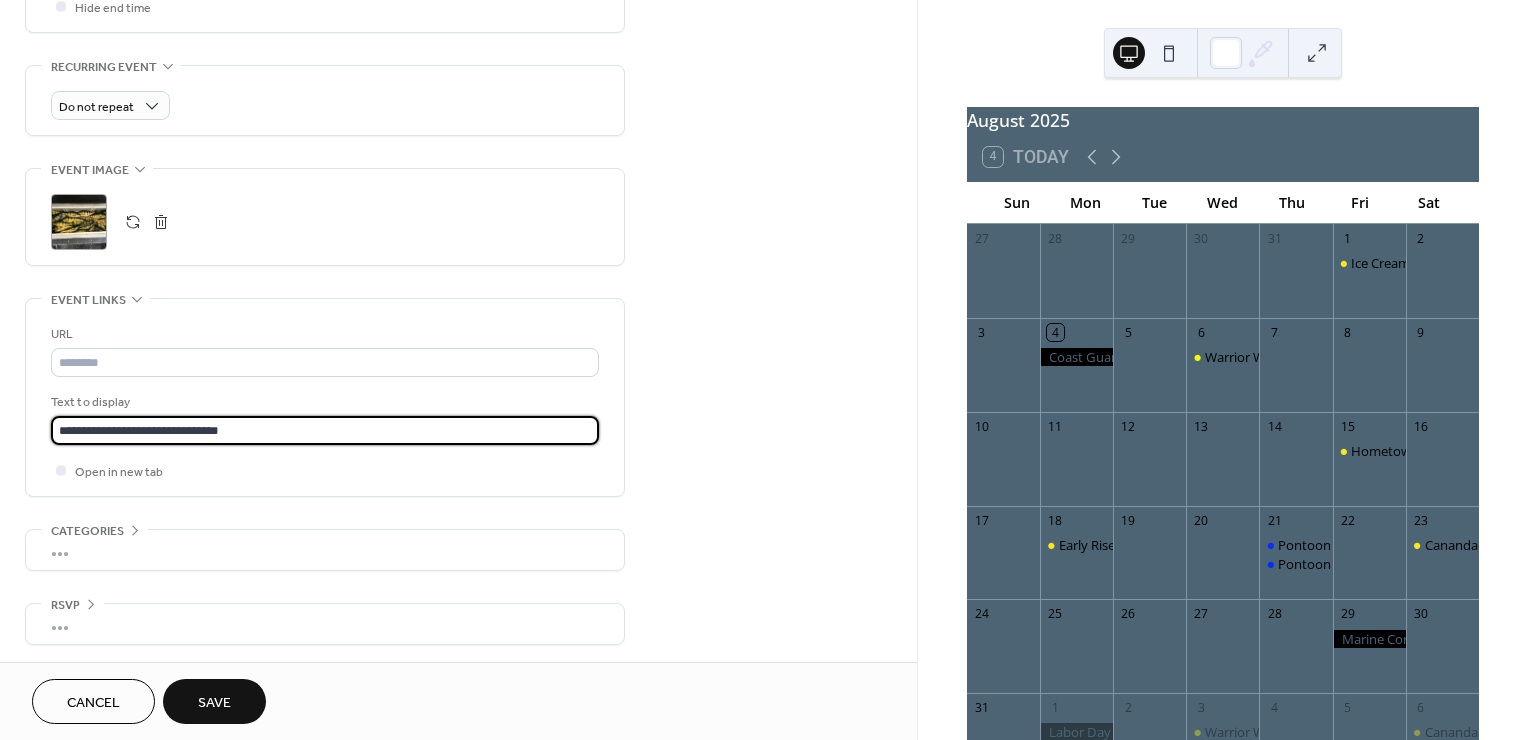 drag, startPoint x: 257, startPoint y: 428, endPoint x: -58, endPoint y: 433, distance: 315.03967 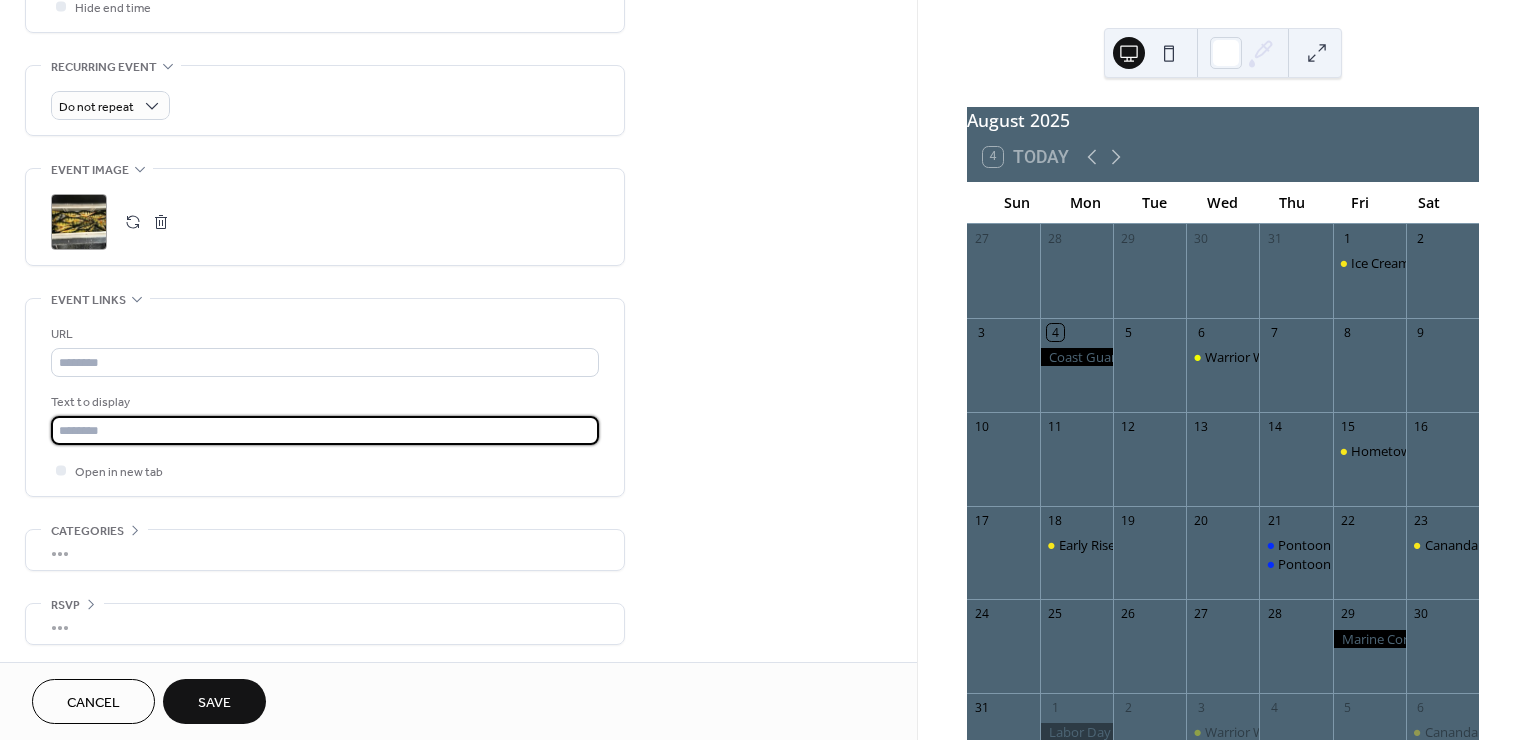 type 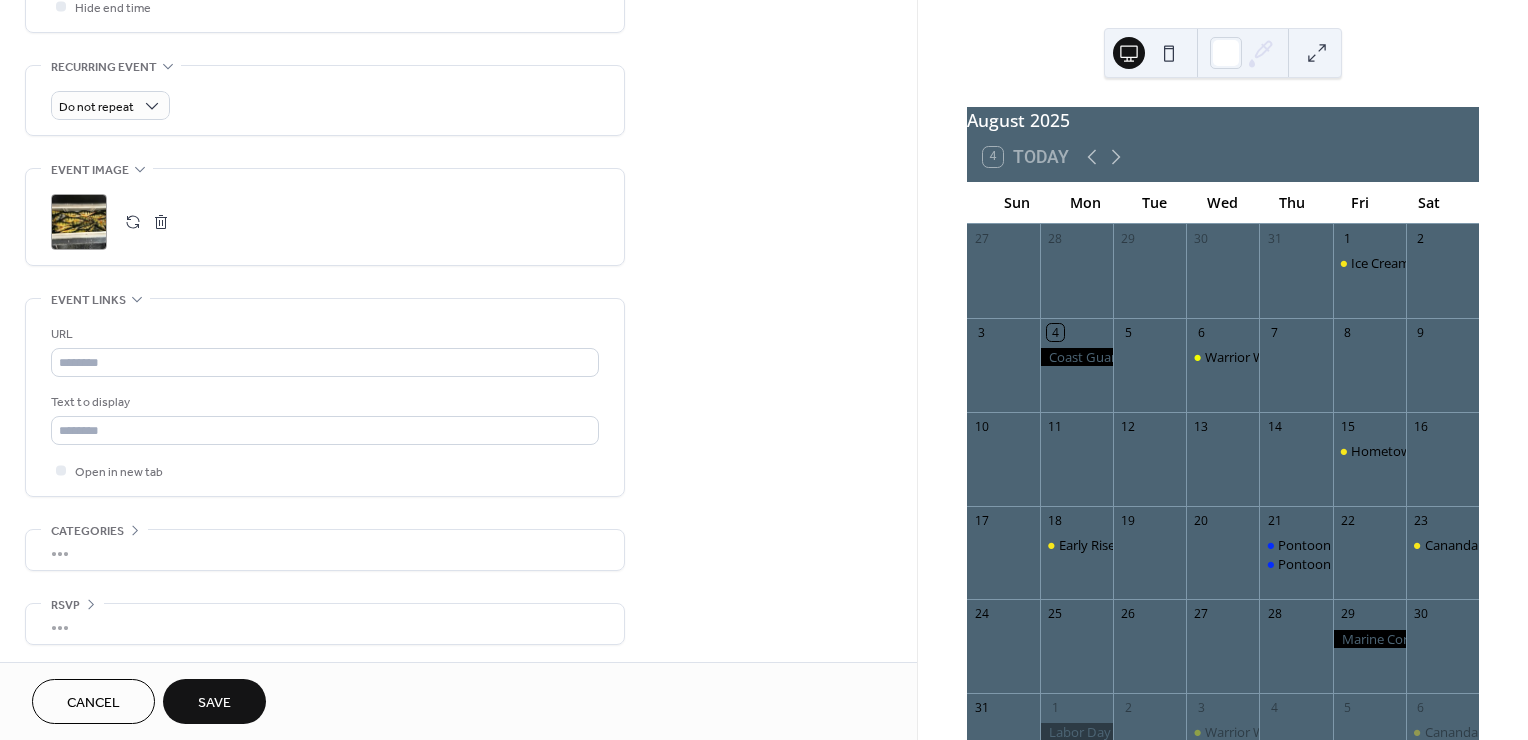 click on "**********" at bounding box center [458, -23] 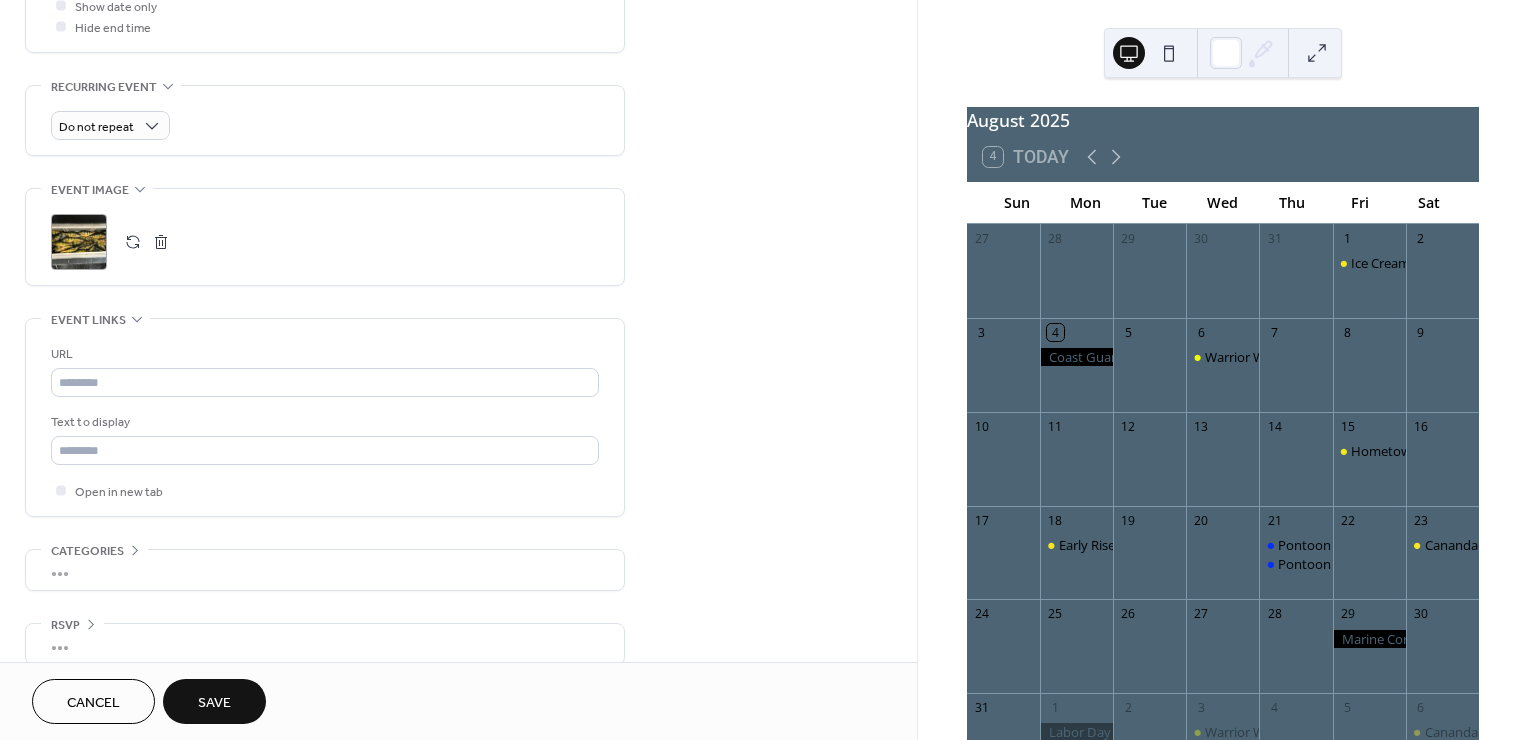 scroll, scrollTop: 821, scrollLeft: 0, axis: vertical 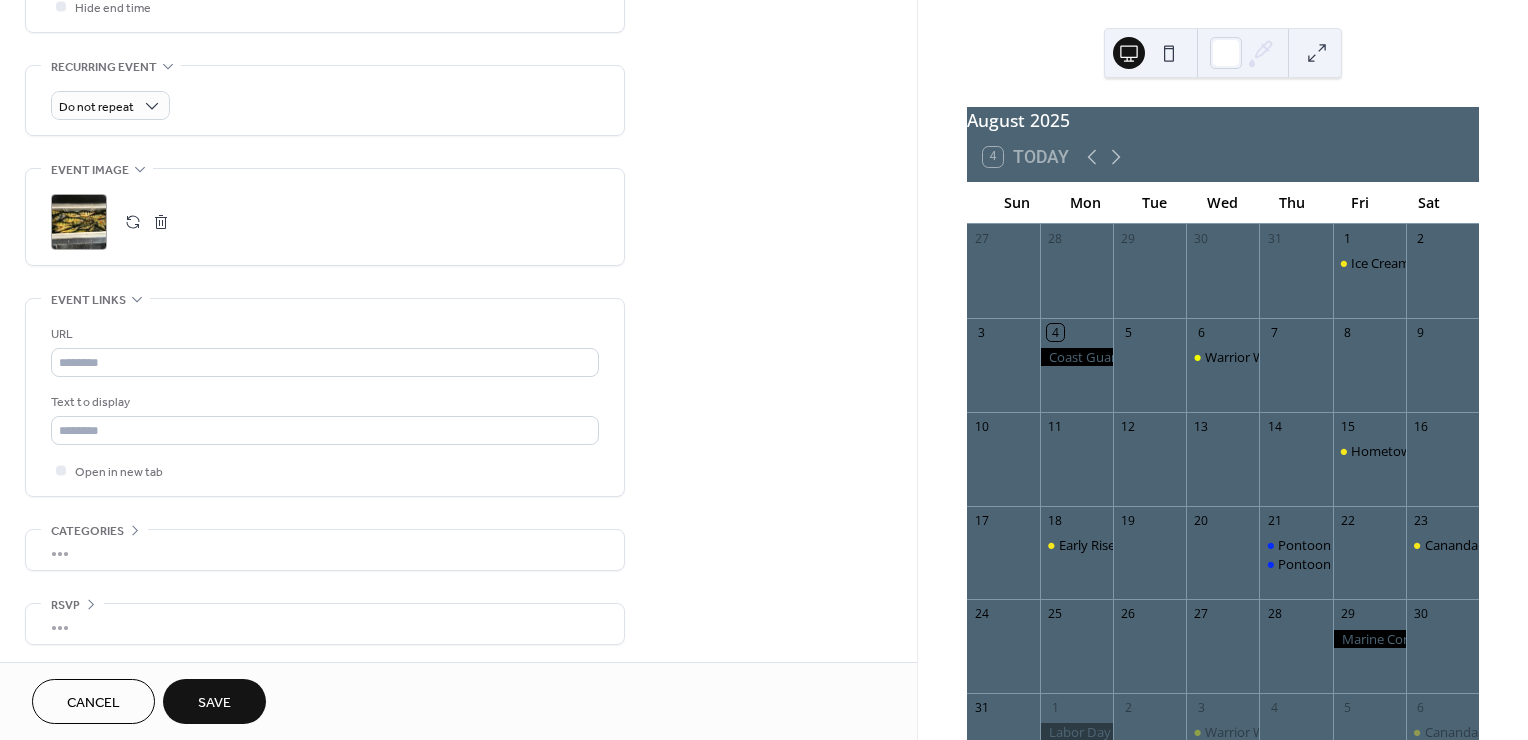 click on "Save" at bounding box center [214, 703] 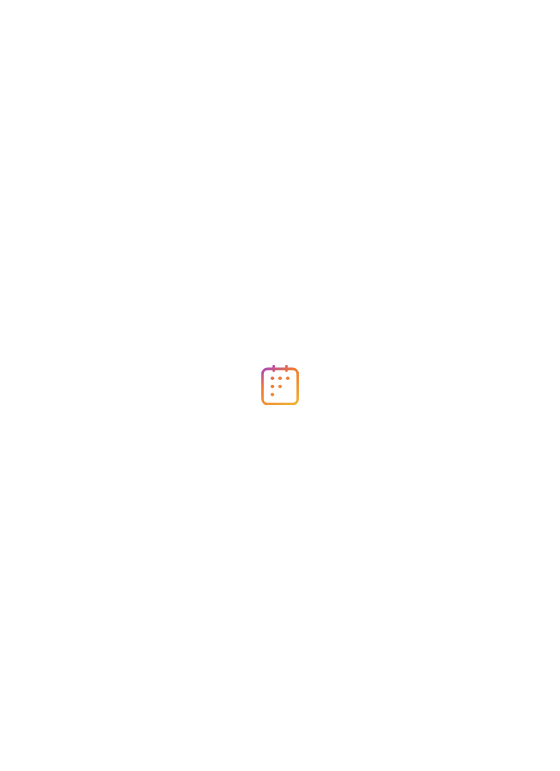 scroll, scrollTop: 0, scrollLeft: 0, axis: both 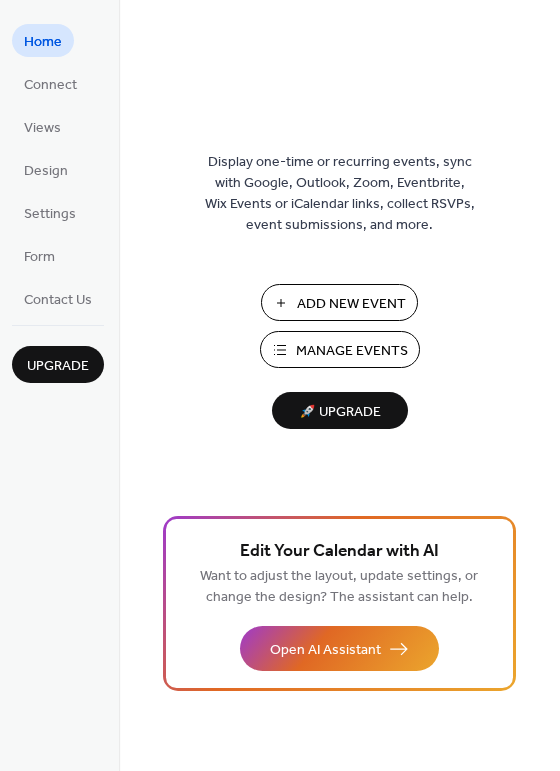 click on "Manage Events" at bounding box center (352, 351) 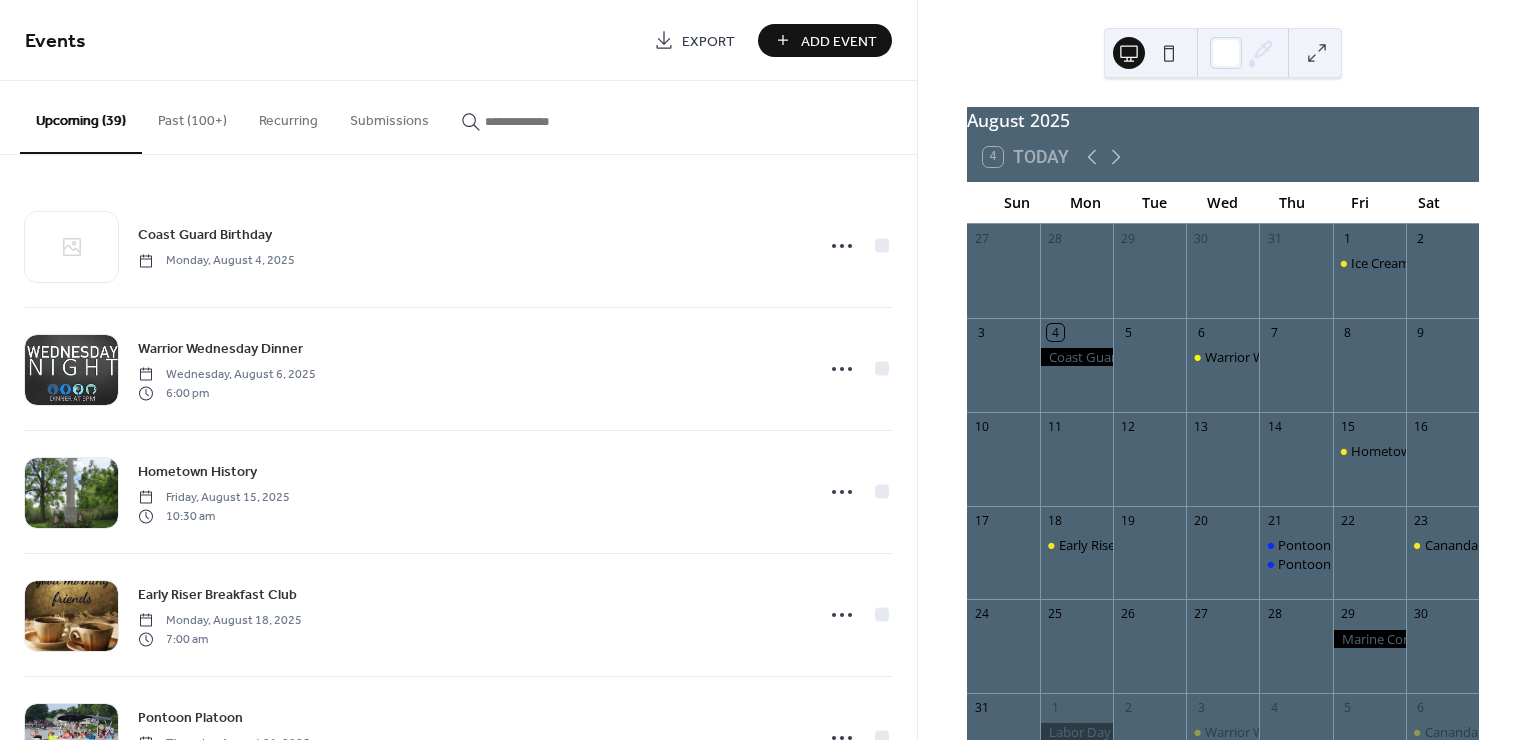 scroll, scrollTop: 0, scrollLeft: 0, axis: both 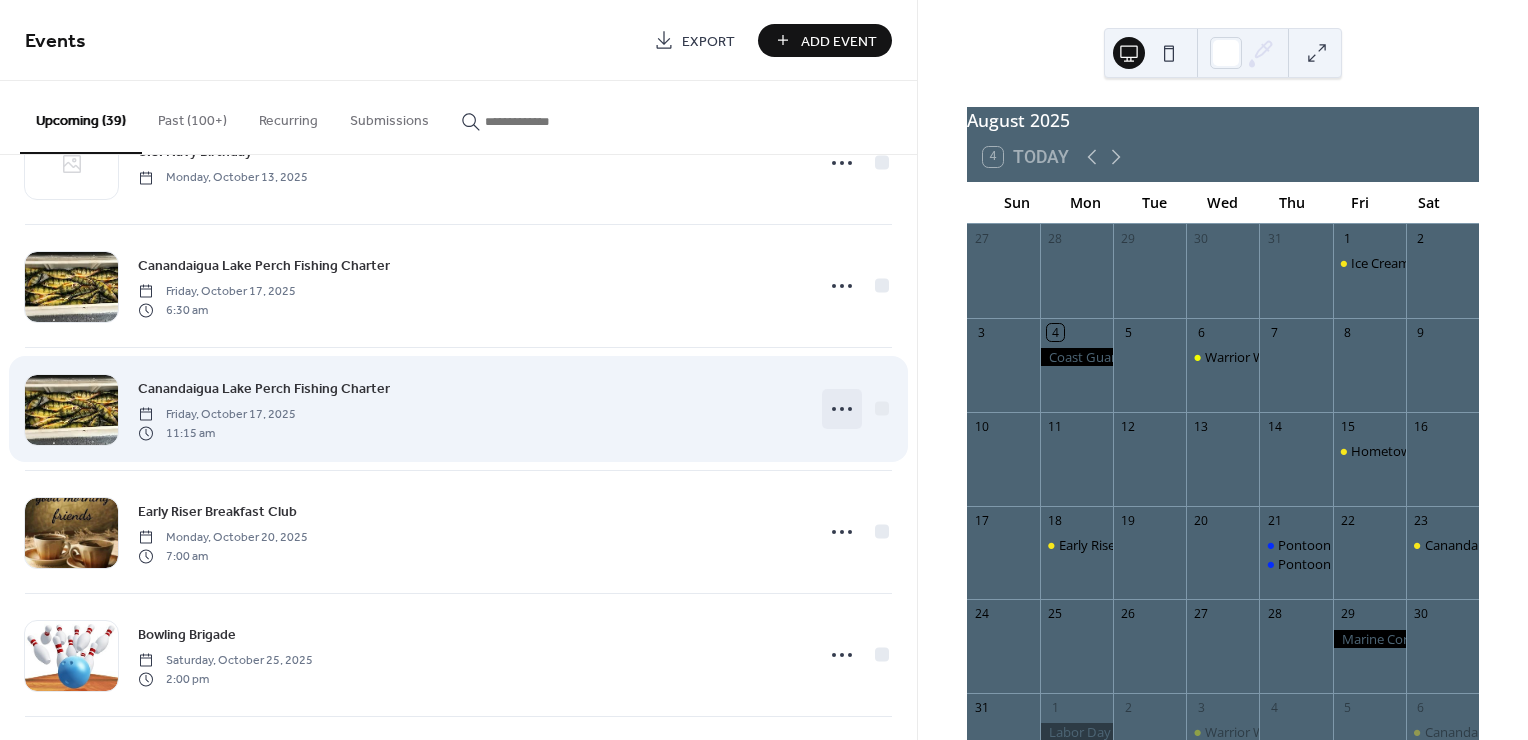 click 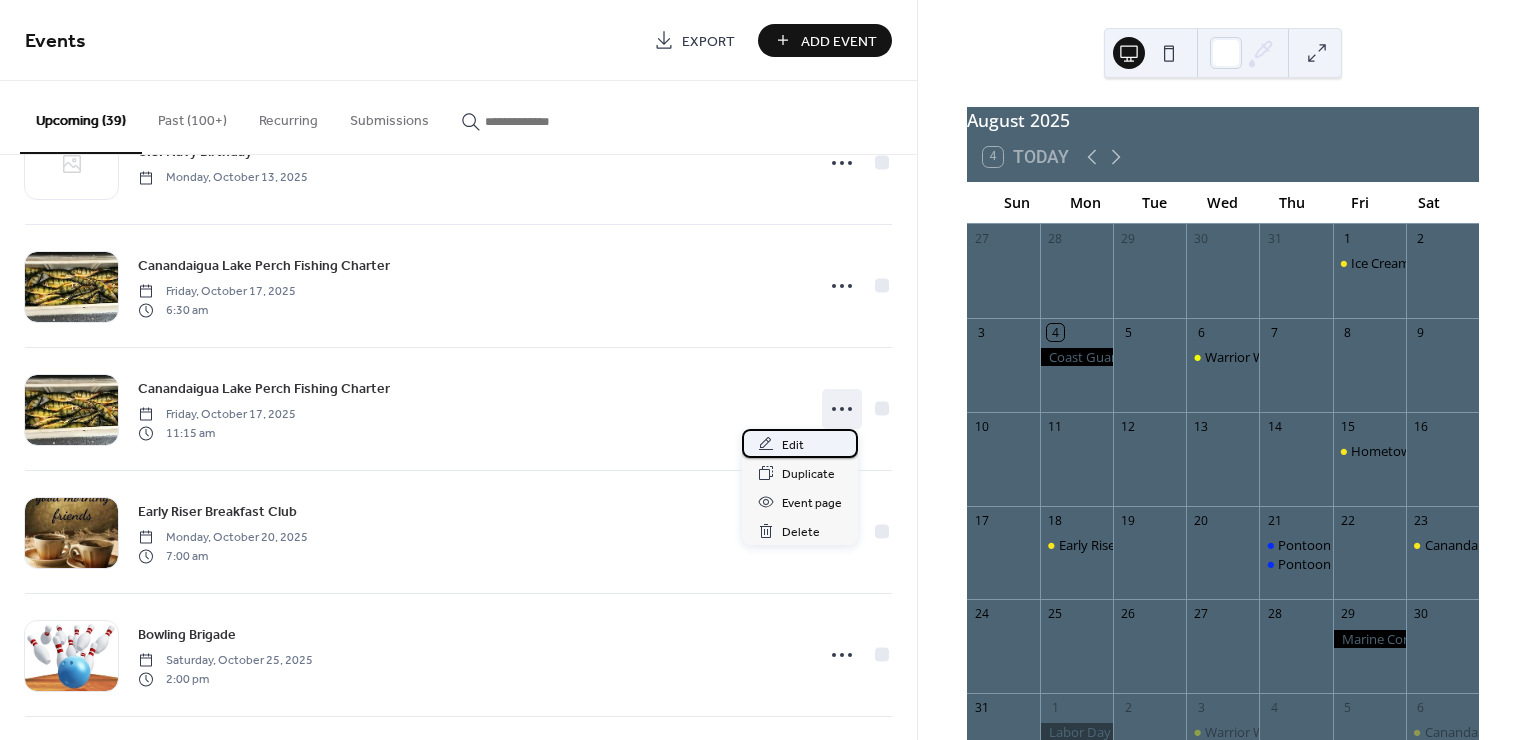 click on "Edit" at bounding box center (793, 445) 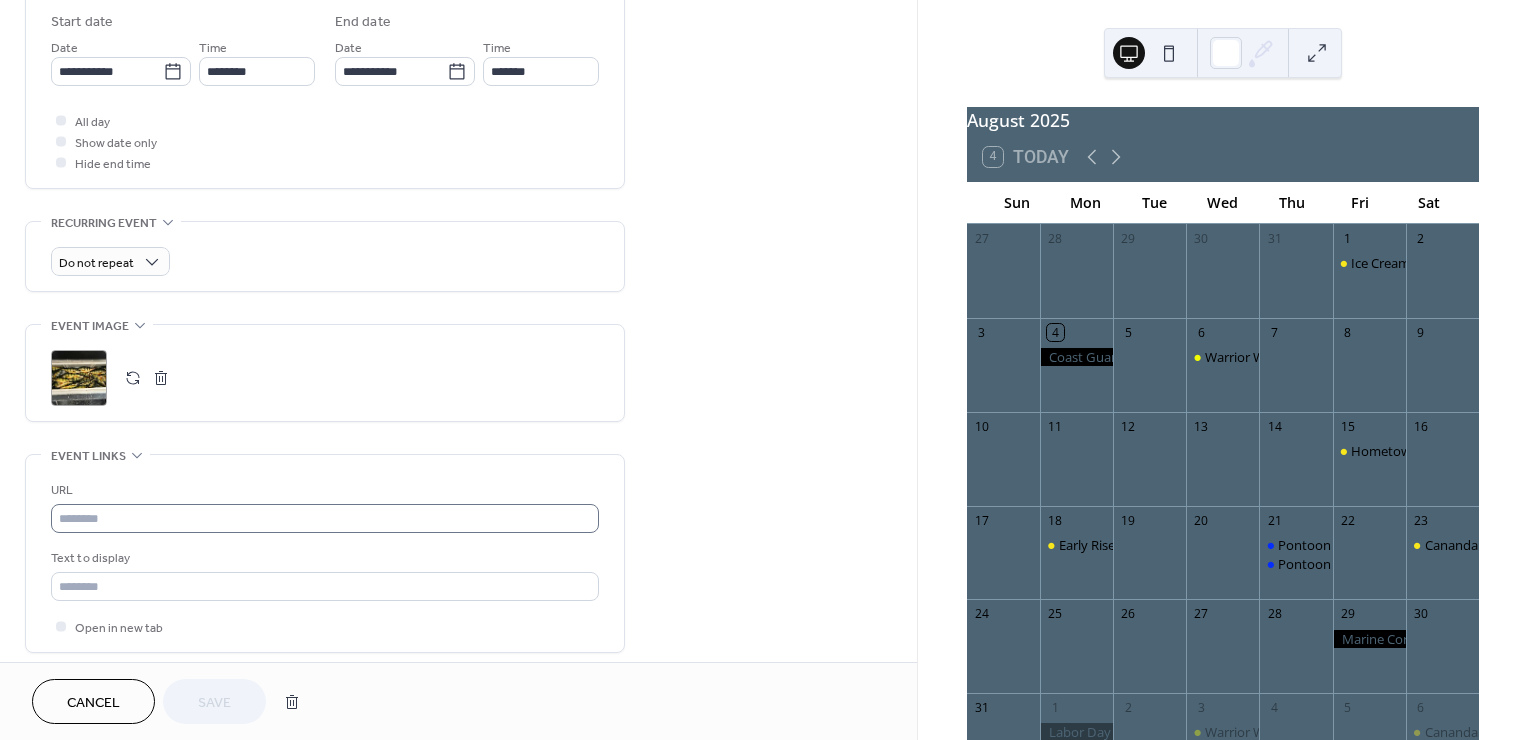 scroll, scrollTop: 666, scrollLeft: 0, axis: vertical 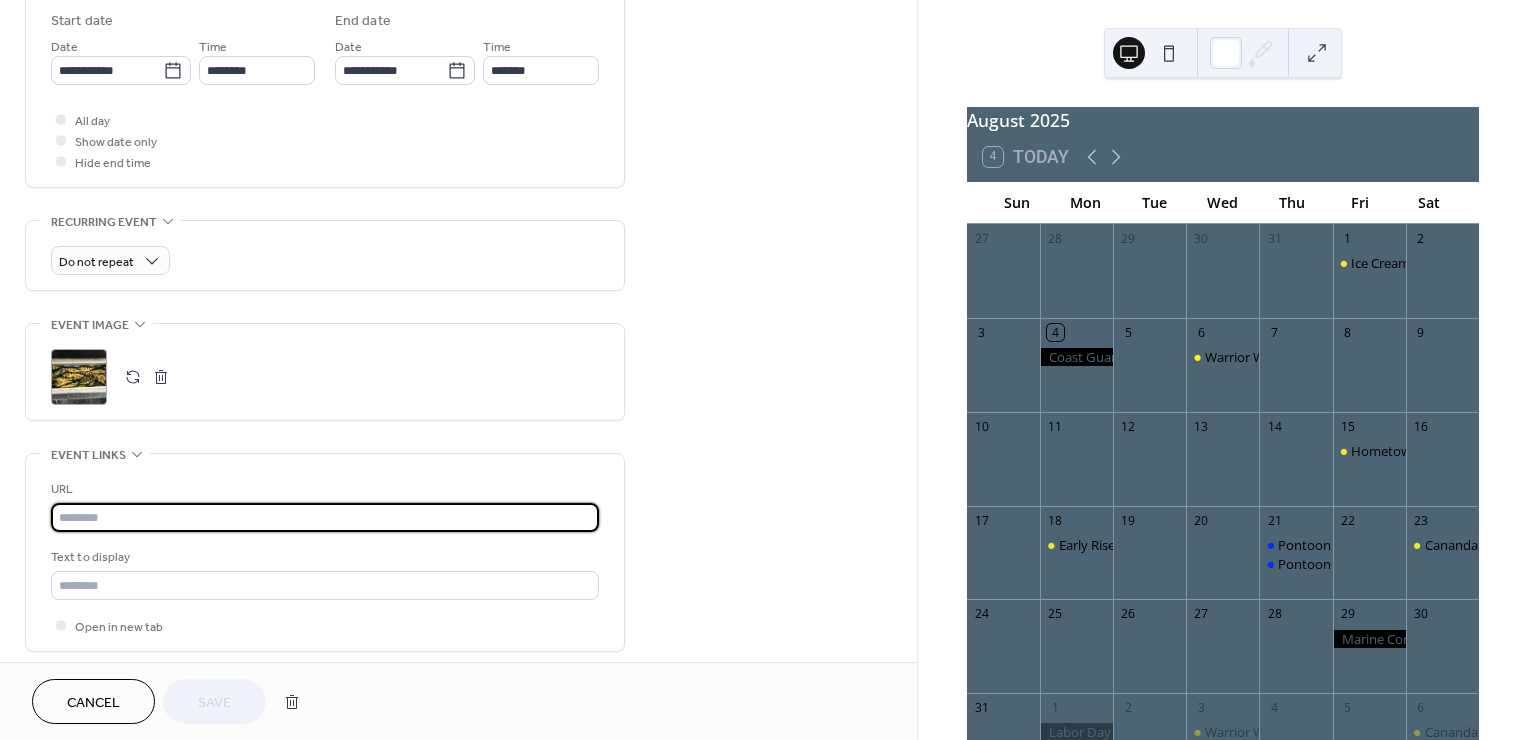 click at bounding box center (325, 517) 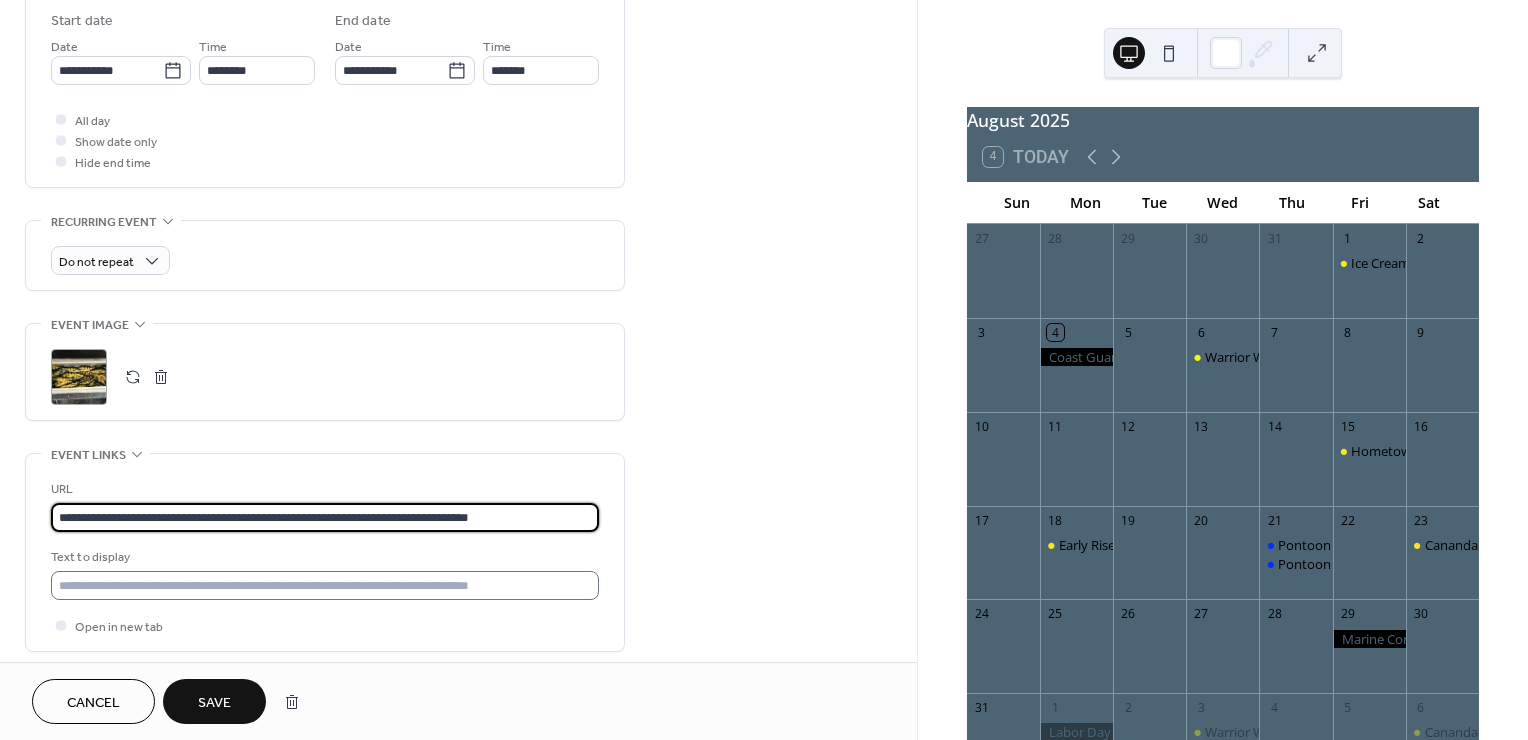 type on "**********" 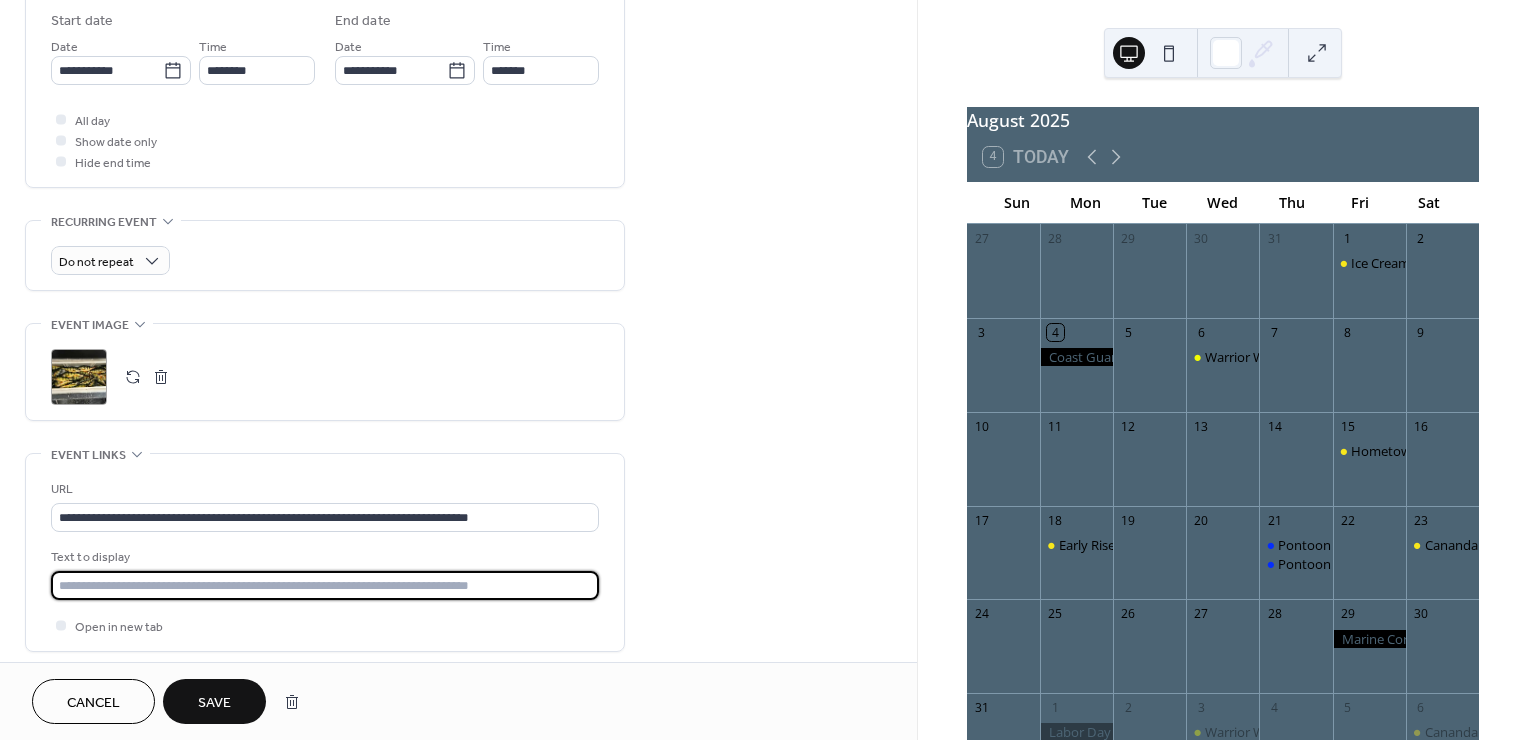 click at bounding box center (325, 585) 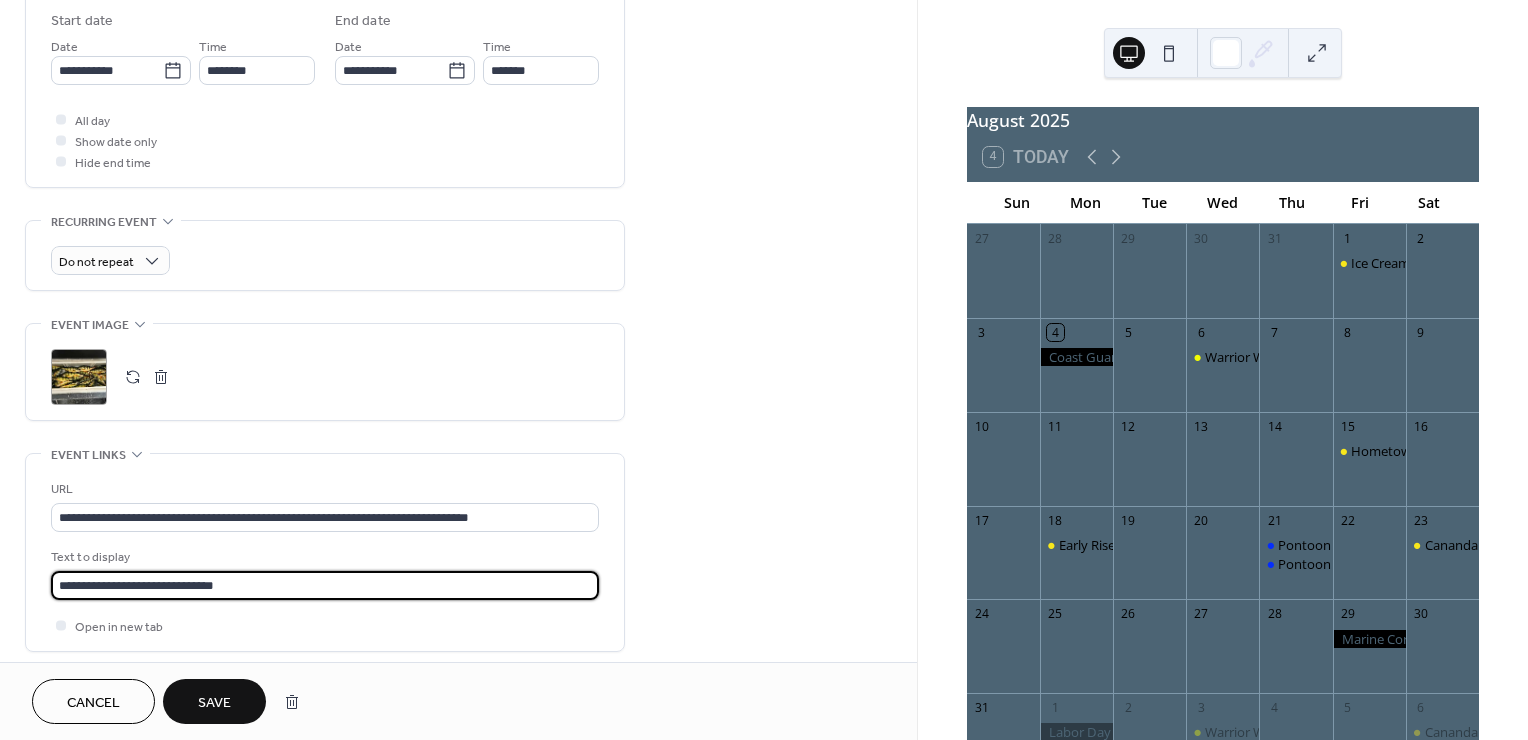 click on "**********" at bounding box center (458, 132) 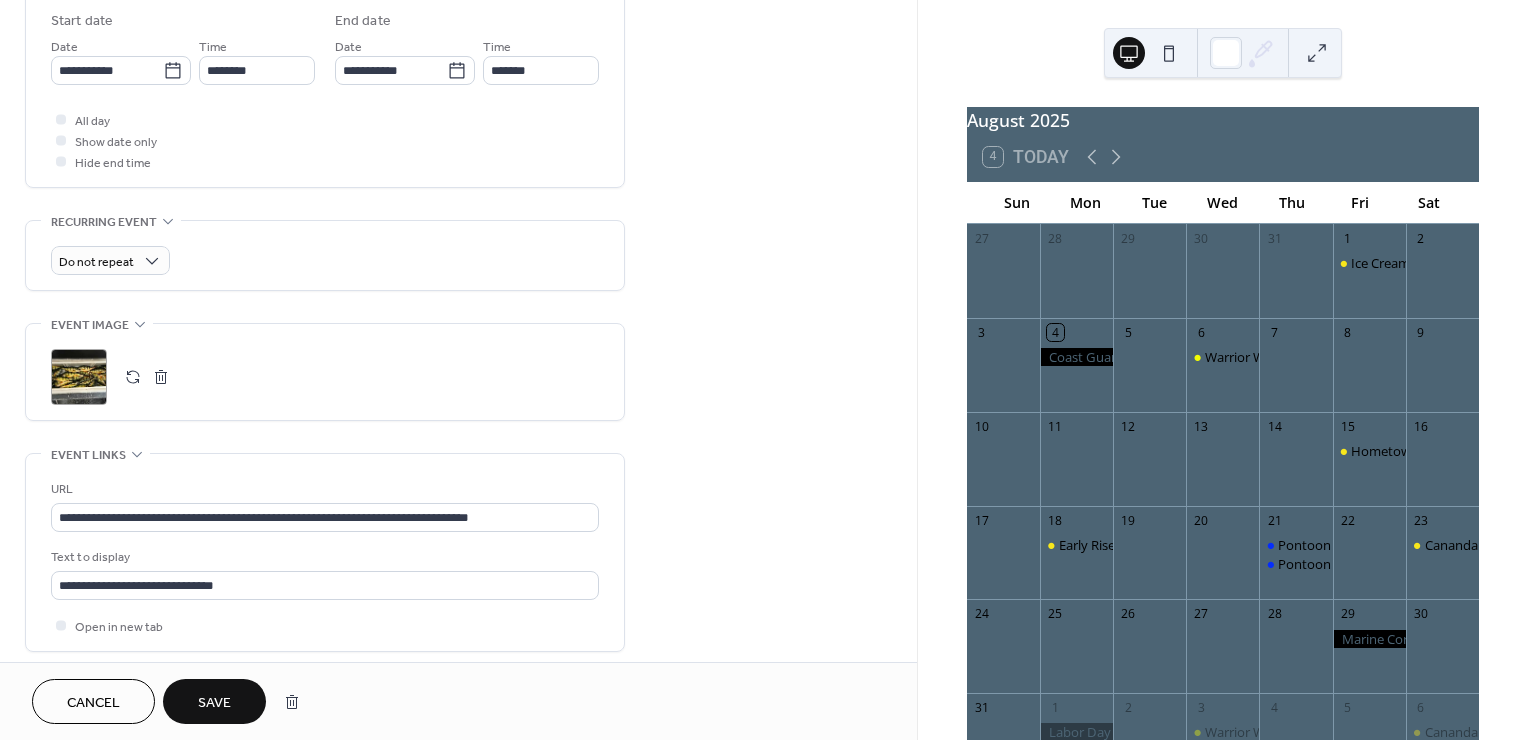 click on "**********" at bounding box center [458, 132] 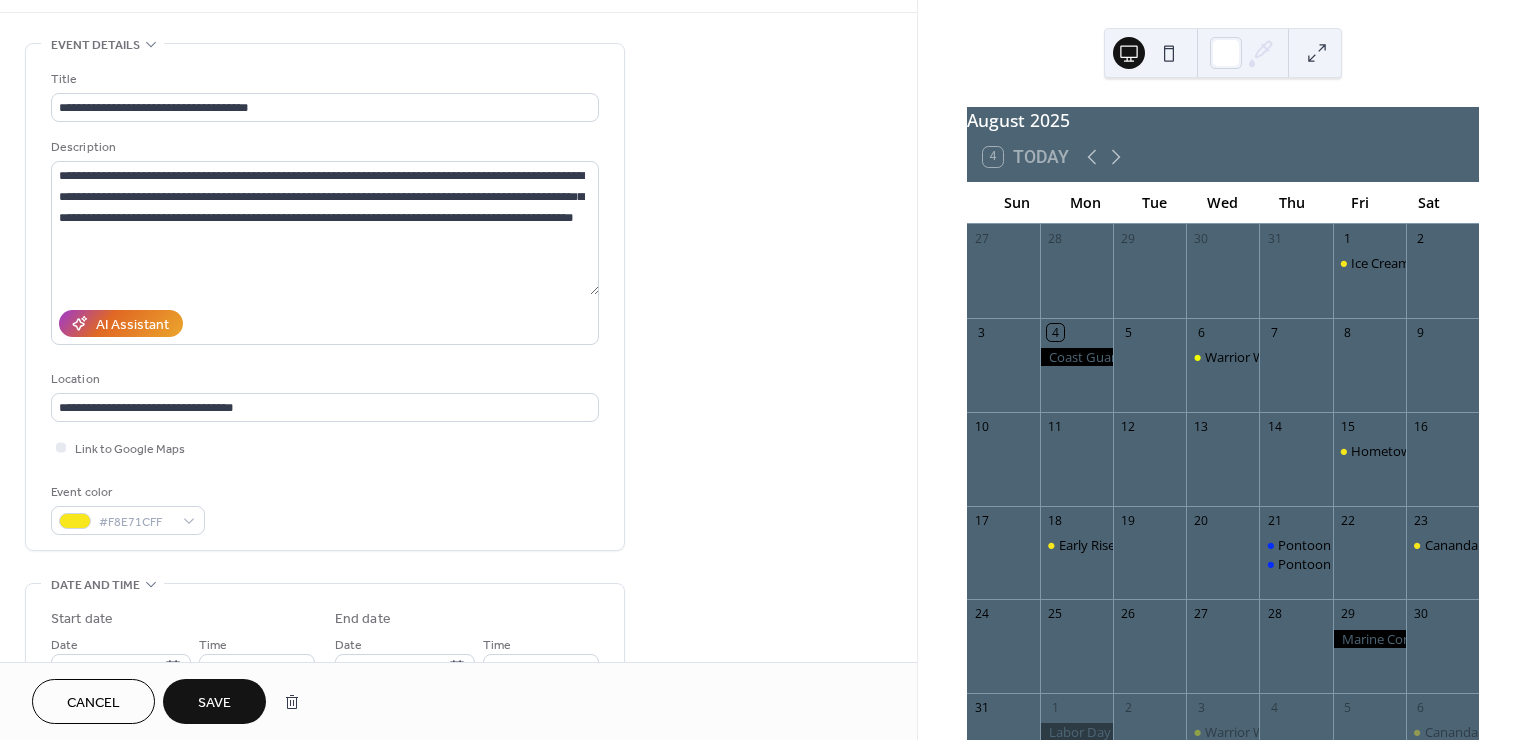 scroll, scrollTop: 0, scrollLeft: 0, axis: both 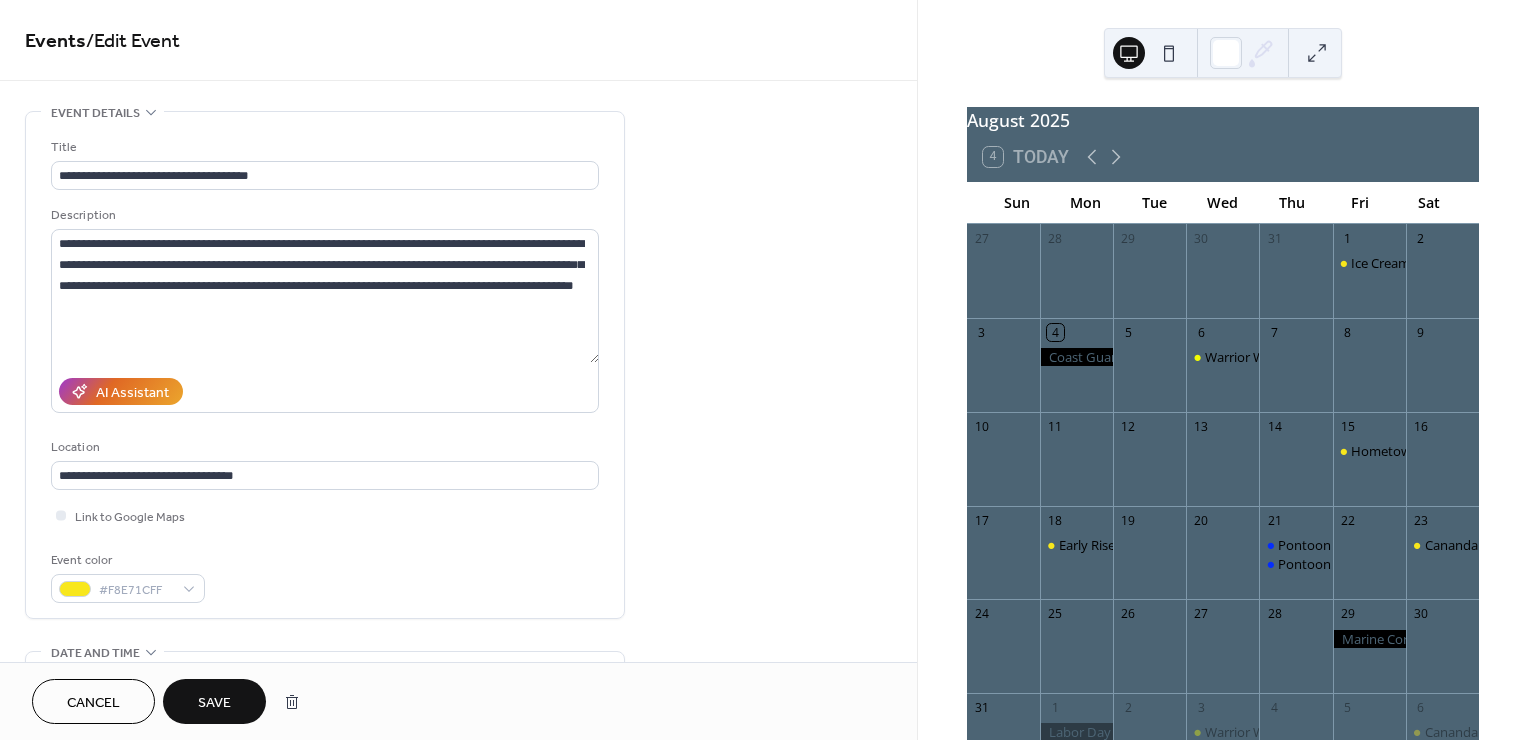 click on "Save" at bounding box center [214, 703] 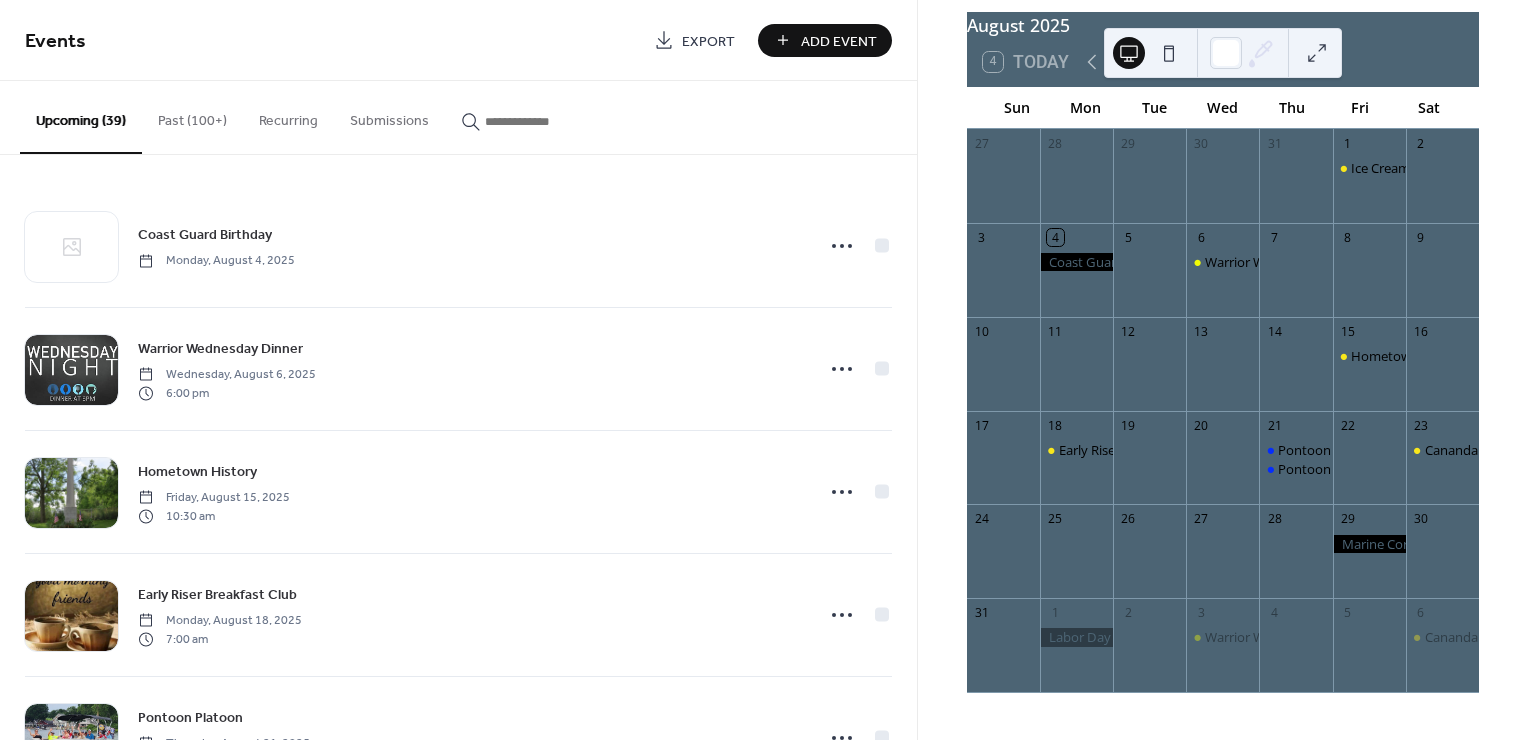 scroll, scrollTop: 106, scrollLeft: 0, axis: vertical 